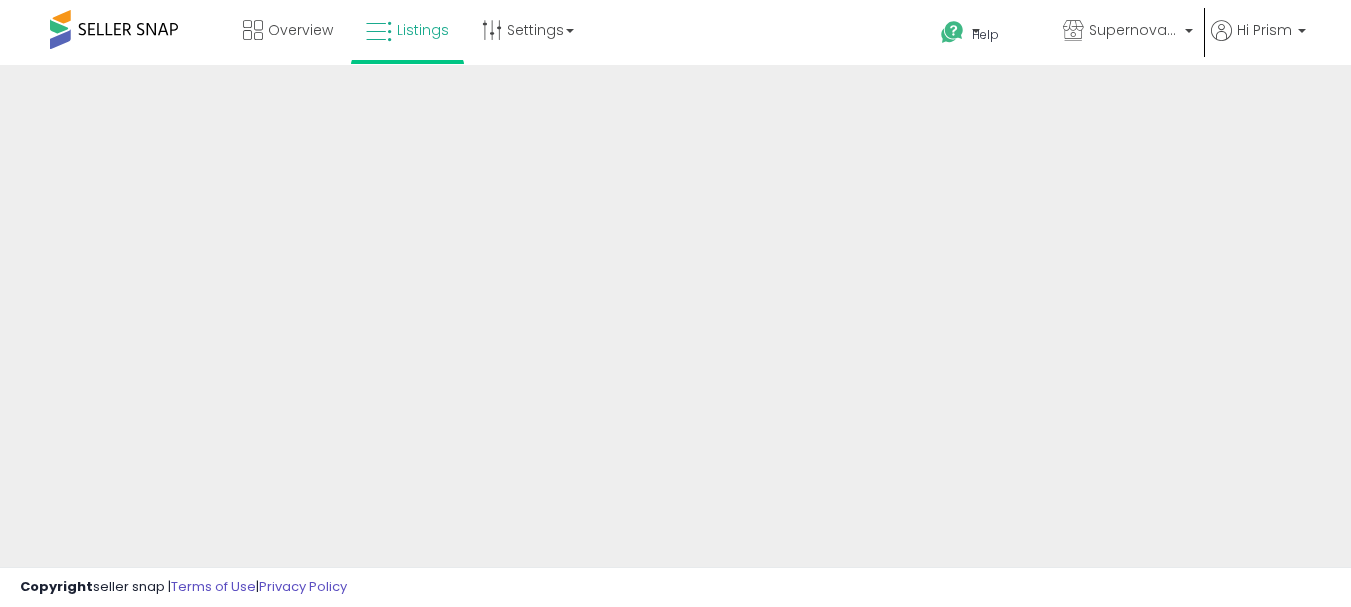 scroll, scrollTop: 0, scrollLeft: 0, axis: both 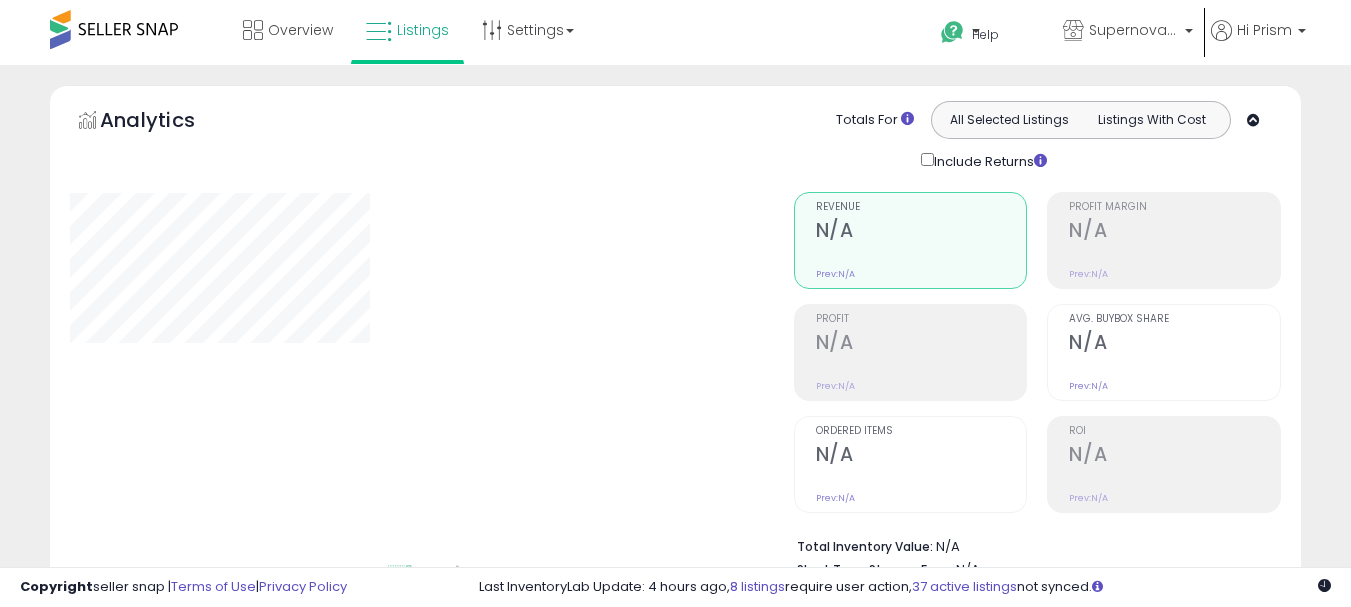 type on "**********" 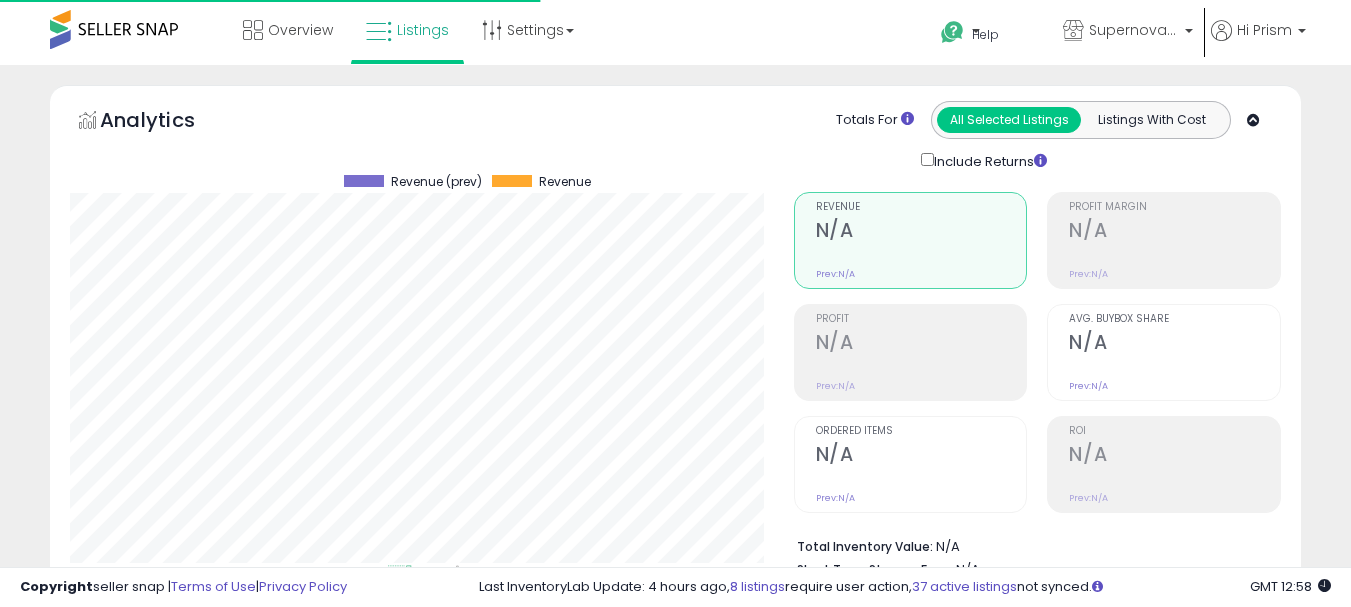scroll, scrollTop: 663, scrollLeft: 0, axis: vertical 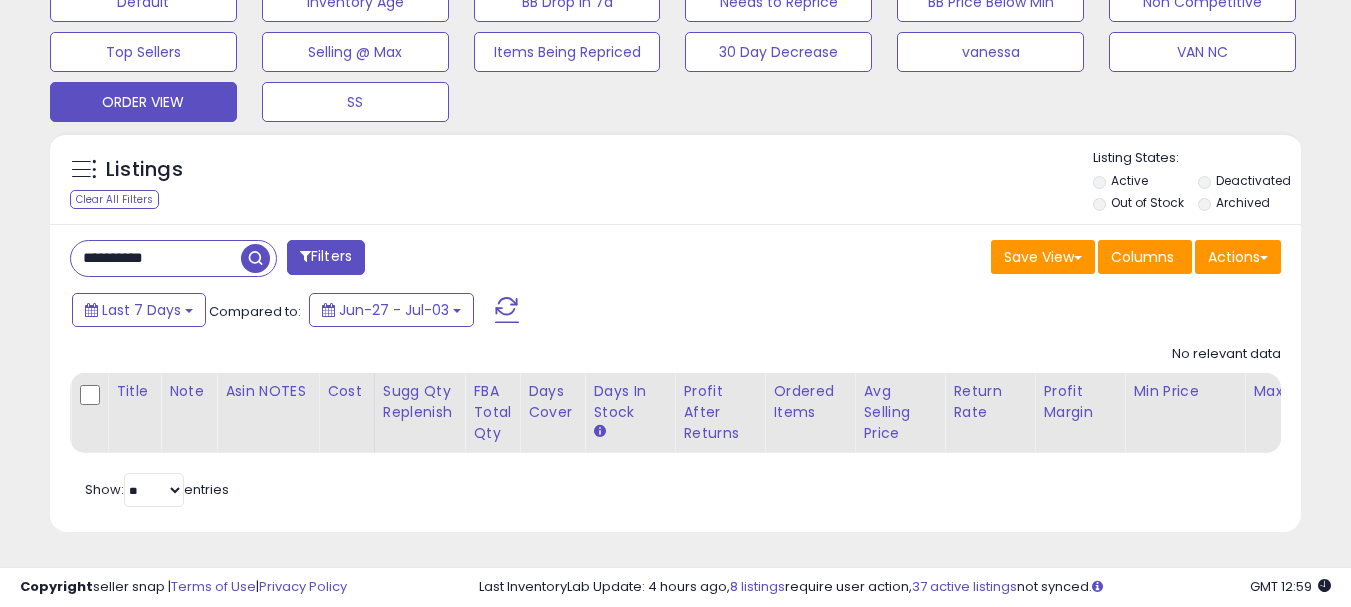 click at bounding box center [305, 256] 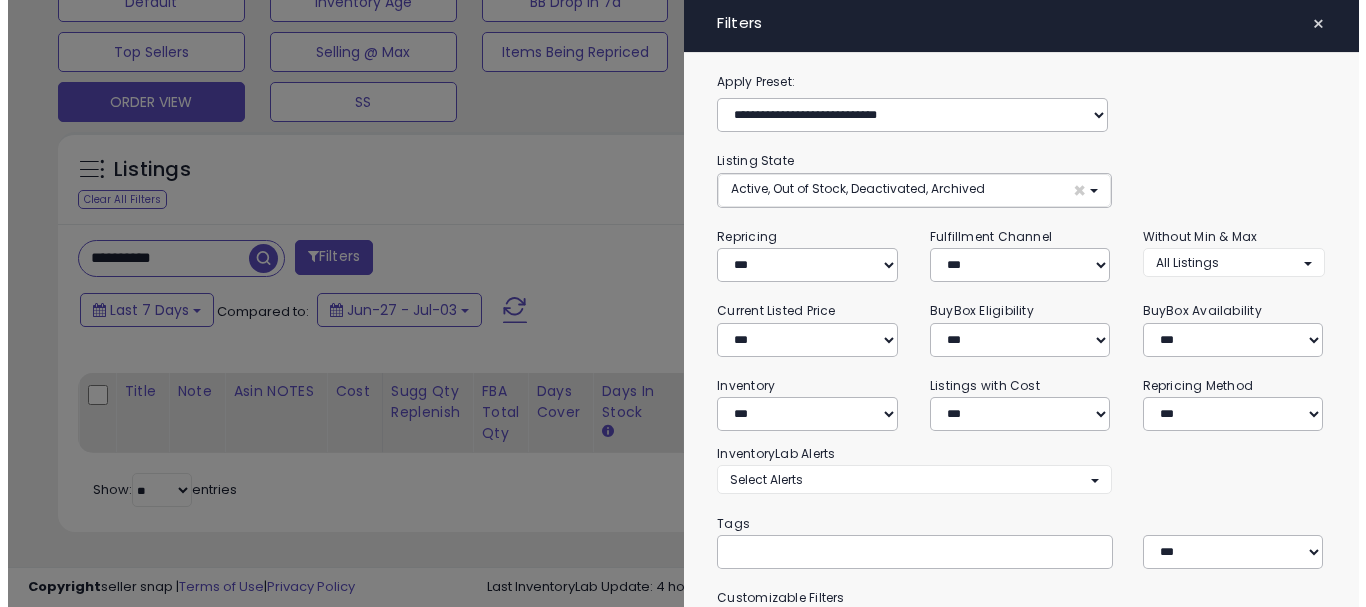 scroll, scrollTop: 999590, scrollLeft: 999267, axis: both 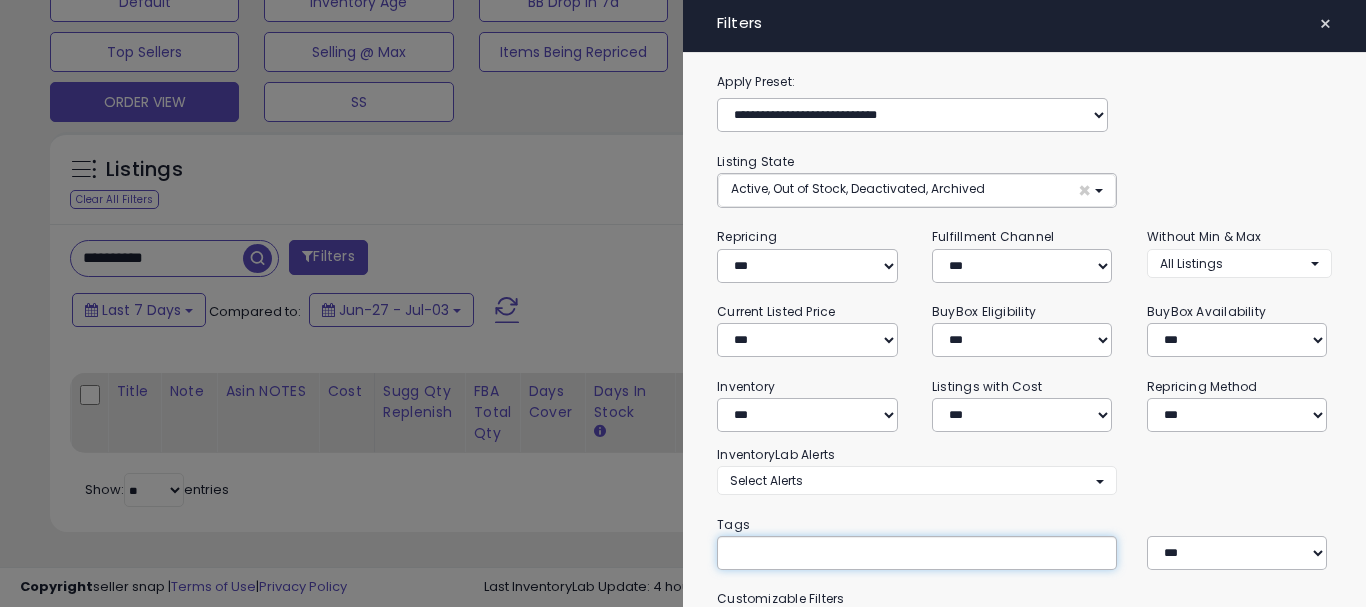 paste on "**********" 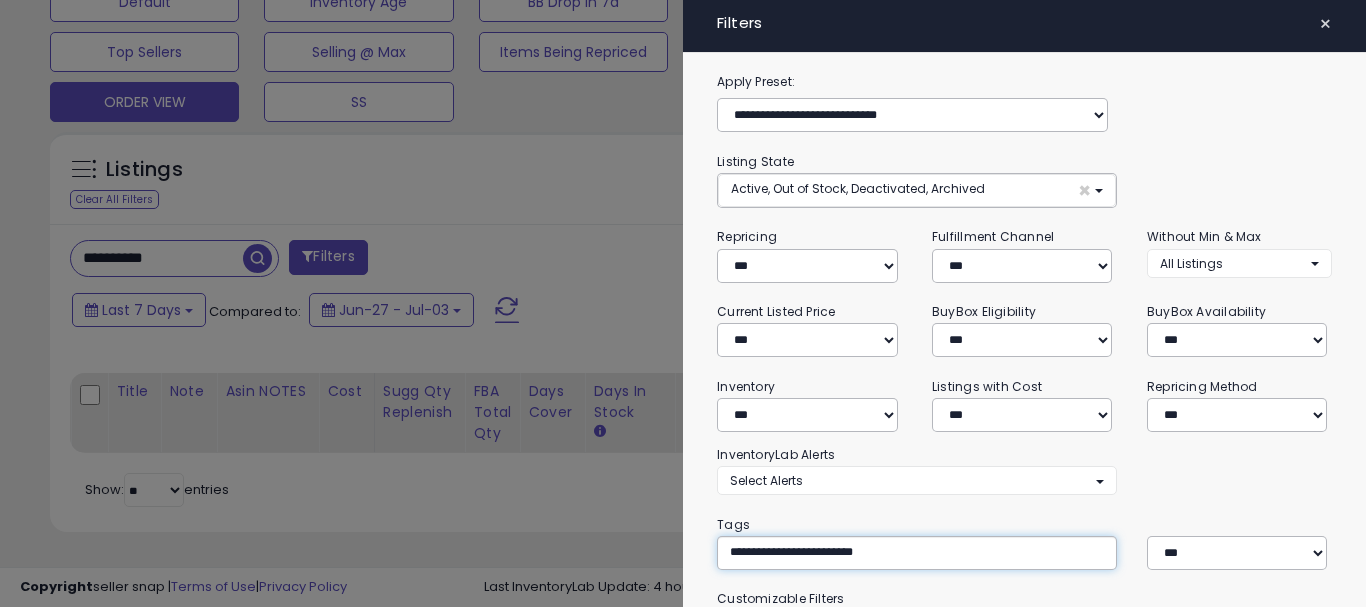 type on "**********" 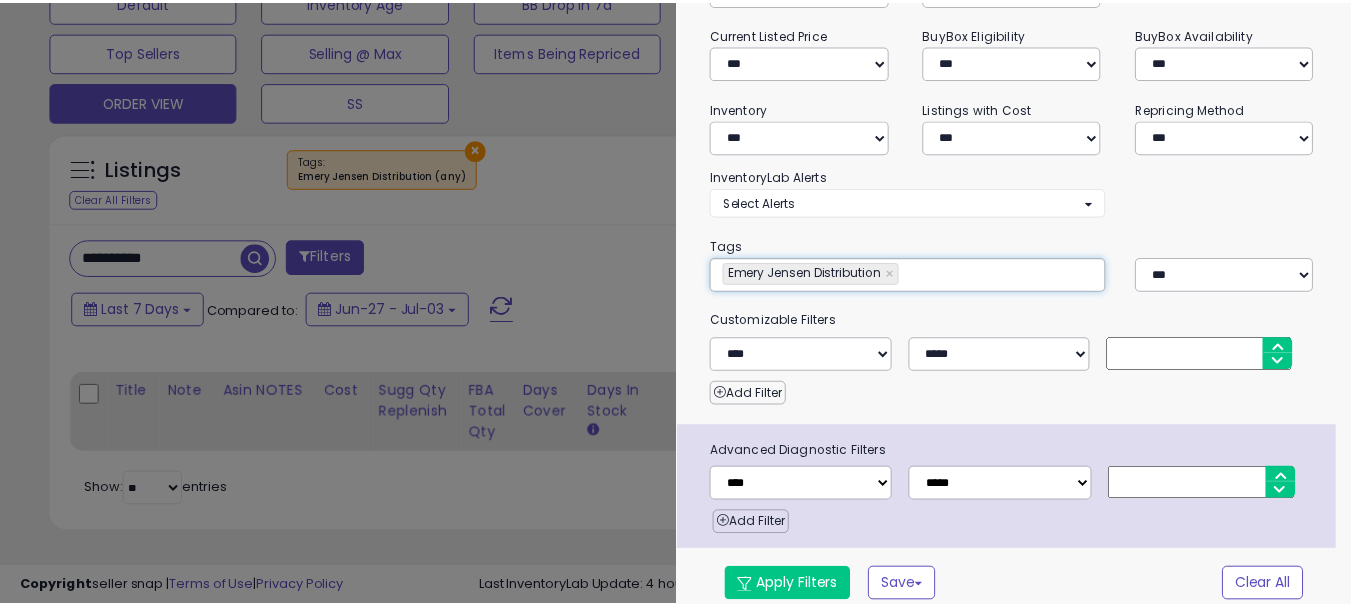 scroll, scrollTop: 289, scrollLeft: 0, axis: vertical 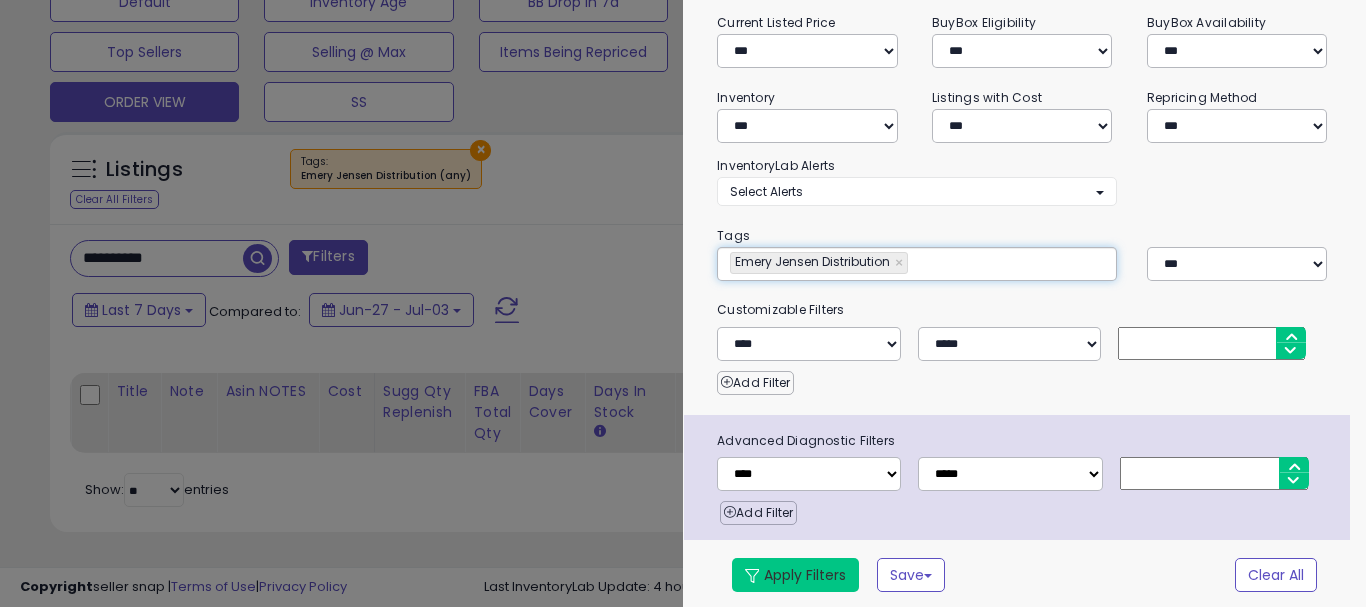 click on "Apply Filters" at bounding box center [795, 575] 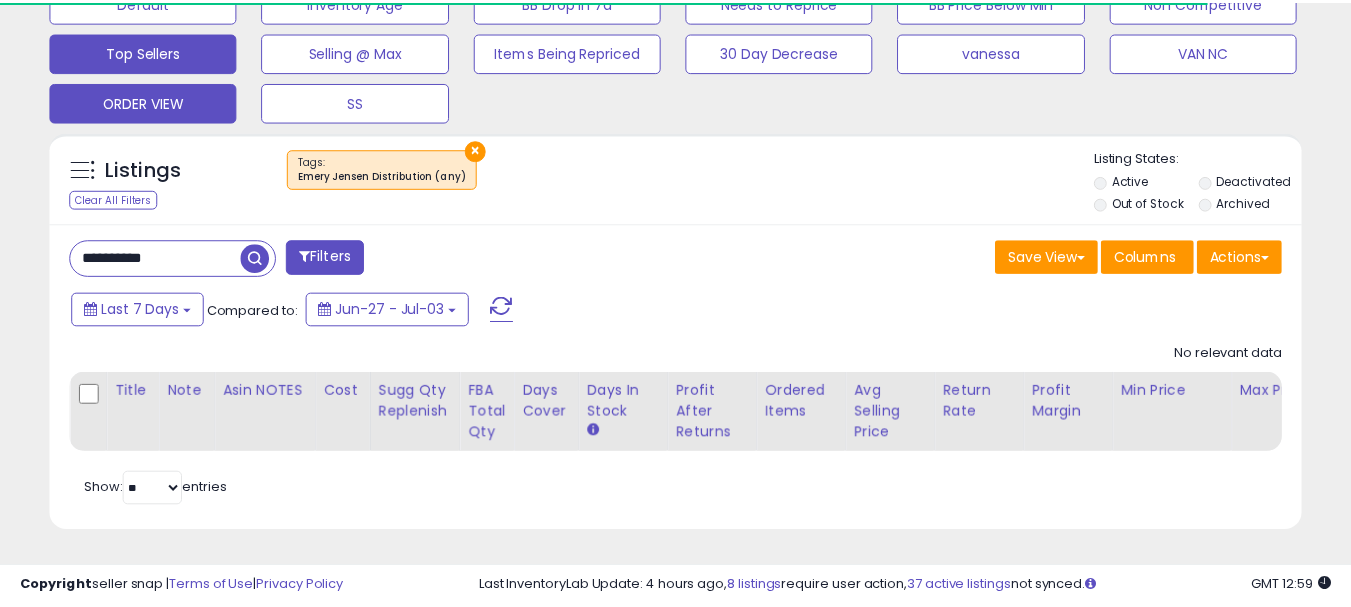 scroll, scrollTop: 410, scrollLeft: 724, axis: both 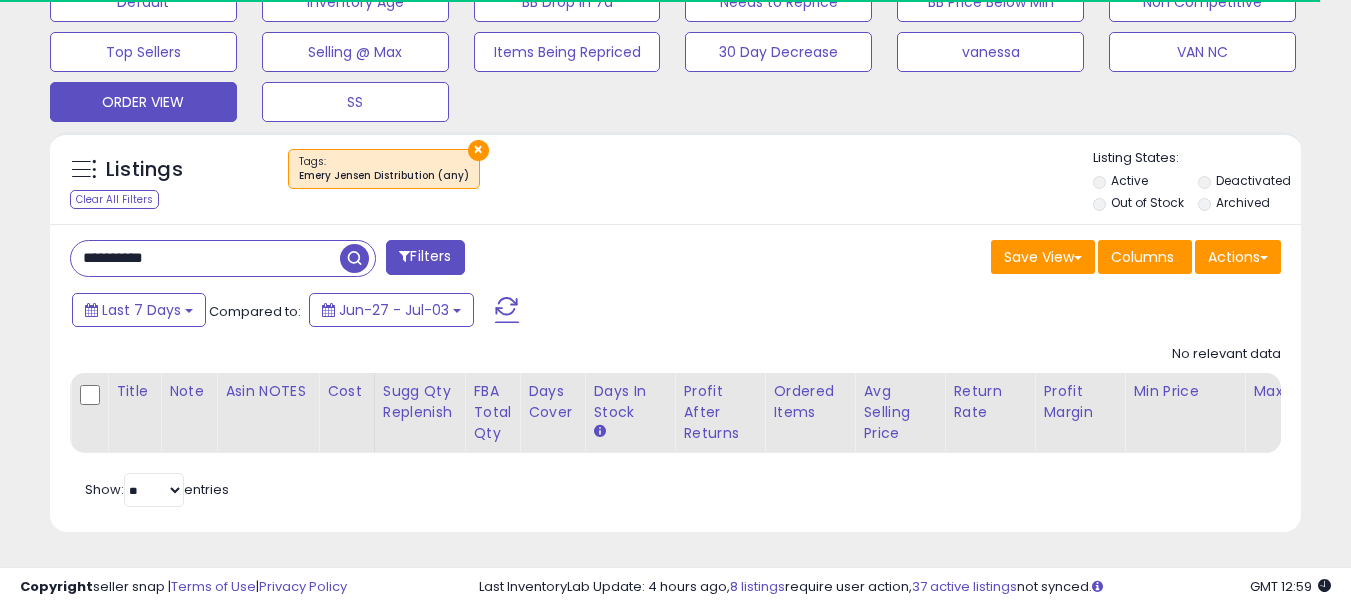 click on "**********" at bounding box center [205, 258] 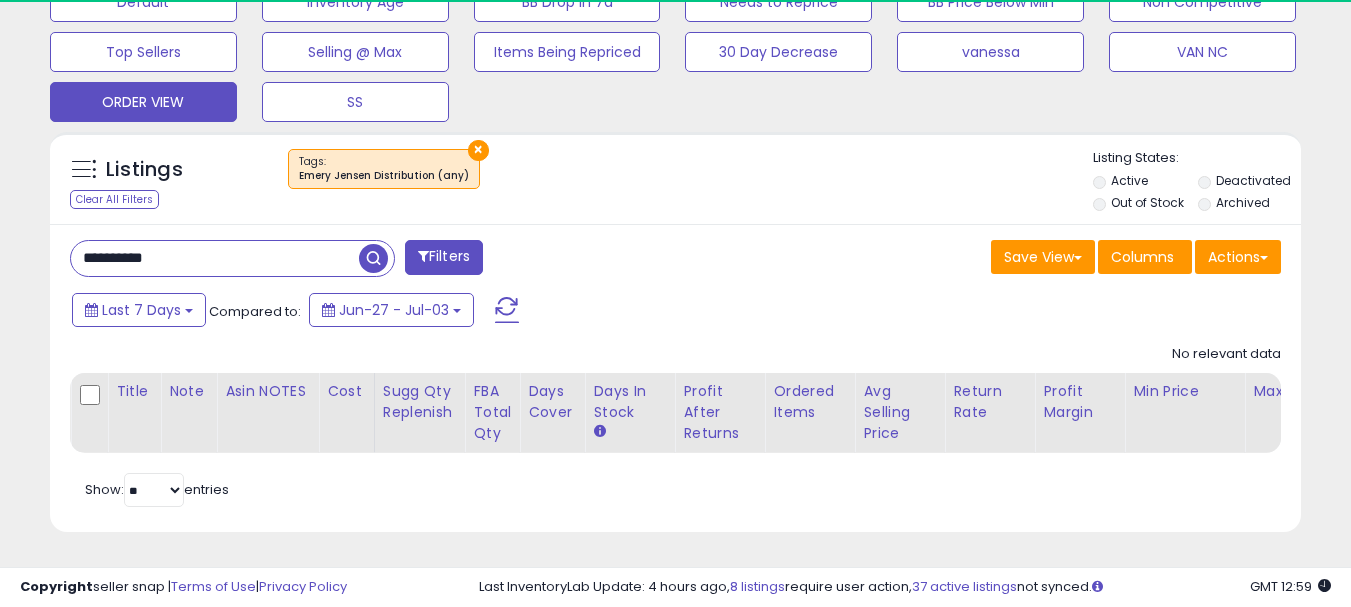 click on "**********" at bounding box center [215, 258] 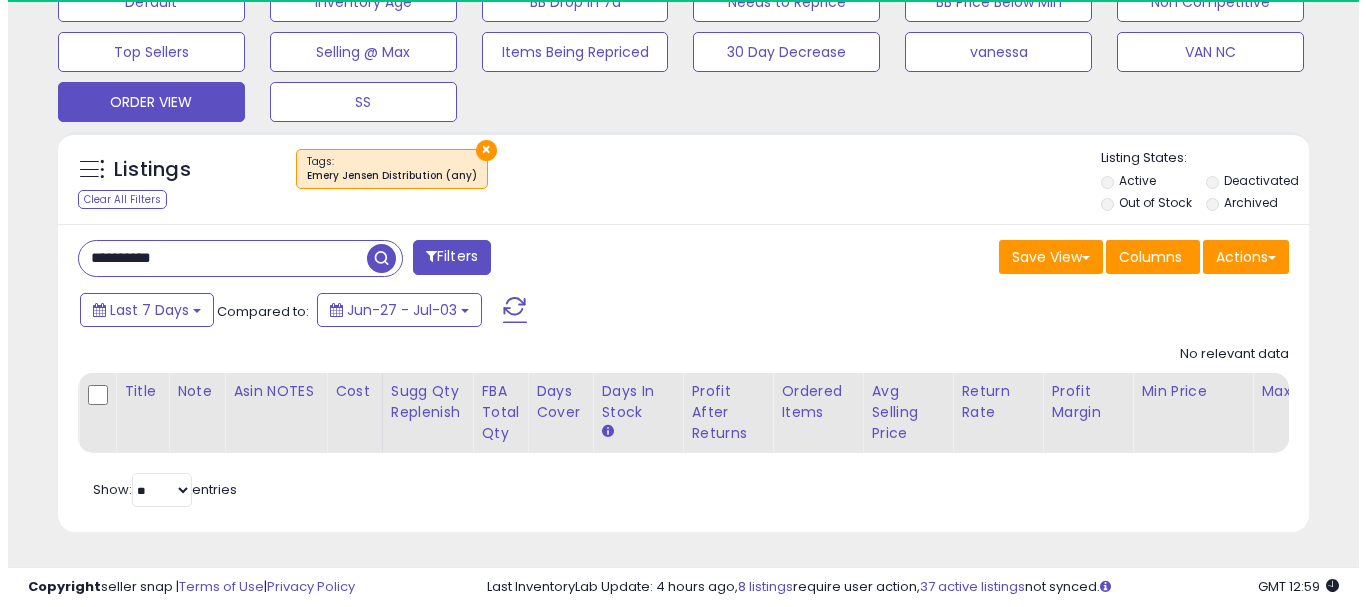 scroll, scrollTop: 410, scrollLeft: 724, axis: both 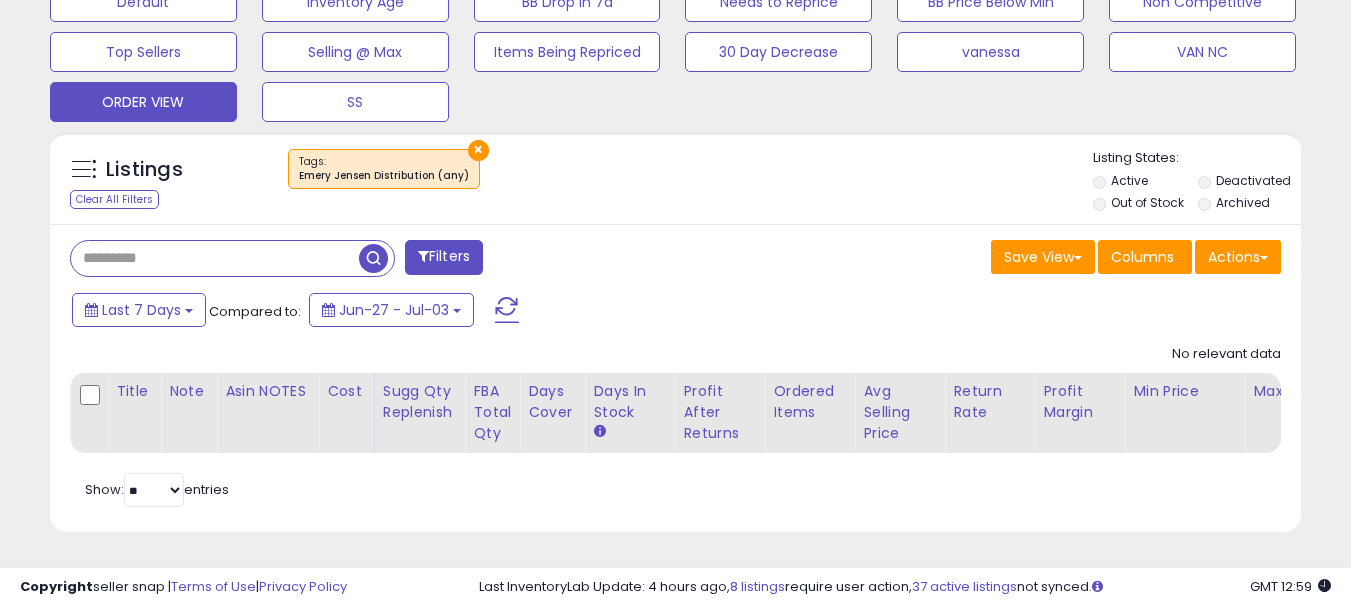 type 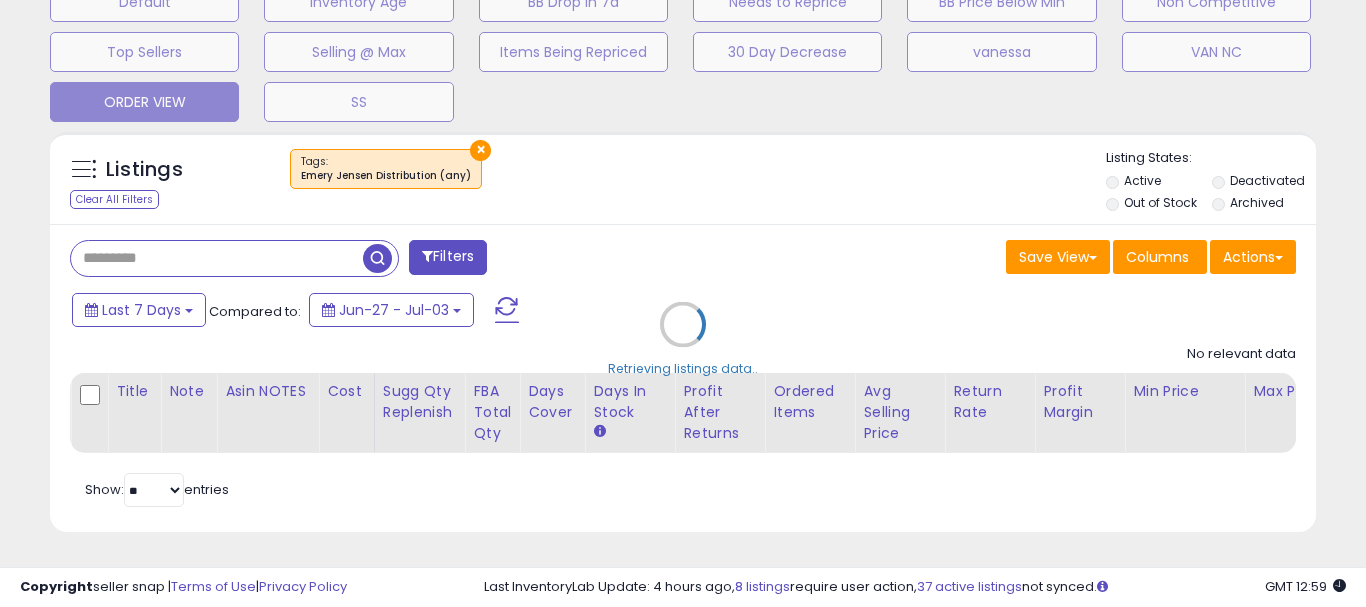 scroll, scrollTop: 999590, scrollLeft: 999267, axis: both 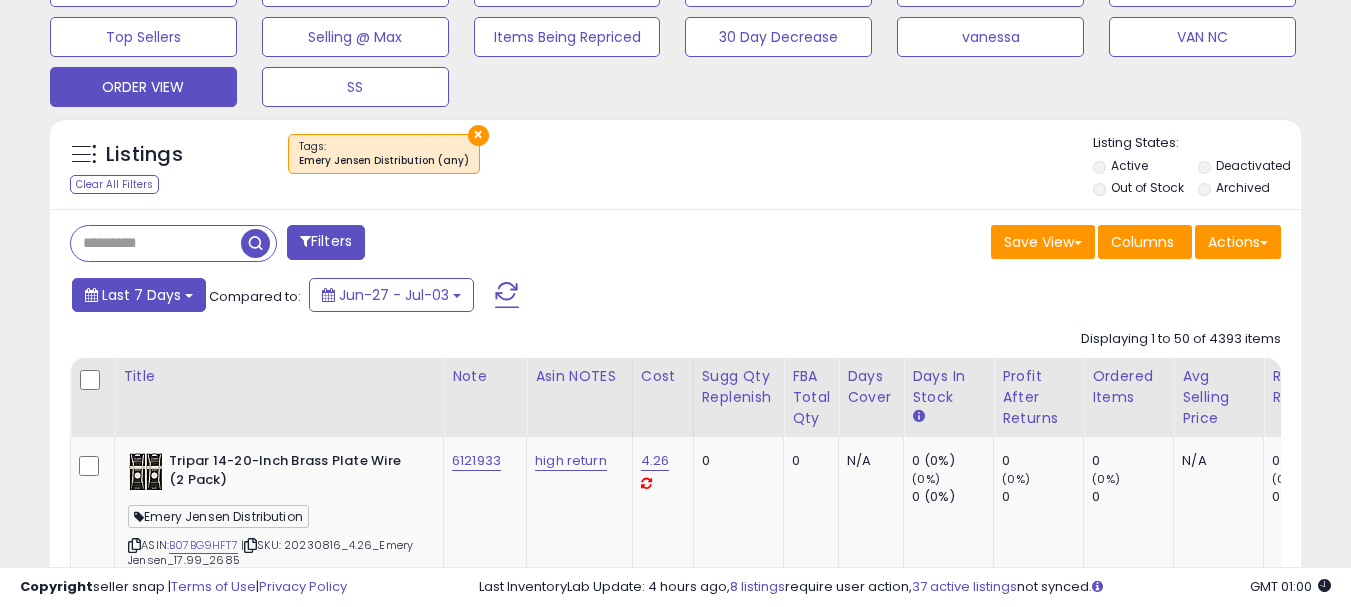 click on "Last 7 Days" at bounding box center [141, 295] 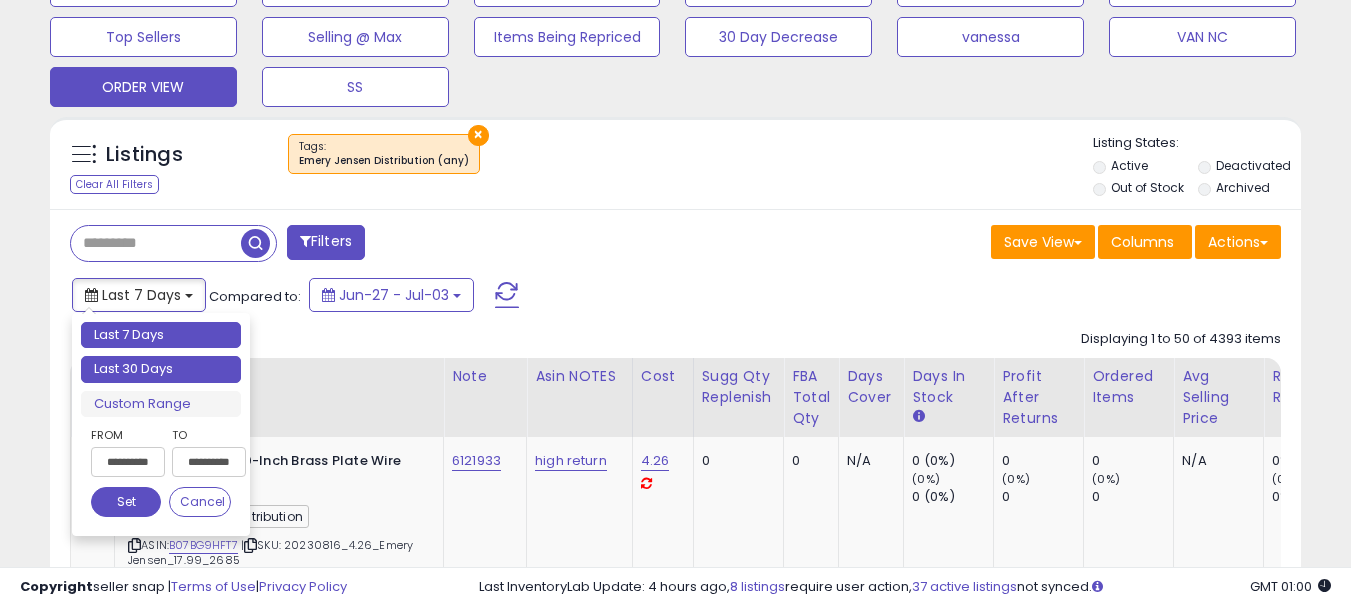 type on "**********" 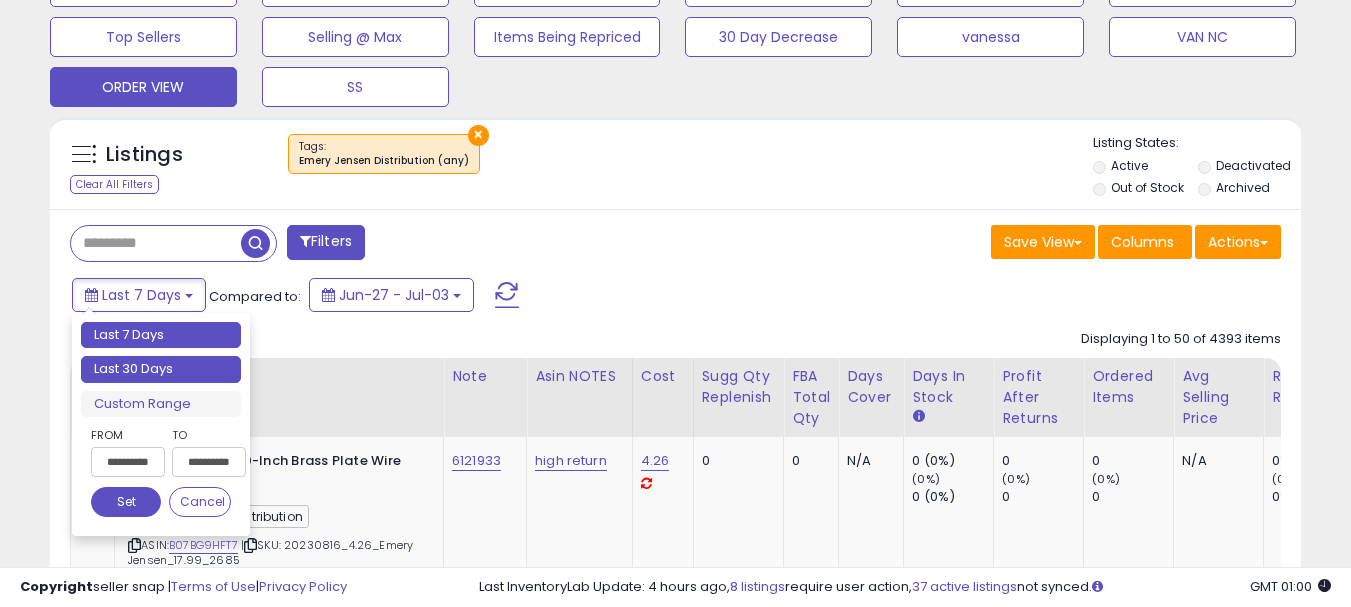 click on "Last 30 Days" at bounding box center (161, 369) 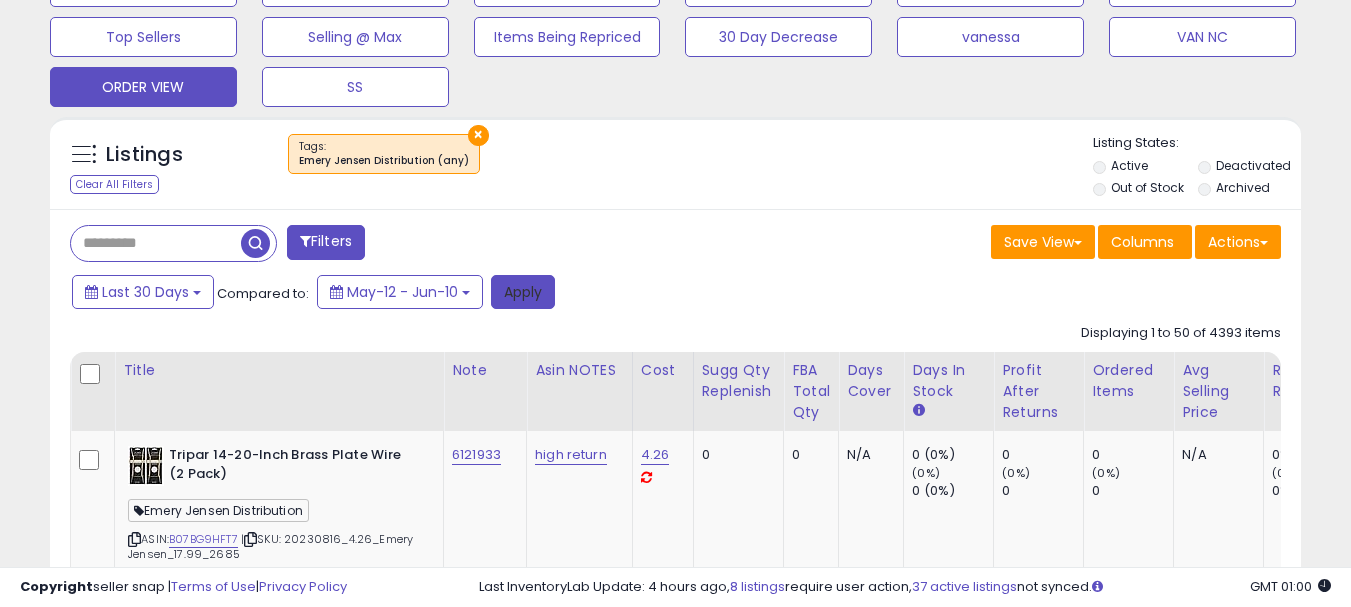 click on "Apply" at bounding box center [523, 292] 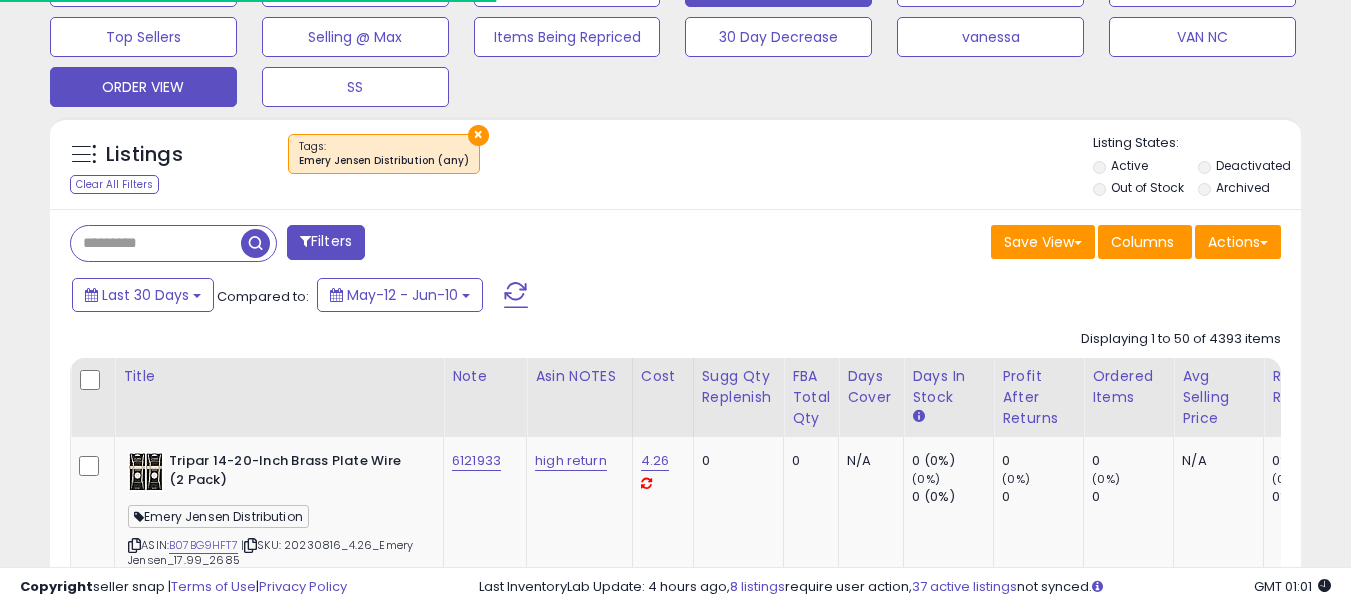 scroll, scrollTop: 999590, scrollLeft: 999276, axis: both 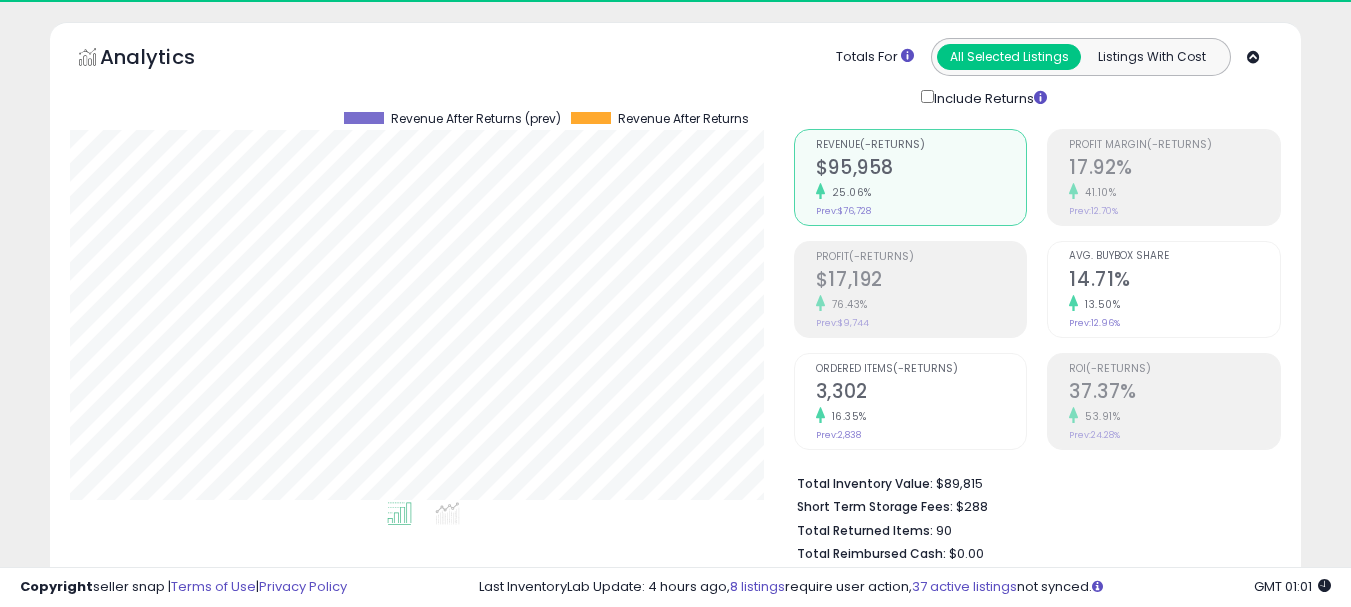 click on "Include Returns" at bounding box center [988, 97] 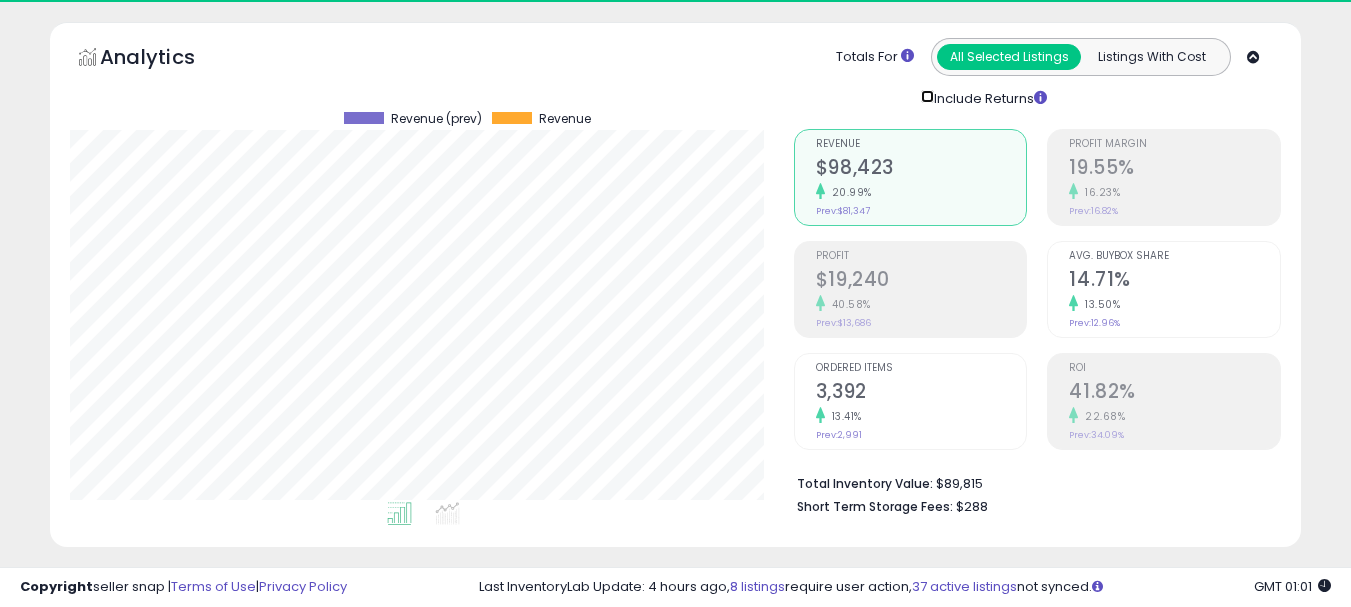 scroll, scrollTop: 410, scrollLeft: 724, axis: both 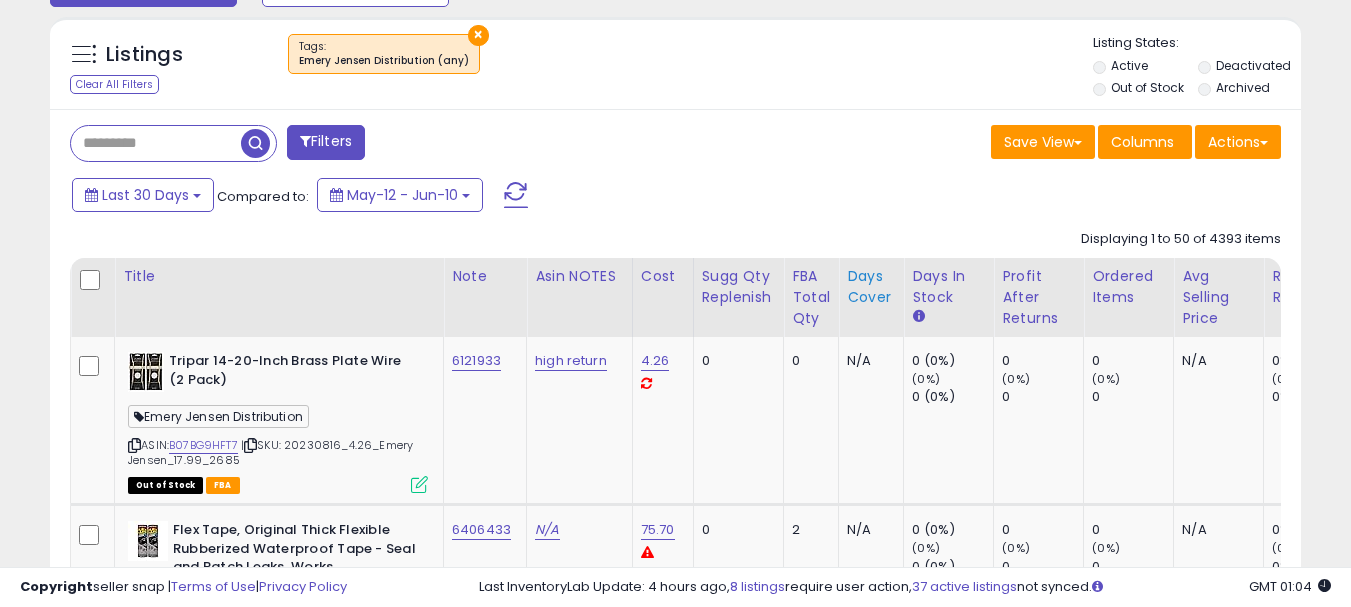 click on "Days Cover" at bounding box center [871, 287] 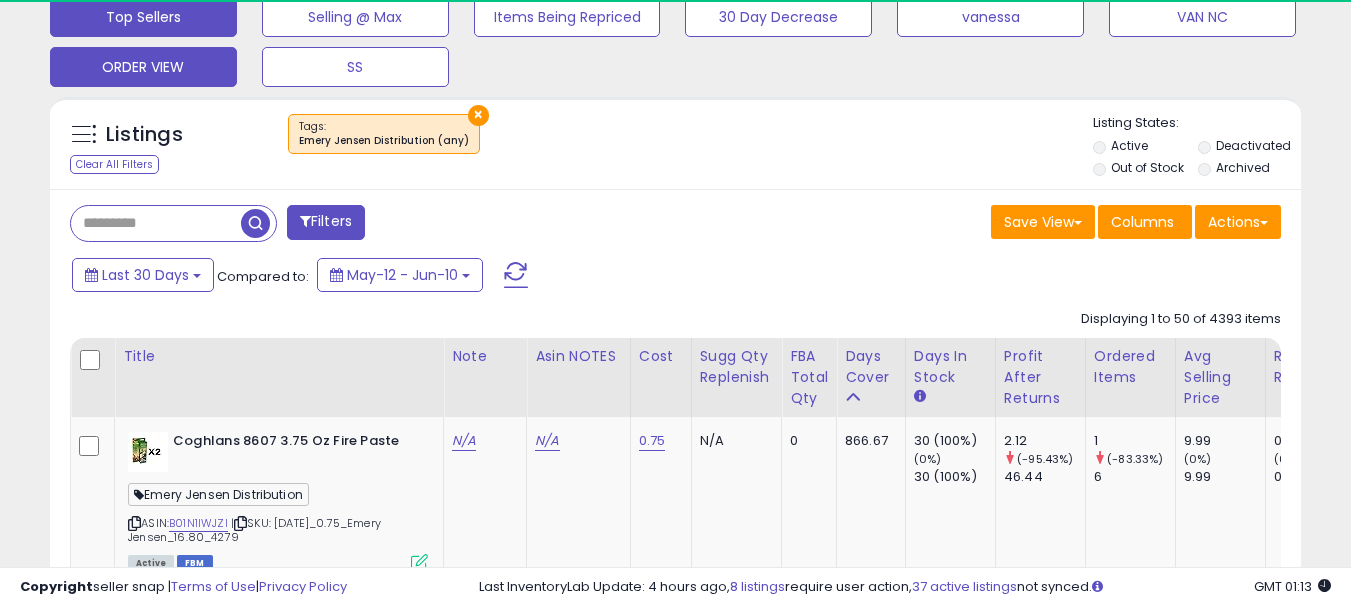 scroll, scrollTop: 763, scrollLeft: 0, axis: vertical 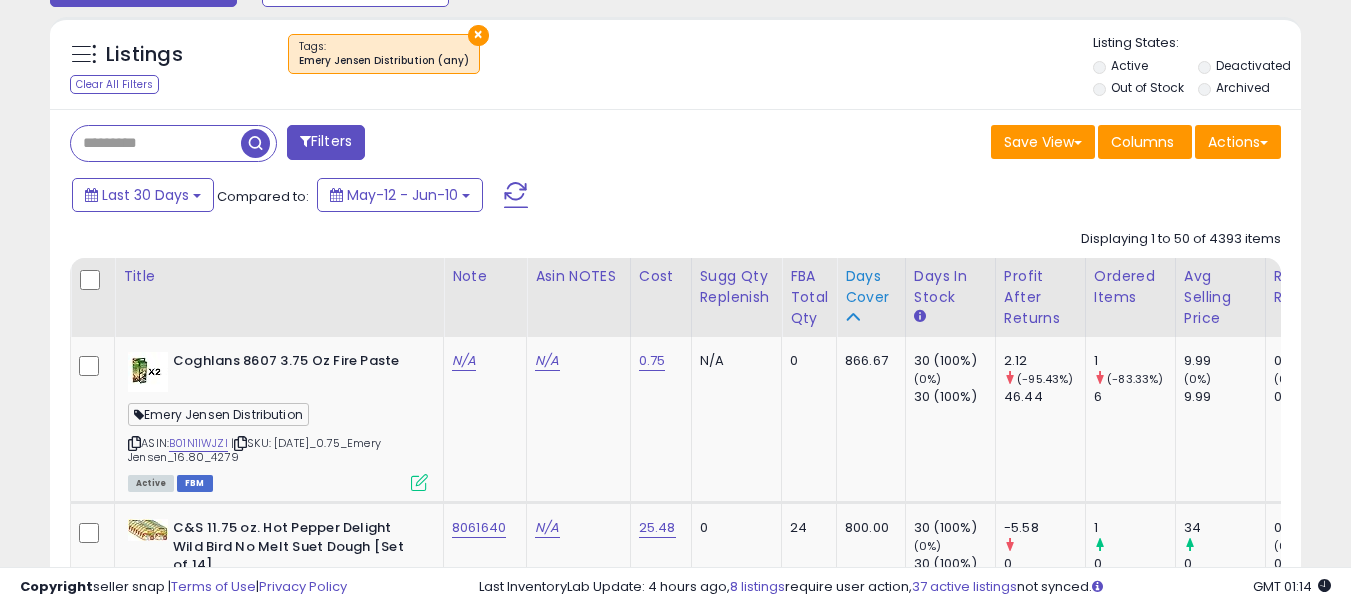 click on "Days Cover" at bounding box center (871, 287) 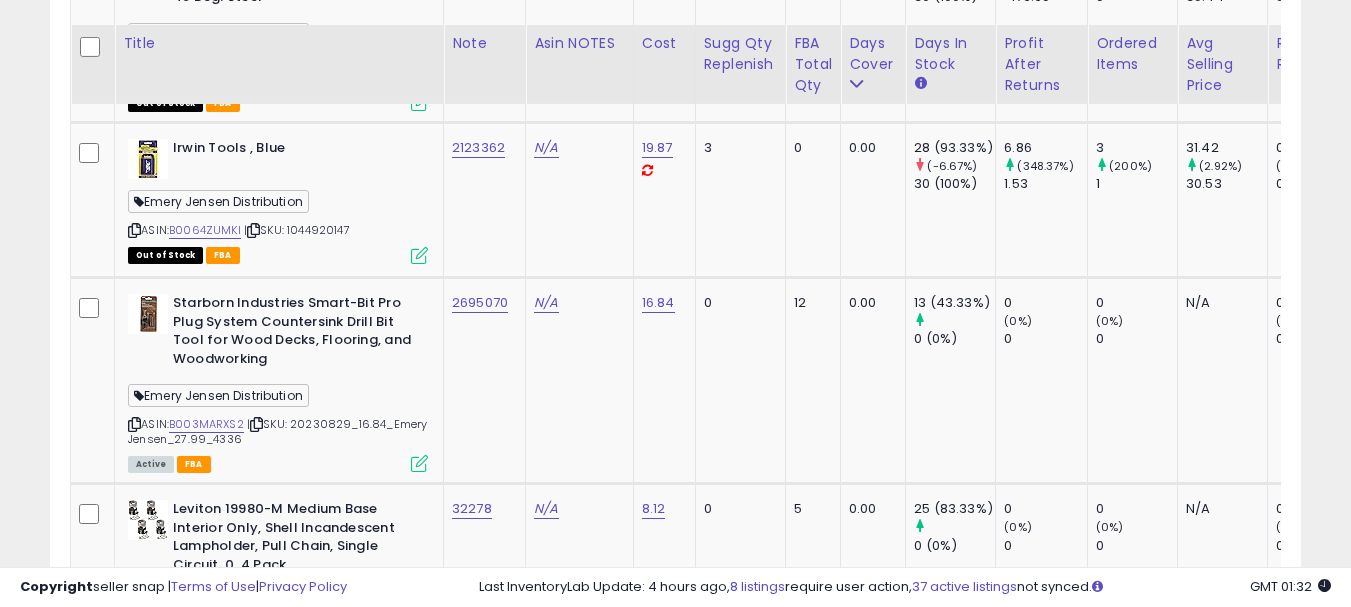 scroll, scrollTop: 3763, scrollLeft: 0, axis: vertical 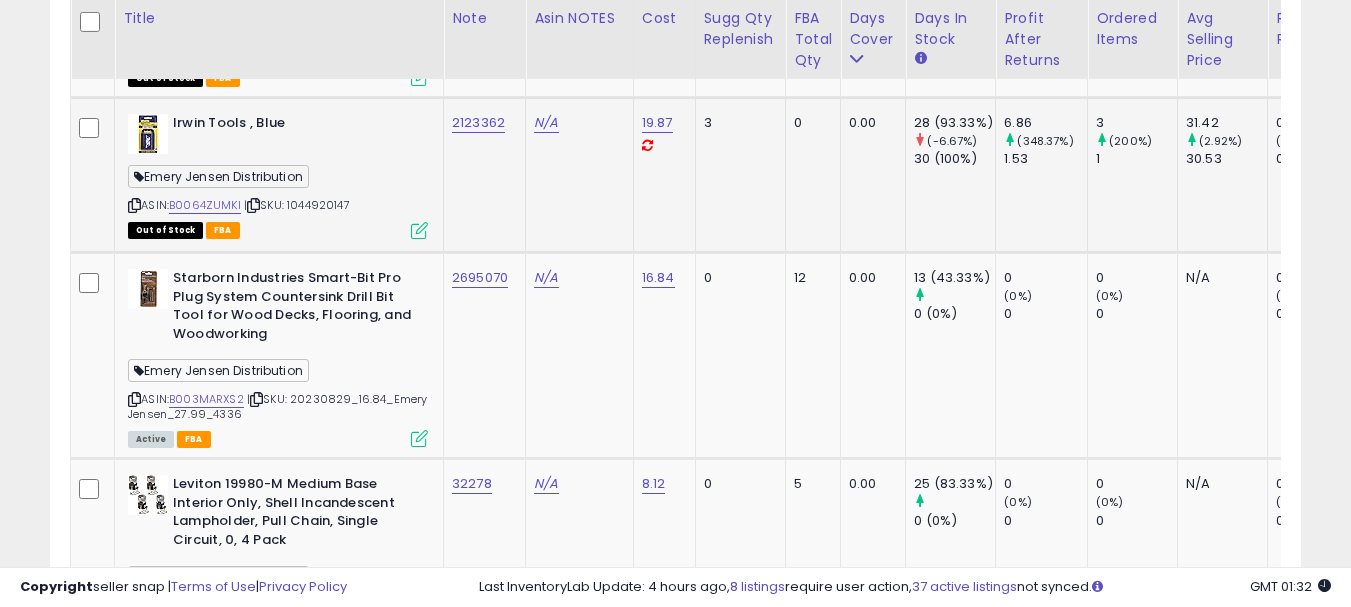 click on "2123362" 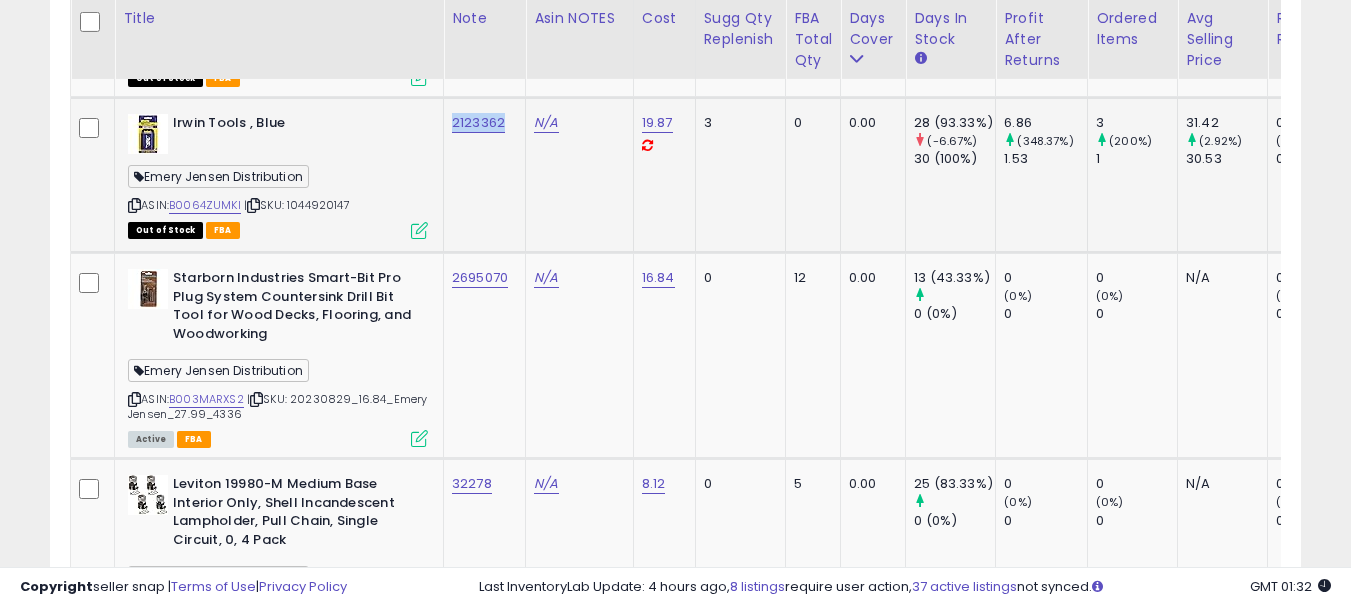 copy on "2123362" 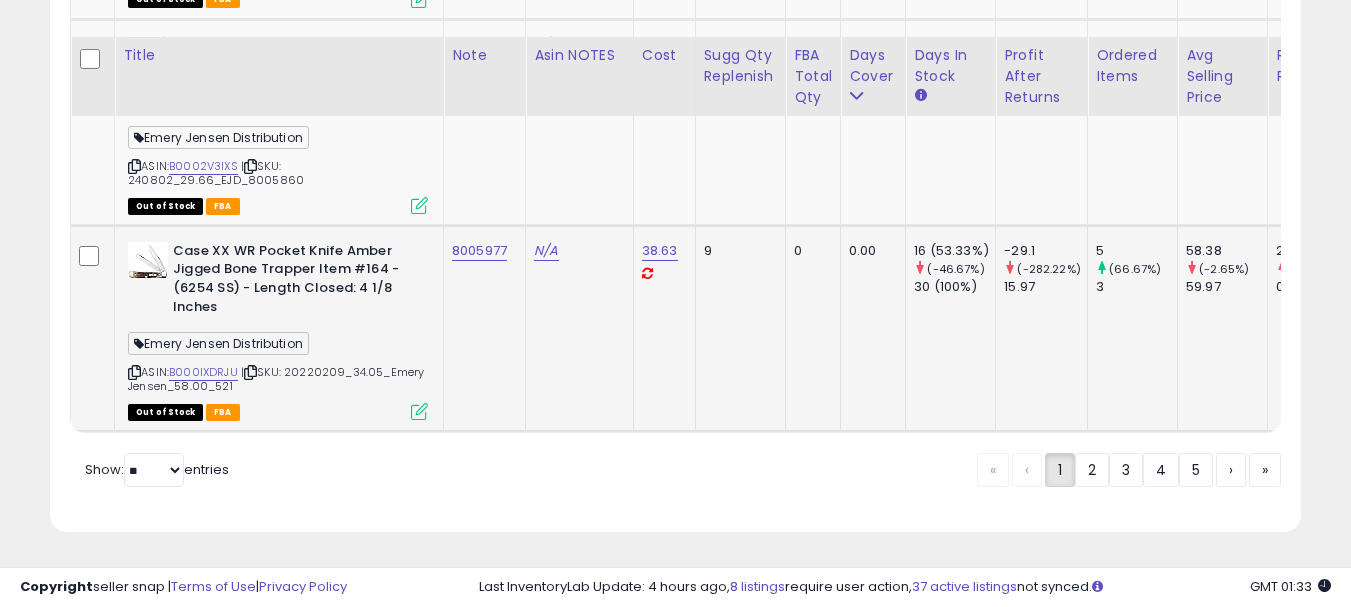 scroll, scrollTop: 9897, scrollLeft: 0, axis: vertical 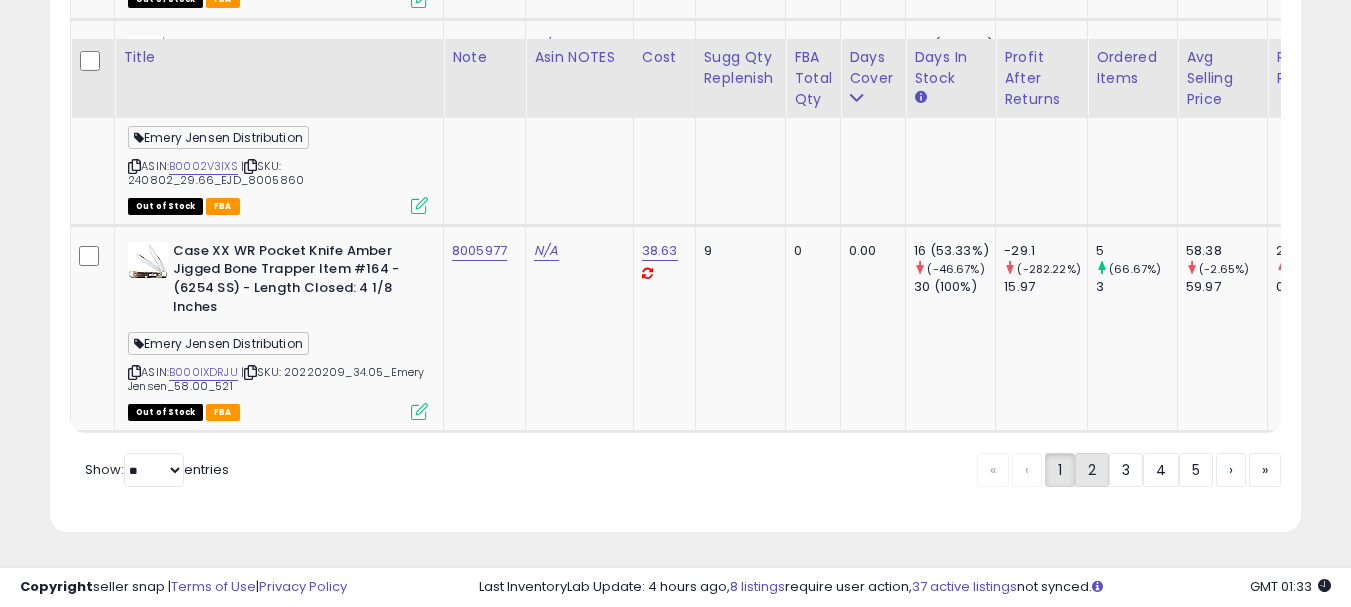 click on "2" 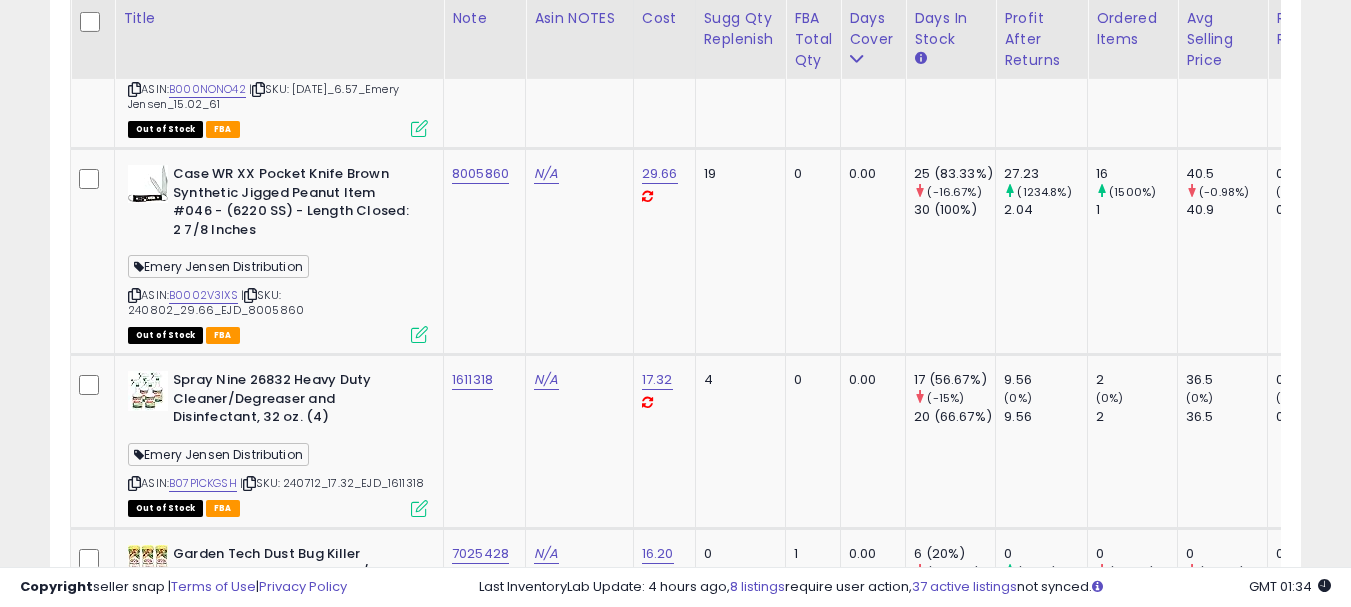 scroll, scrollTop: 8283, scrollLeft: 0, axis: vertical 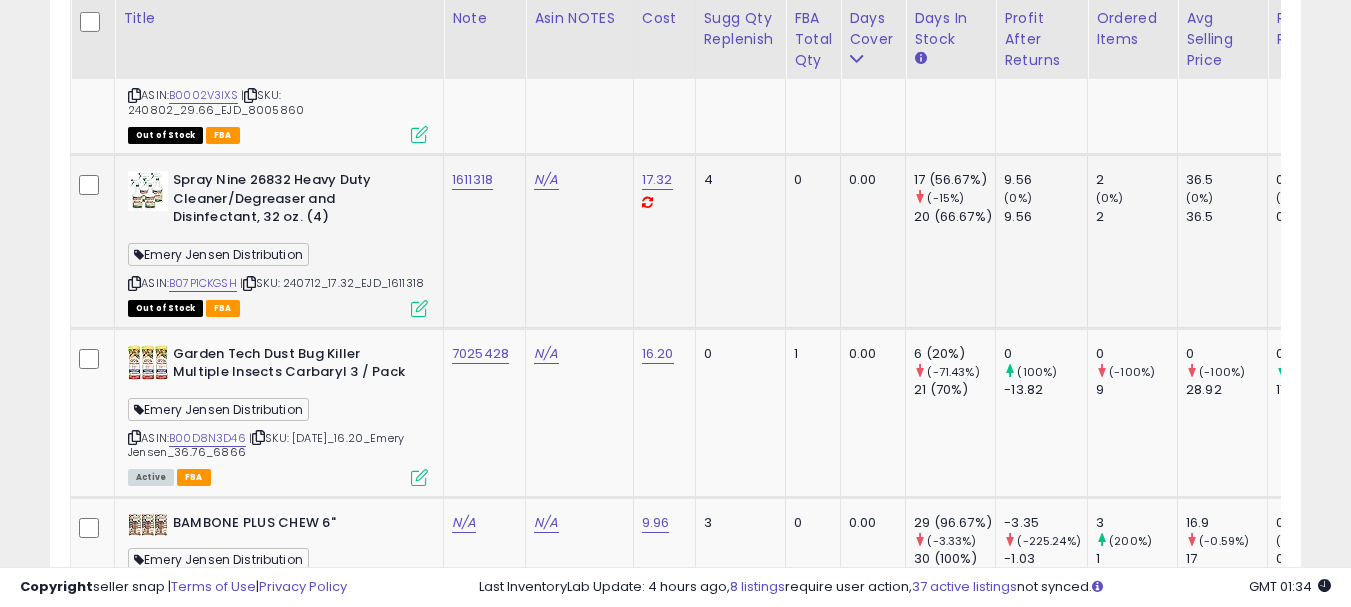 click on "1611318" 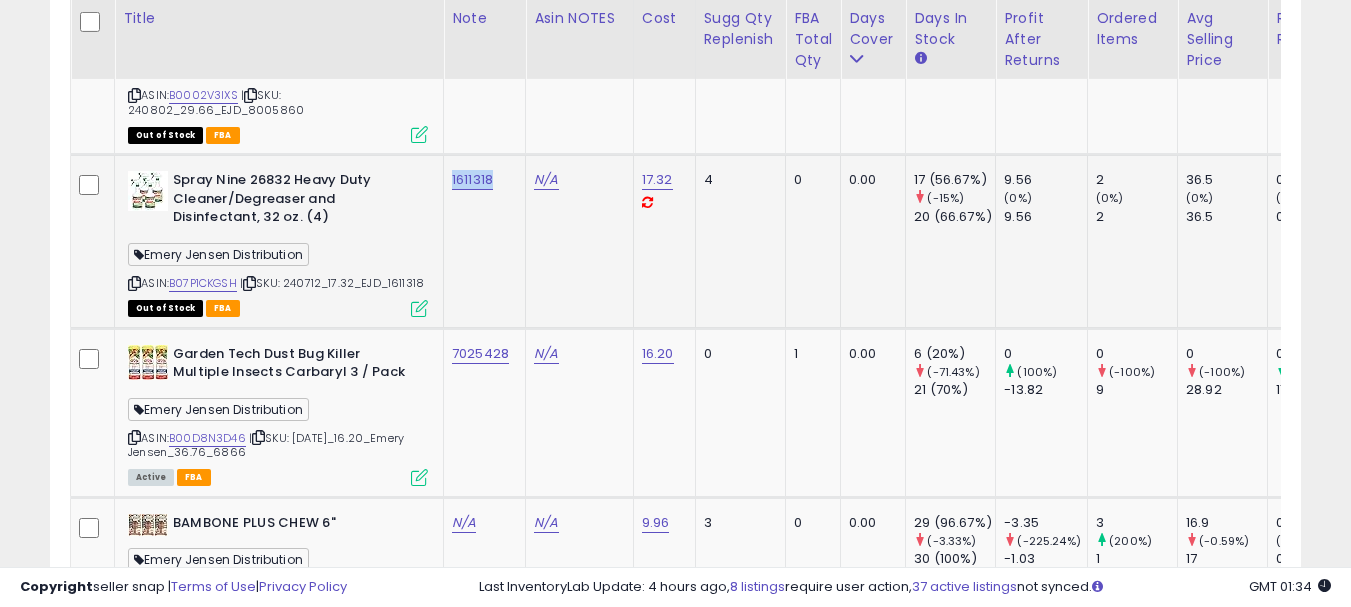 copy on "1611318" 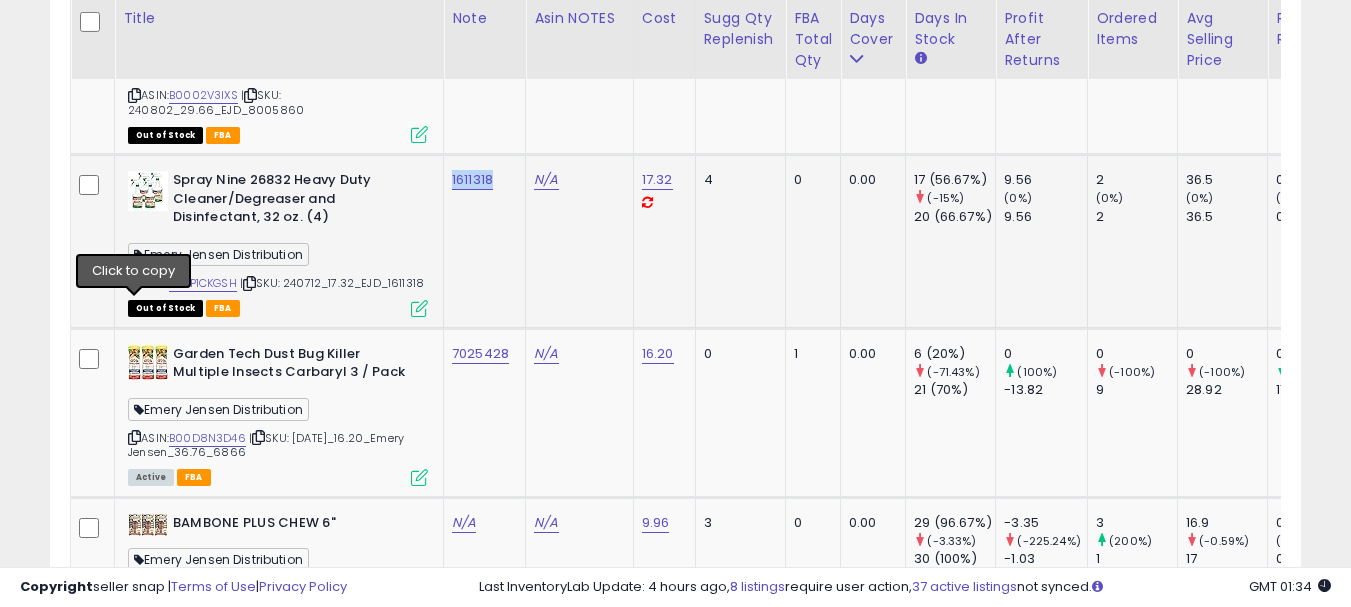 click at bounding box center [134, 283] 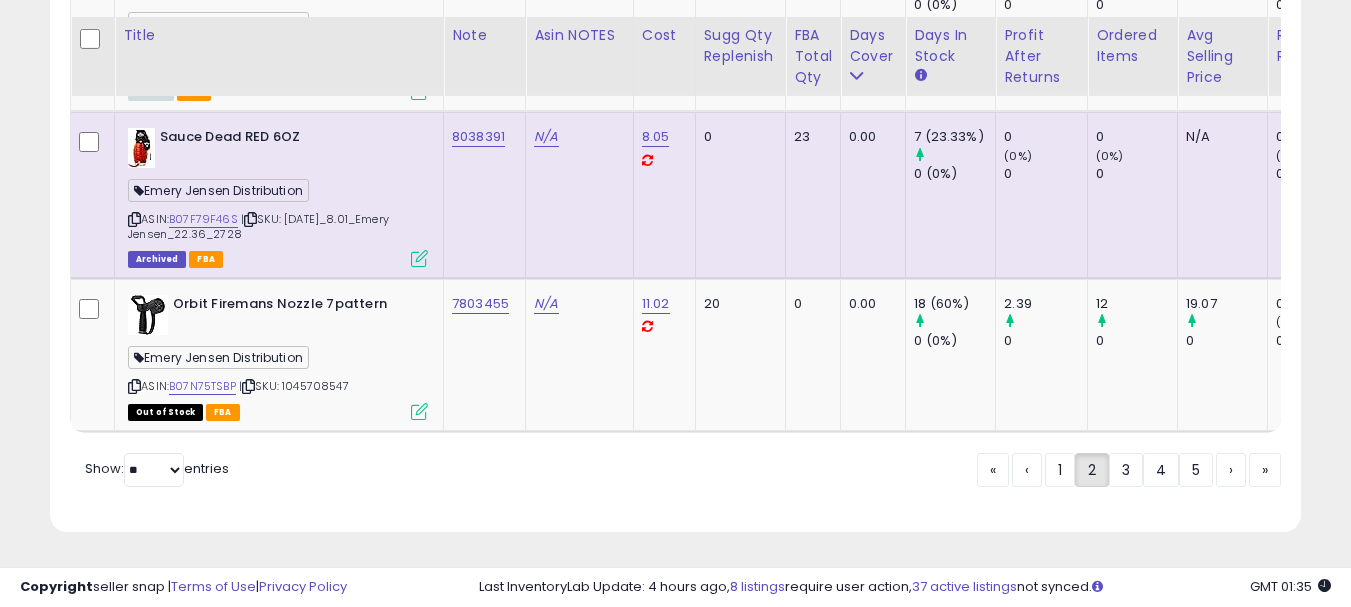 scroll, scrollTop: 9707, scrollLeft: 0, axis: vertical 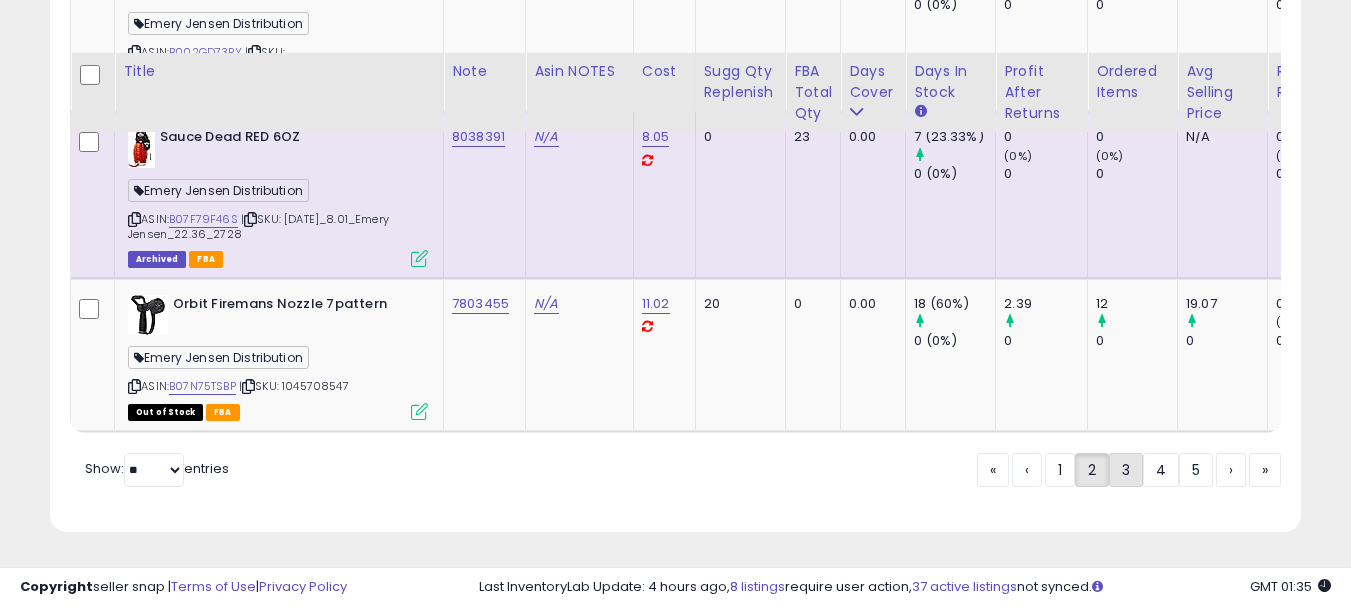 click on "3" 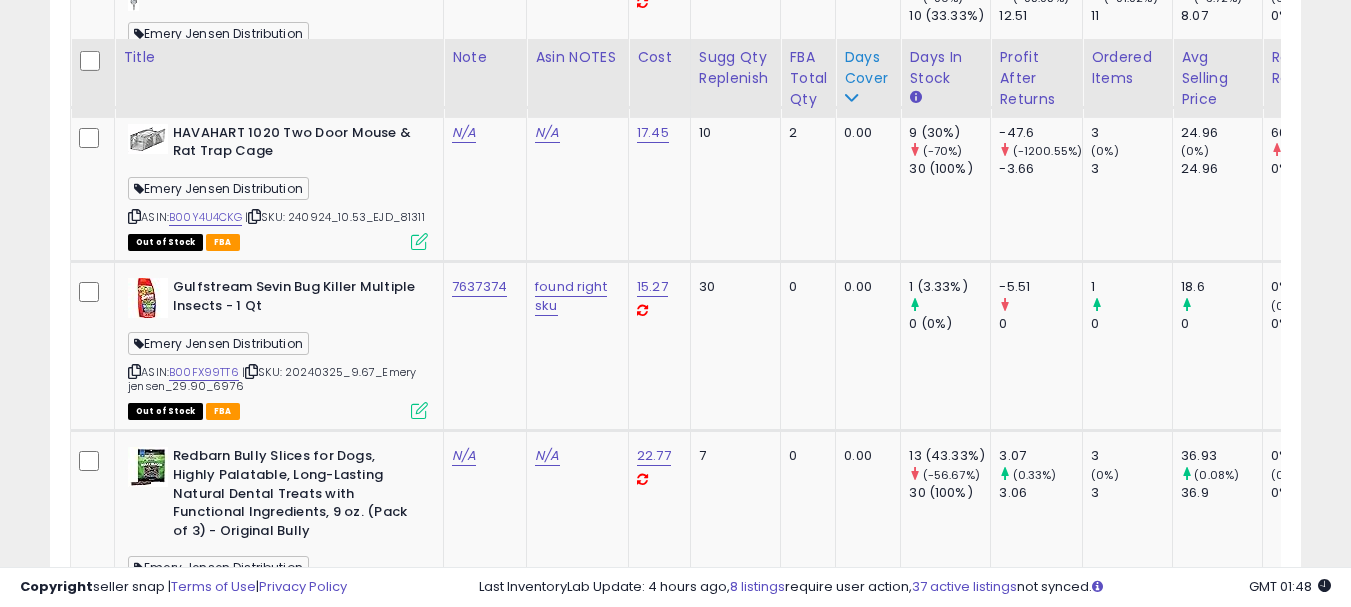 scroll, scrollTop: 1183, scrollLeft: 0, axis: vertical 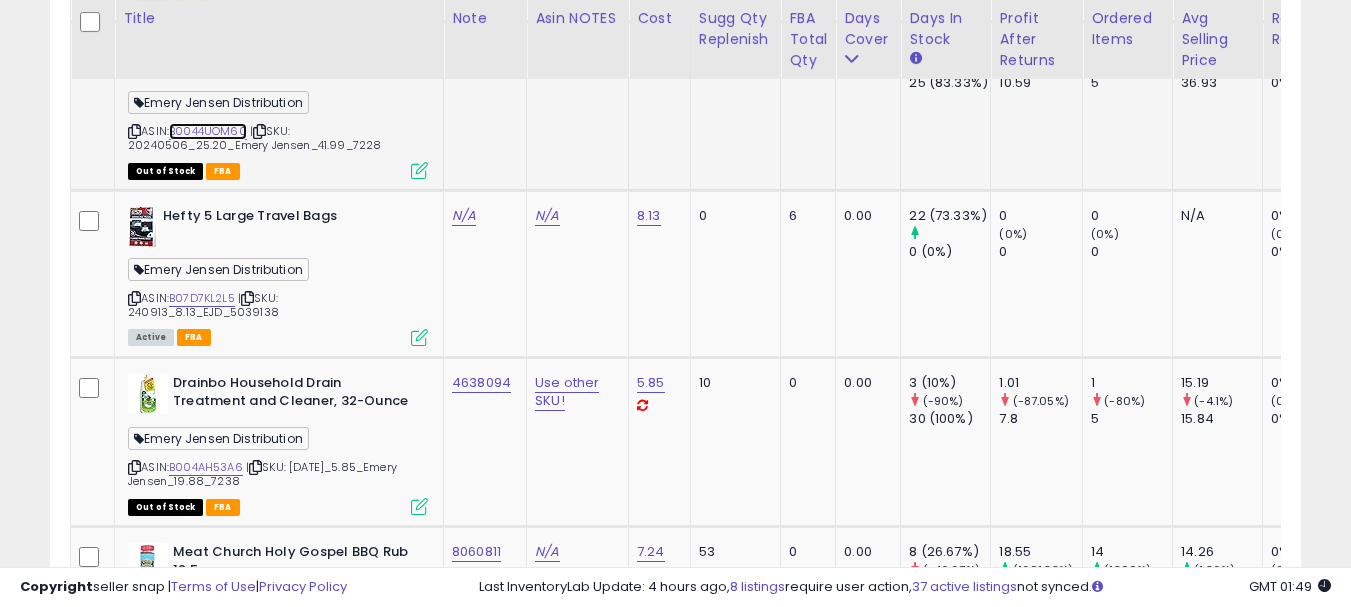 click on "B0044UOM60" at bounding box center (208, 131) 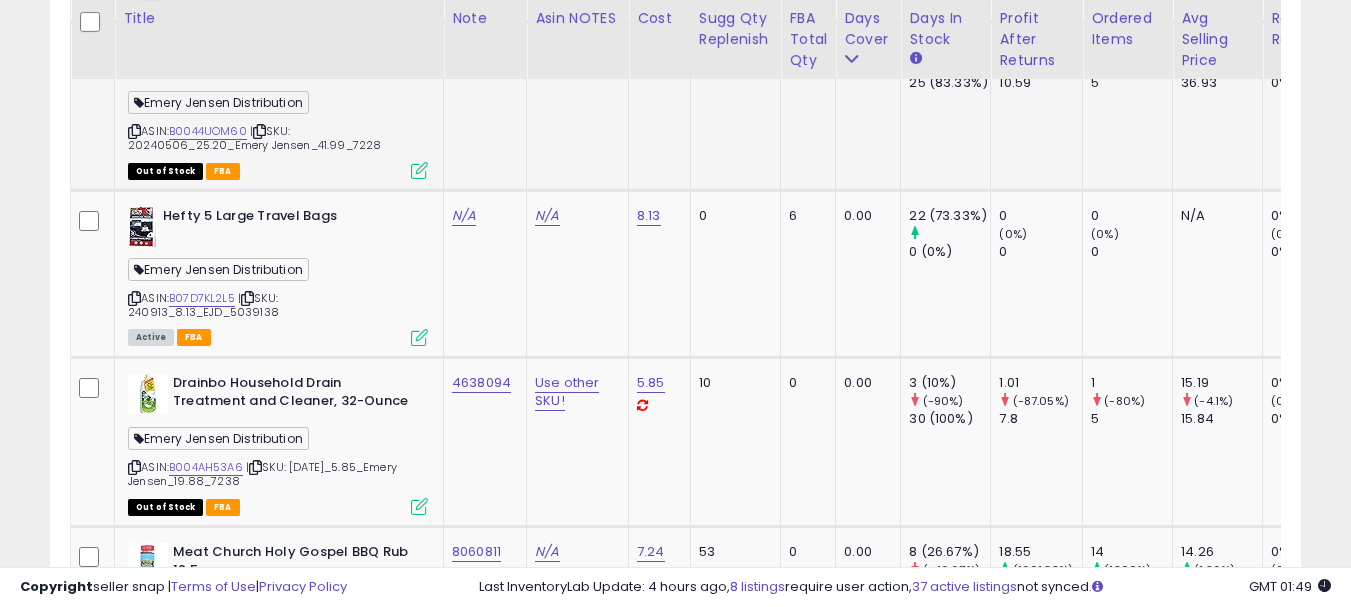 click on "23629" 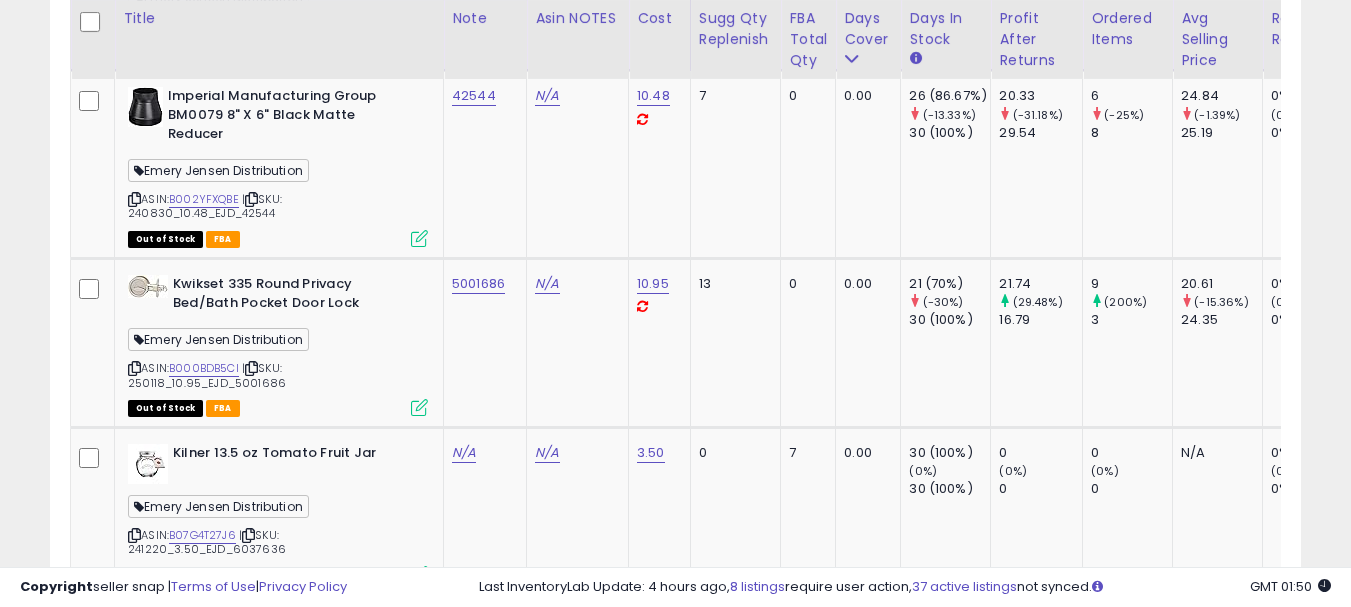 scroll, scrollTop: 8059, scrollLeft: 0, axis: vertical 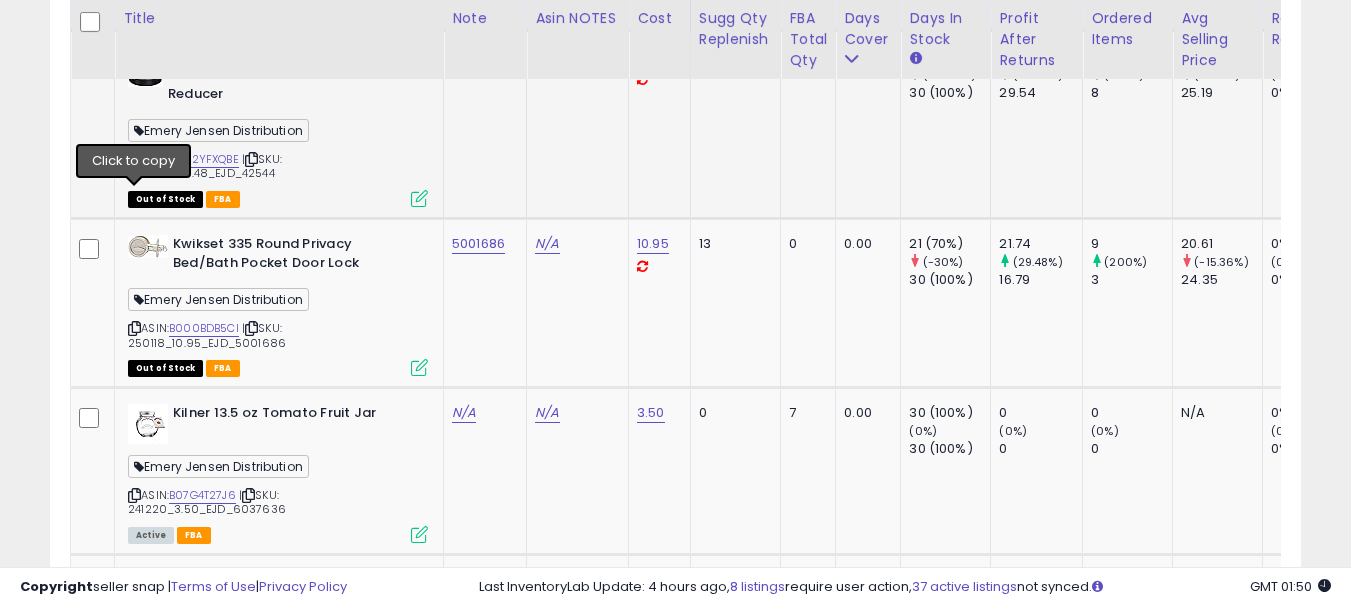 click at bounding box center [134, 159] 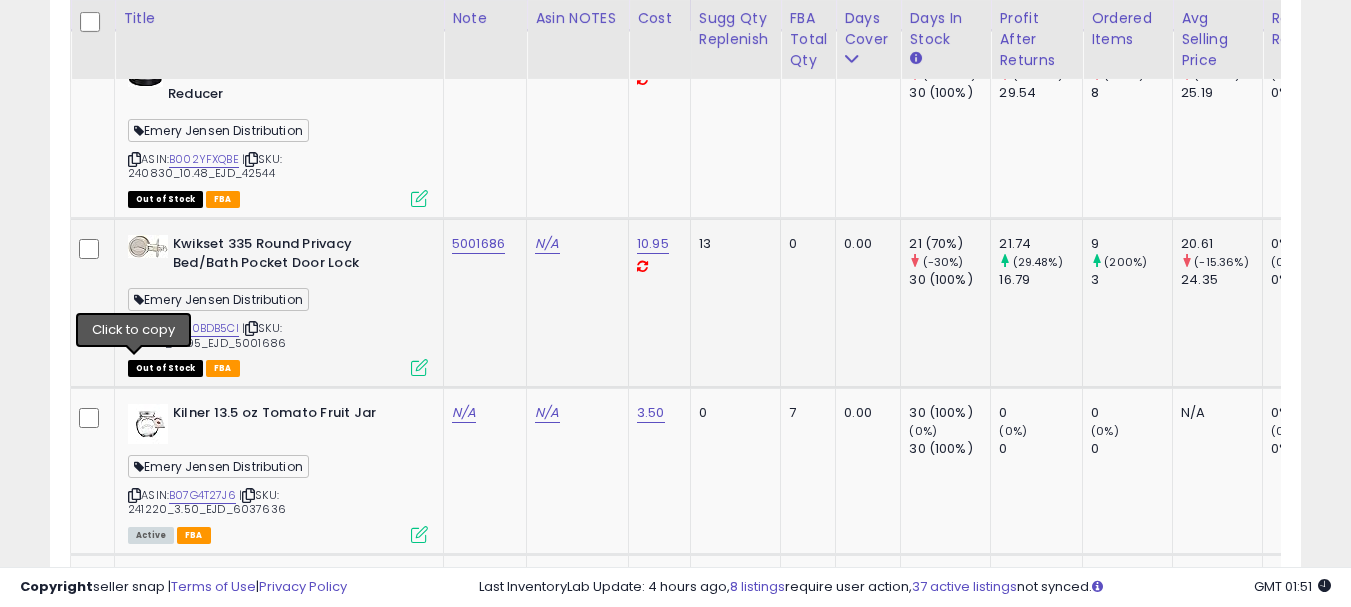 click at bounding box center [134, 328] 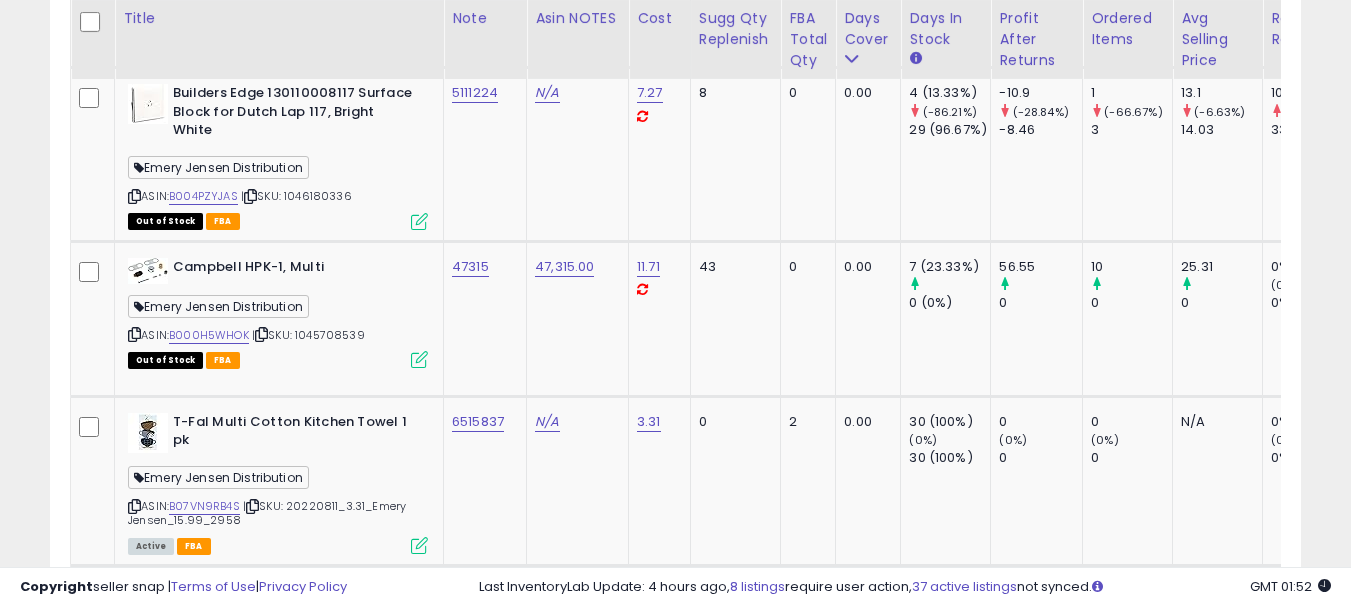 scroll, scrollTop: 9277, scrollLeft: 0, axis: vertical 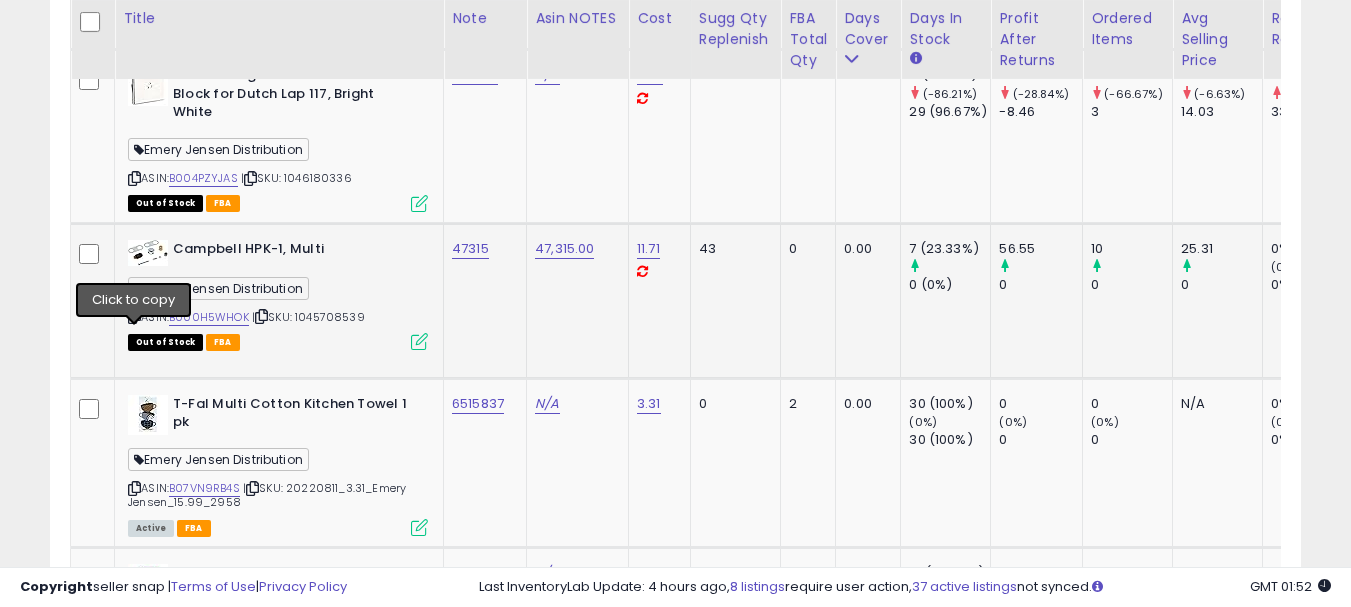 click at bounding box center (134, 316) 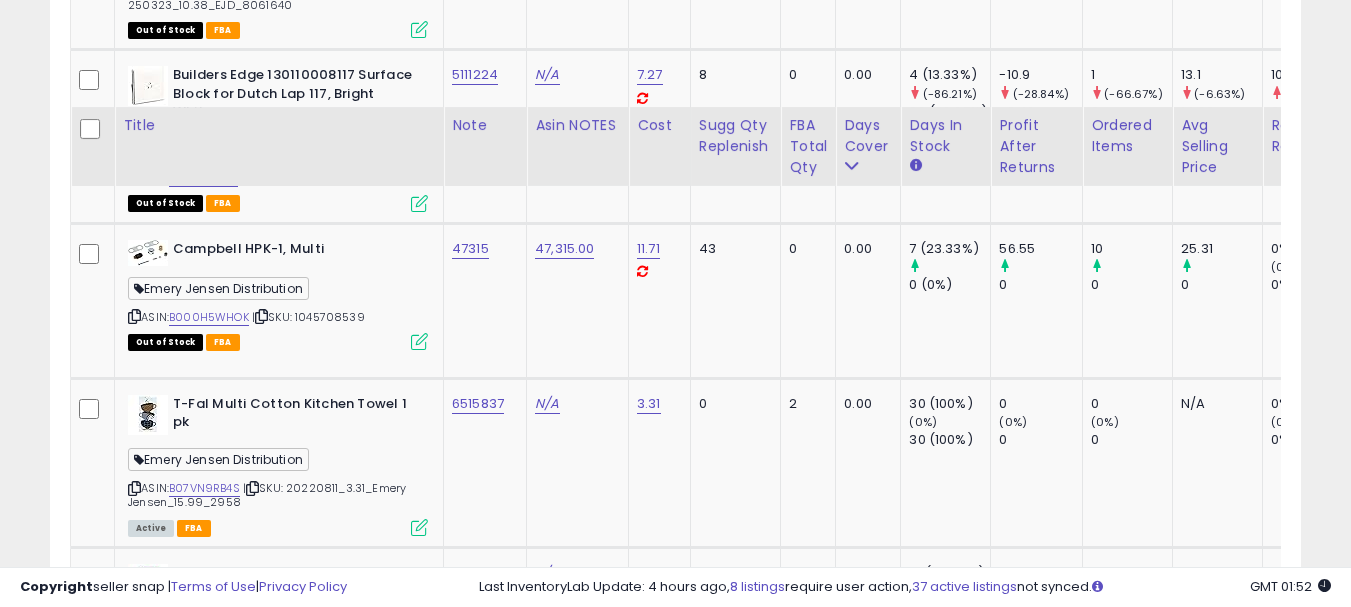 scroll, scrollTop: 9384, scrollLeft: 0, axis: vertical 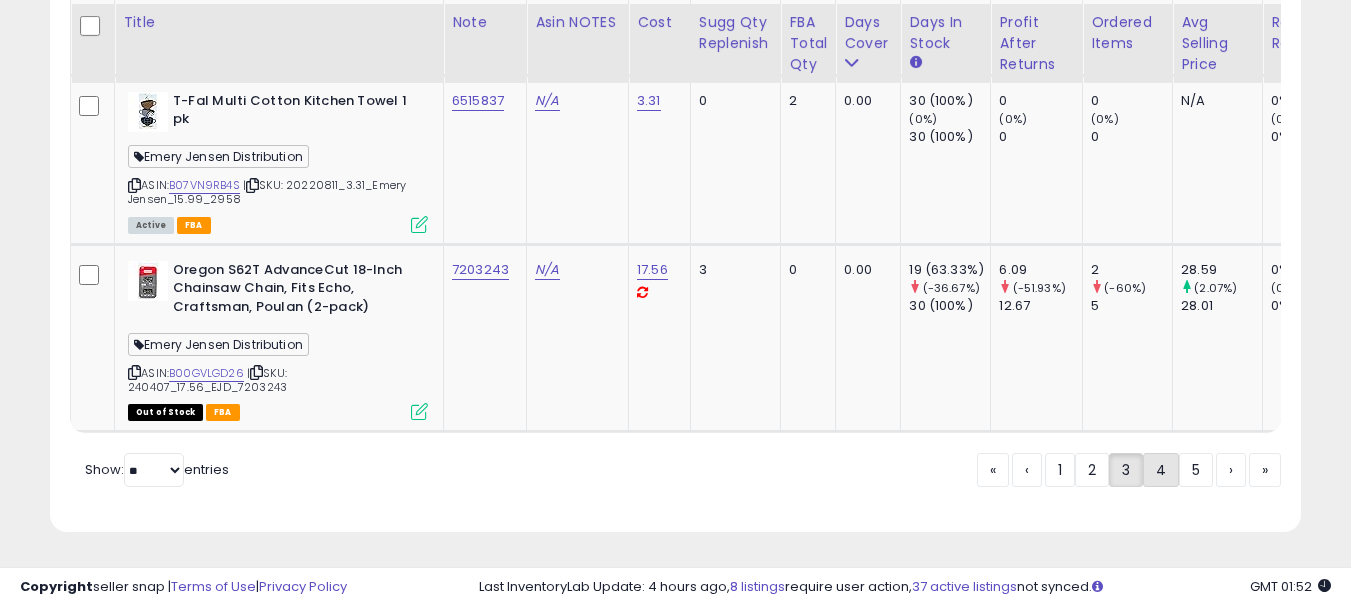 click on "4" 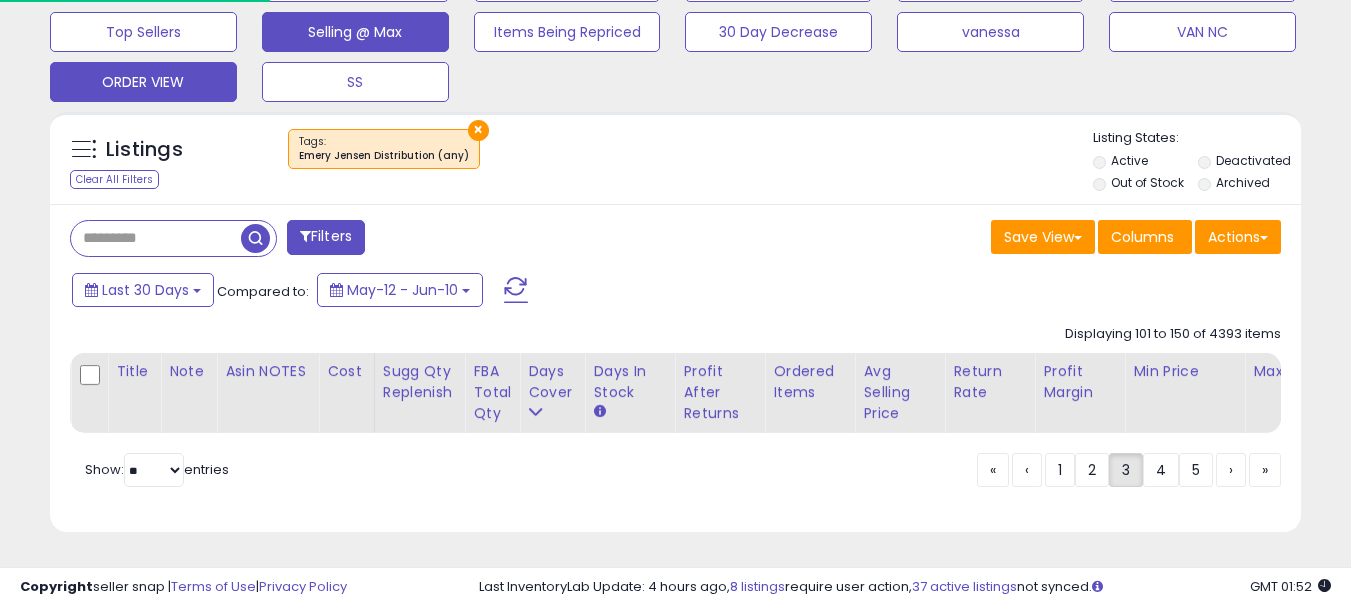 scroll, scrollTop: 683, scrollLeft: 0, axis: vertical 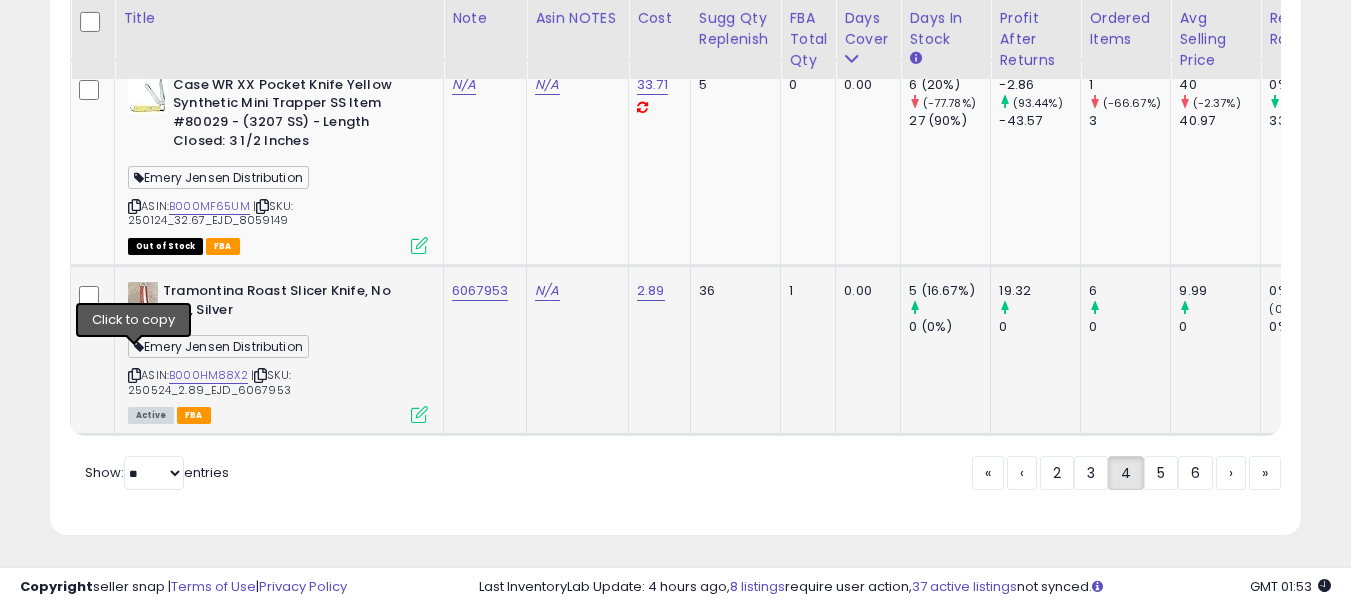 click at bounding box center (134, 375) 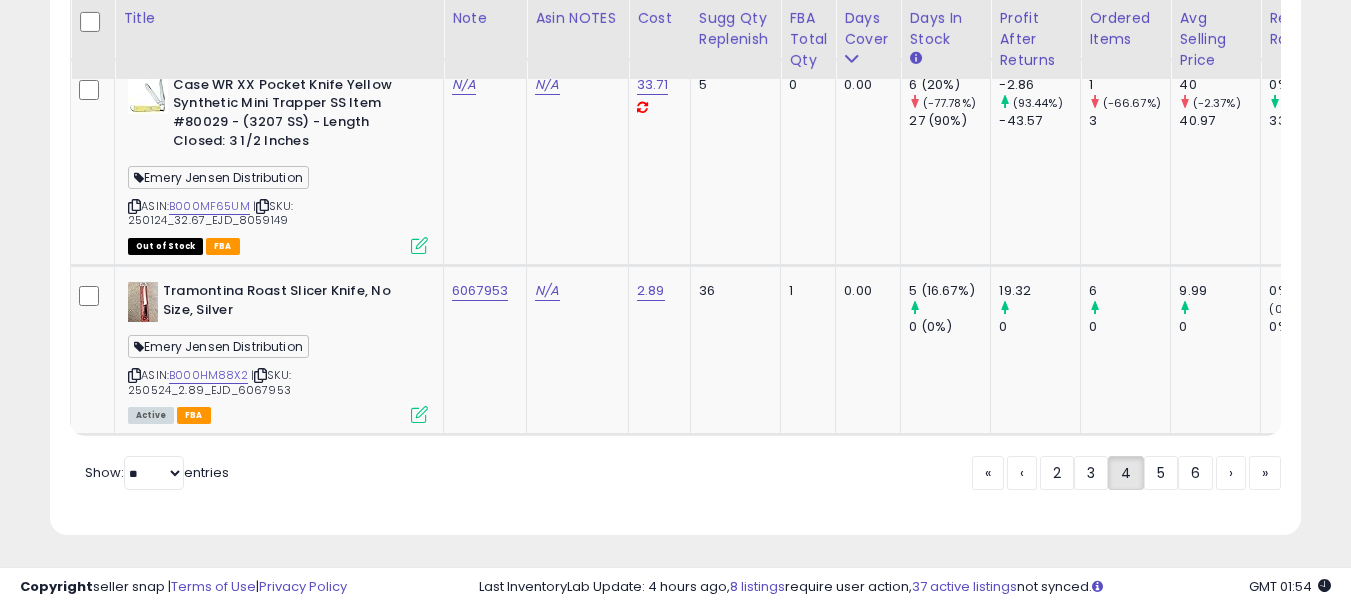 click on "5" 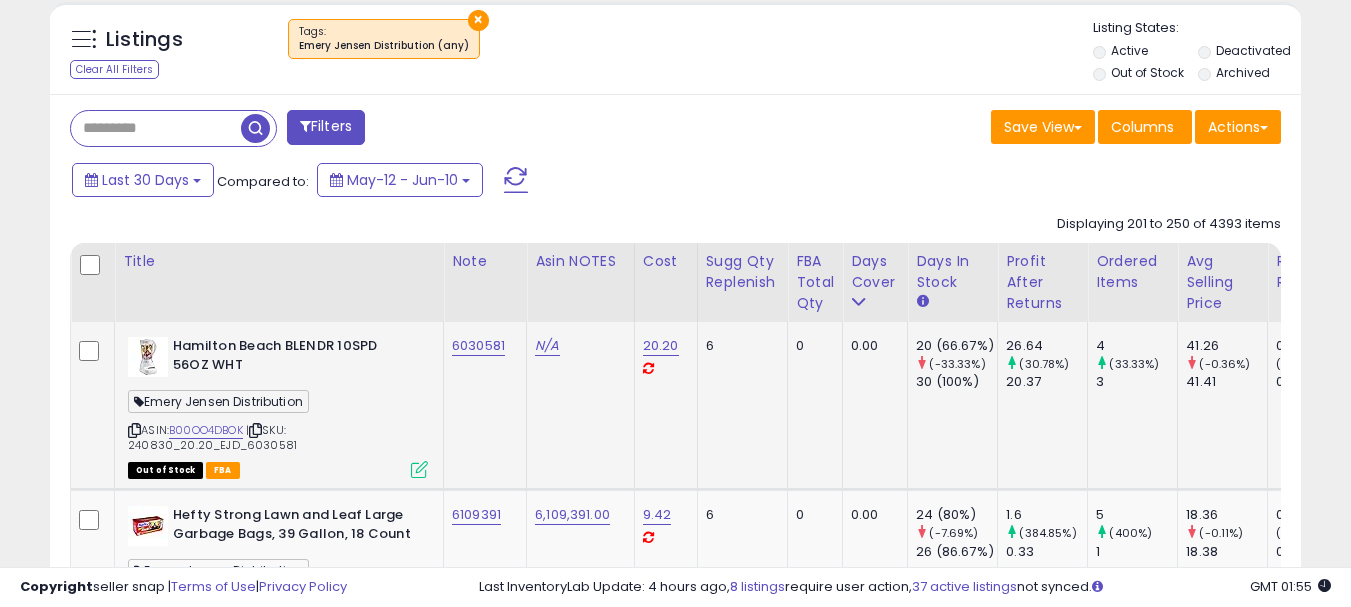 scroll, scrollTop: 883, scrollLeft: 0, axis: vertical 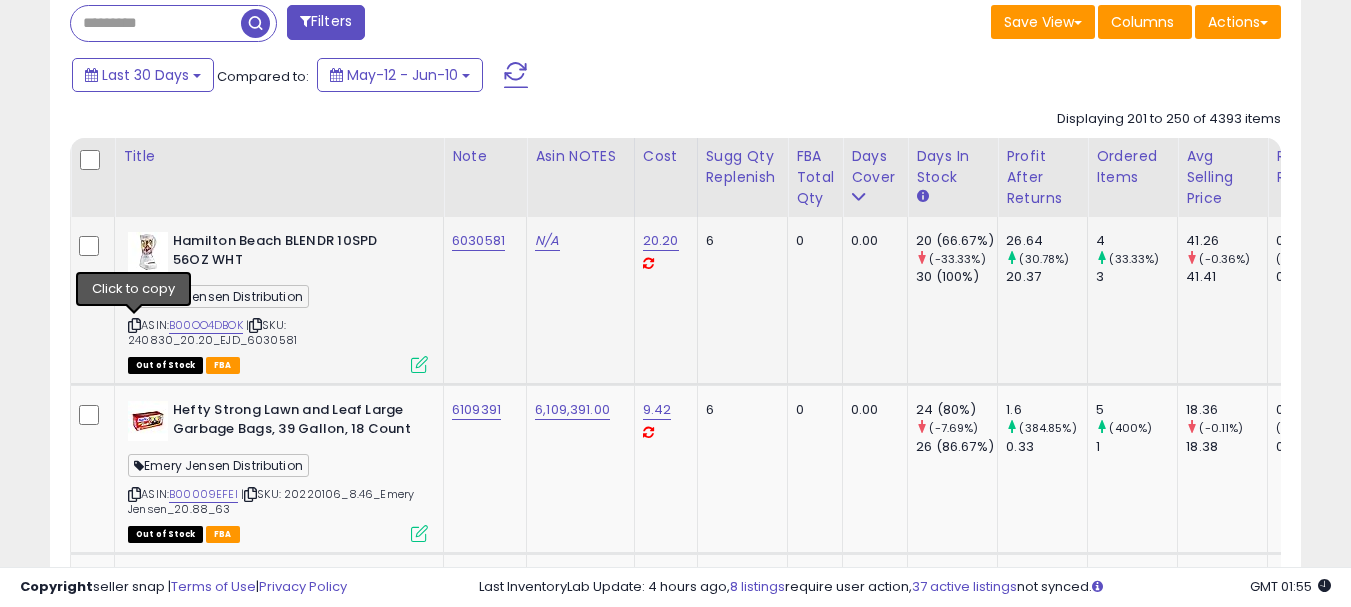 click at bounding box center (134, 325) 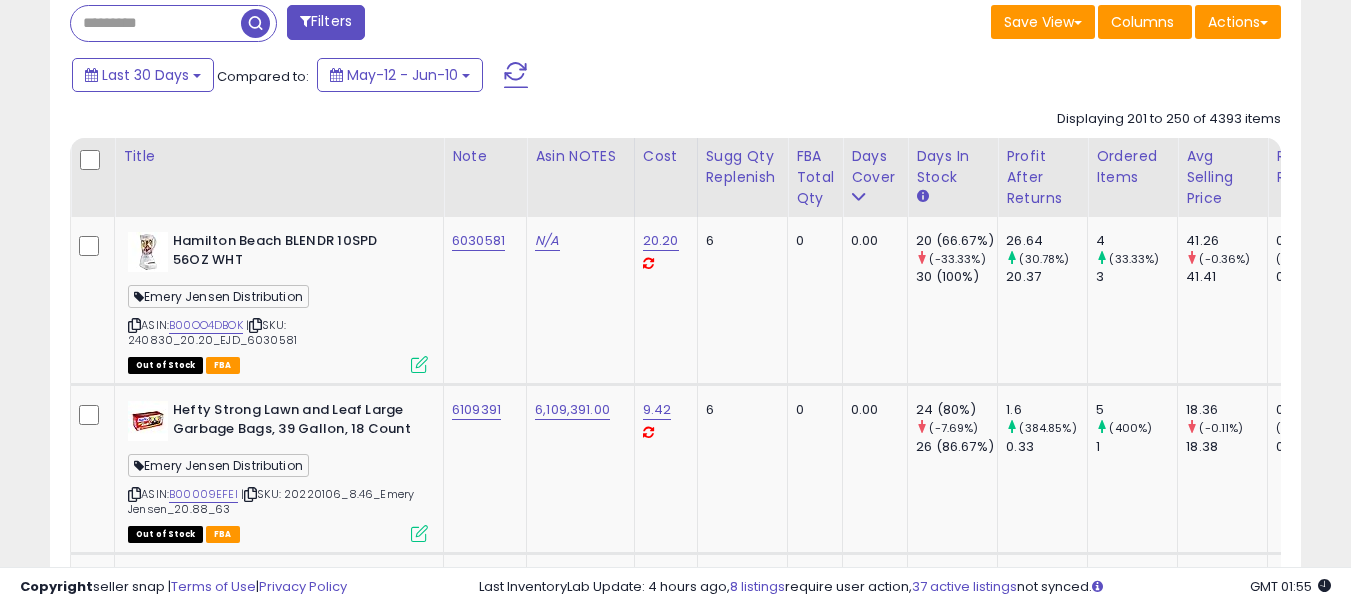 scroll, scrollTop: 901, scrollLeft: 0, axis: vertical 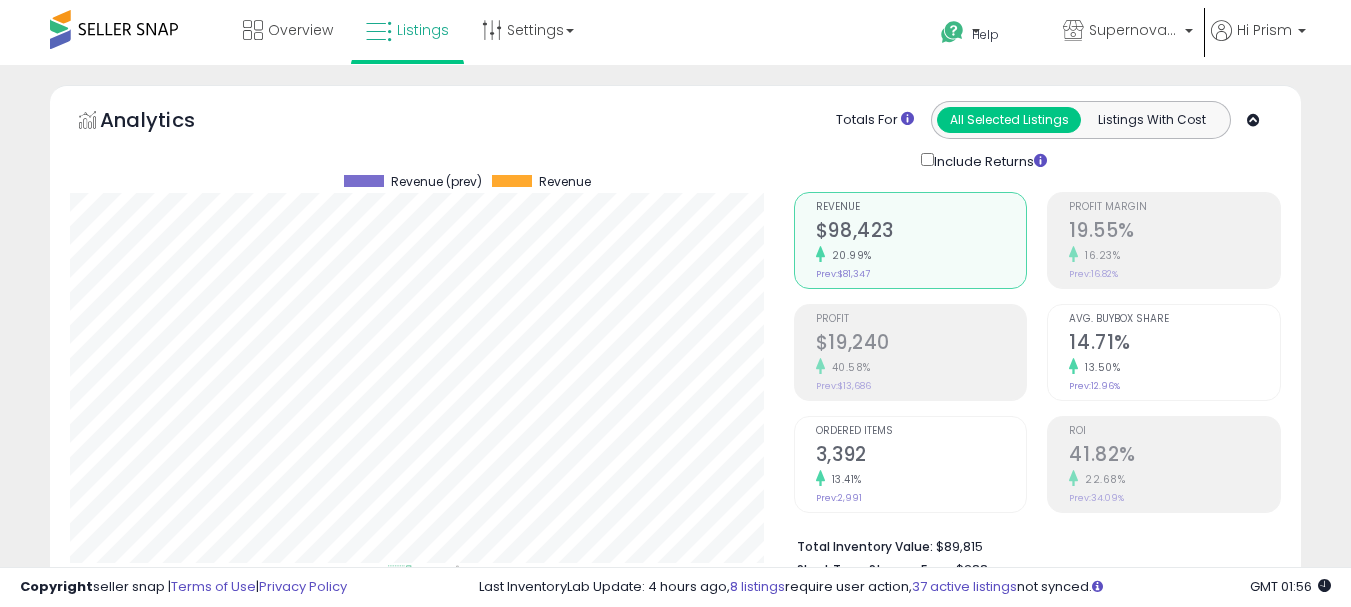 select on "**" 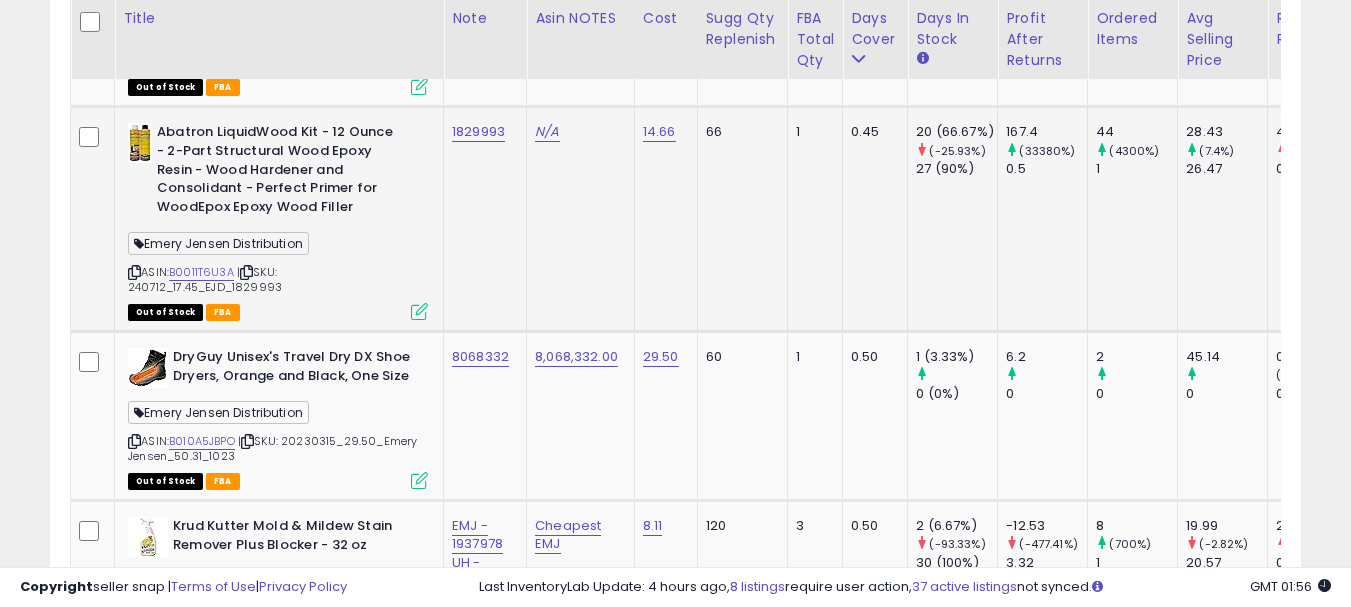 scroll, scrollTop: 3740, scrollLeft: 0, axis: vertical 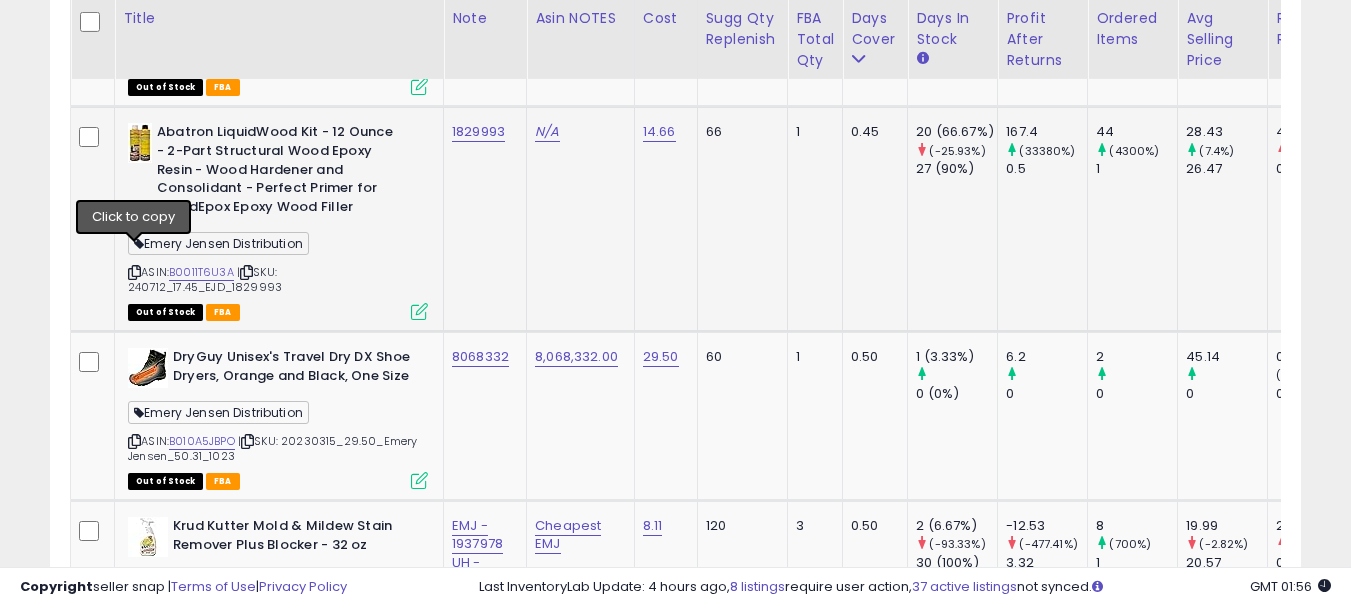 click at bounding box center (134, 272) 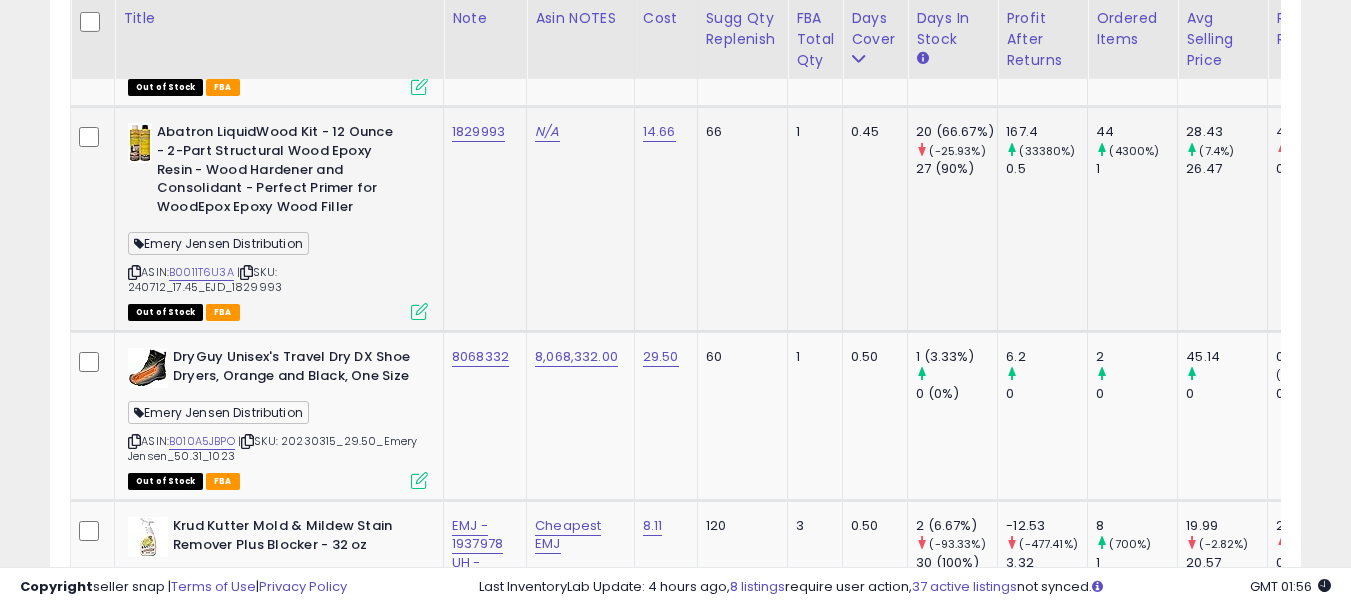 click on "1829993" 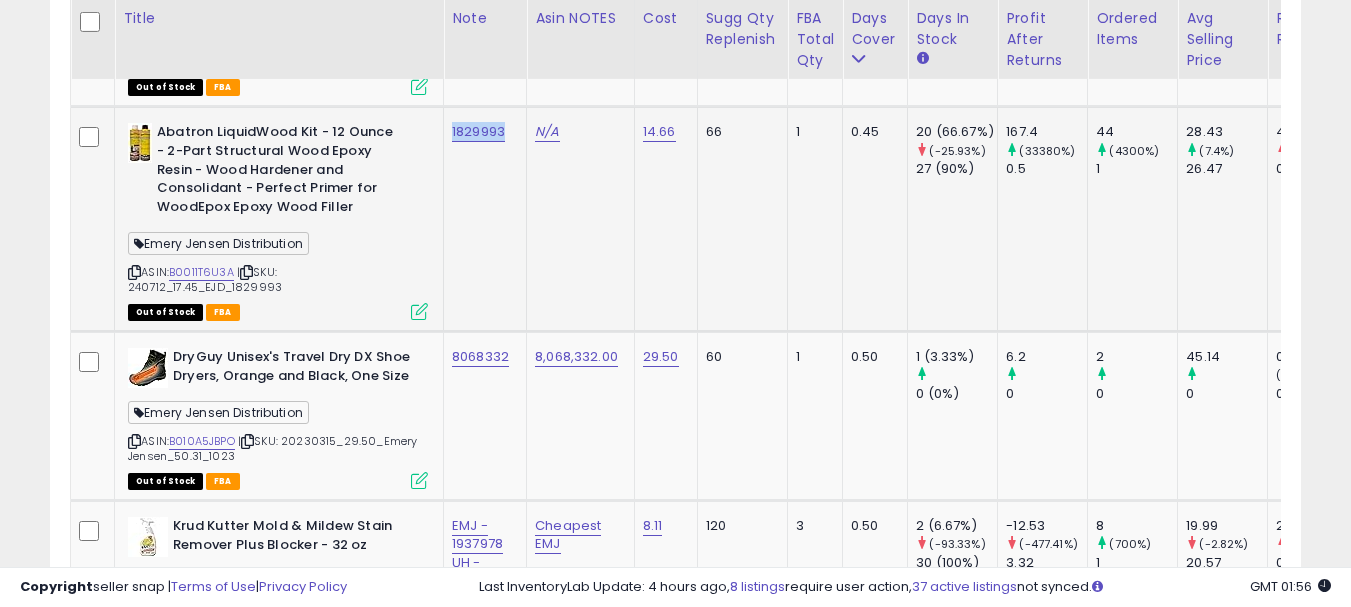 copy on "1829993" 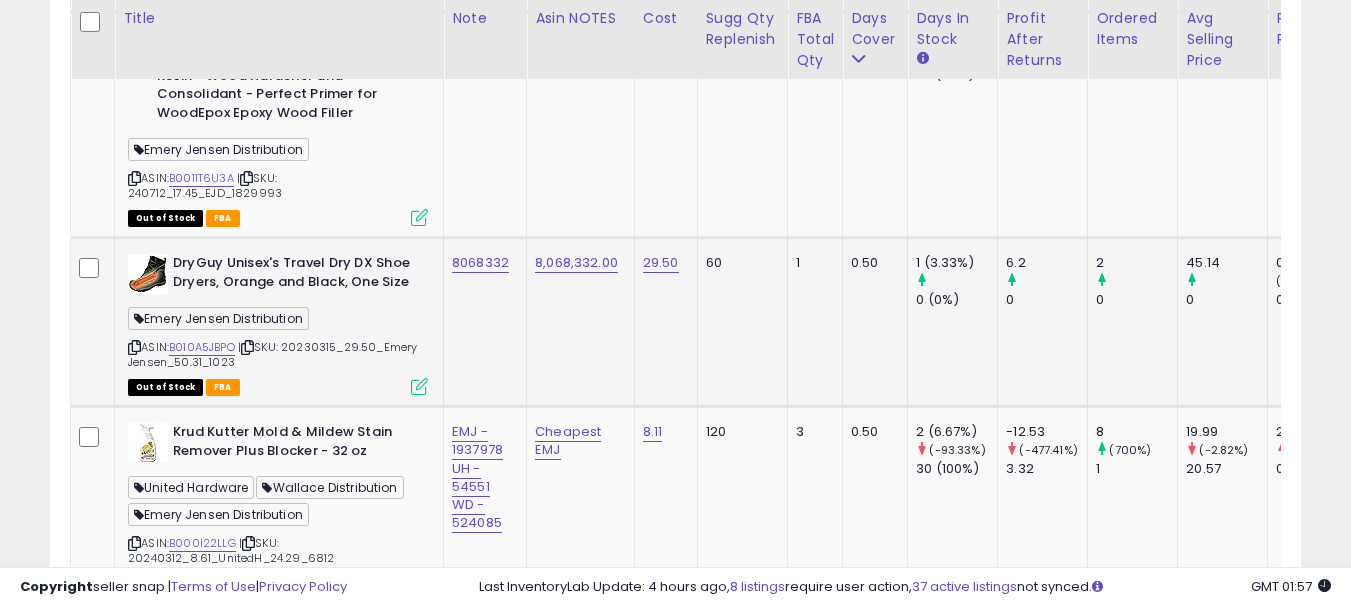 scroll, scrollTop: 3840, scrollLeft: 0, axis: vertical 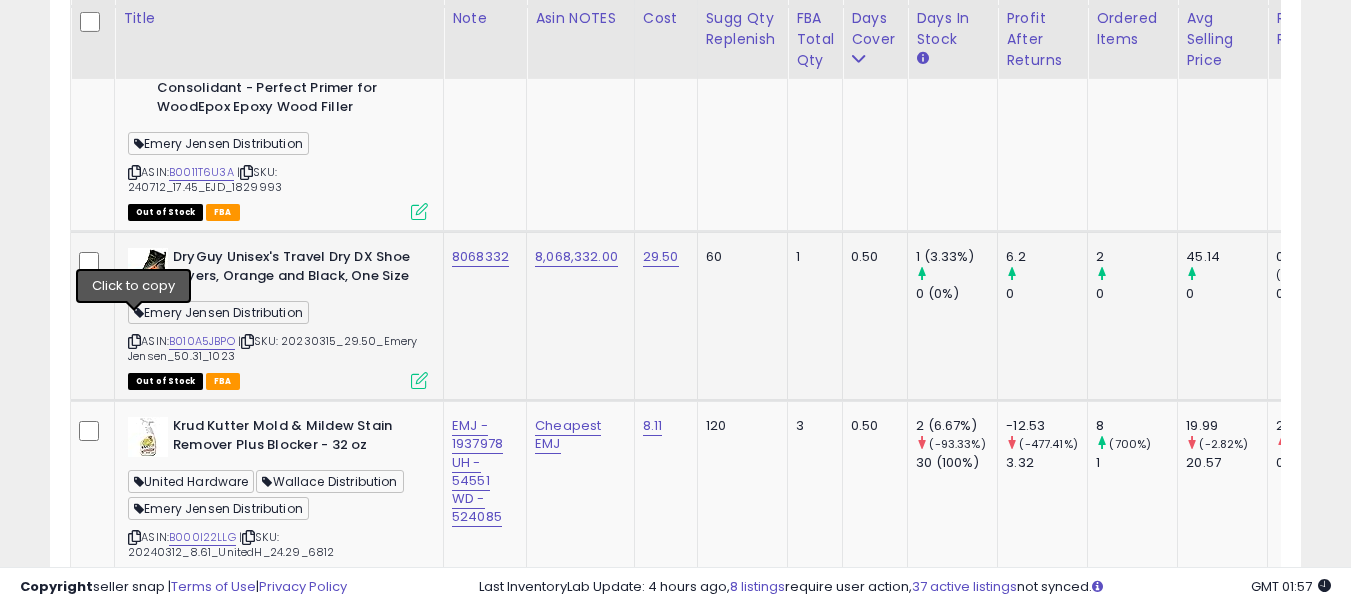 click at bounding box center (134, 341) 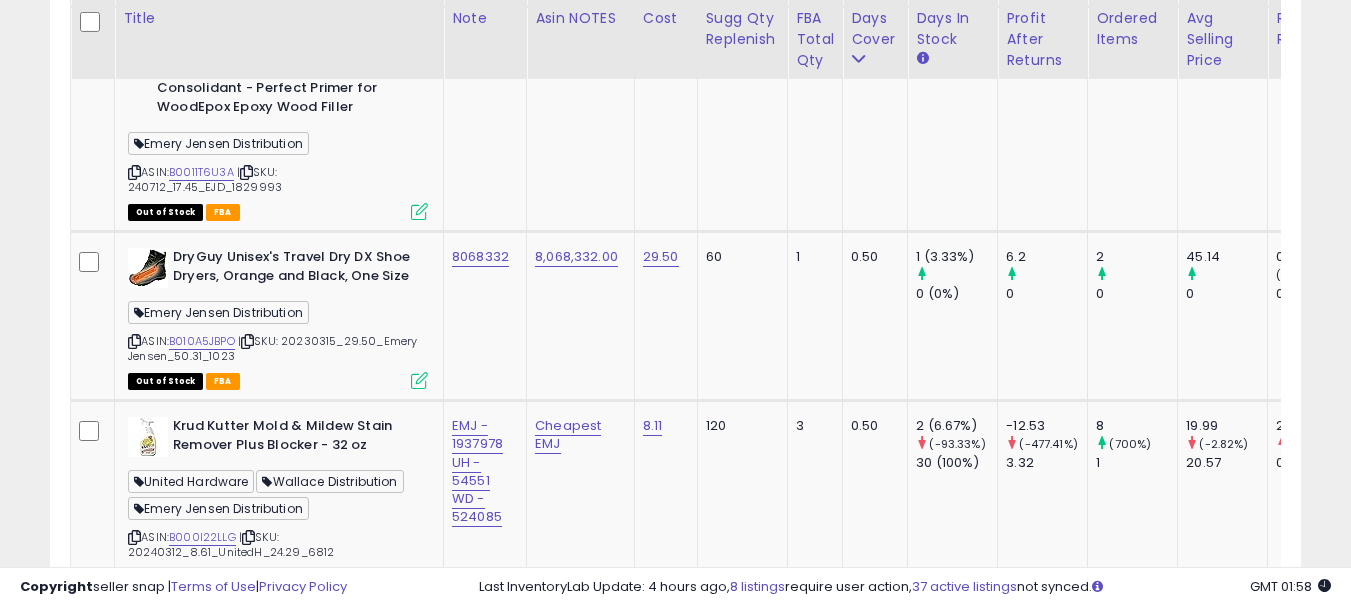 scroll, scrollTop: 0, scrollLeft: 32, axis: horizontal 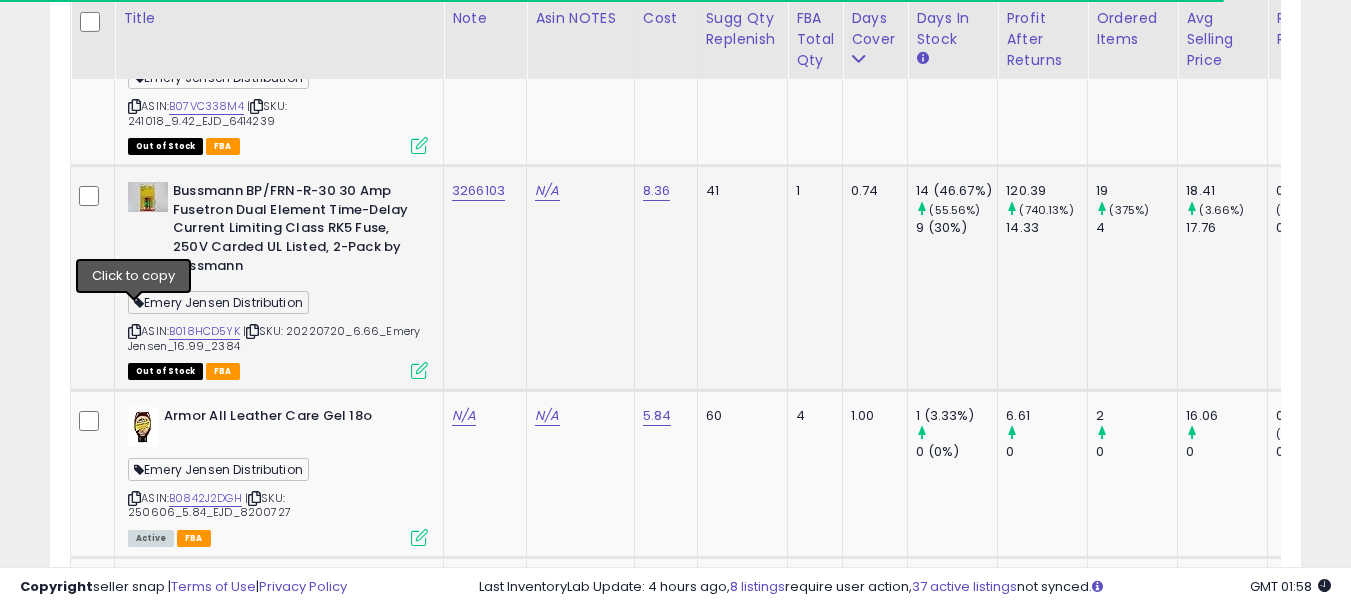 click at bounding box center [134, 331] 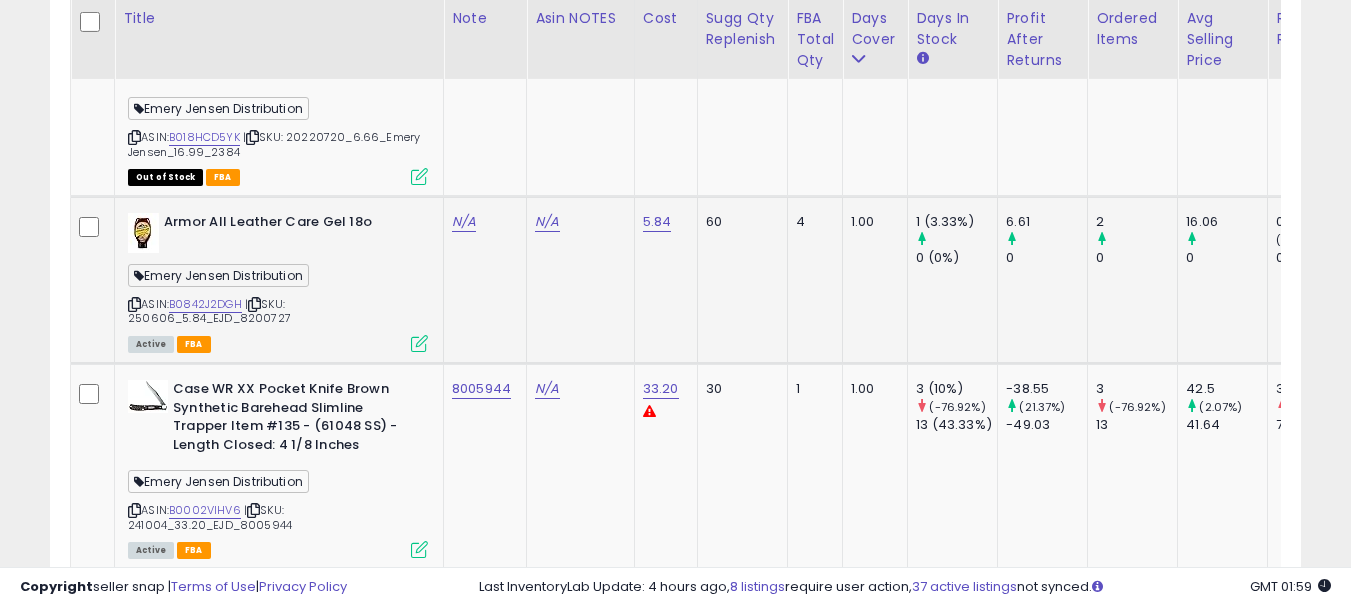scroll, scrollTop: 4640, scrollLeft: 0, axis: vertical 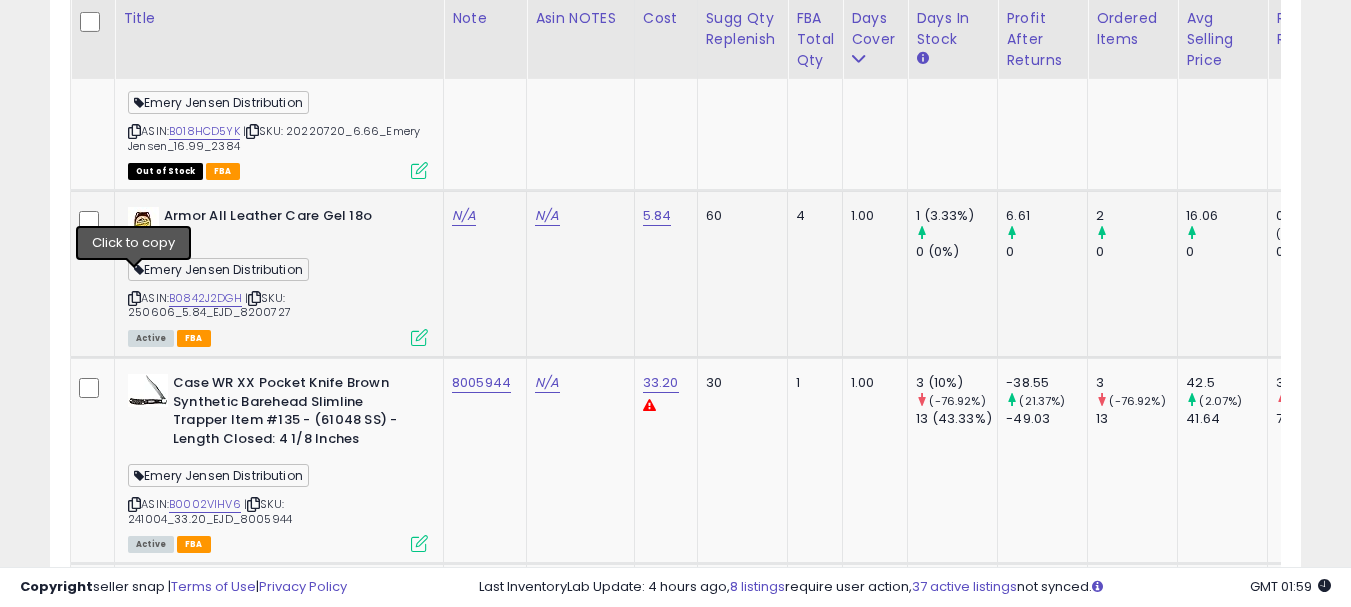 click at bounding box center [134, 298] 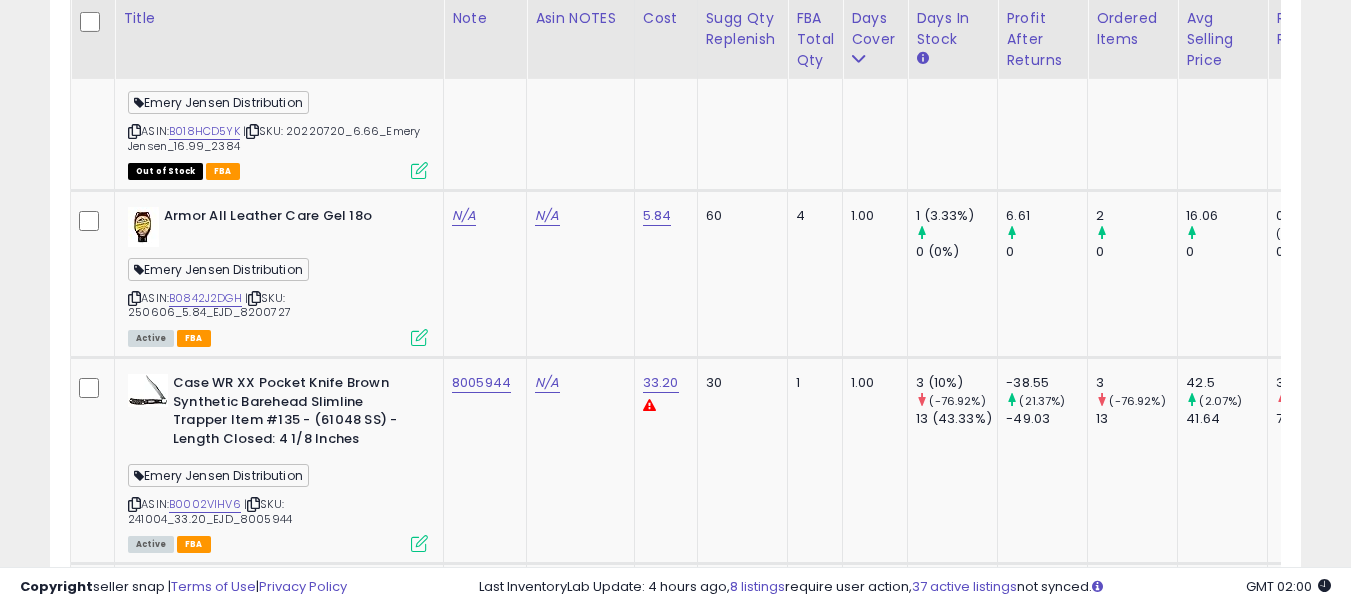 scroll, scrollTop: 0, scrollLeft: 39, axis: horizontal 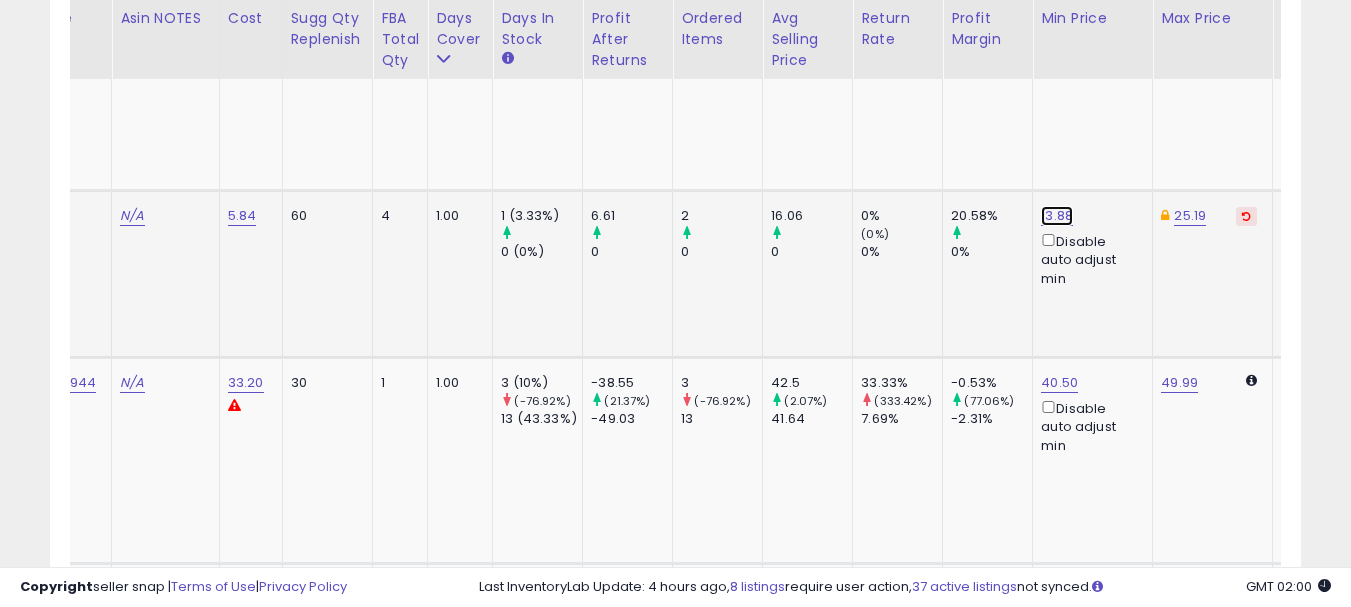 click on "13.88" at bounding box center (1057, -3516) 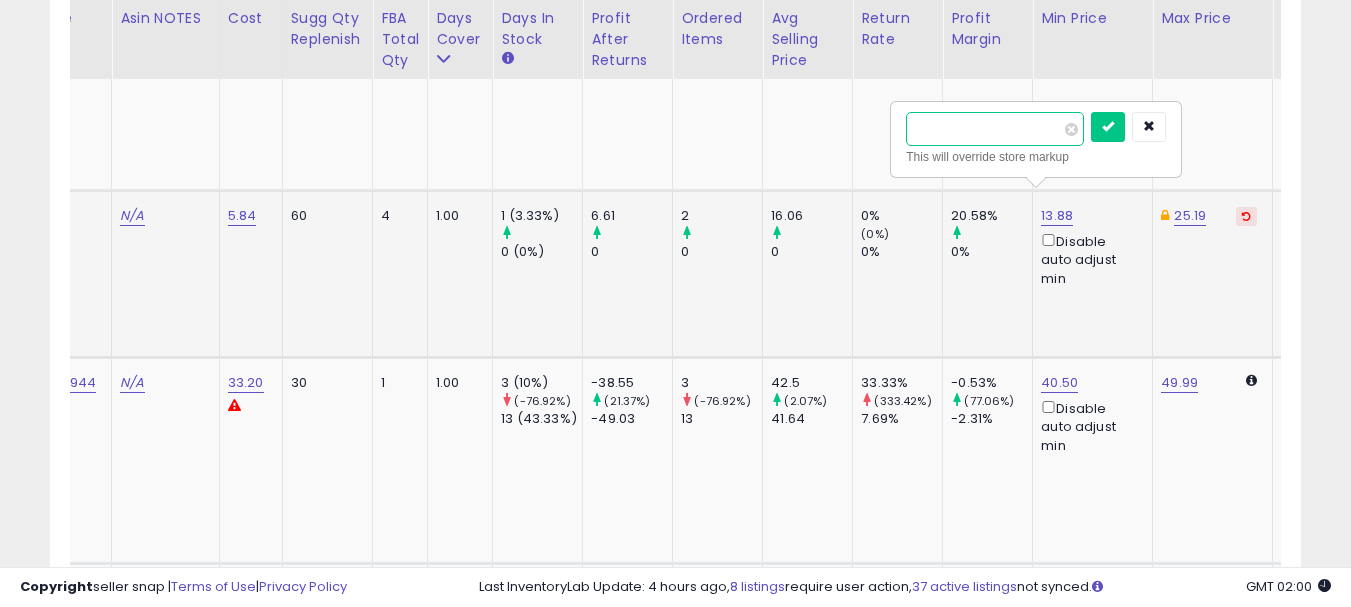 click on "*****" at bounding box center (995, 129) 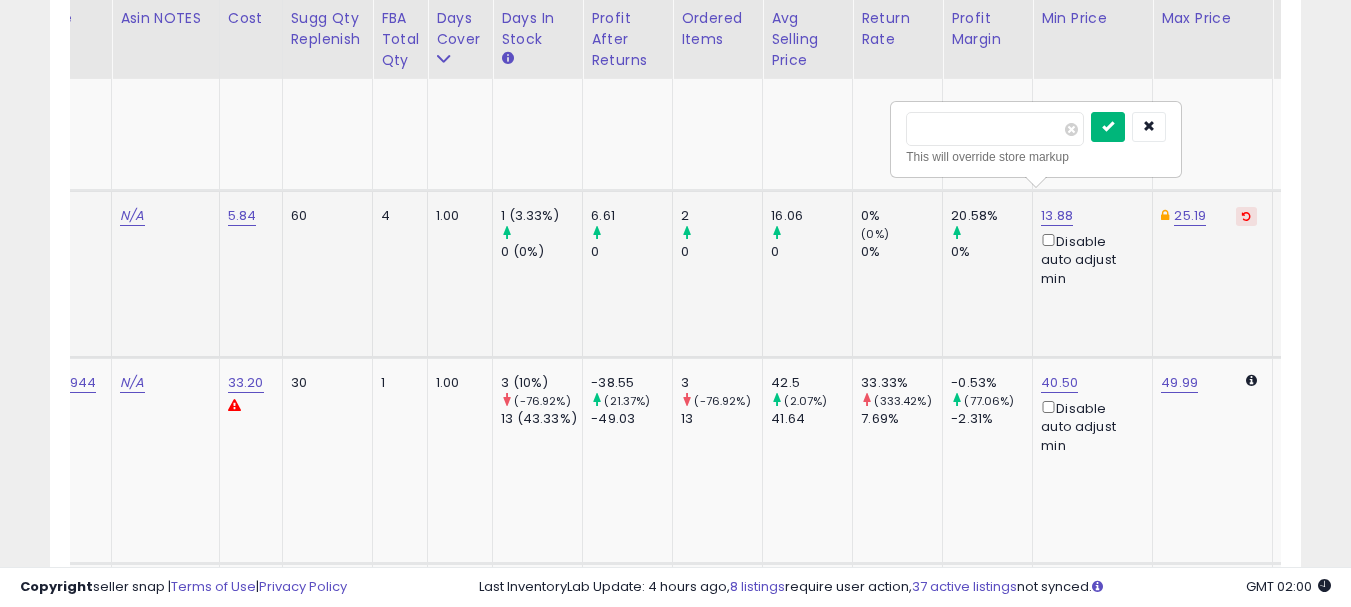 click at bounding box center [1108, 126] 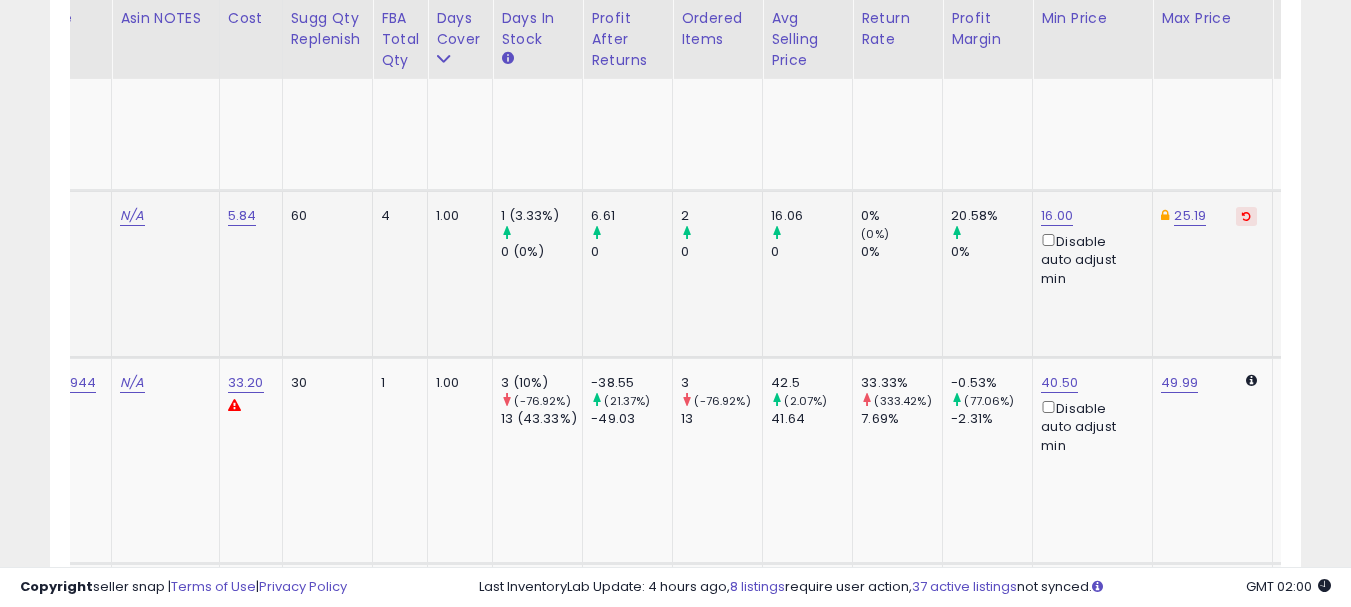 scroll, scrollTop: 0, scrollLeft: 0, axis: both 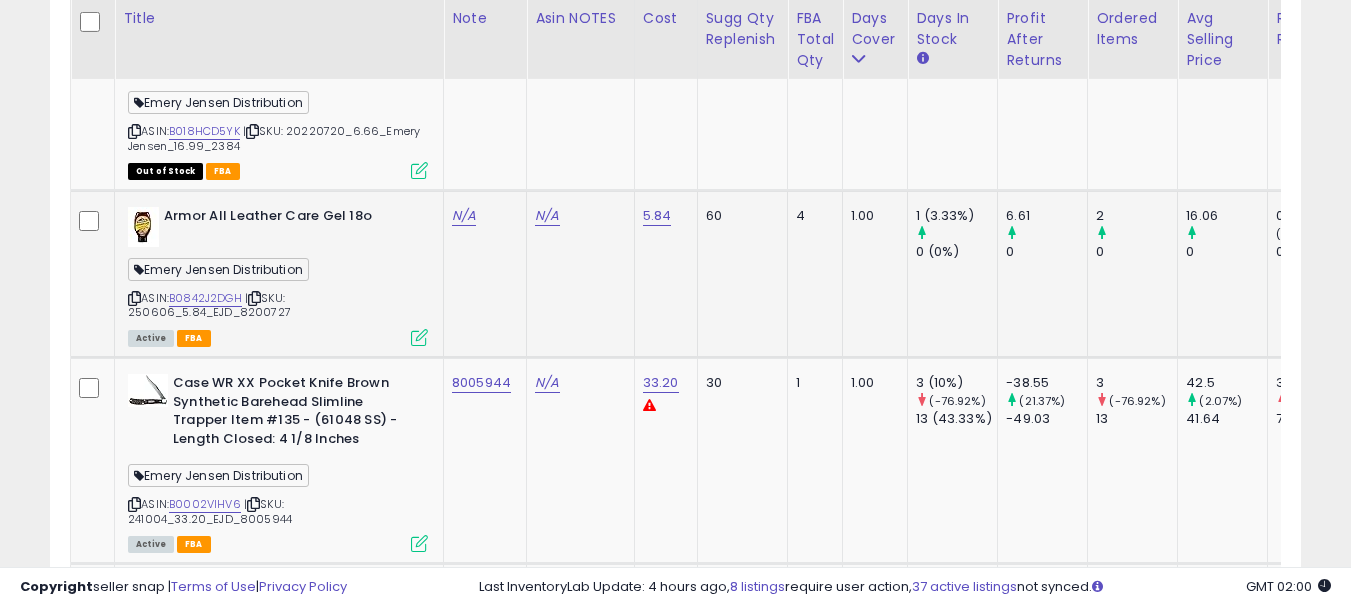click on "N/A" 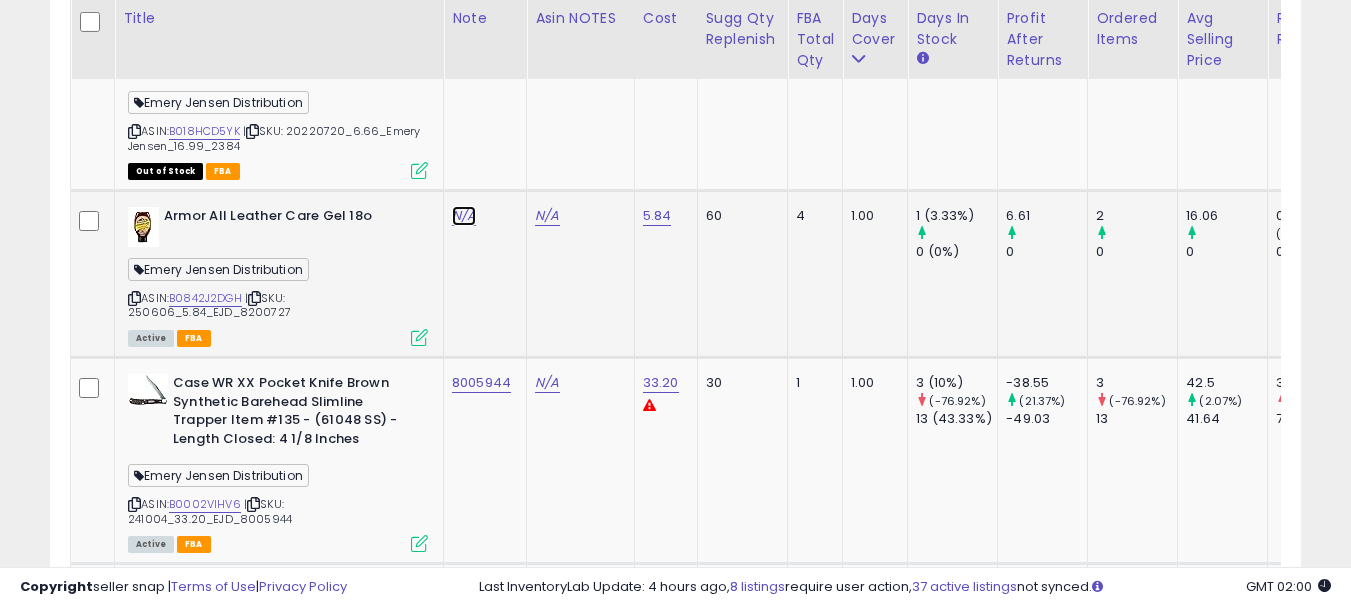 click on "N/A" at bounding box center [464, -2161] 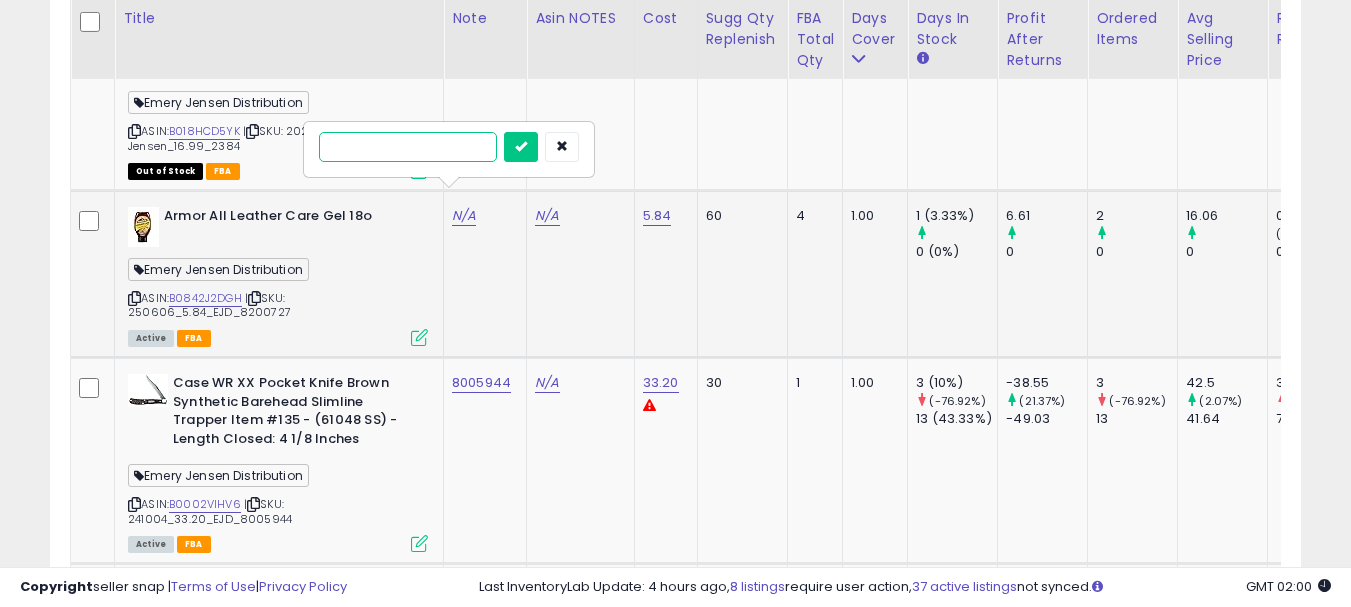 paste on "*******" 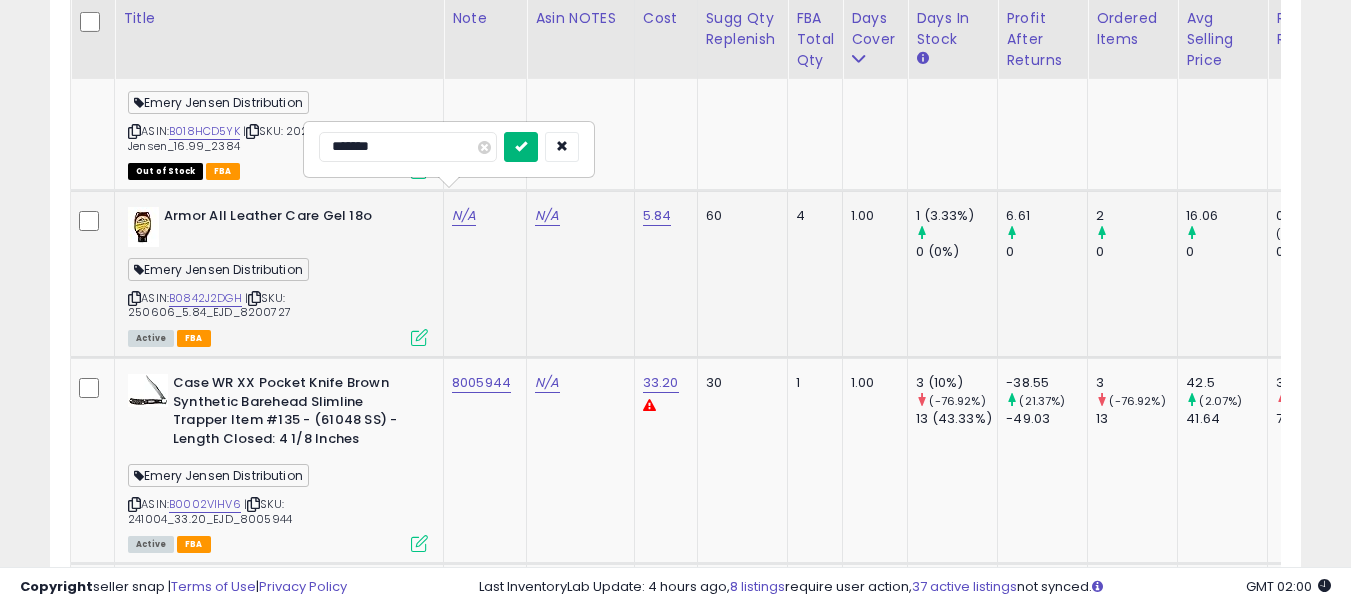 click at bounding box center [521, 147] 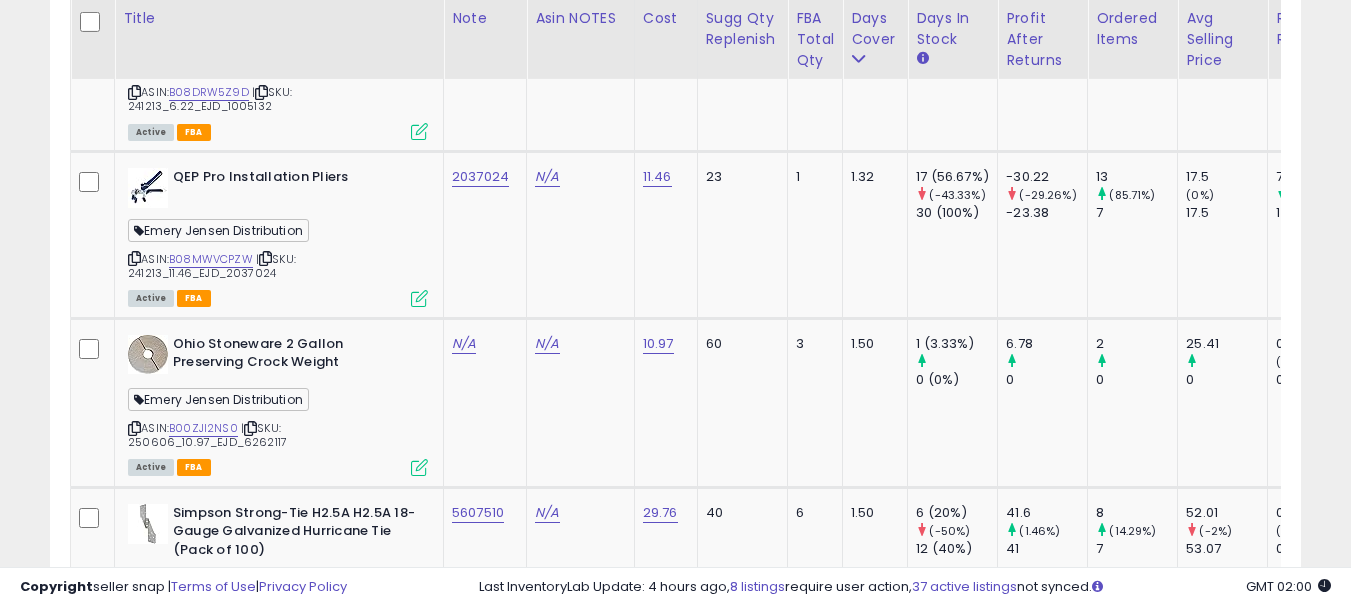 scroll, scrollTop: 5340, scrollLeft: 0, axis: vertical 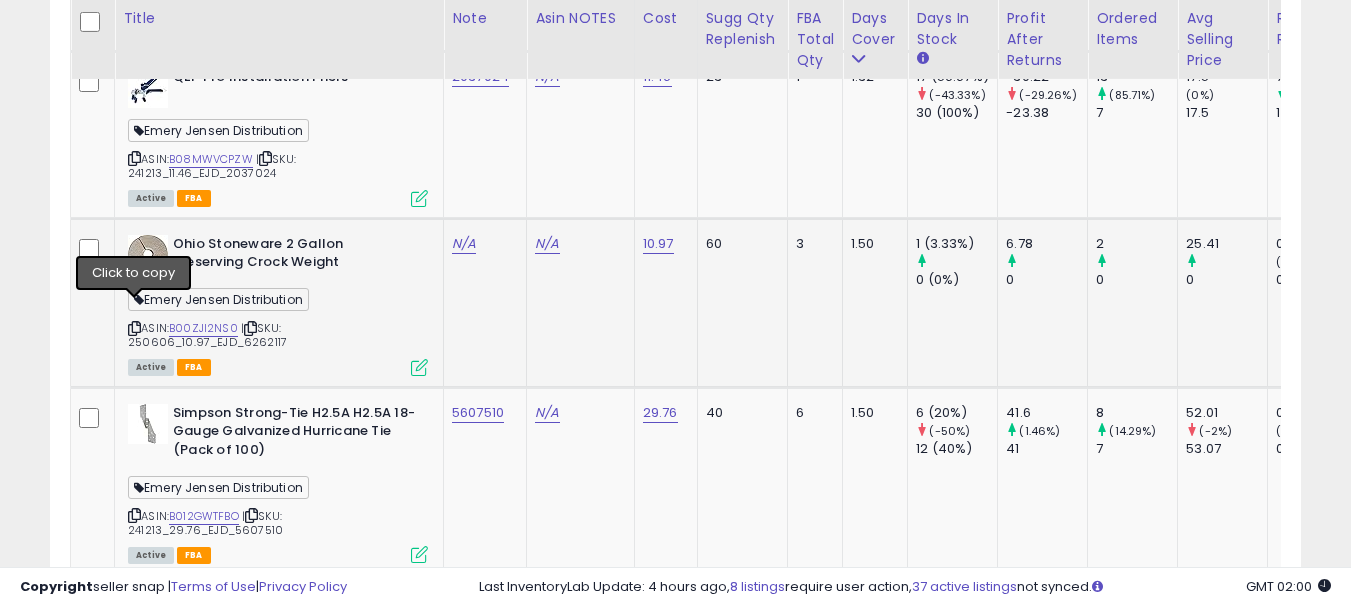 click at bounding box center [134, 328] 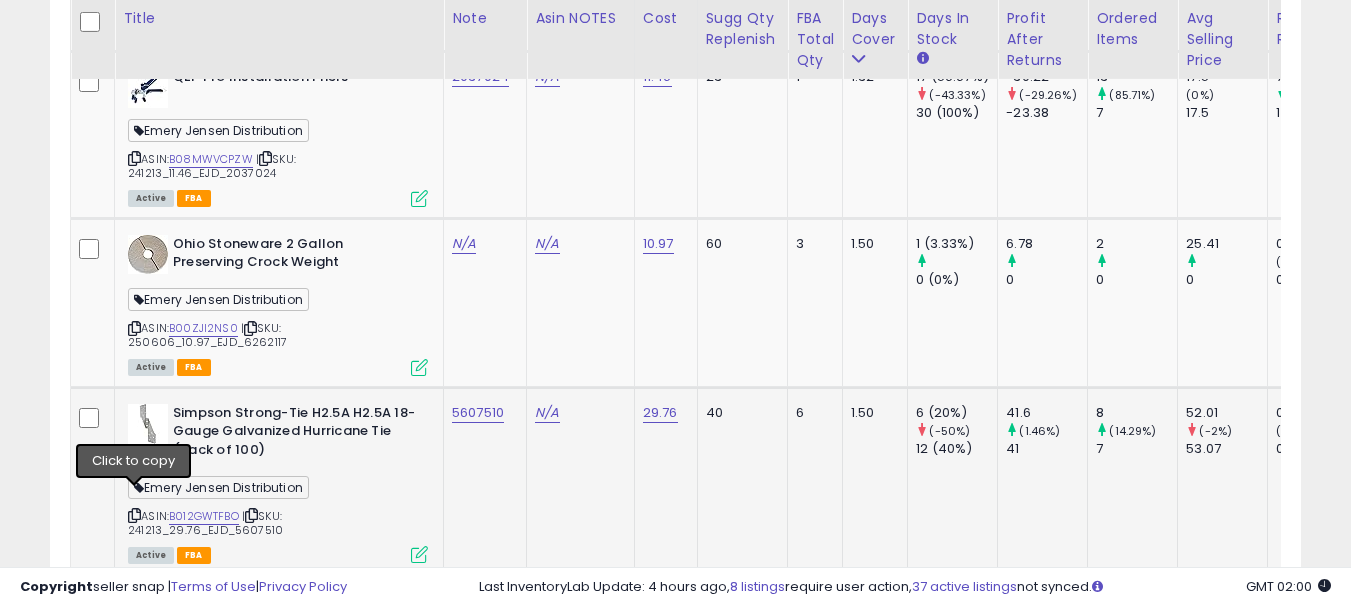 click at bounding box center [134, 515] 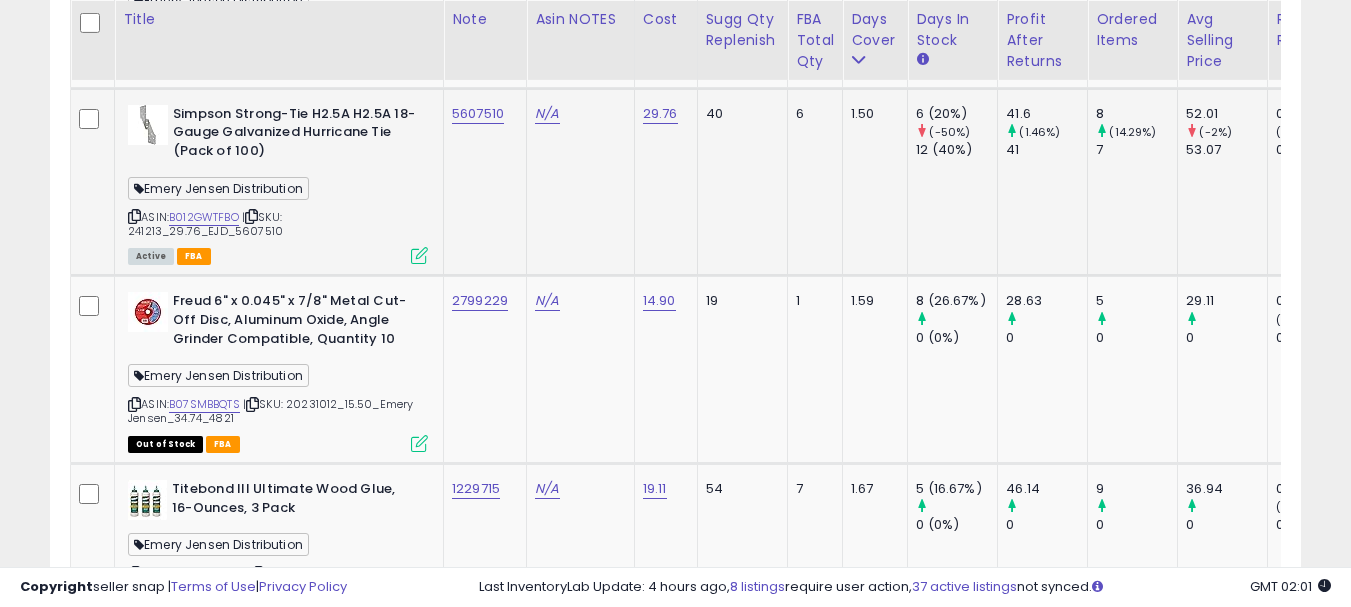 scroll, scrollTop: 5640, scrollLeft: 0, axis: vertical 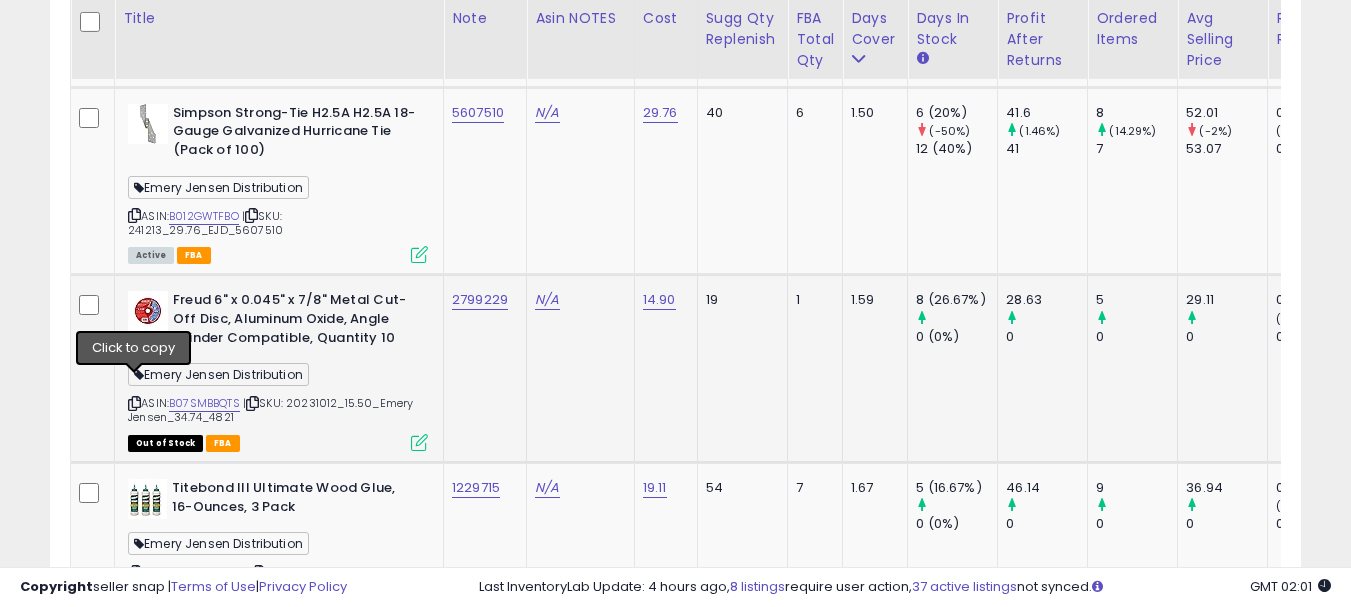 click at bounding box center (134, 403) 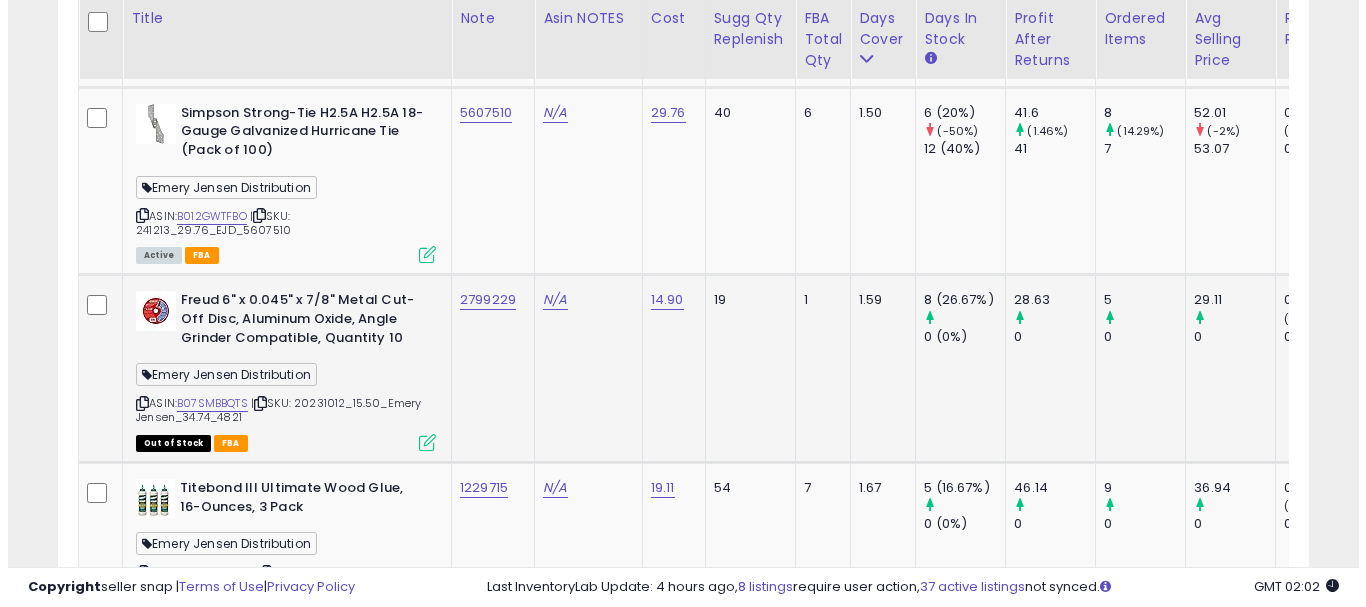 scroll, scrollTop: 5840, scrollLeft: 0, axis: vertical 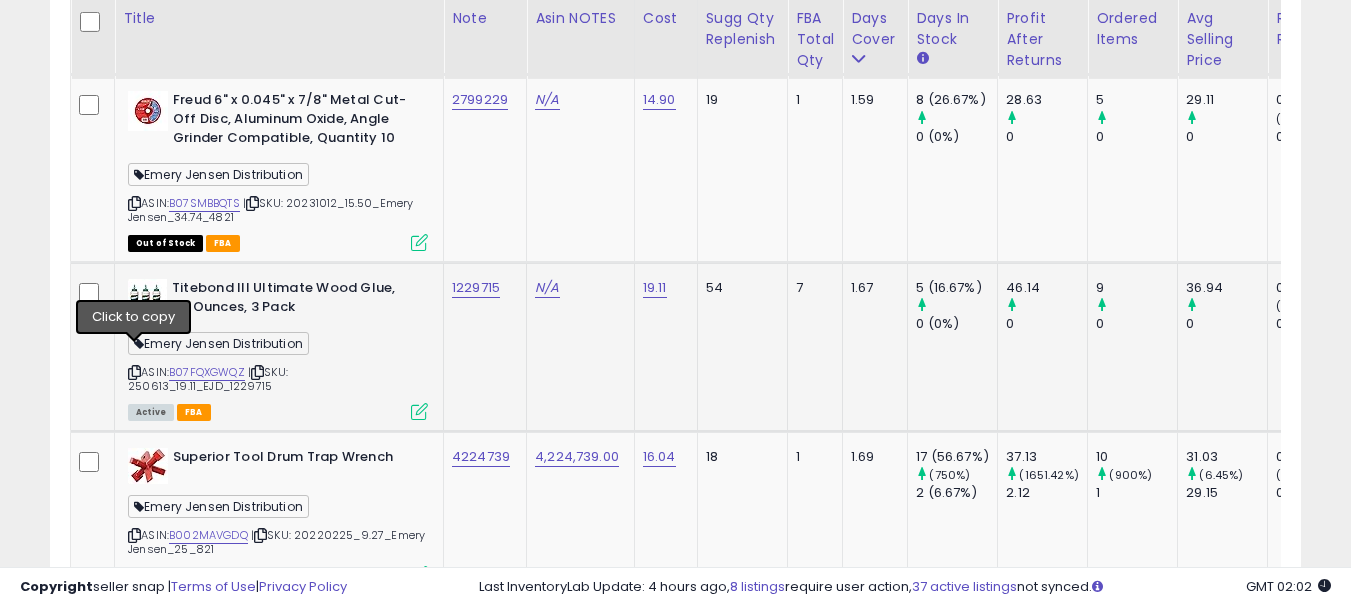 click at bounding box center (134, 372) 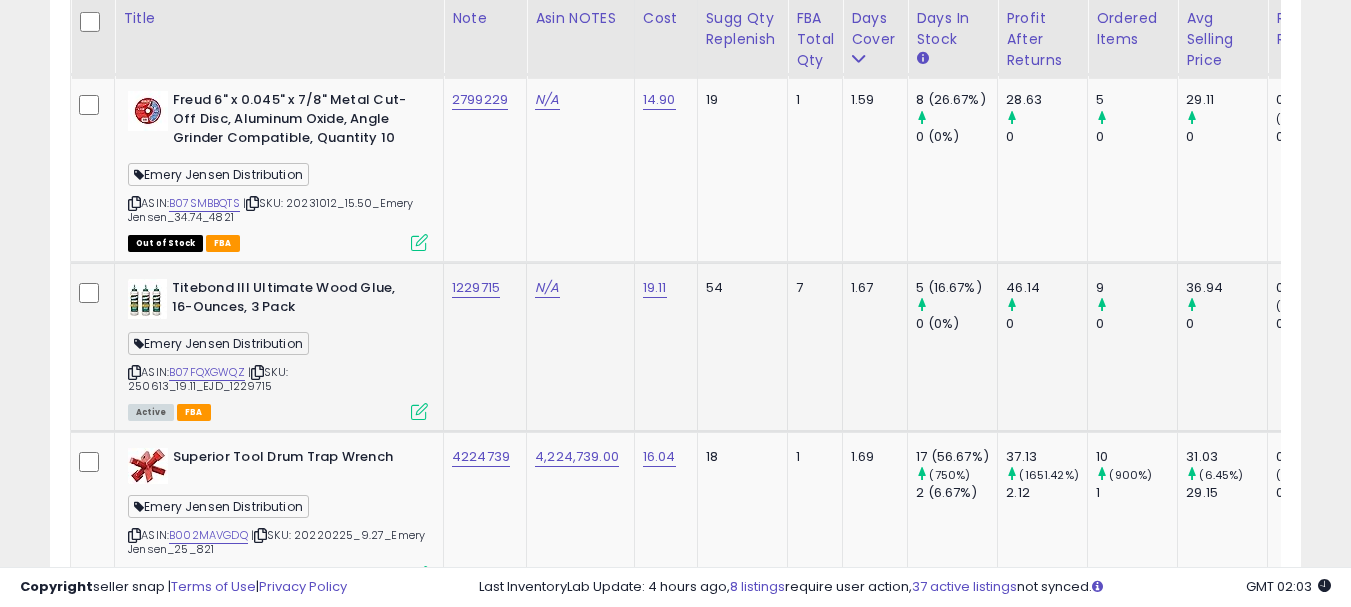 click at bounding box center (419, 411) 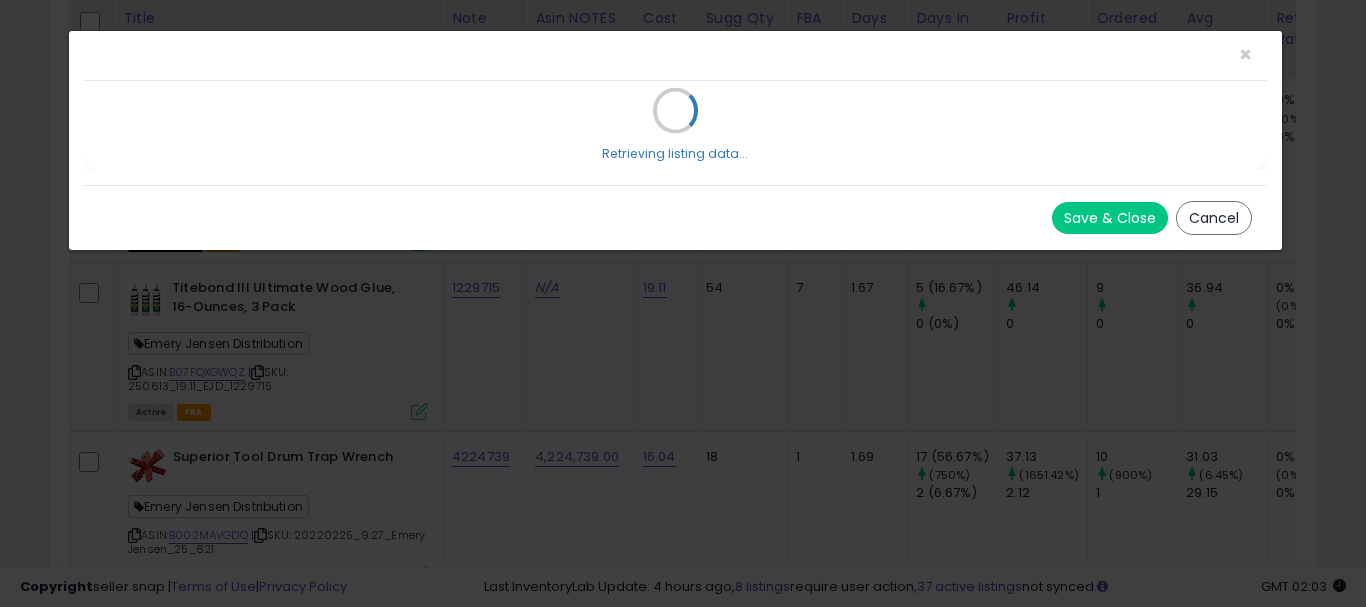 scroll, scrollTop: 999590, scrollLeft: 999267, axis: both 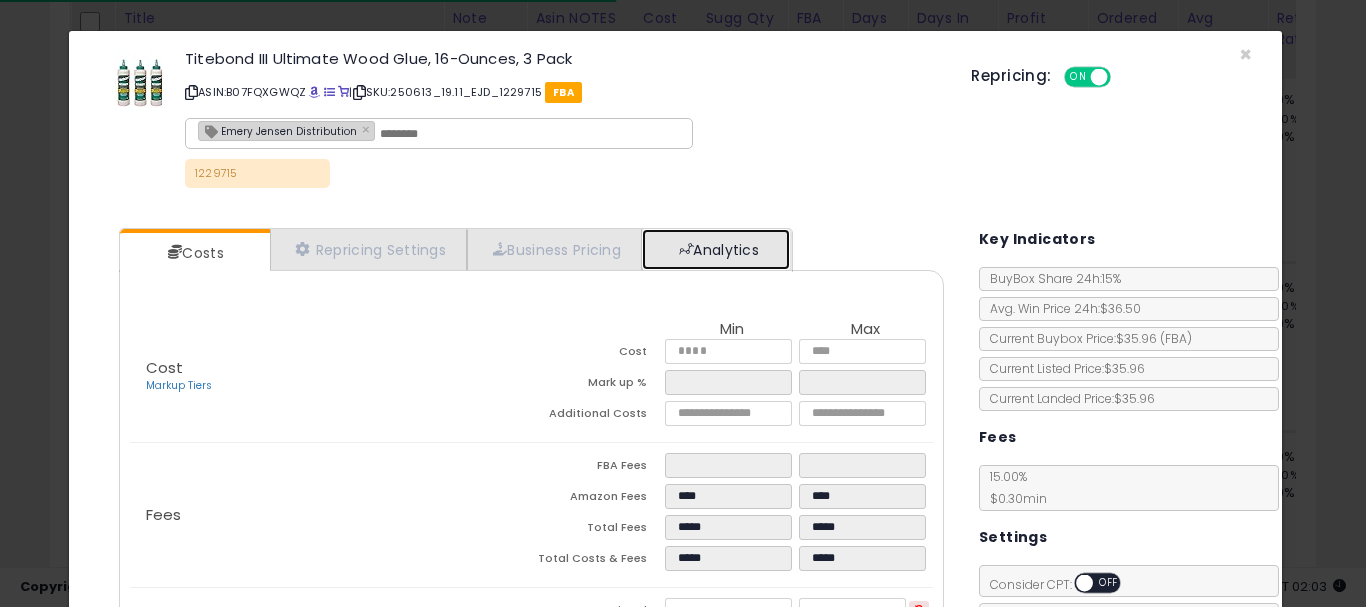 click on "Analytics" at bounding box center [716, 249] 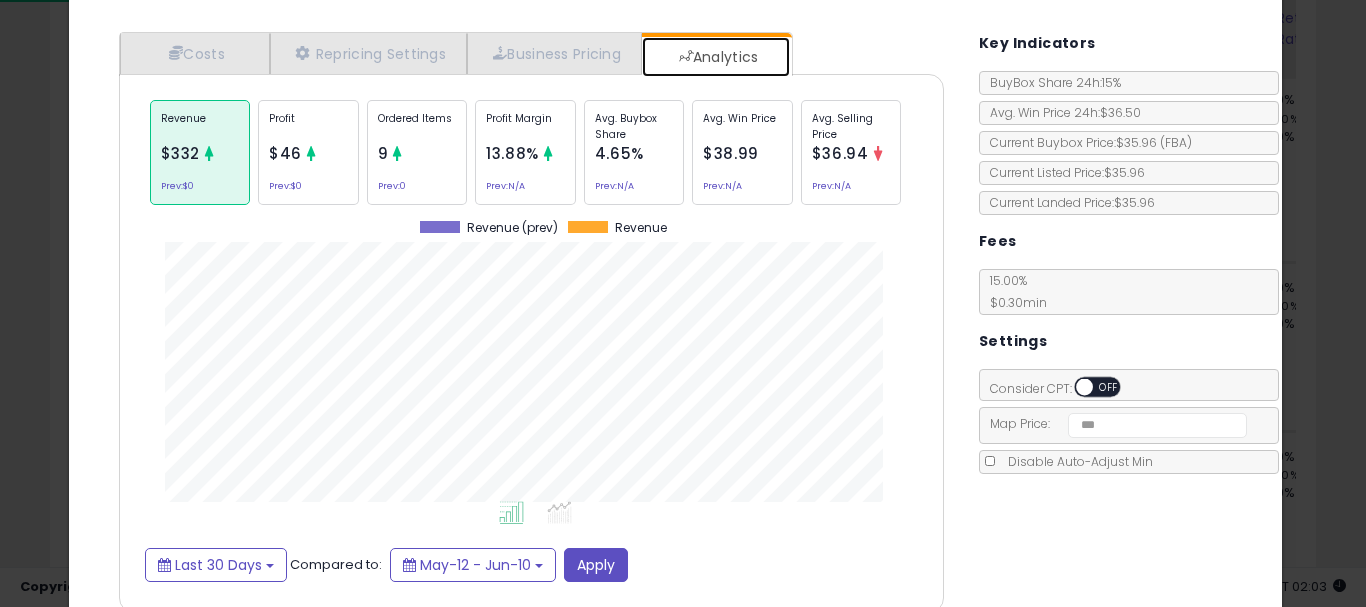 scroll, scrollTop: 200, scrollLeft: 0, axis: vertical 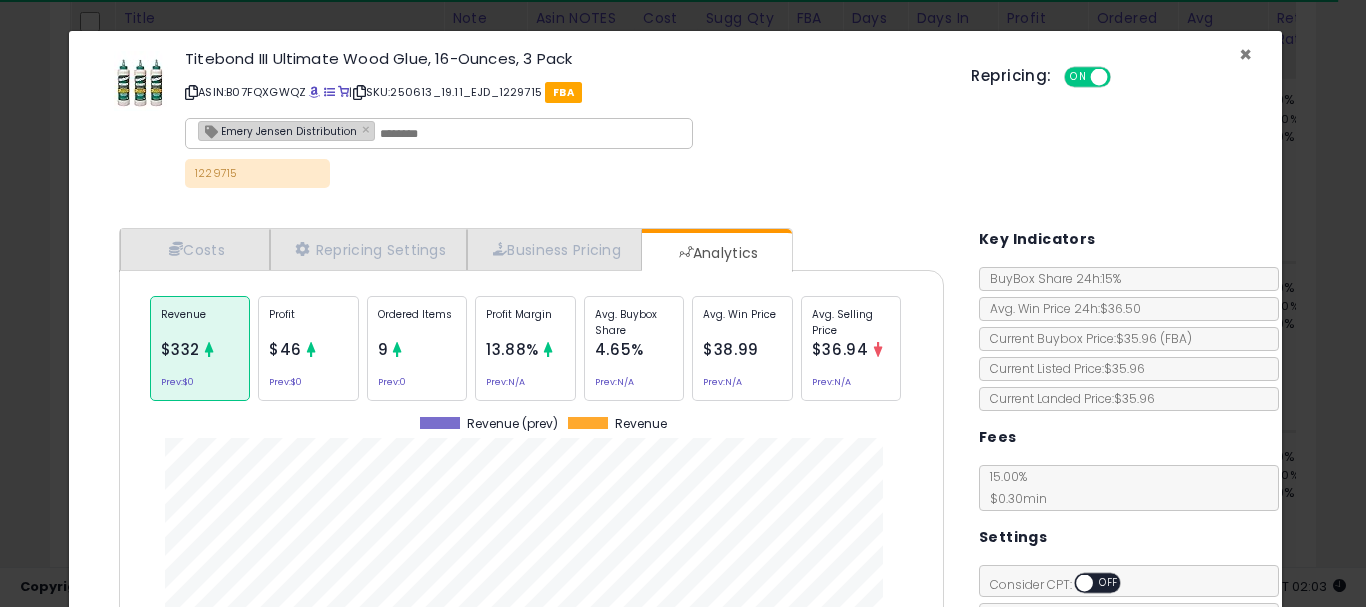 click on "×" at bounding box center [1245, 54] 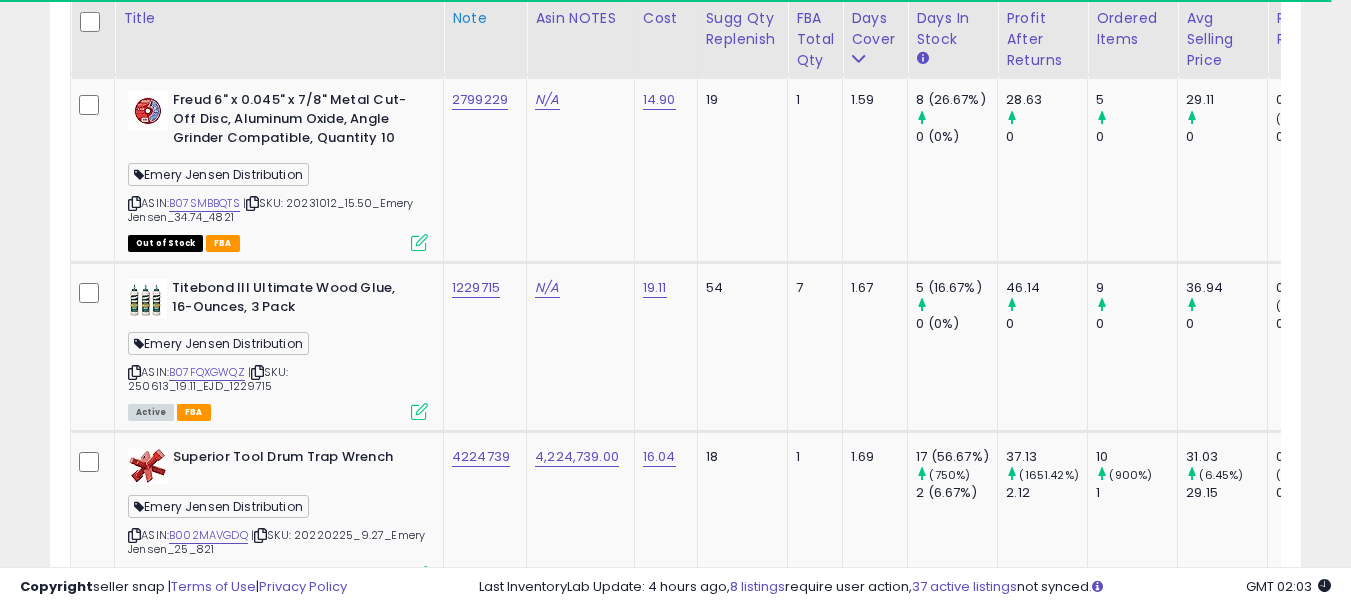 scroll, scrollTop: 410, scrollLeft: 724, axis: both 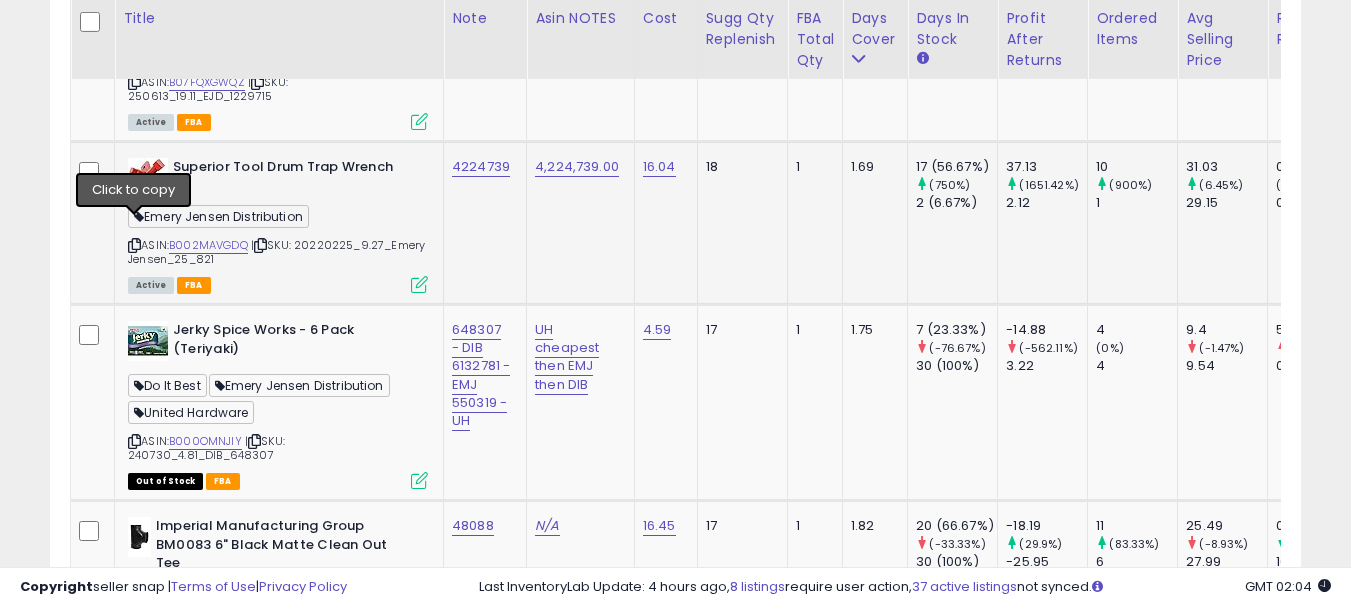 click at bounding box center [134, 245] 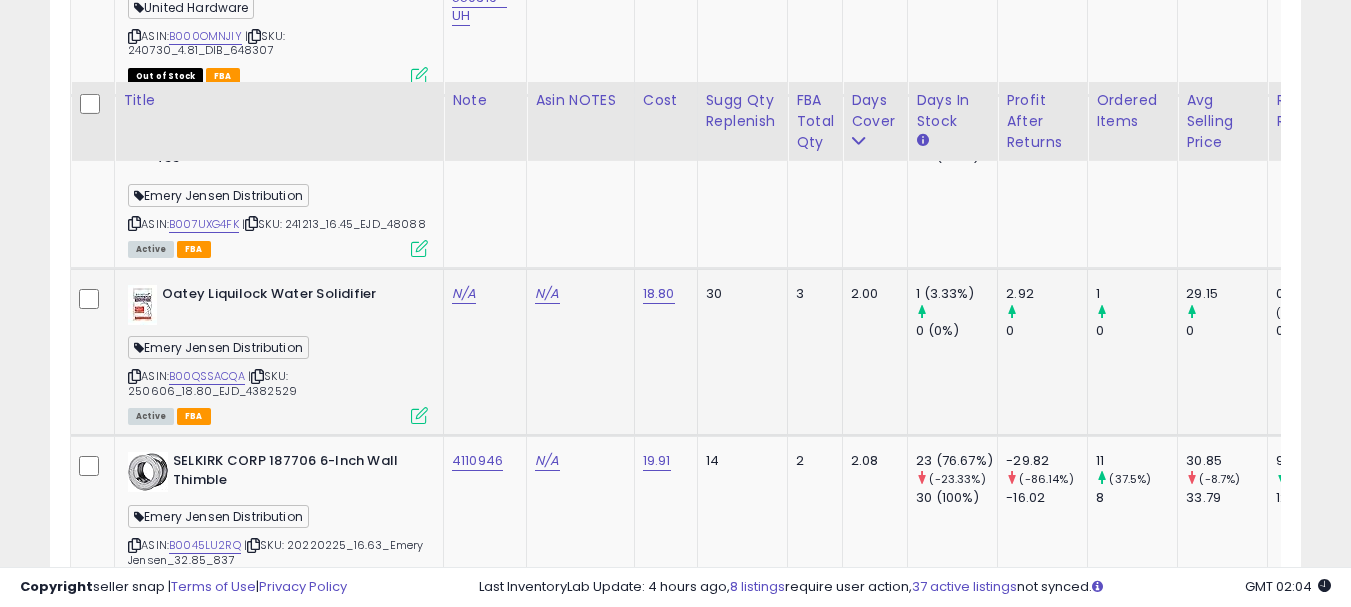 scroll, scrollTop: 6630, scrollLeft: 0, axis: vertical 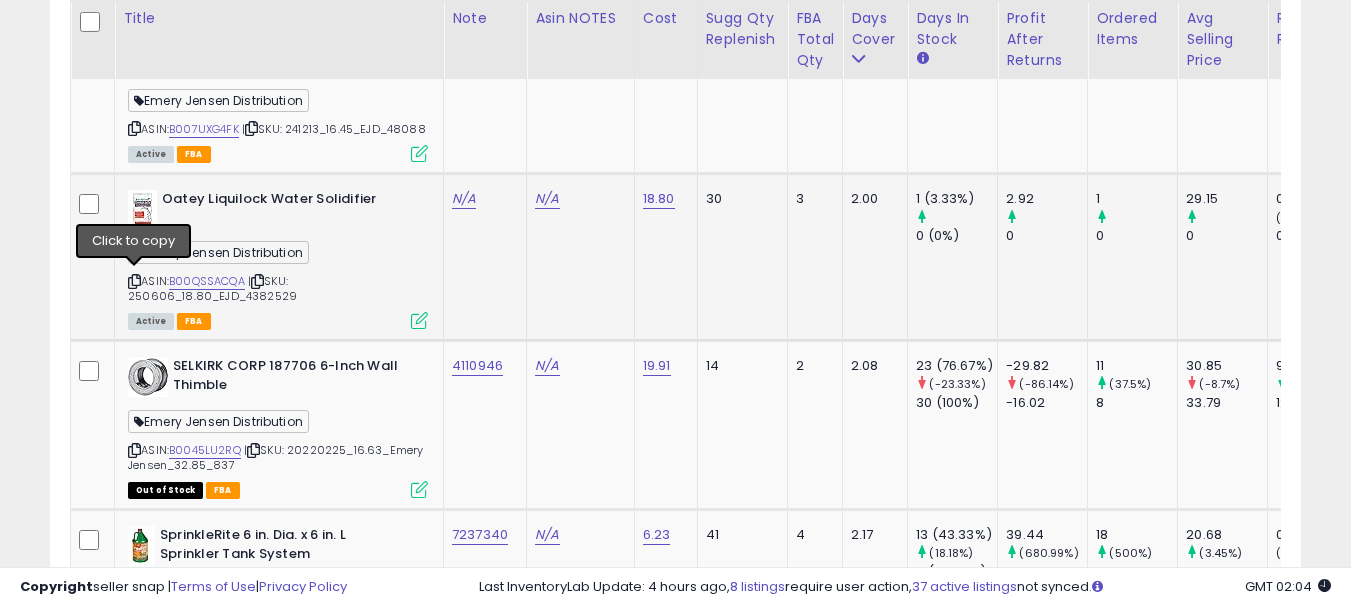 click at bounding box center (134, 281) 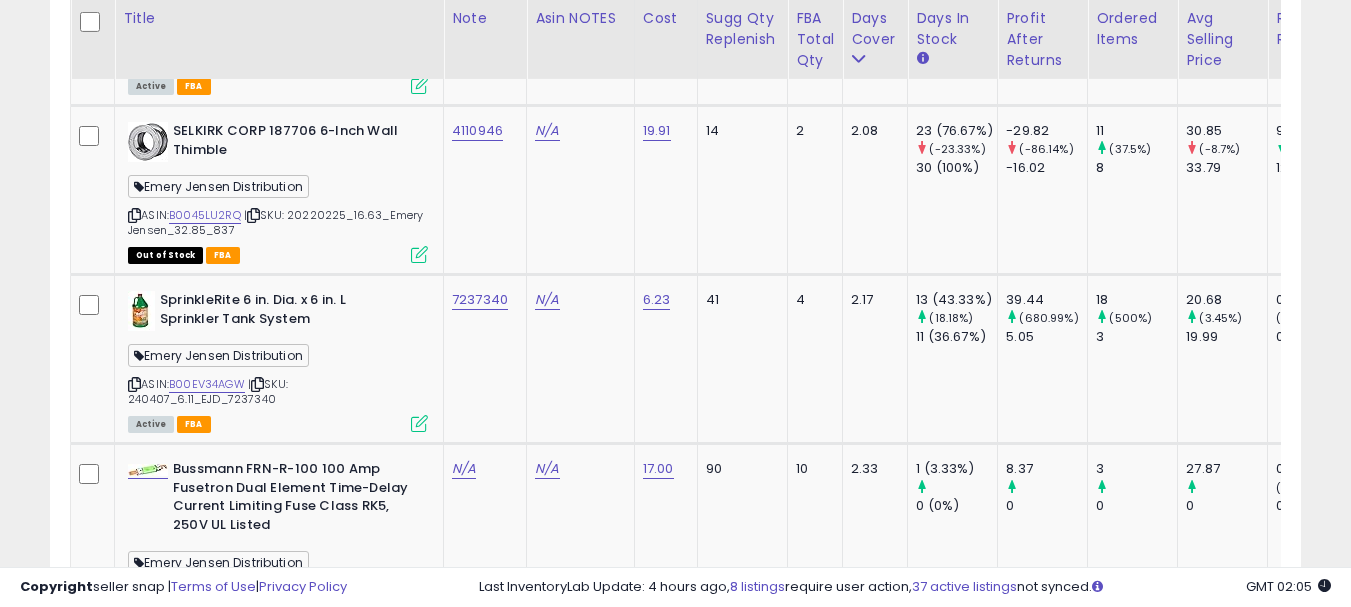 scroll, scrollTop: 6902, scrollLeft: 0, axis: vertical 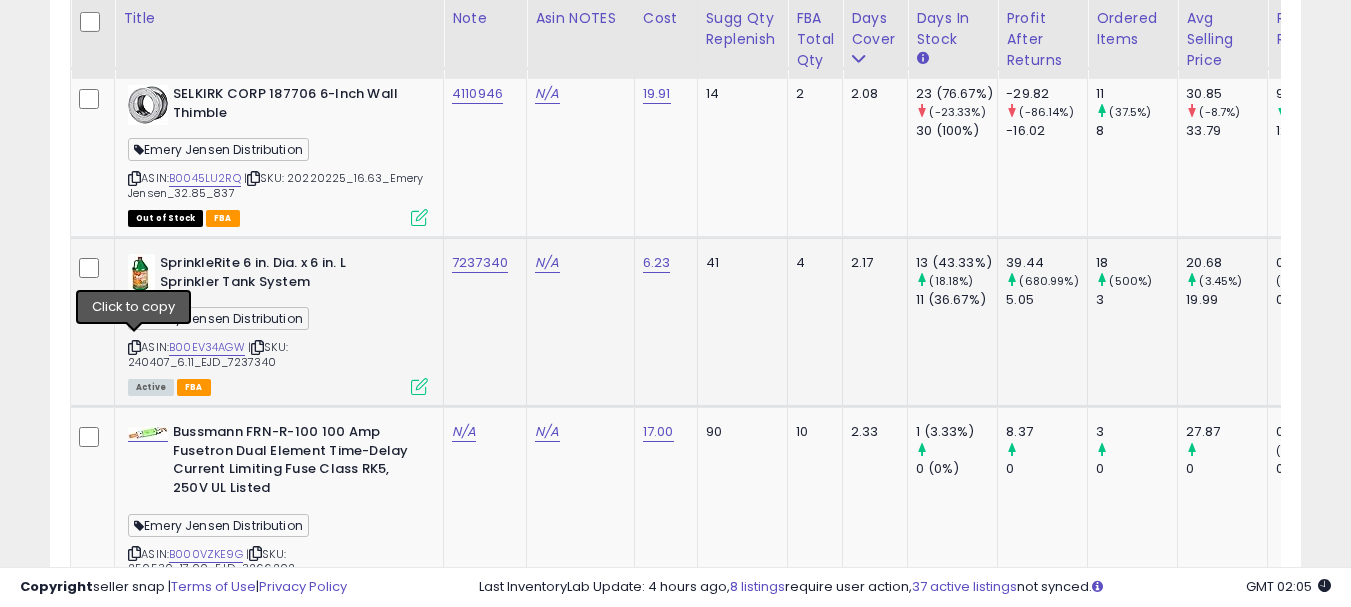 click at bounding box center (134, 347) 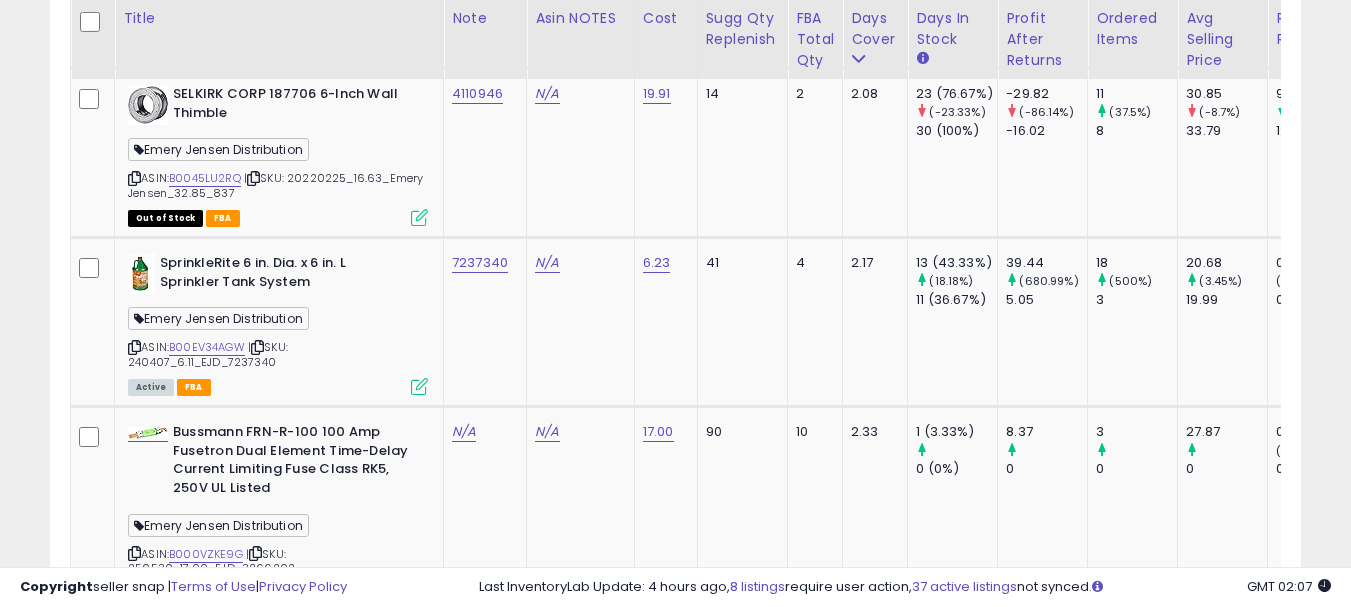 scroll, scrollTop: 7028, scrollLeft: 0, axis: vertical 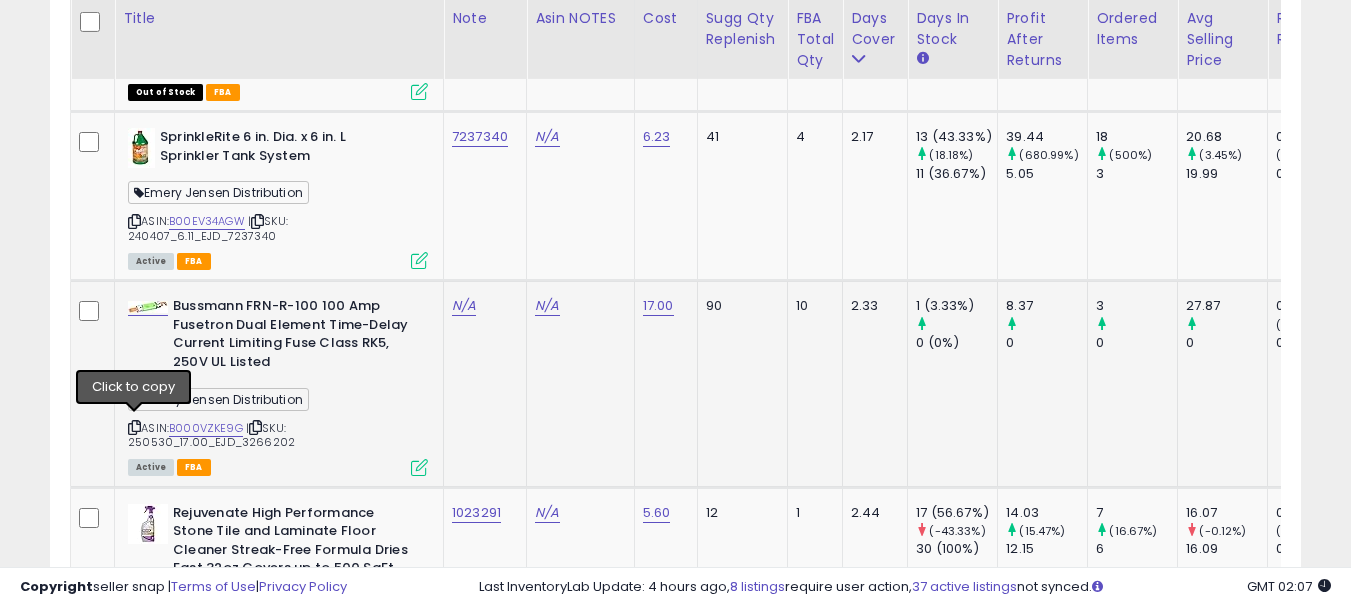 click at bounding box center [134, 427] 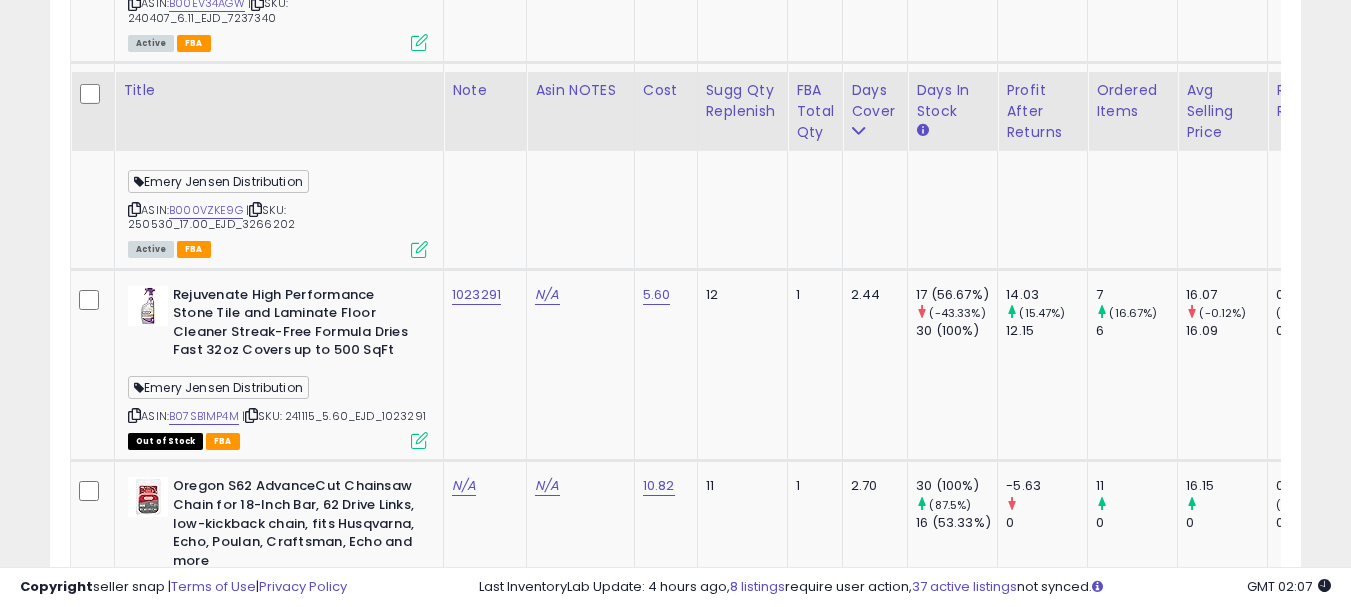 scroll, scrollTop: 7391, scrollLeft: 0, axis: vertical 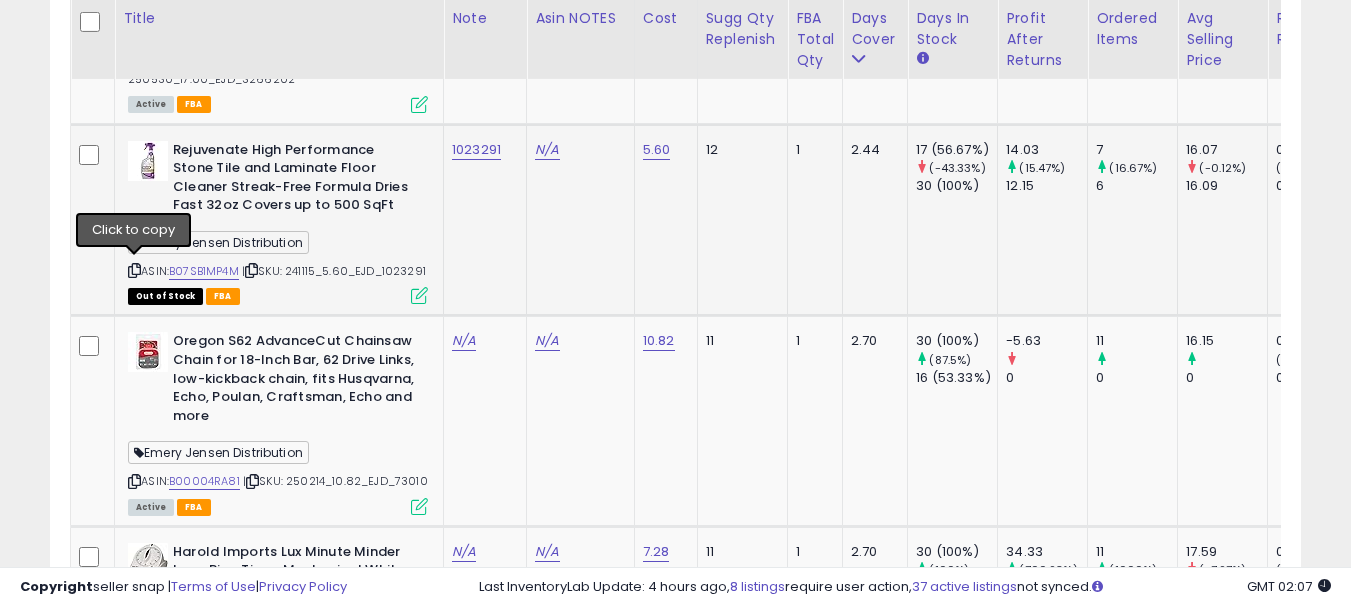 click at bounding box center [134, 270] 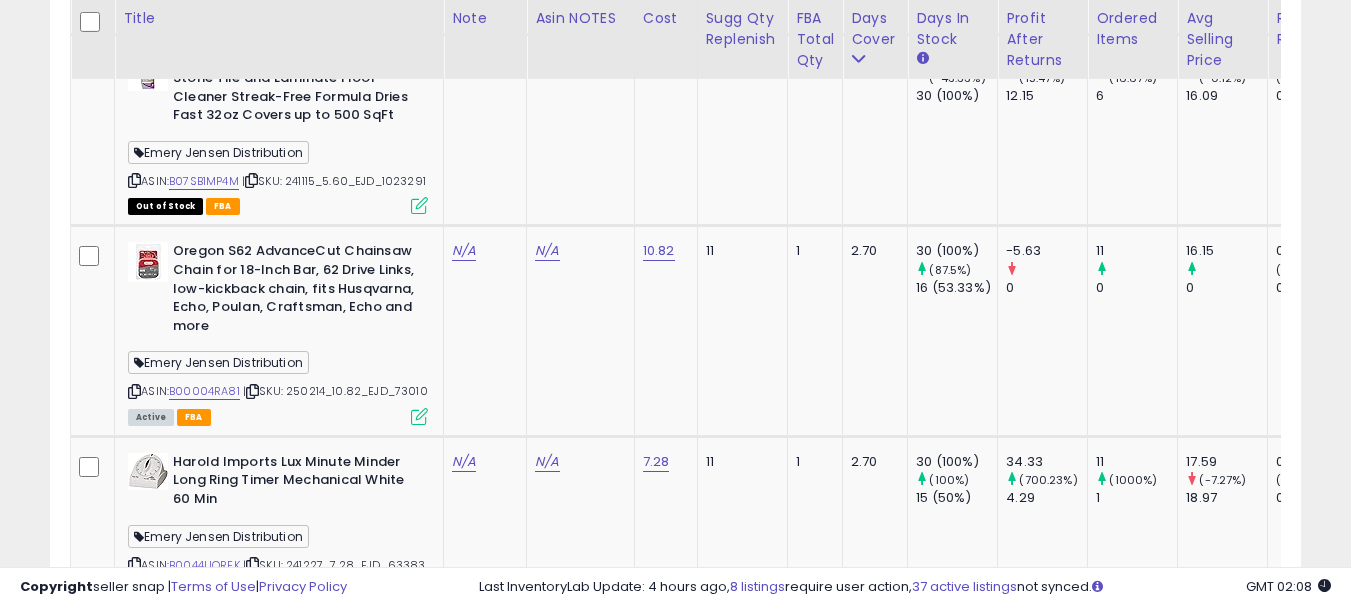 scroll, scrollTop: 7644, scrollLeft: 0, axis: vertical 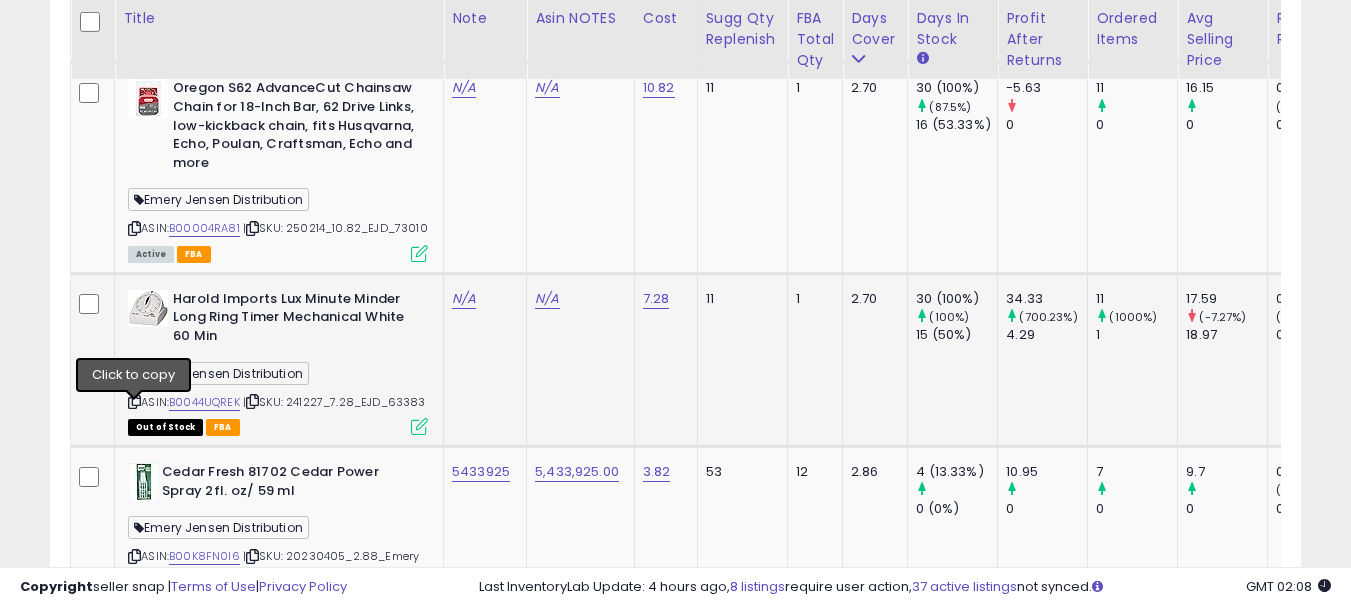 click at bounding box center [134, 401] 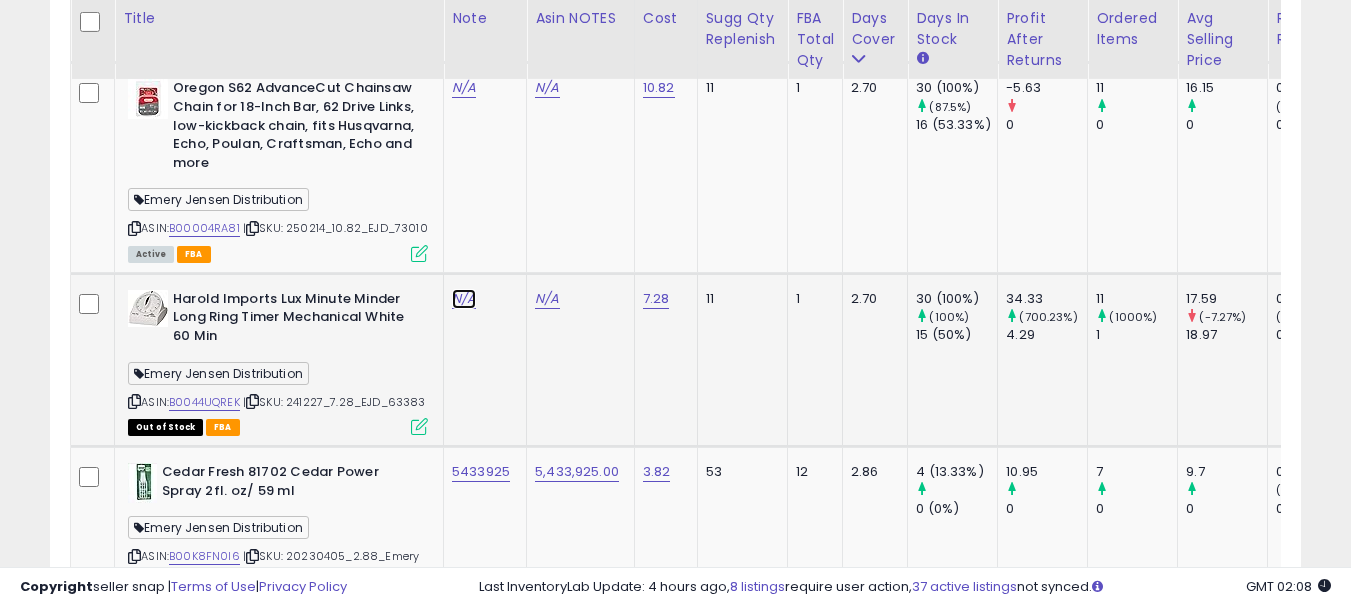 click on "N/A" at bounding box center [464, -5165] 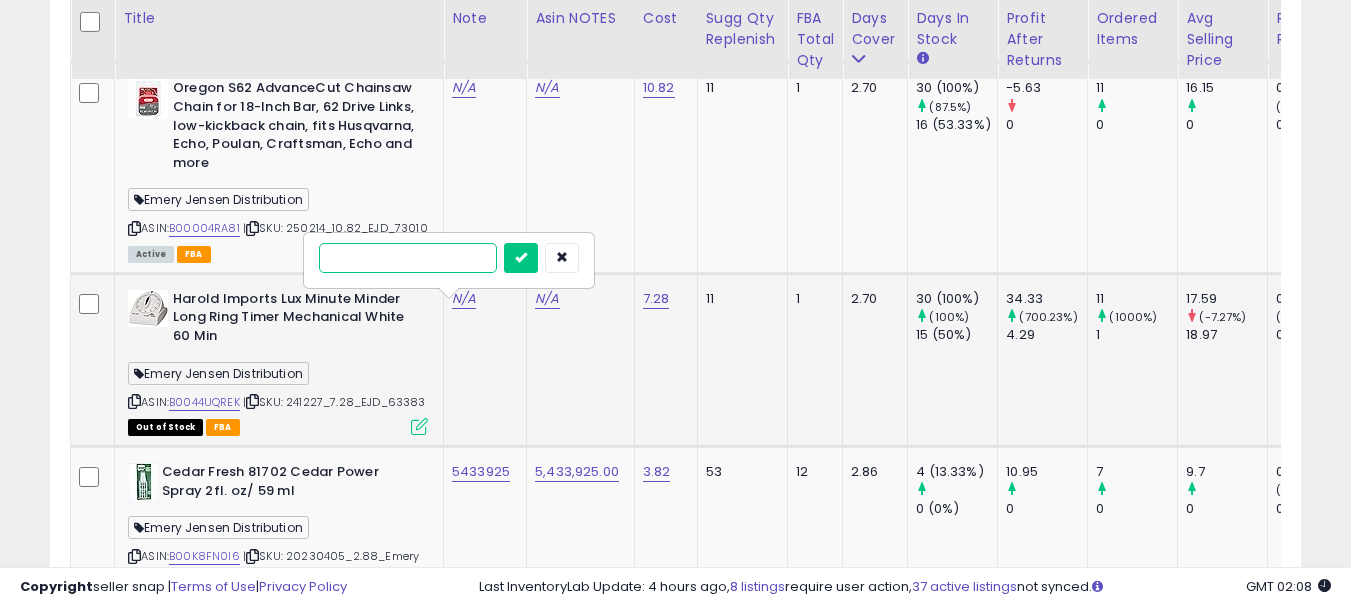 paste on "*****" 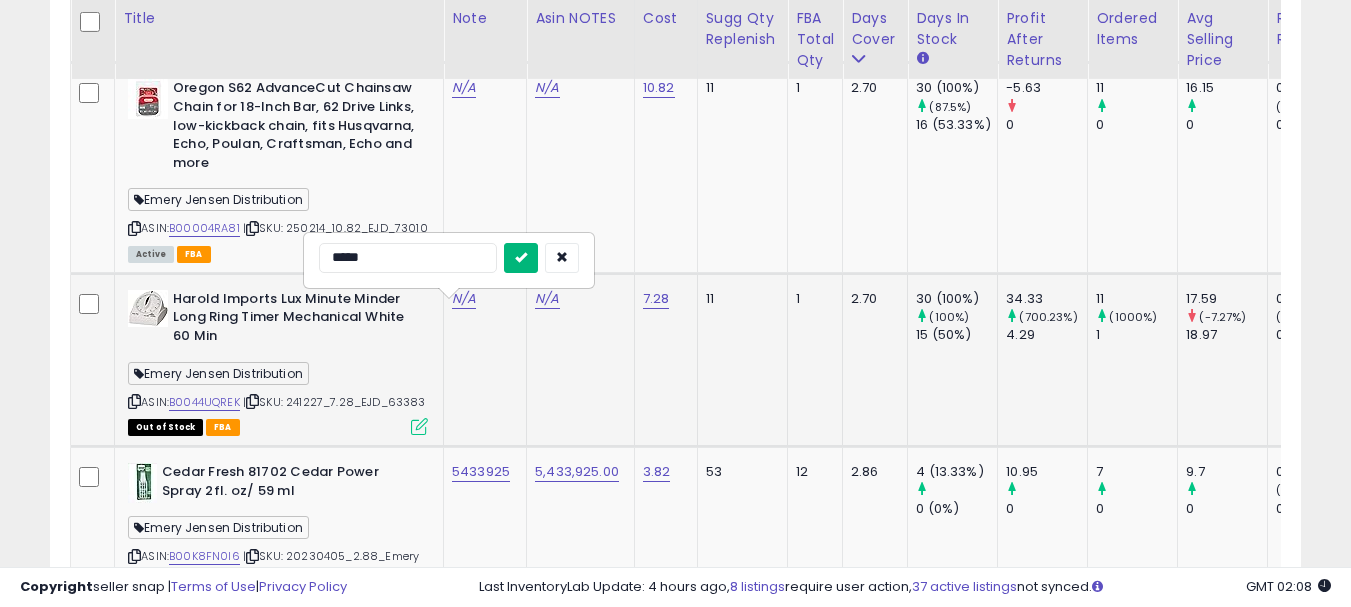 click at bounding box center [521, 258] 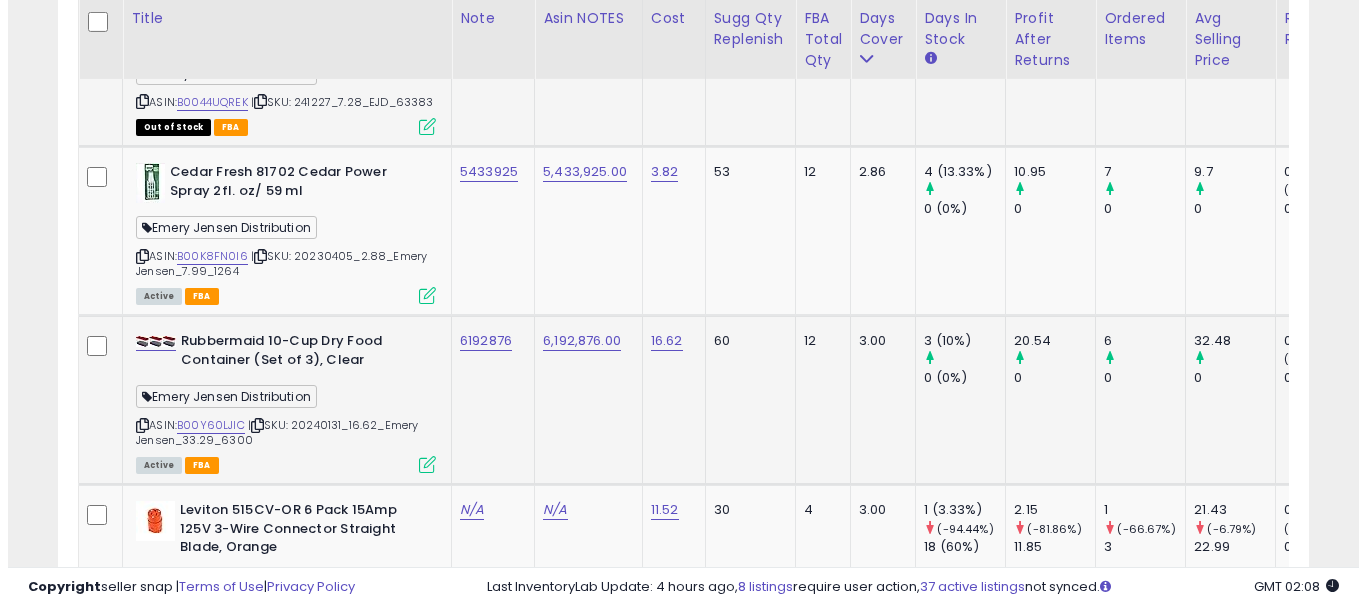 scroll, scrollTop: 8044, scrollLeft: 0, axis: vertical 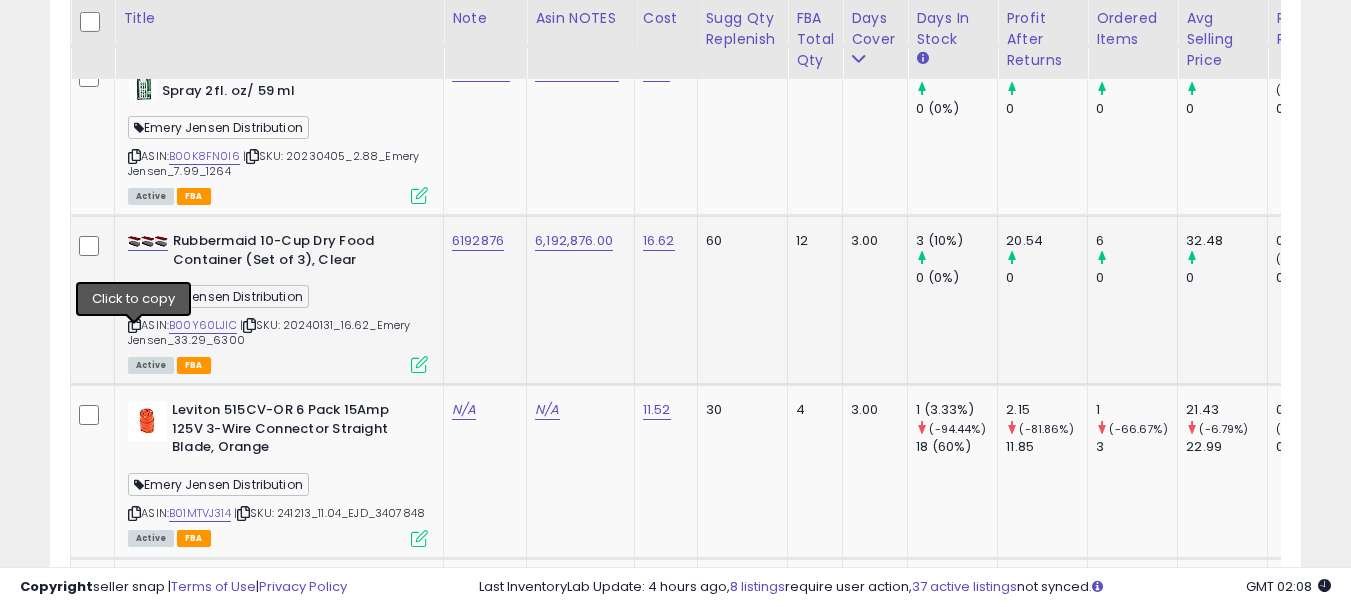 click at bounding box center [134, 325] 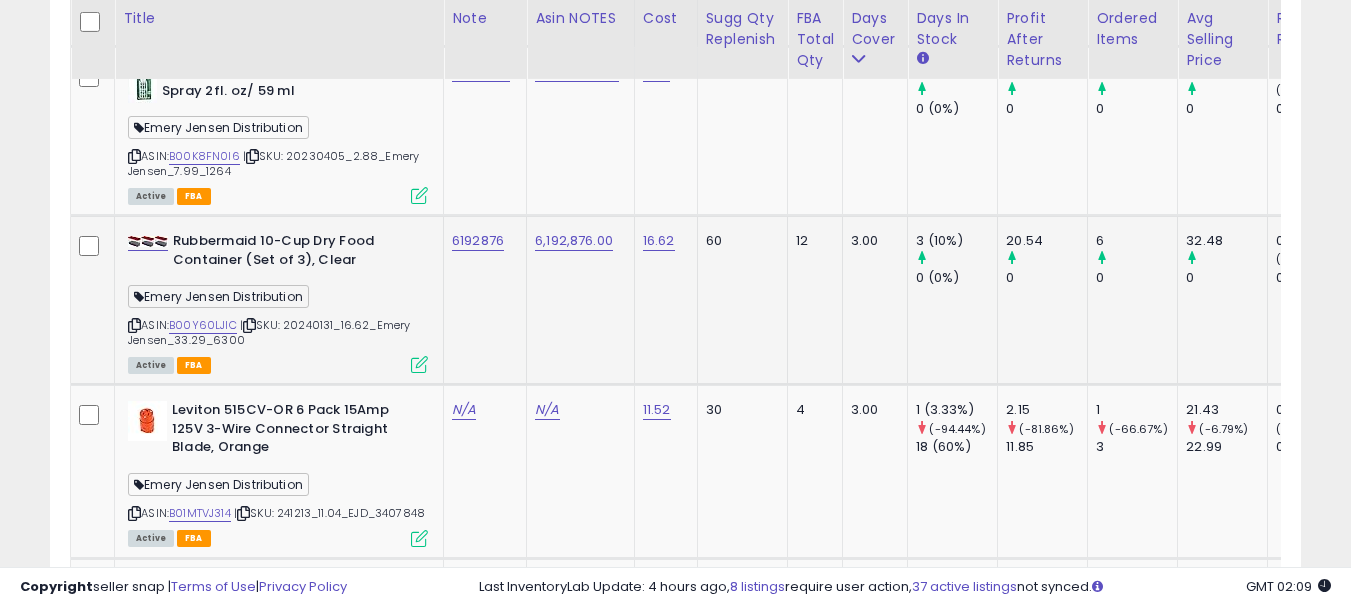 click at bounding box center [419, 364] 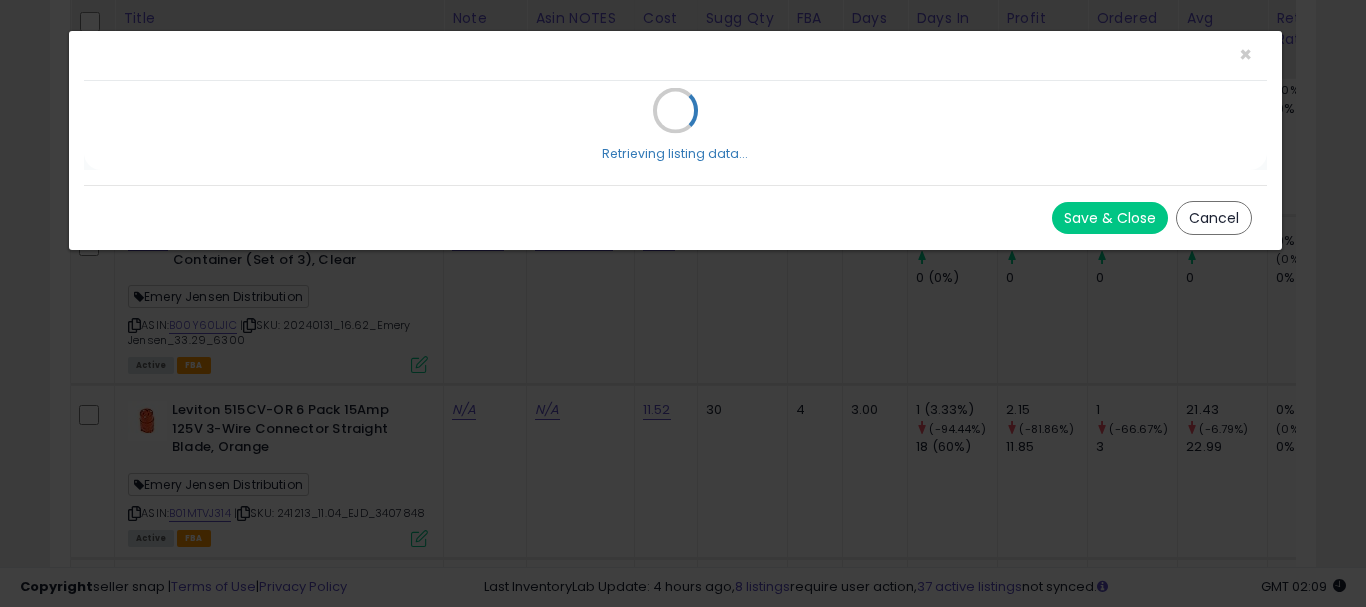 scroll, scrollTop: 999590, scrollLeft: 999267, axis: both 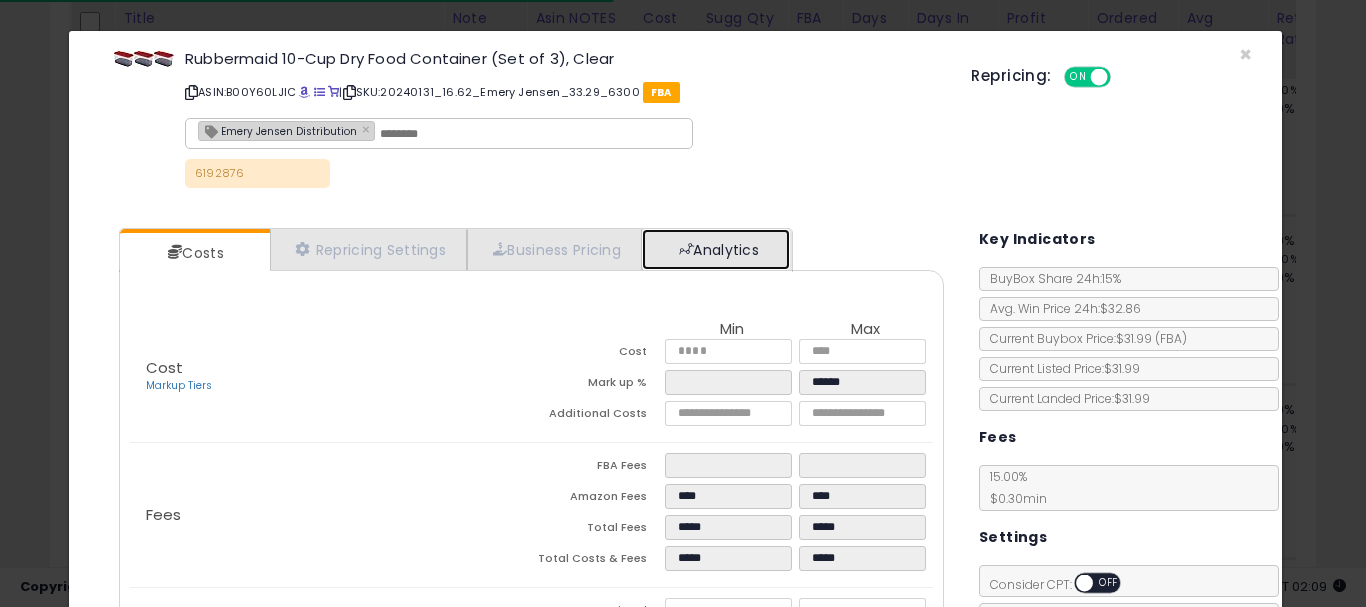 click on "Analytics" at bounding box center [716, 249] 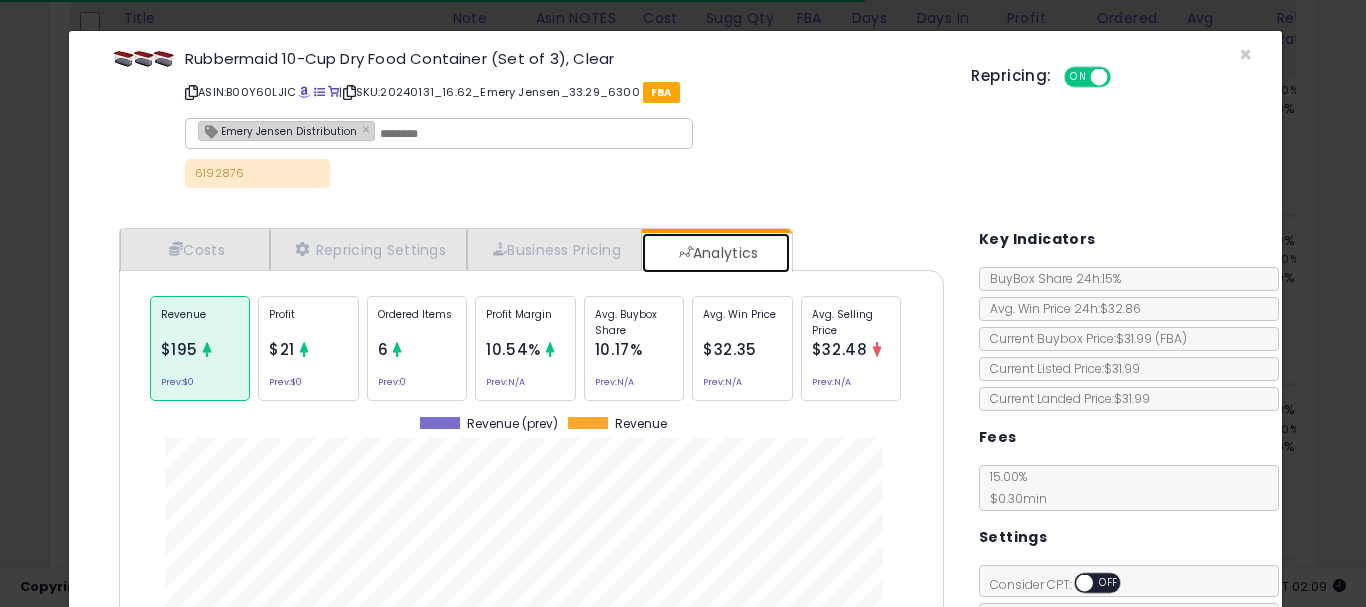 scroll, scrollTop: 999384, scrollLeft: 999145, axis: both 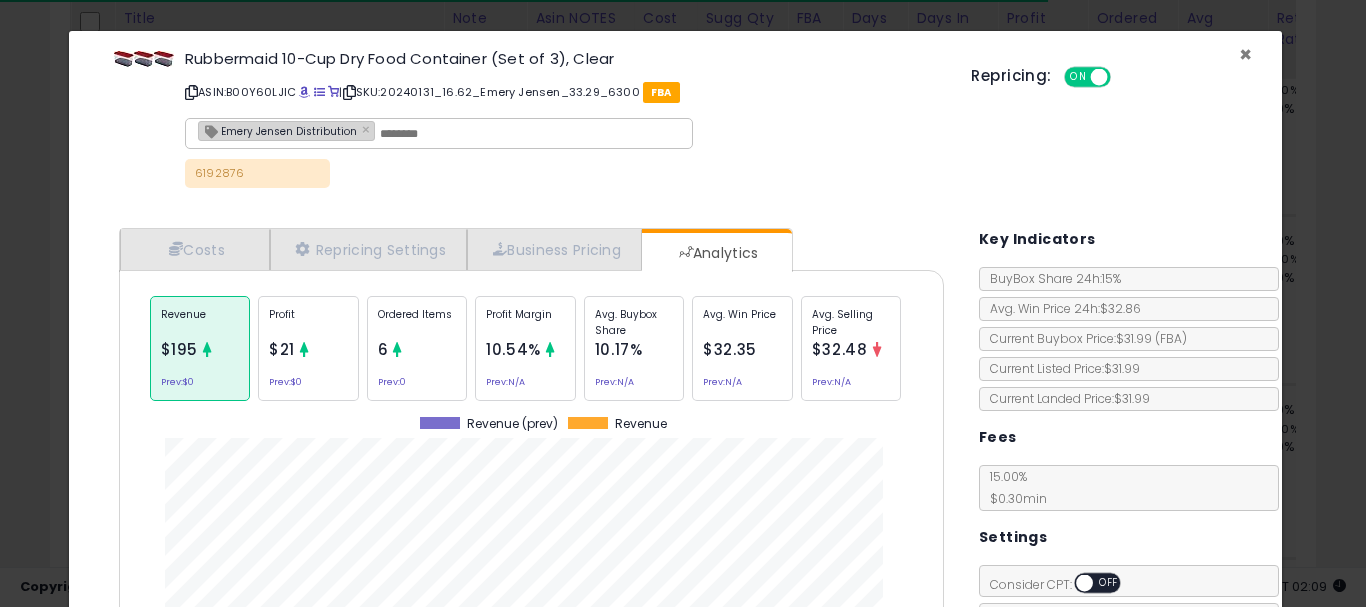 click on "×" at bounding box center [1245, 54] 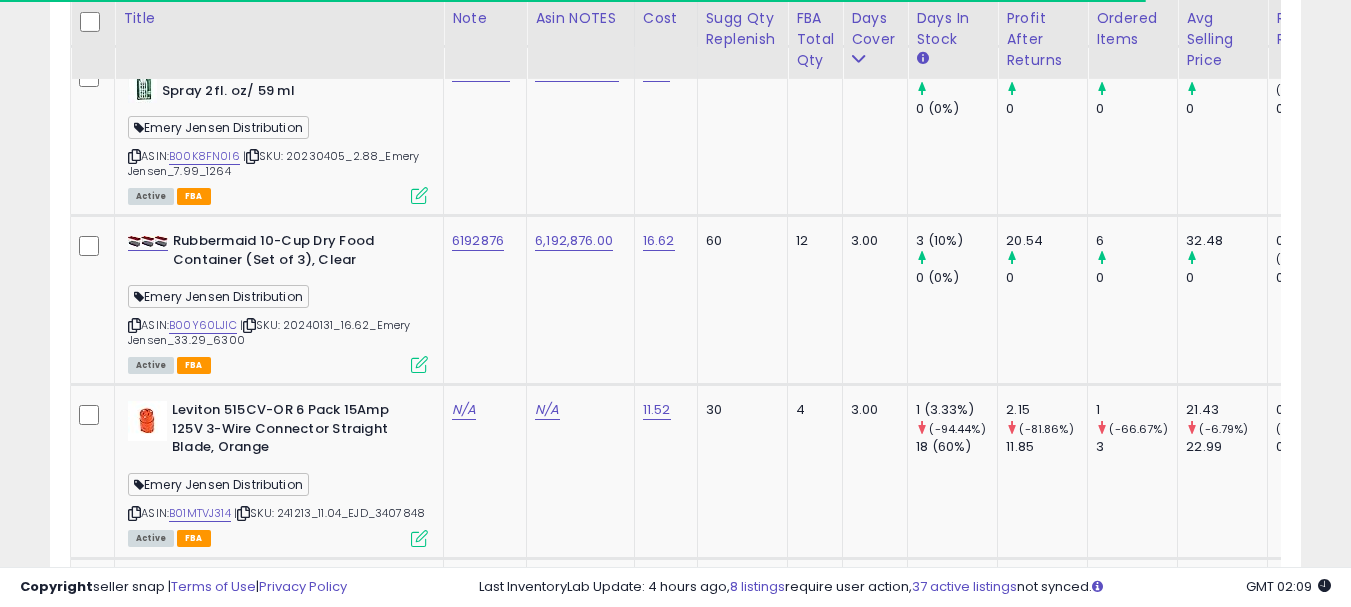 scroll, scrollTop: 410, scrollLeft: 724, axis: both 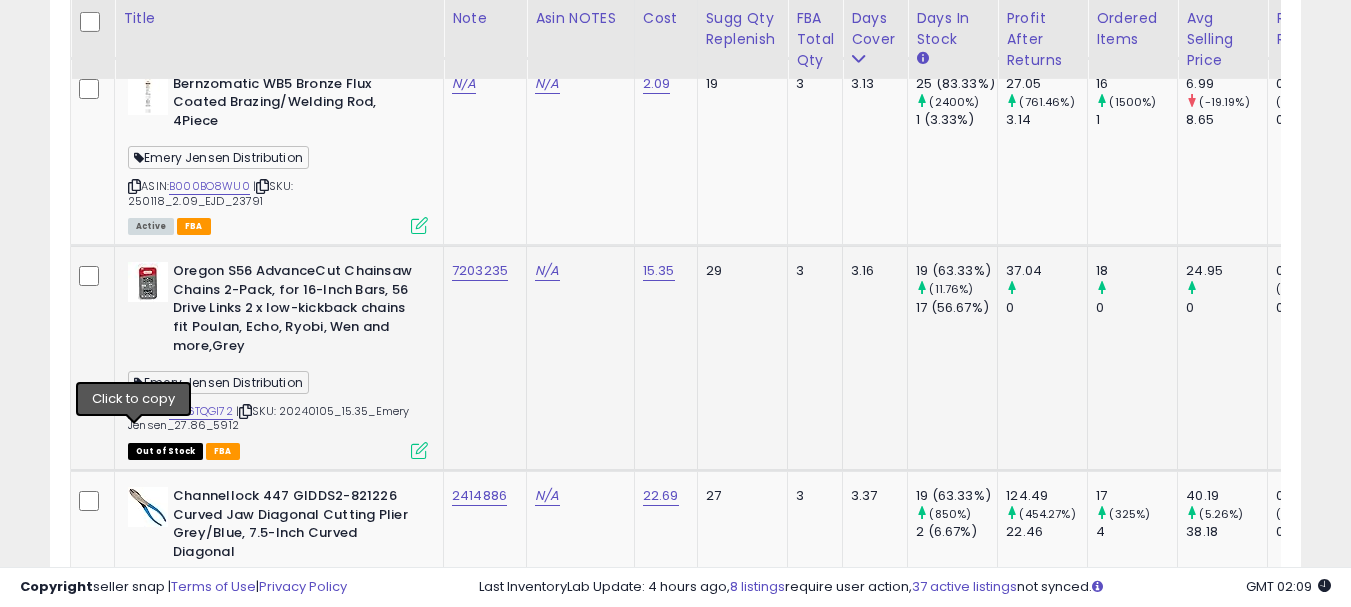click at bounding box center [134, 411] 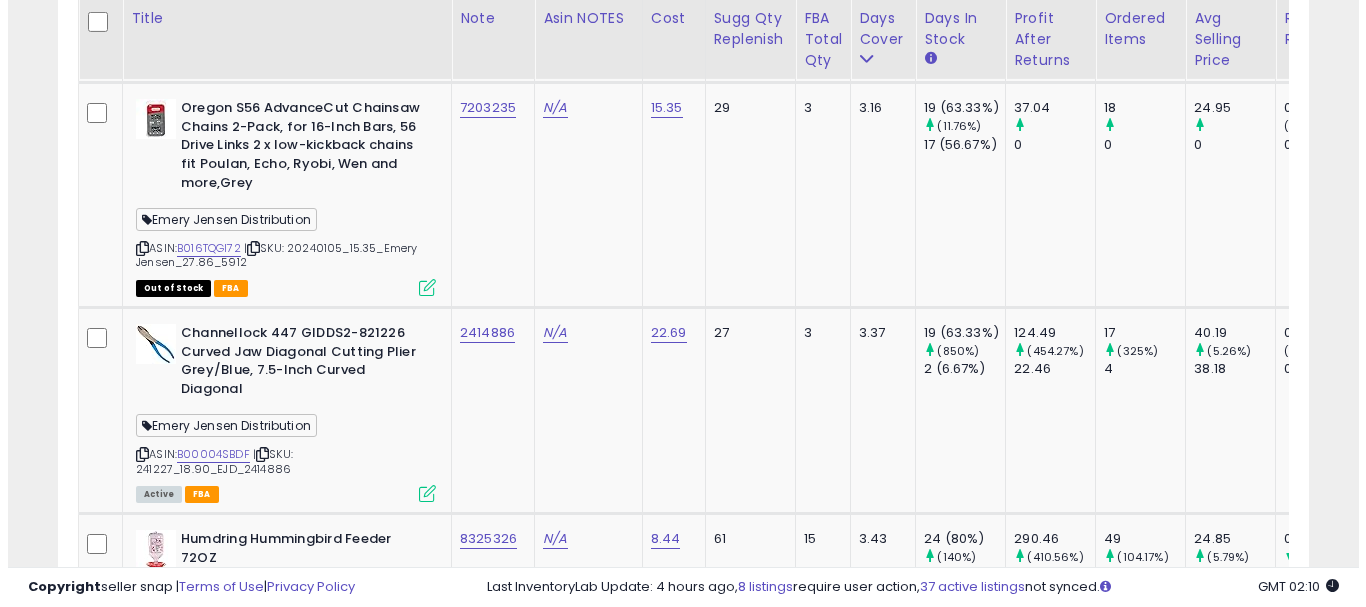 scroll, scrollTop: 8852, scrollLeft: 0, axis: vertical 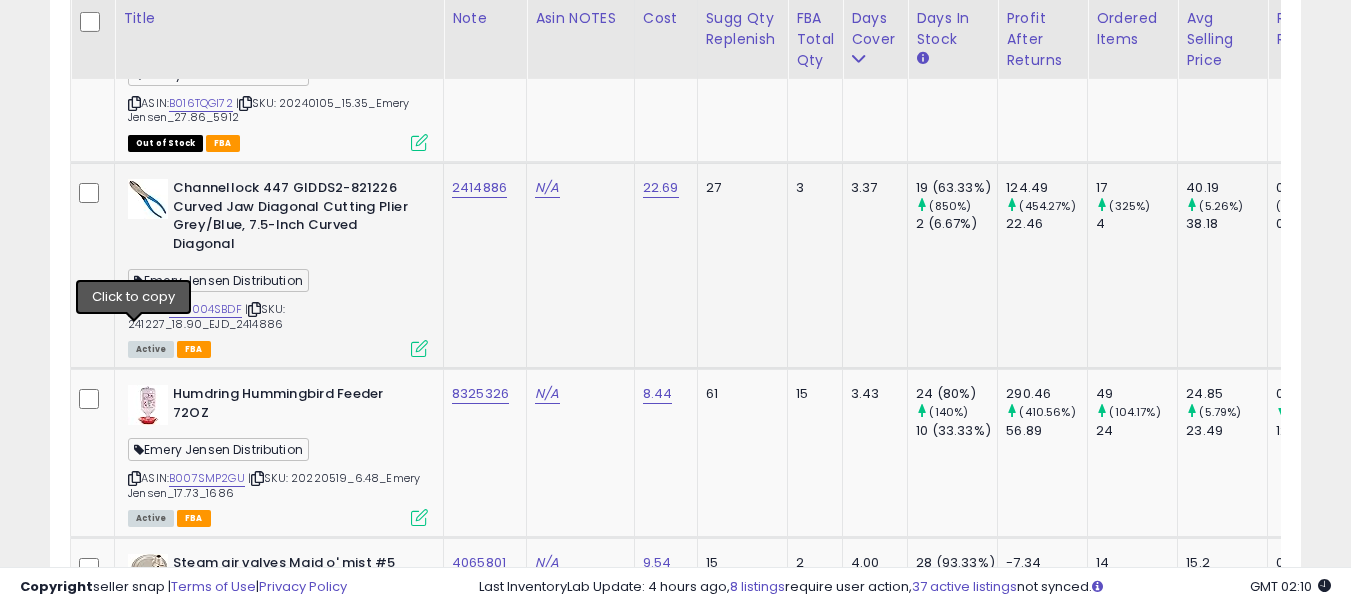 click at bounding box center (134, 309) 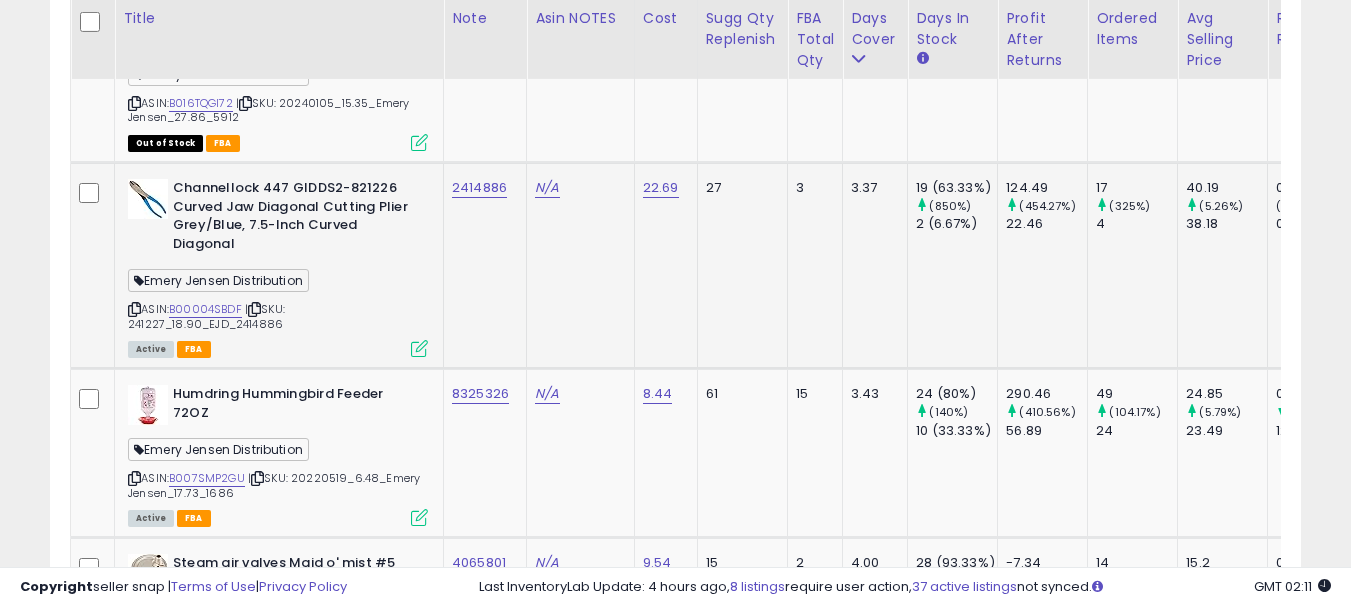 click at bounding box center (419, 348) 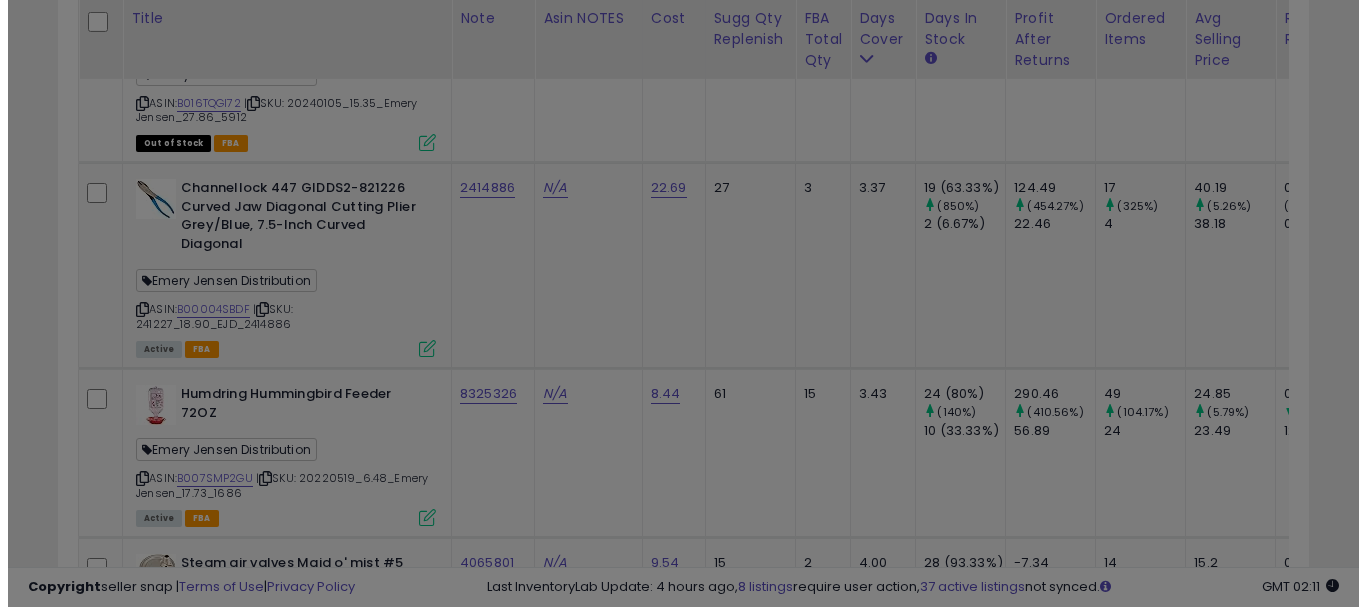 scroll, scrollTop: 999590, scrollLeft: 999267, axis: both 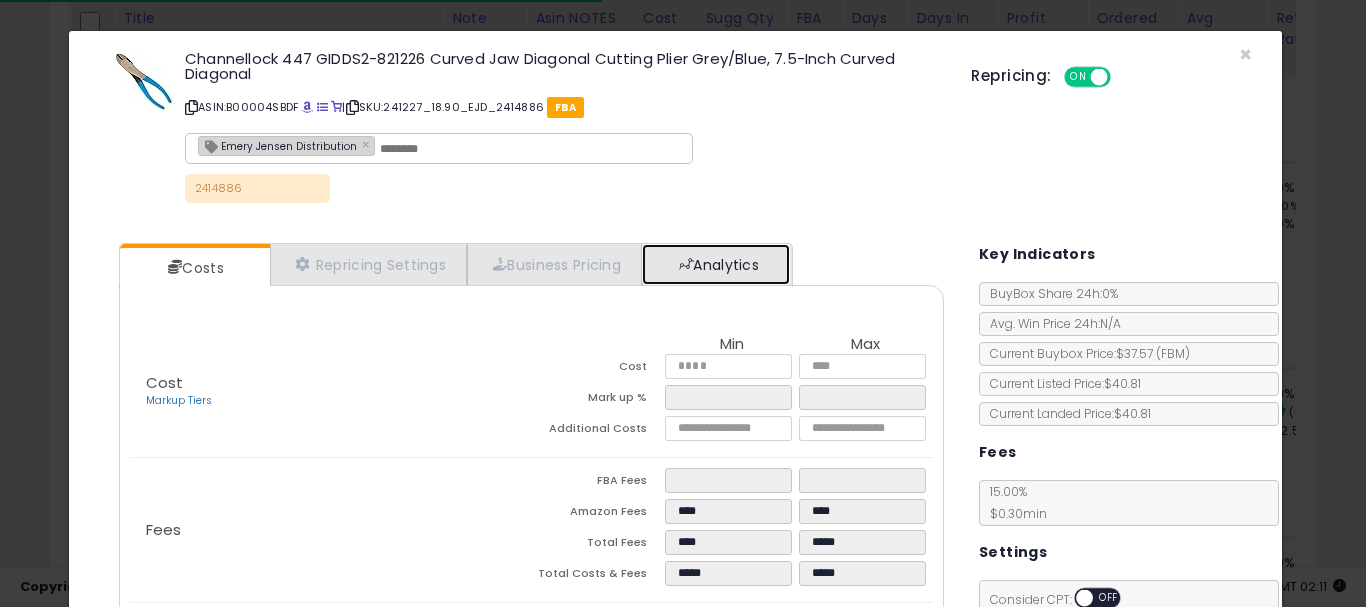 click on "Analytics" at bounding box center [716, 264] 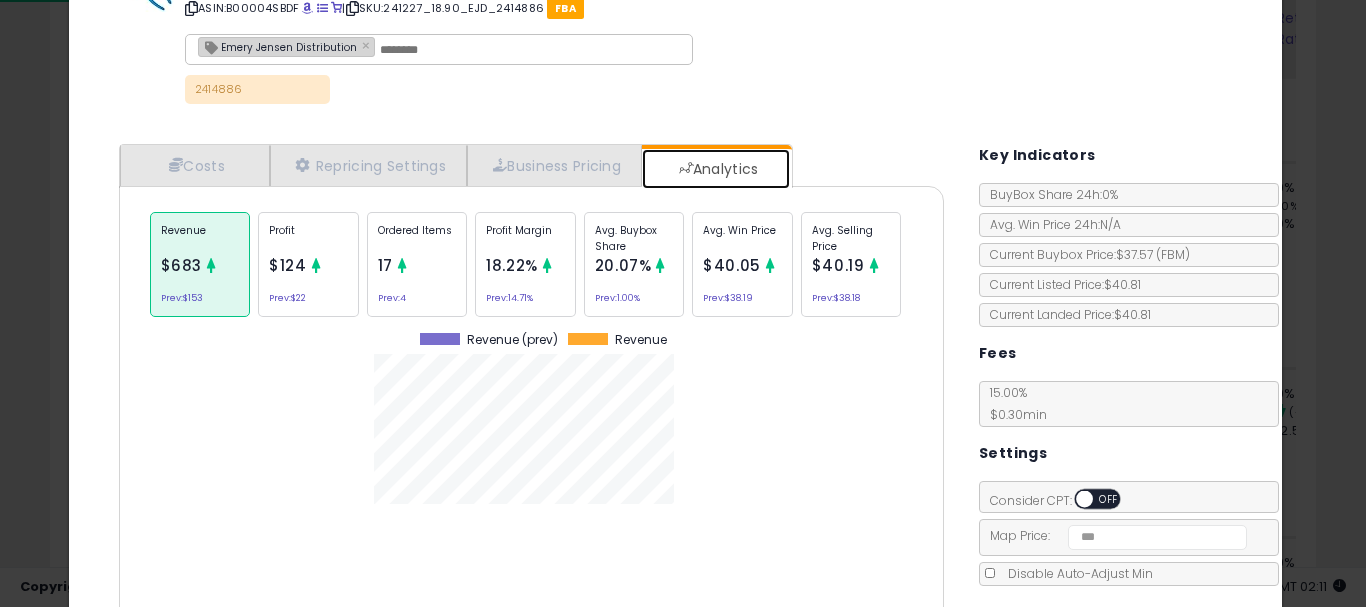 scroll, scrollTop: 100, scrollLeft: 0, axis: vertical 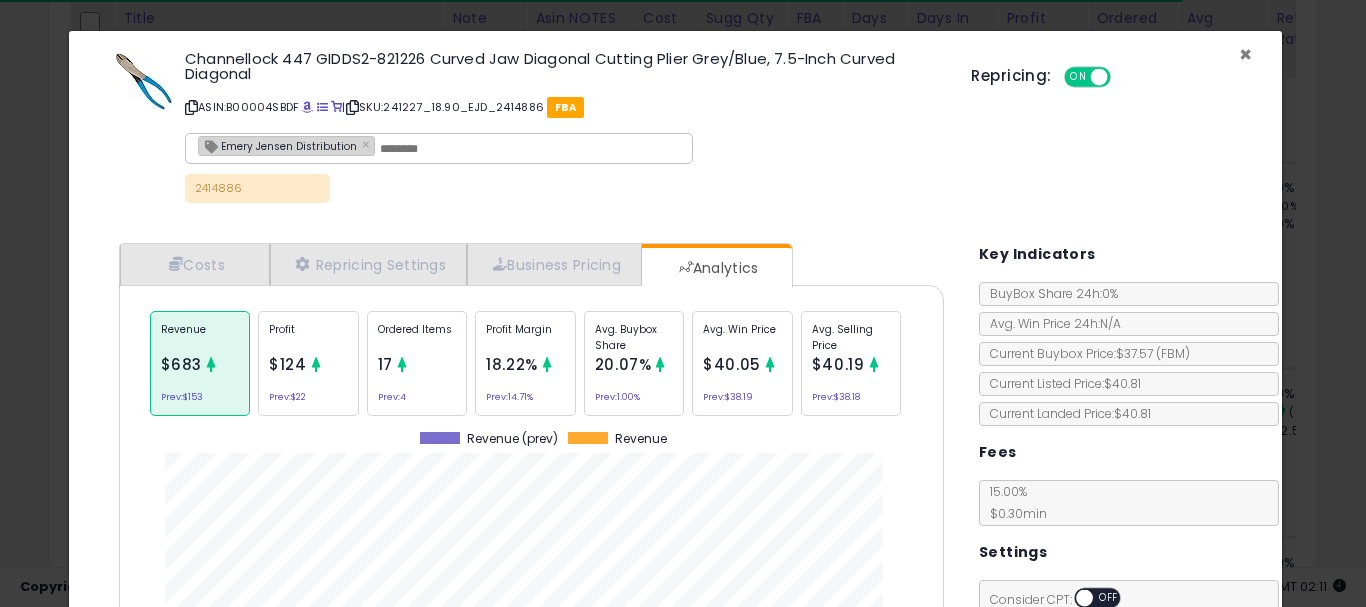 click on "×" at bounding box center [1245, 54] 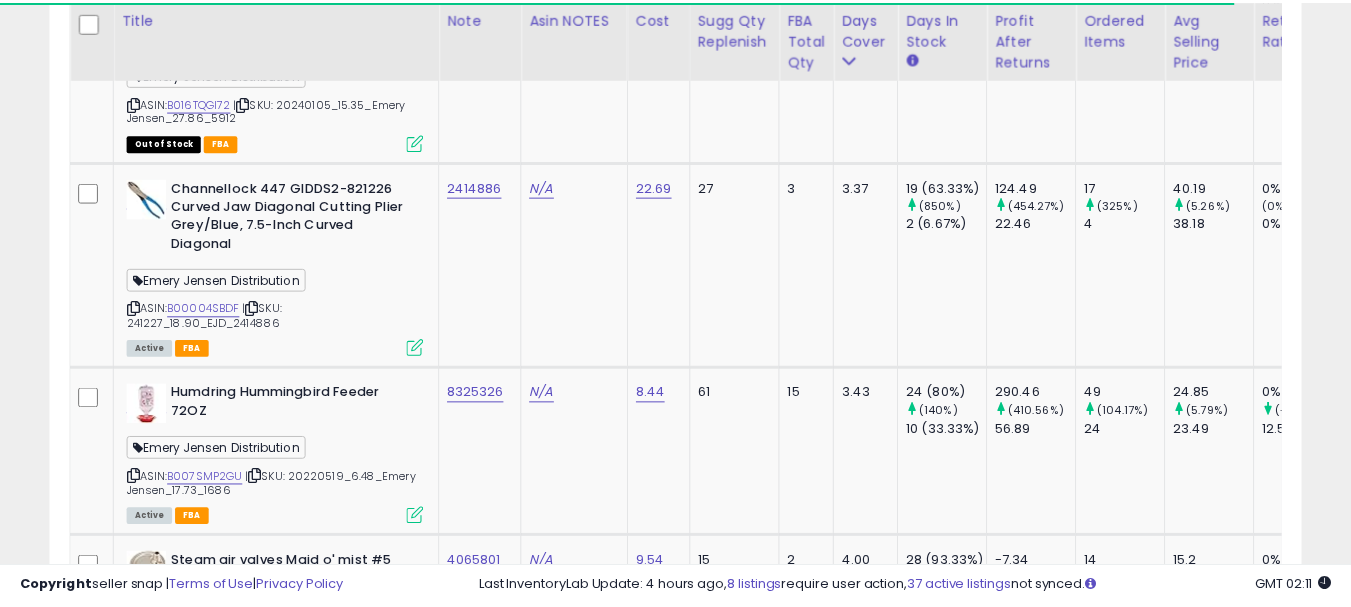 scroll, scrollTop: 410, scrollLeft: 724, axis: both 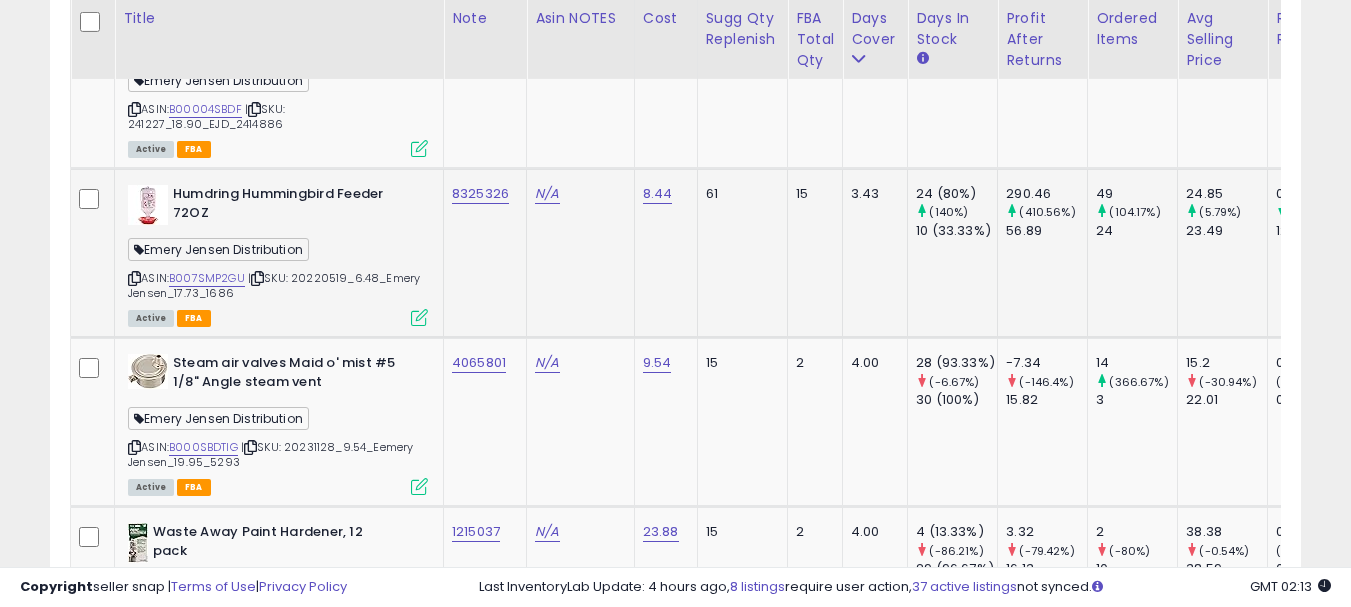 click at bounding box center (134, 278) 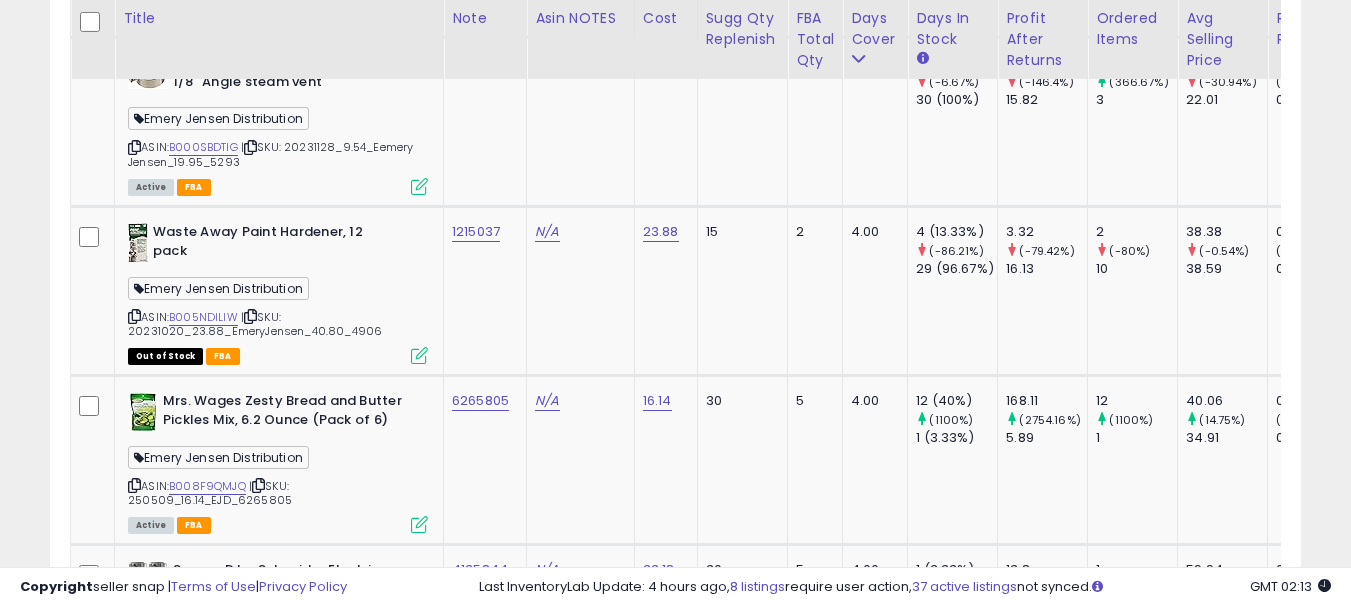 scroll, scrollTop: 9452, scrollLeft: 0, axis: vertical 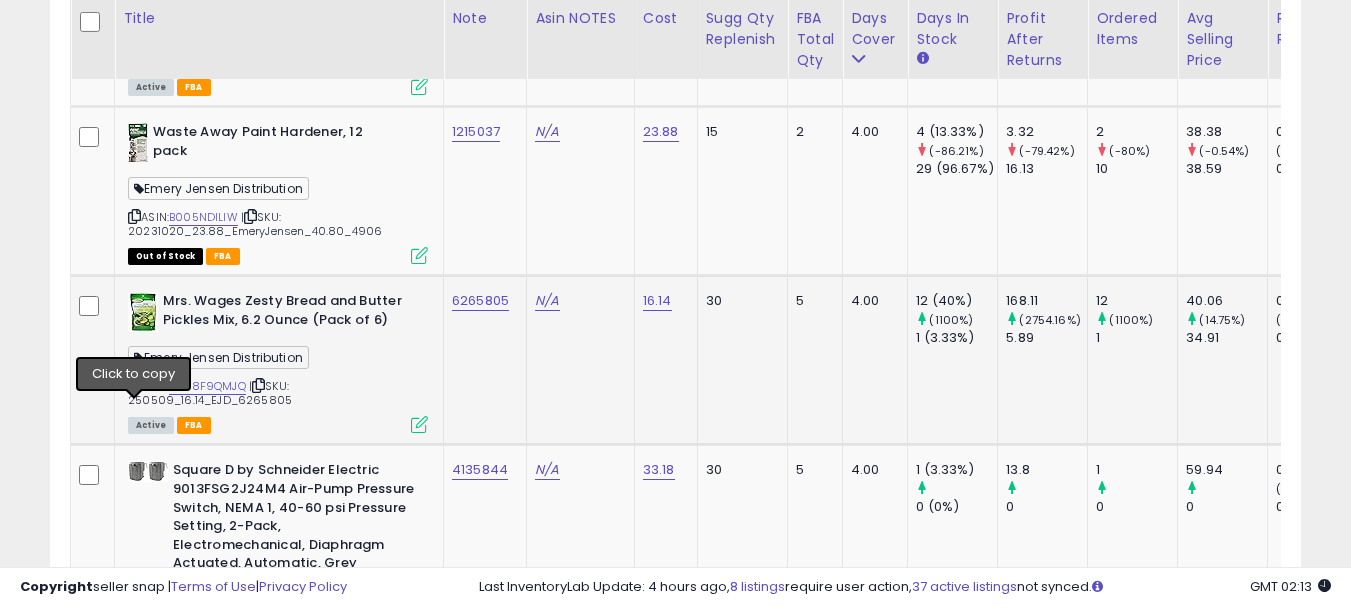 click at bounding box center [134, 385] 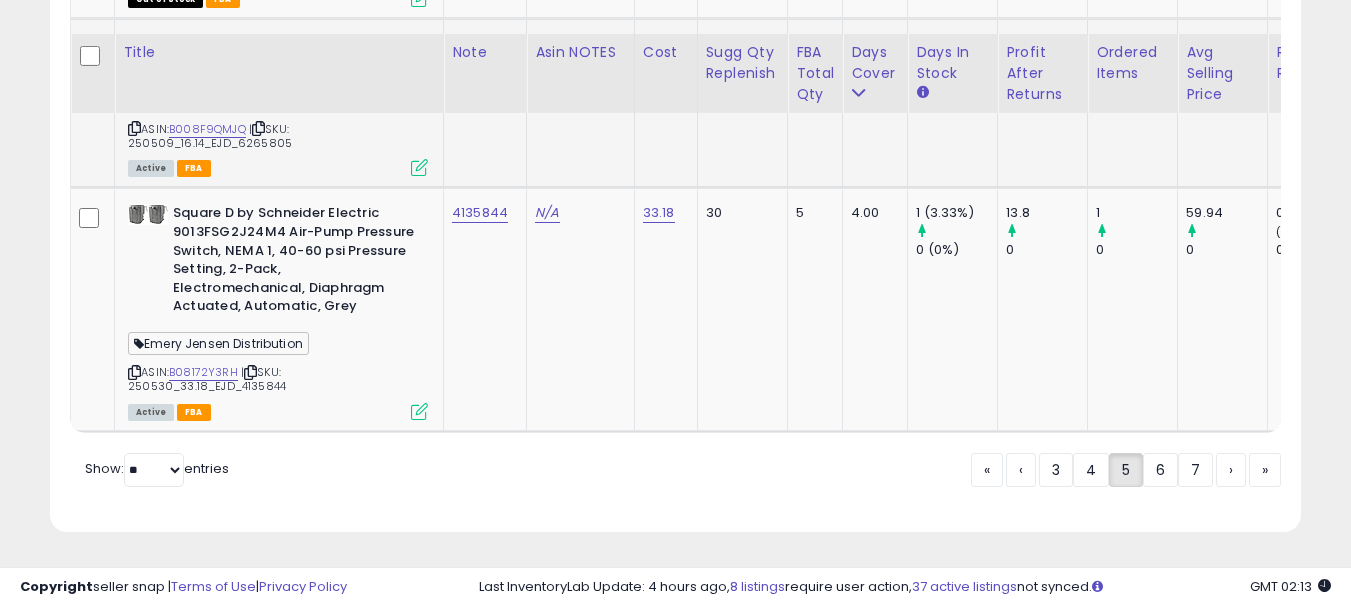 scroll, scrollTop: 9748, scrollLeft: 0, axis: vertical 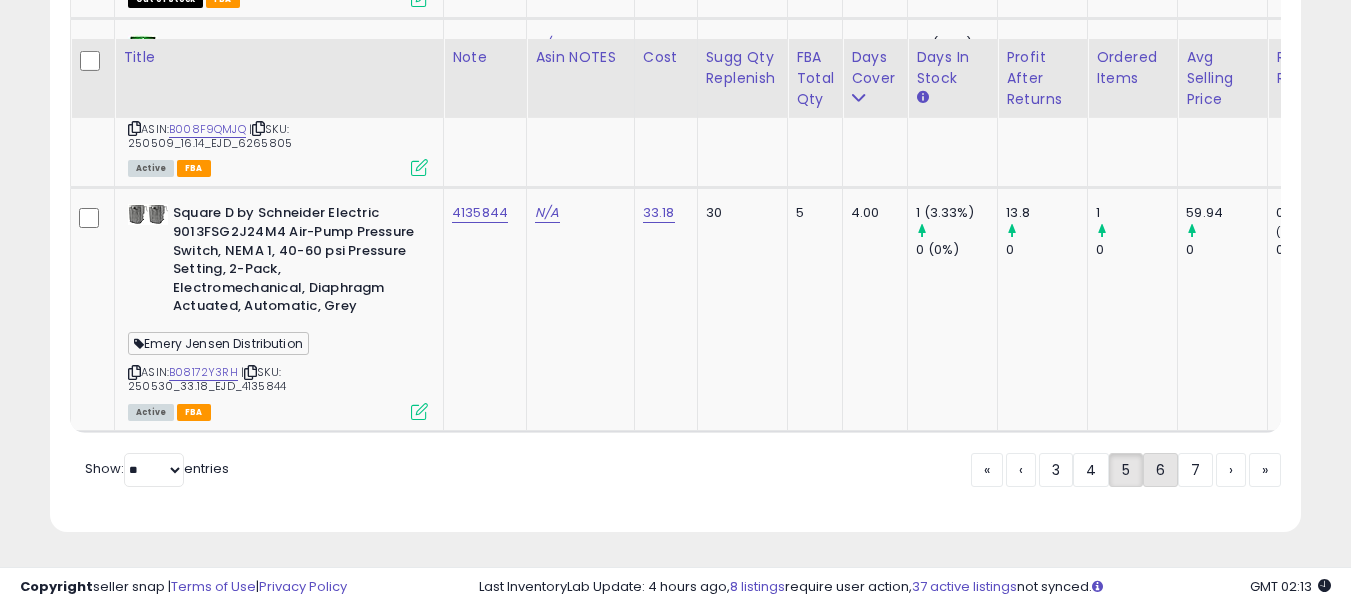 click on "6" 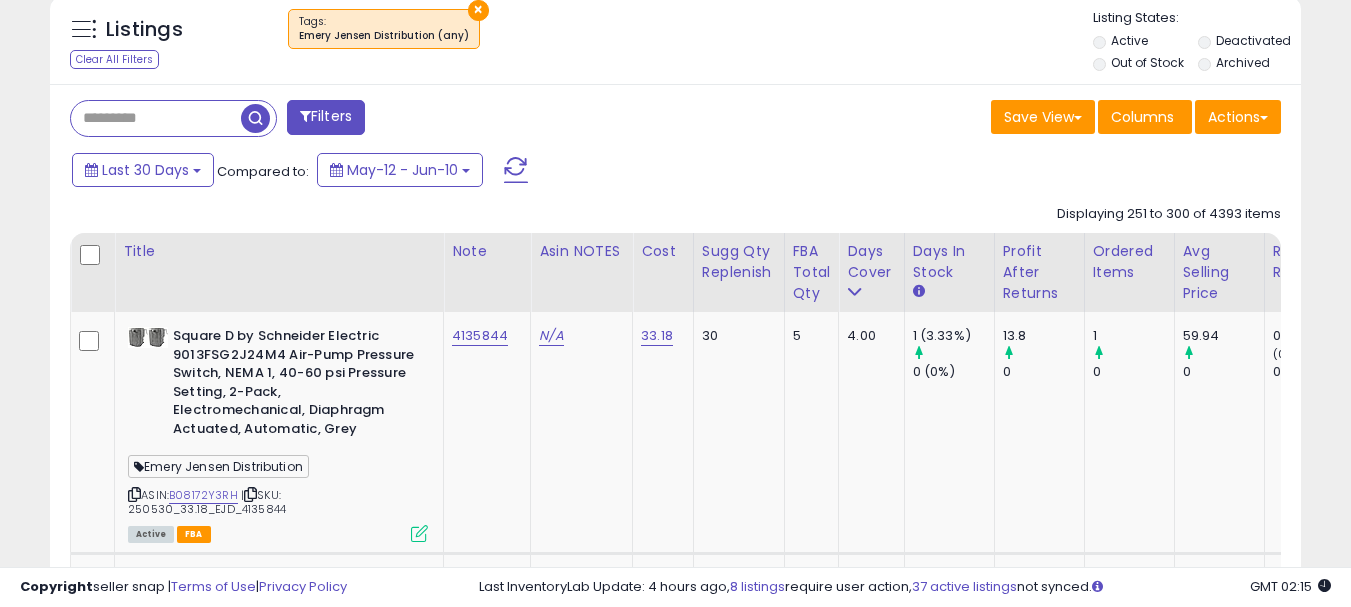 scroll, scrollTop: 883, scrollLeft: 0, axis: vertical 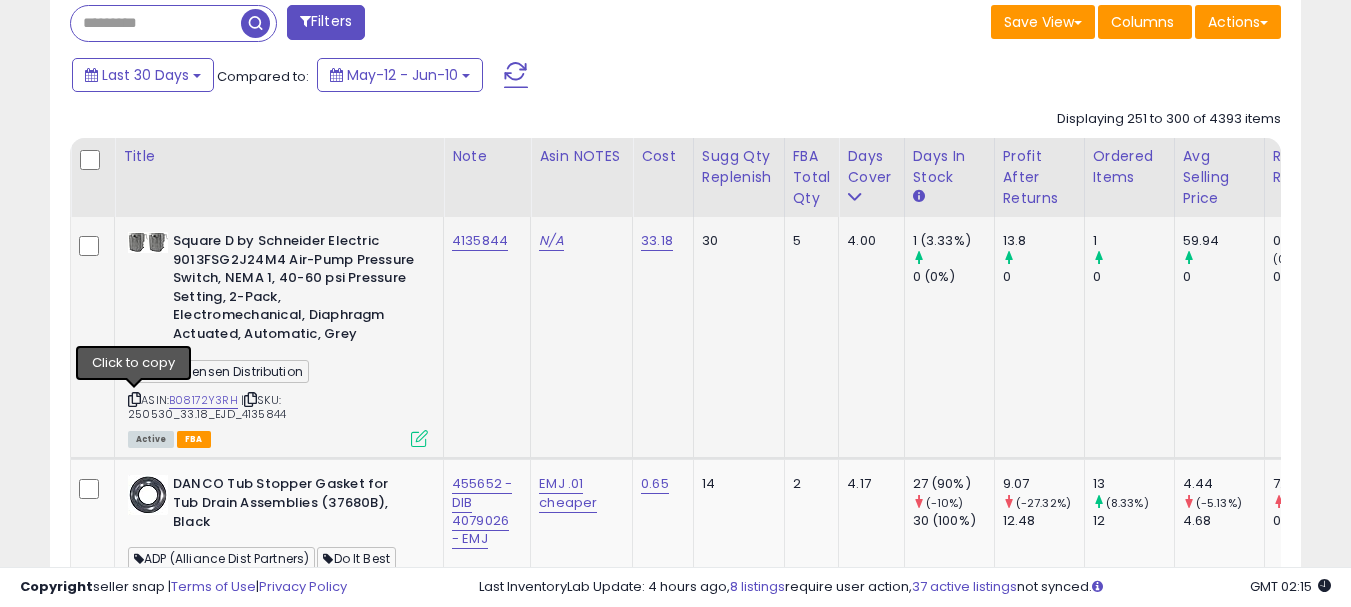 click at bounding box center [134, 399] 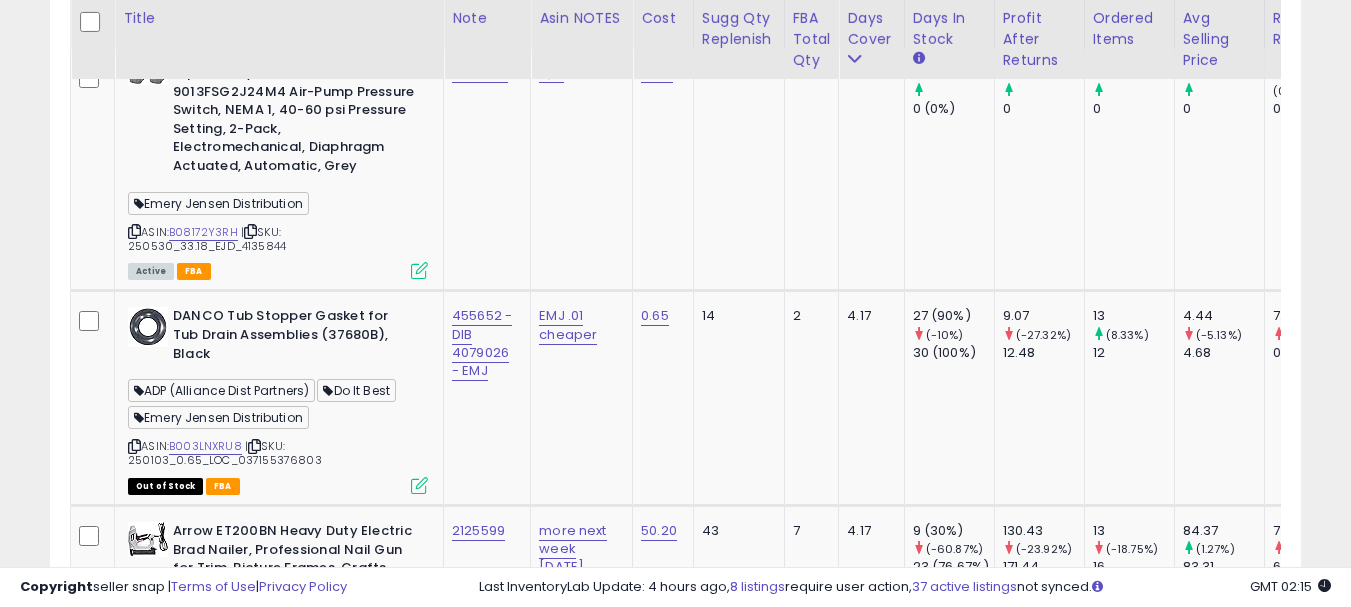 scroll, scrollTop: 1070, scrollLeft: 0, axis: vertical 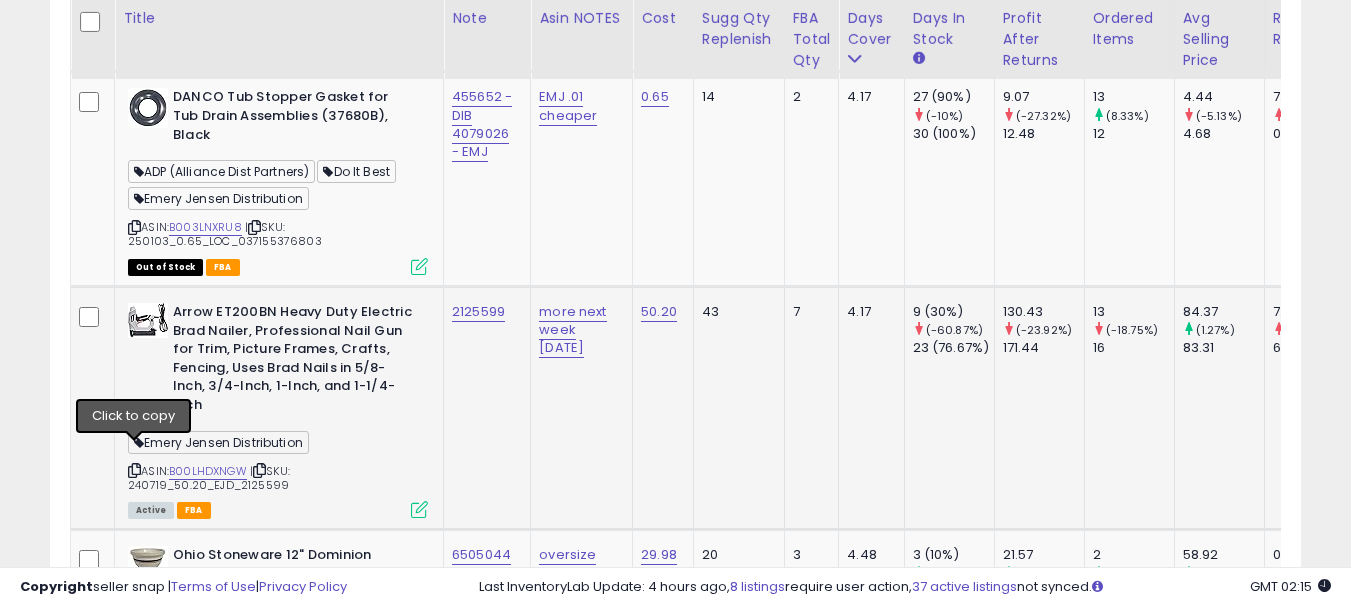 click at bounding box center (134, 470) 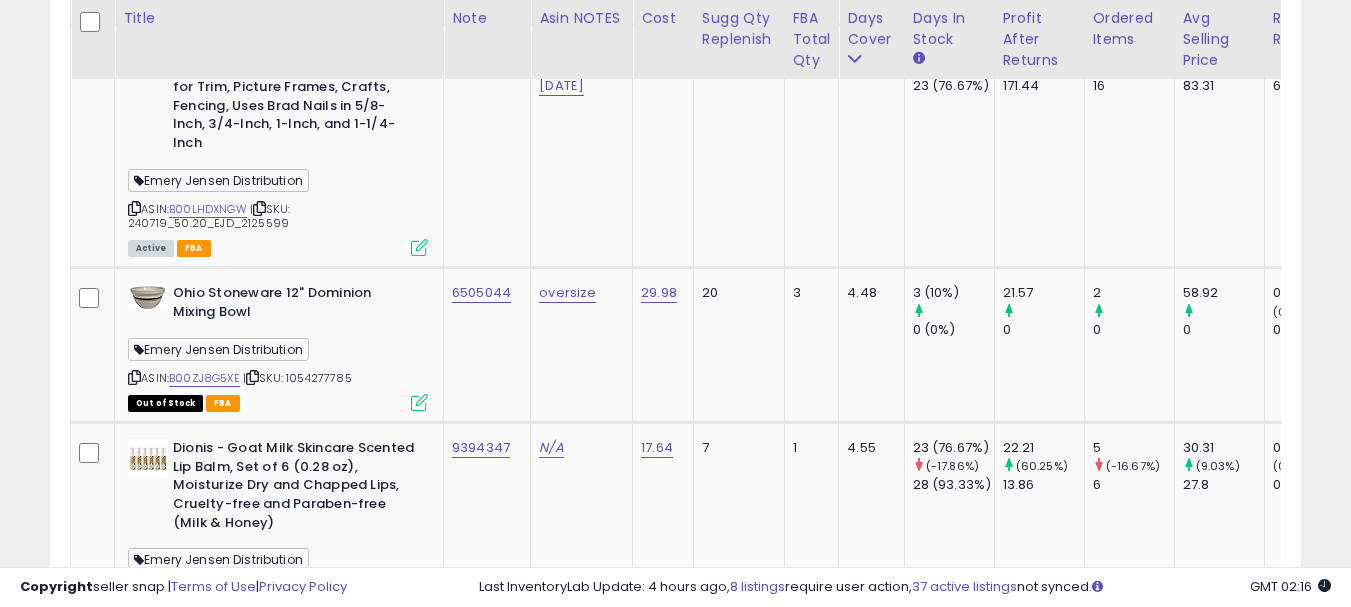 scroll, scrollTop: 1550, scrollLeft: 0, axis: vertical 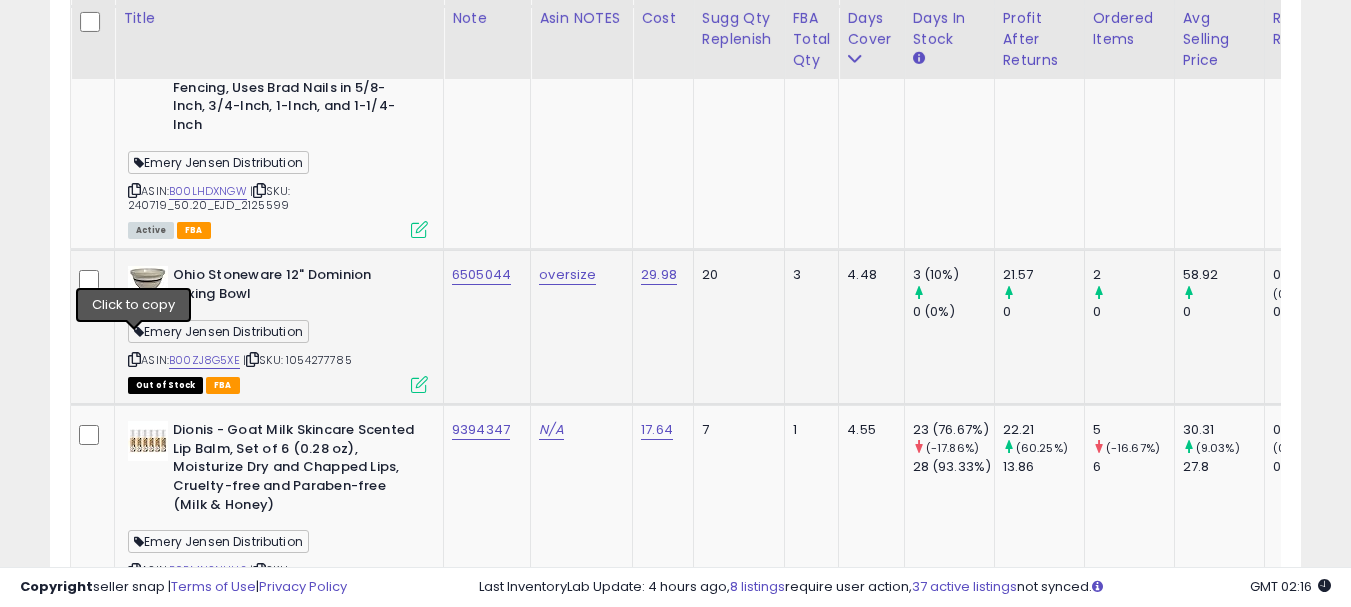 click at bounding box center (134, 359) 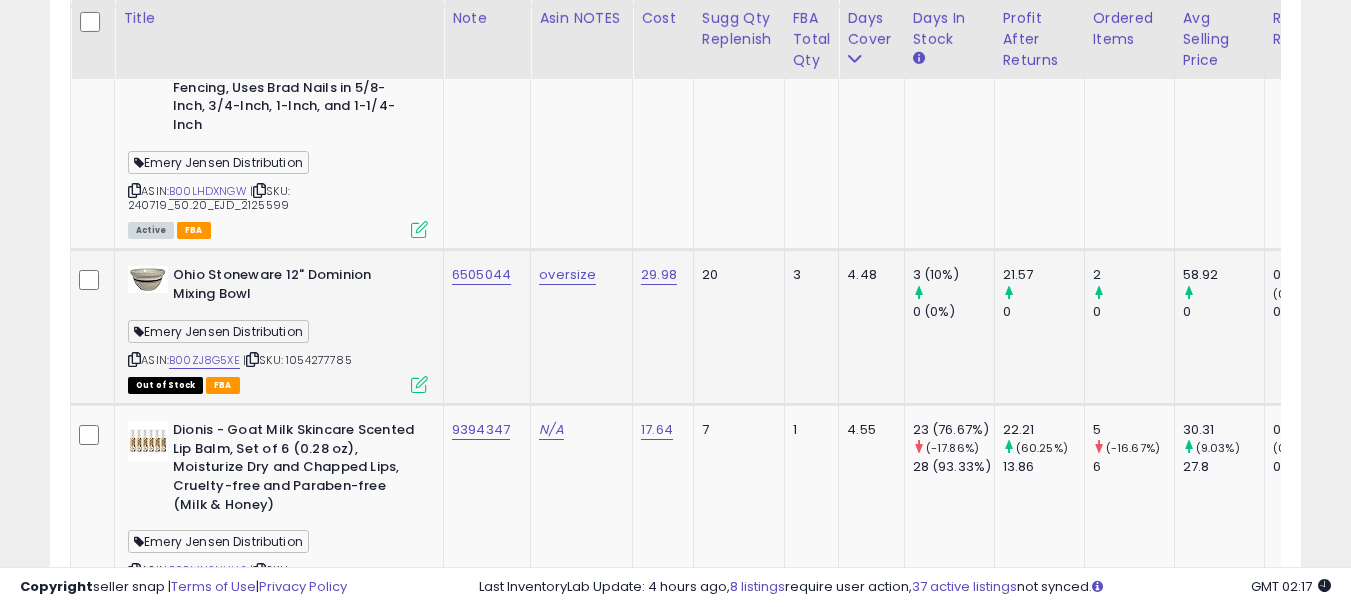 click at bounding box center [134, 359] 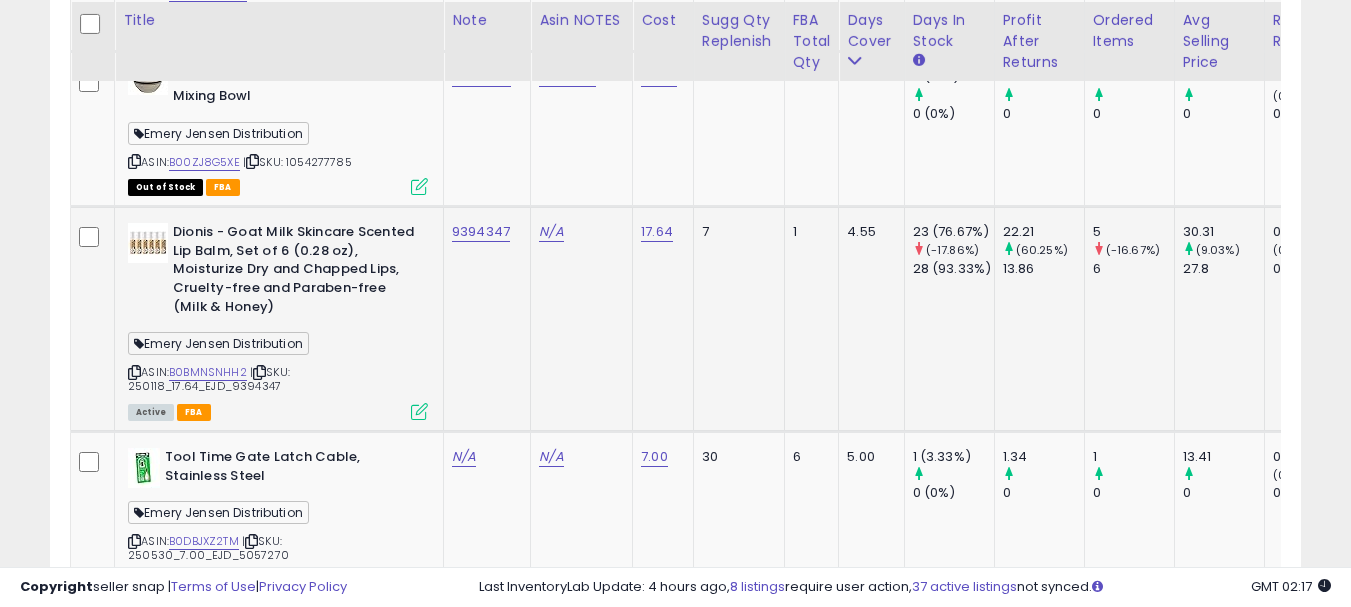 scroll, scrollTop: 1750, scrollLeft: 0, axis: vertical 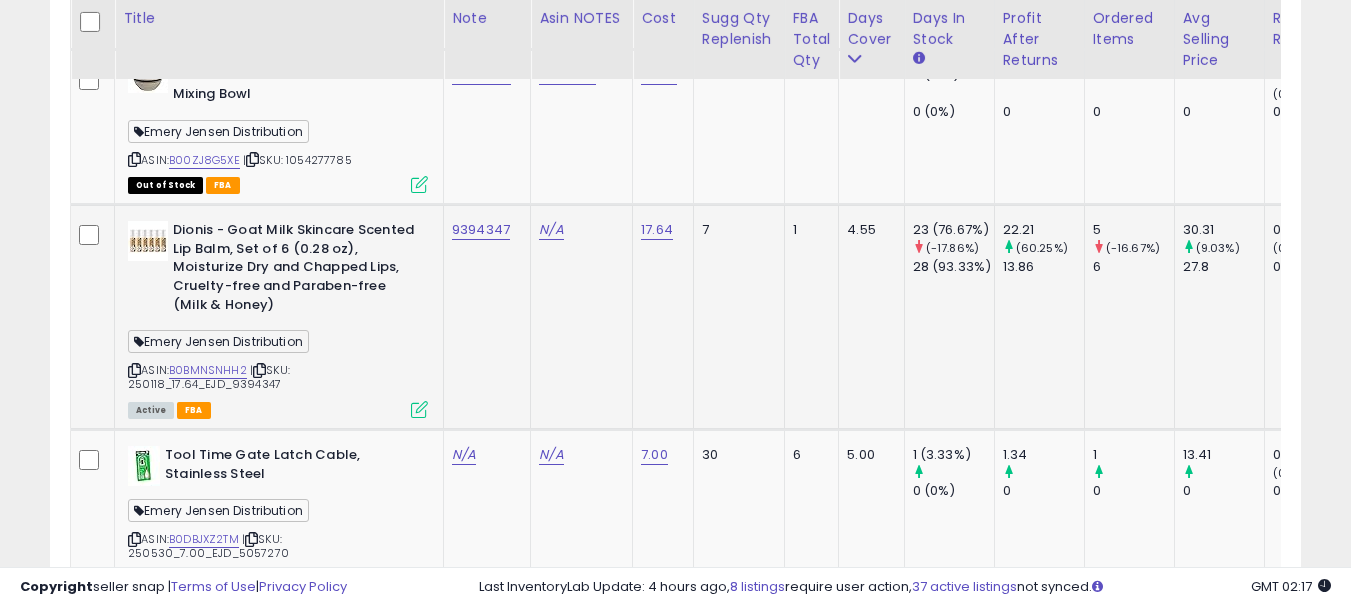 click at bounding box center (134, 370) 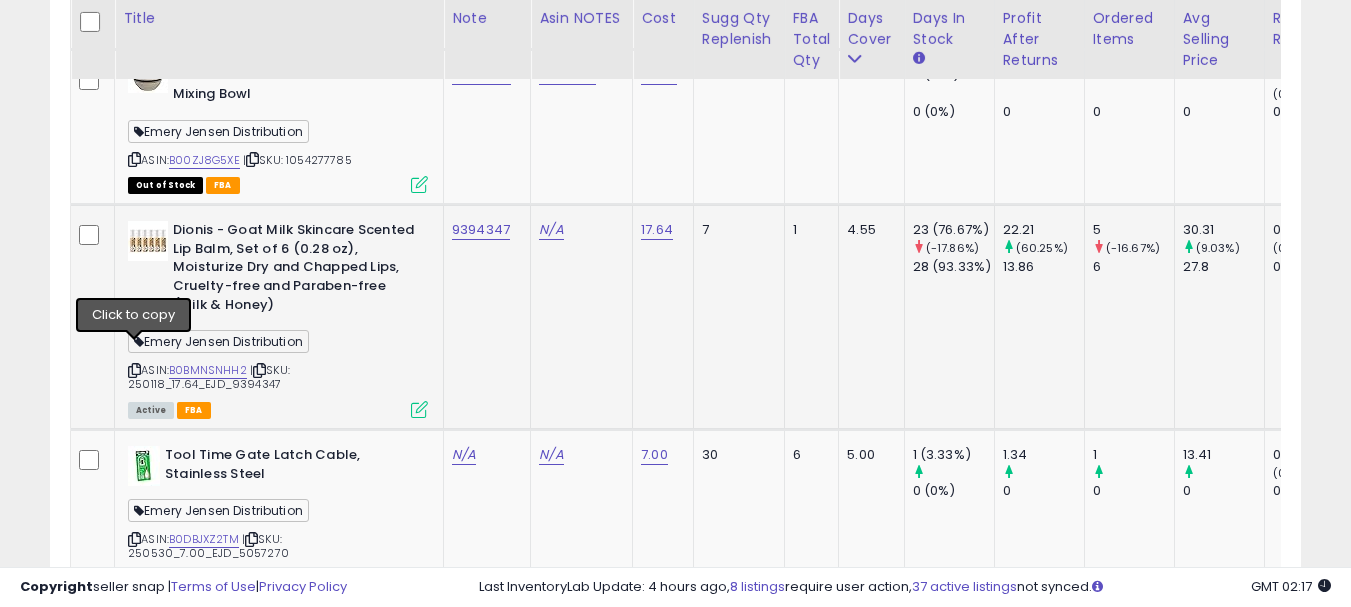 click at bounding box center [134, 370] 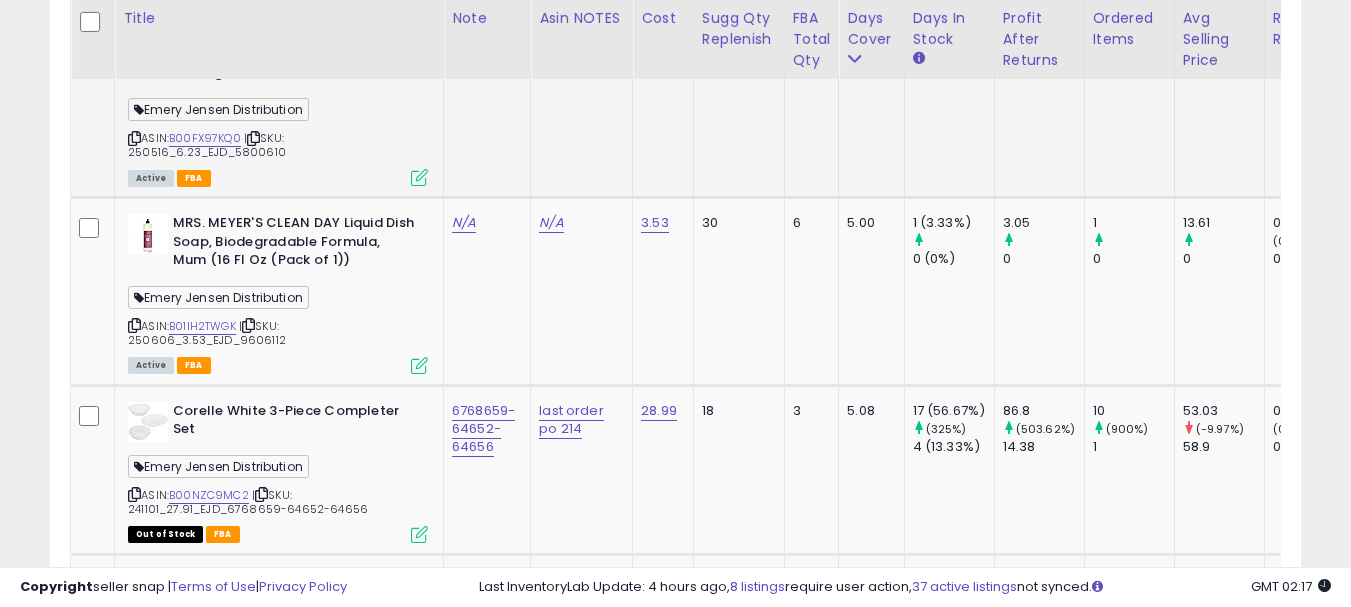 scroll, scrollTop: 2950, scrollLeft: 0, axis: vertical 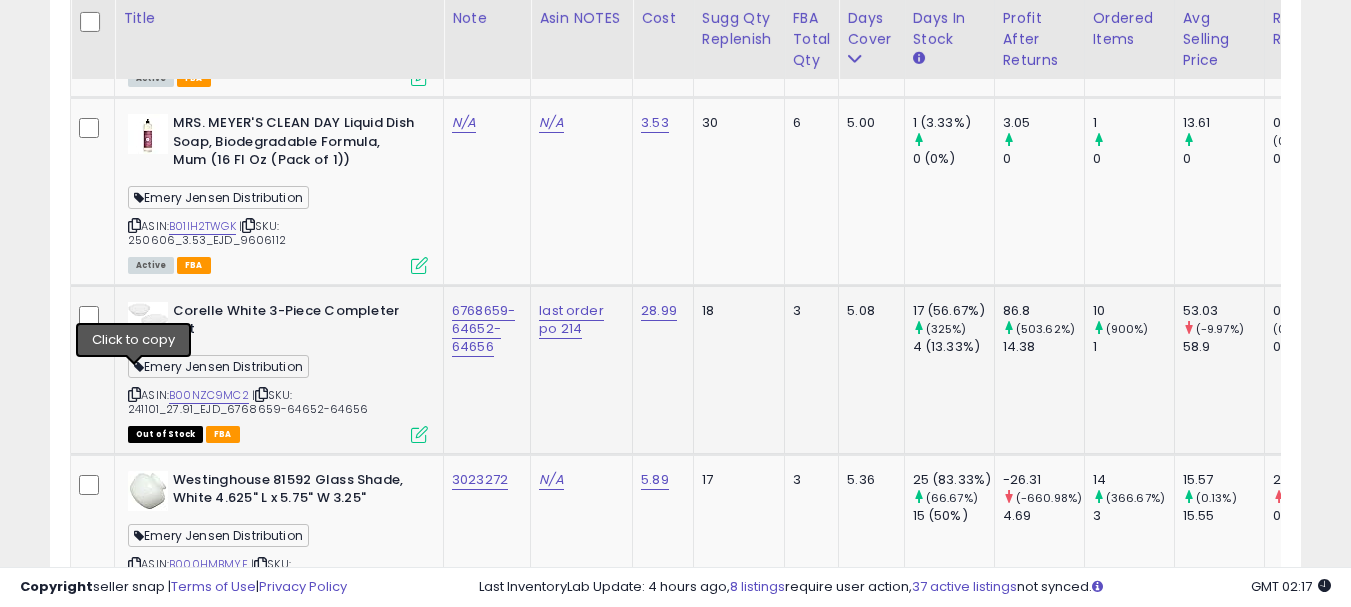 click at bounding box center (134, 394) 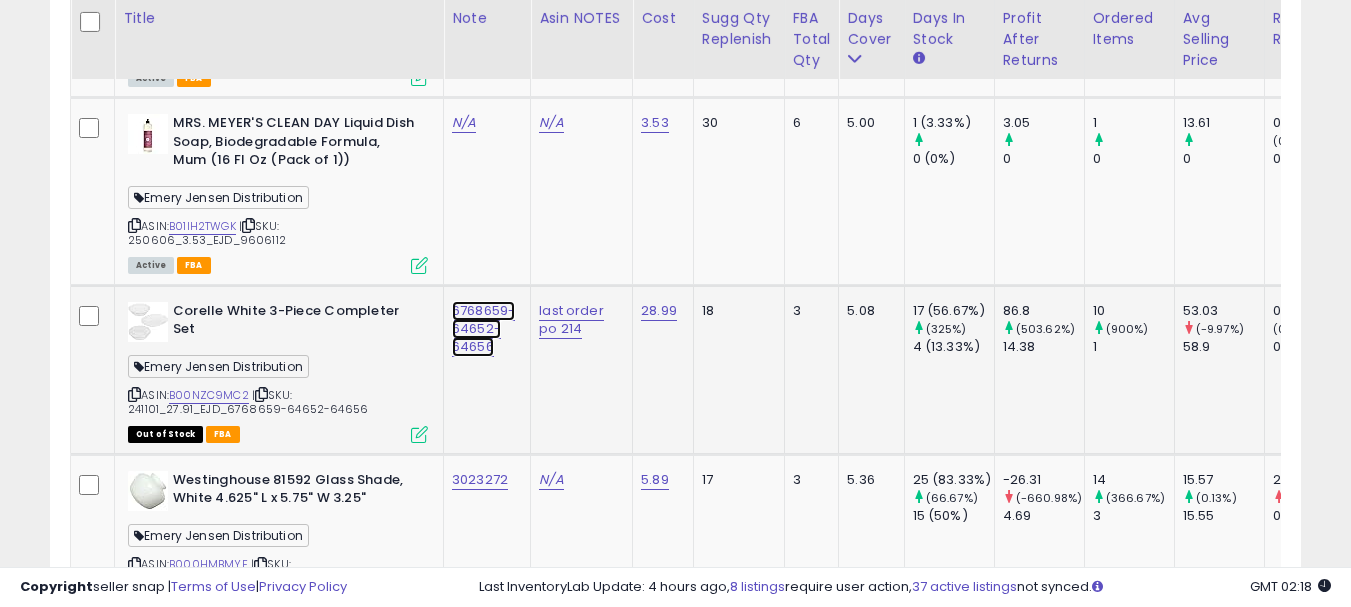 click on "6768659-64652-64656" at bounding box center [480, -1826] 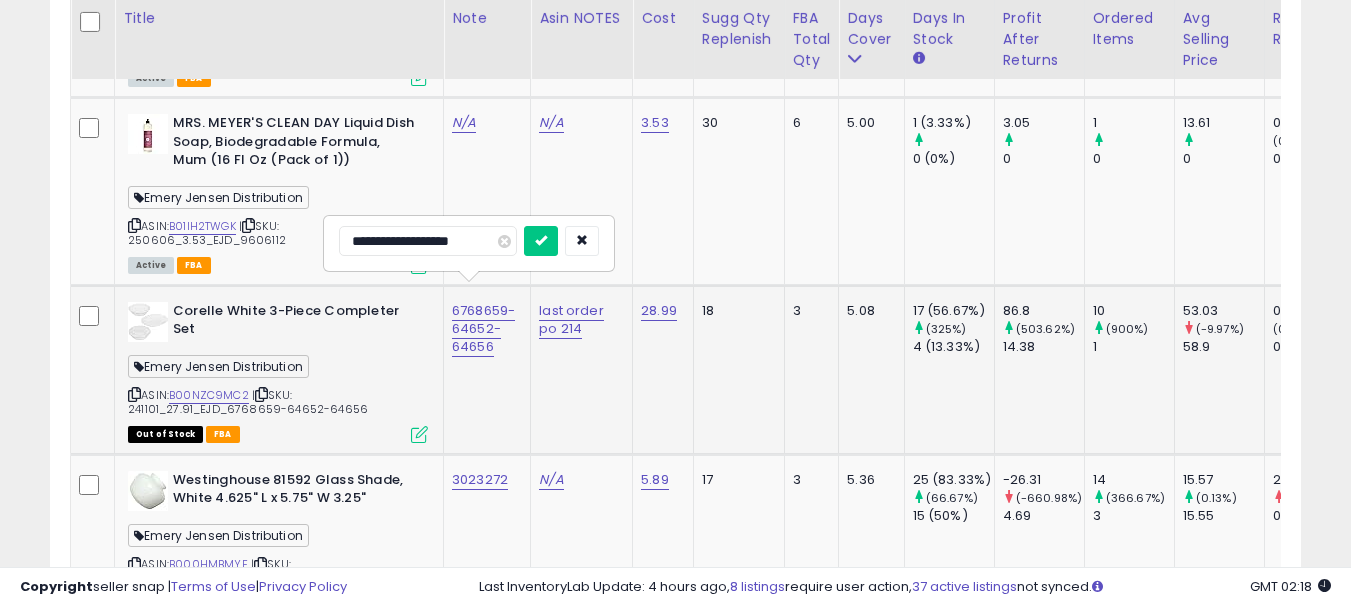 click on "**********" at bounding box center [428, 241] 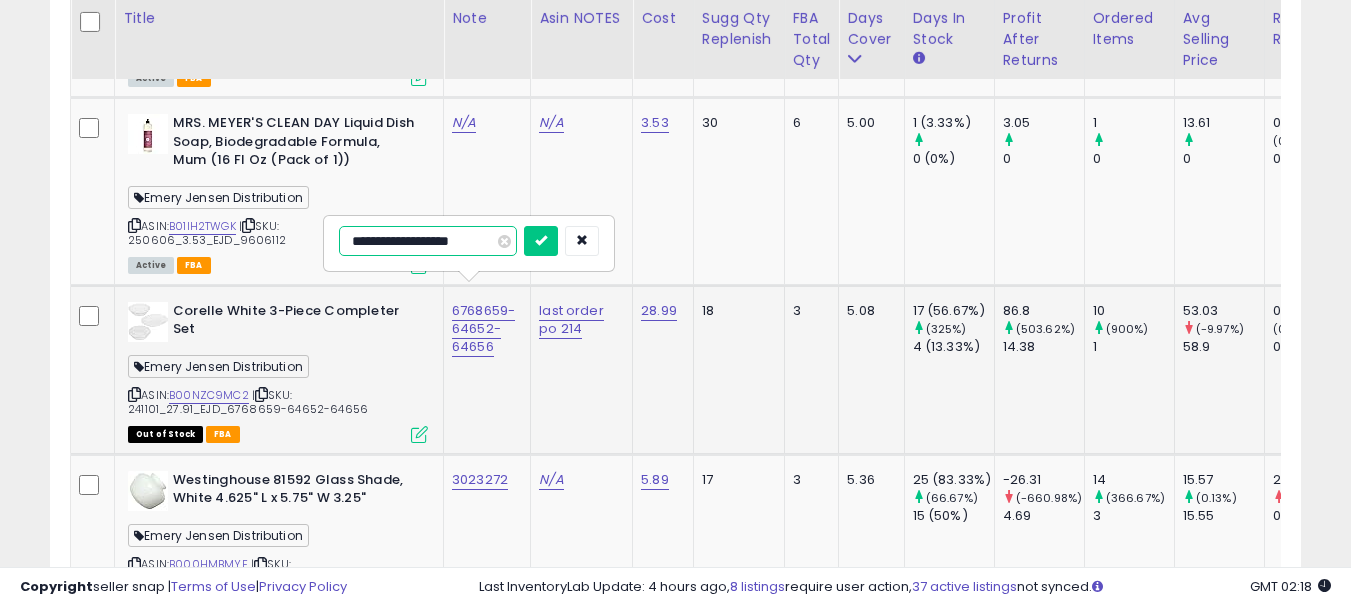 click on "**********" at bounding box center (428, 241) 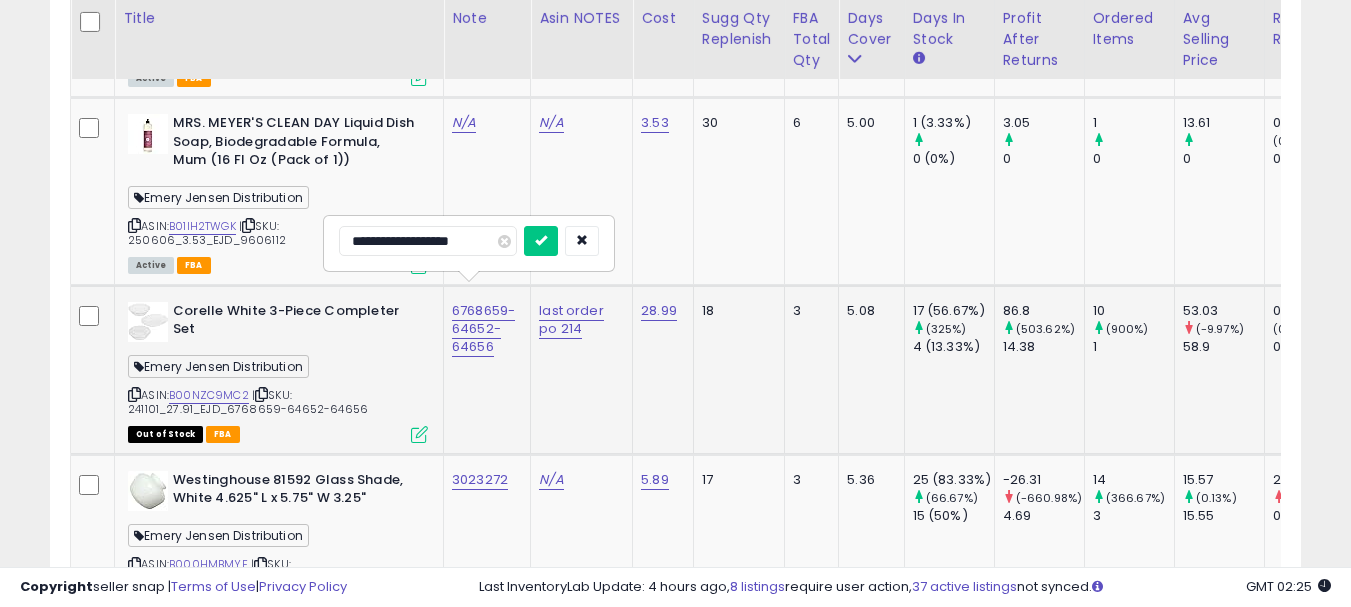 click on "last order po 214" 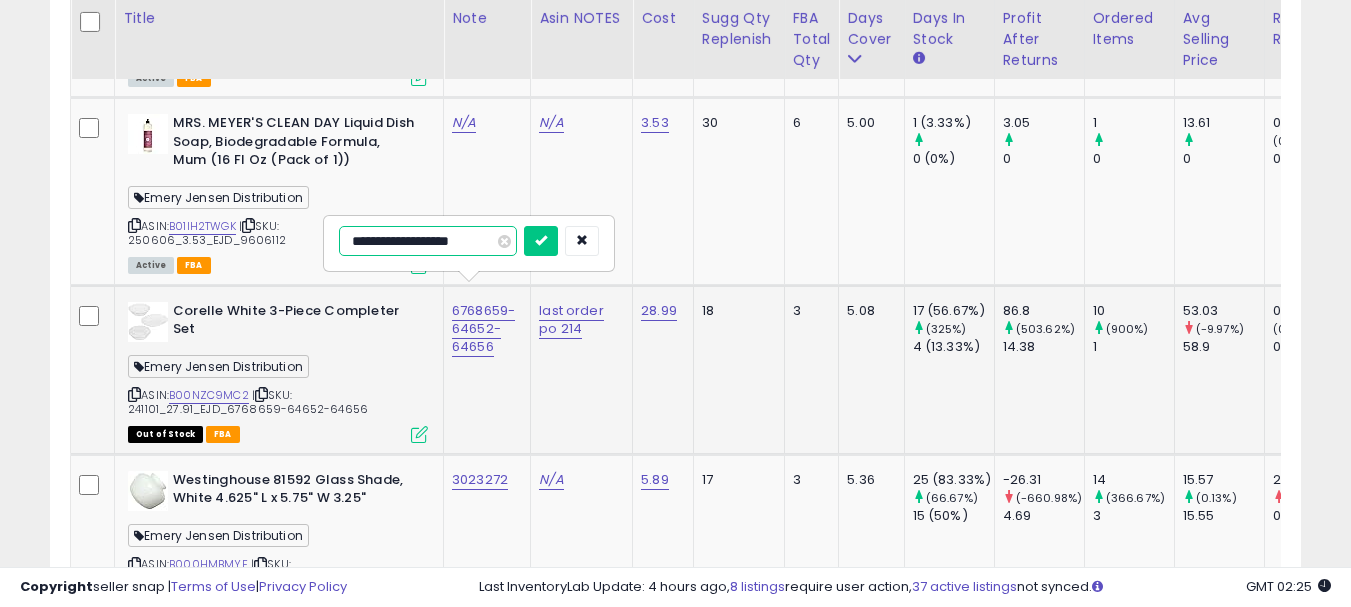 click on "**********" at bounding box center (428, 241) 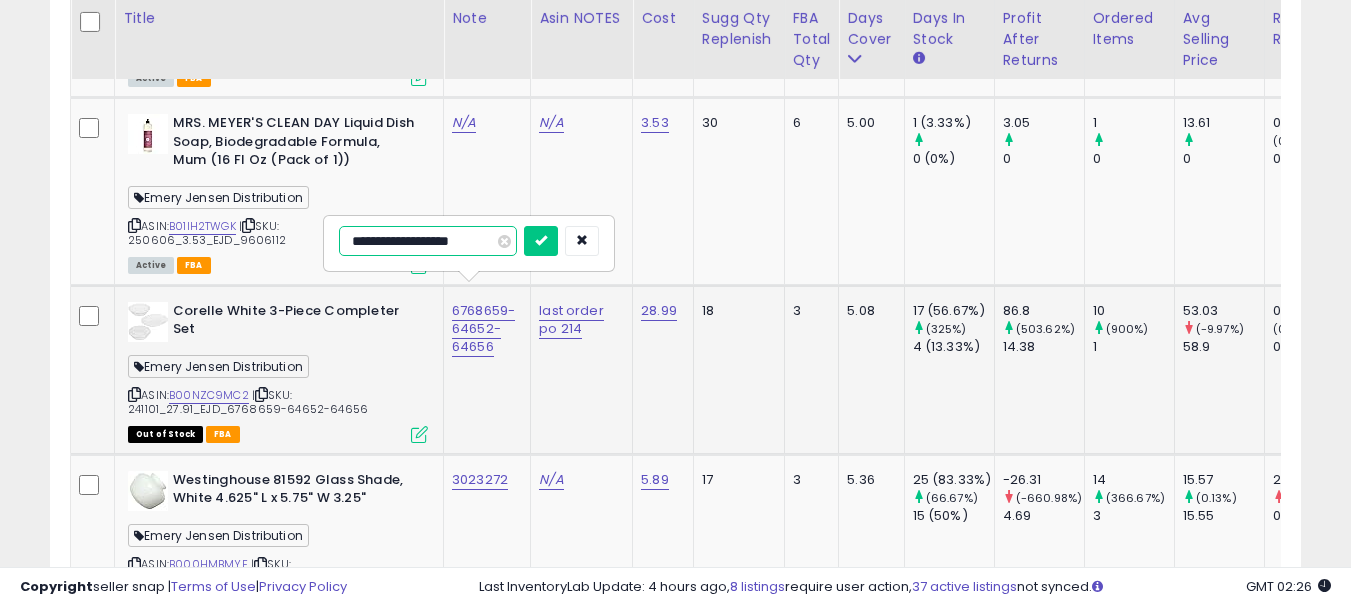 click on "**********" at bounding box center [428, 241] 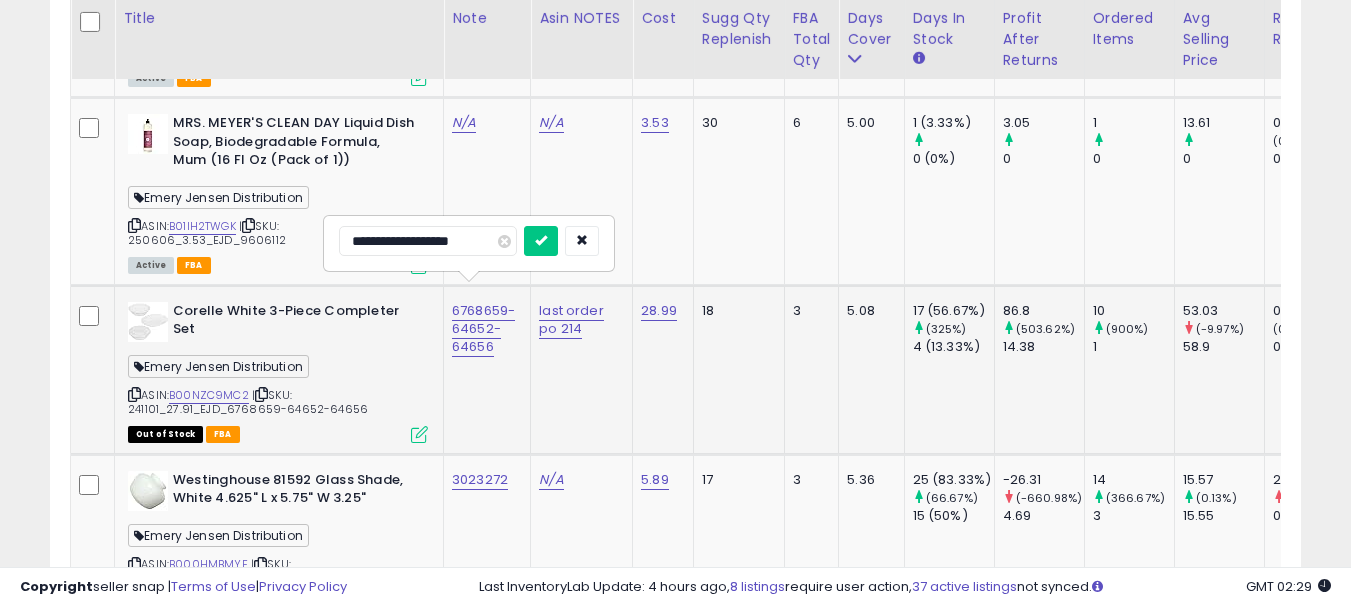 click on "Emery Jensen Distribution" at bounding box center (278, 369) 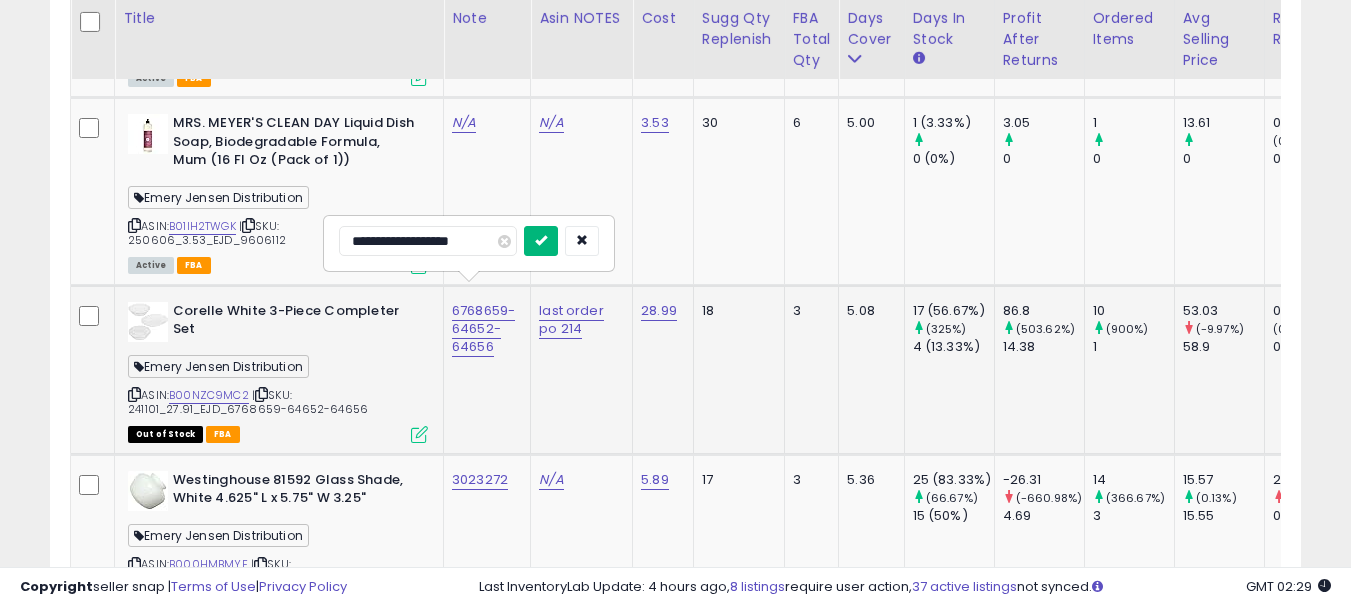 click at bounding box center [541, 241] 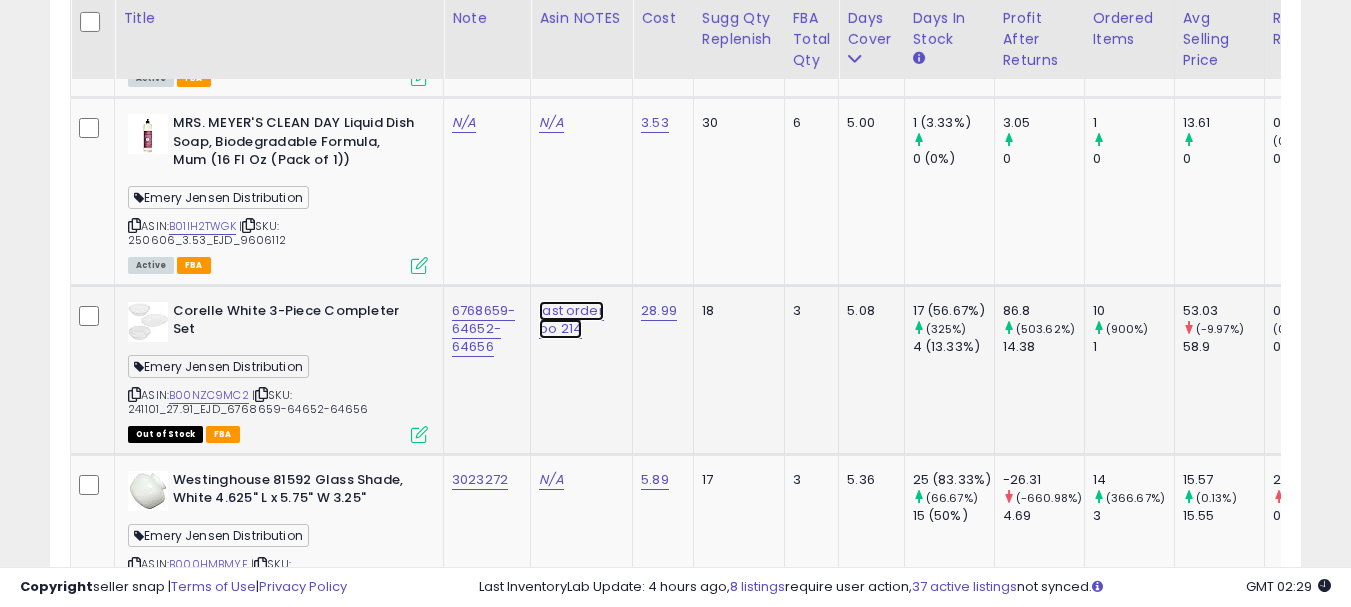 click on "last order po 214" at bounding box center [551, -1826] 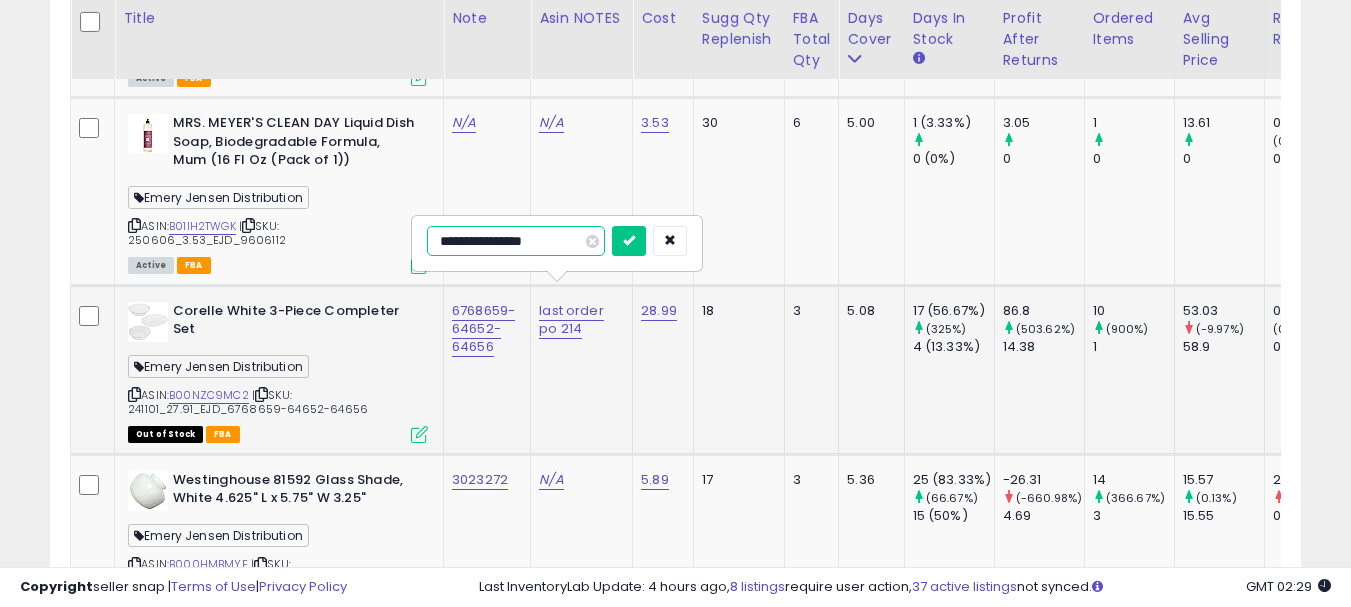 type on "**********" 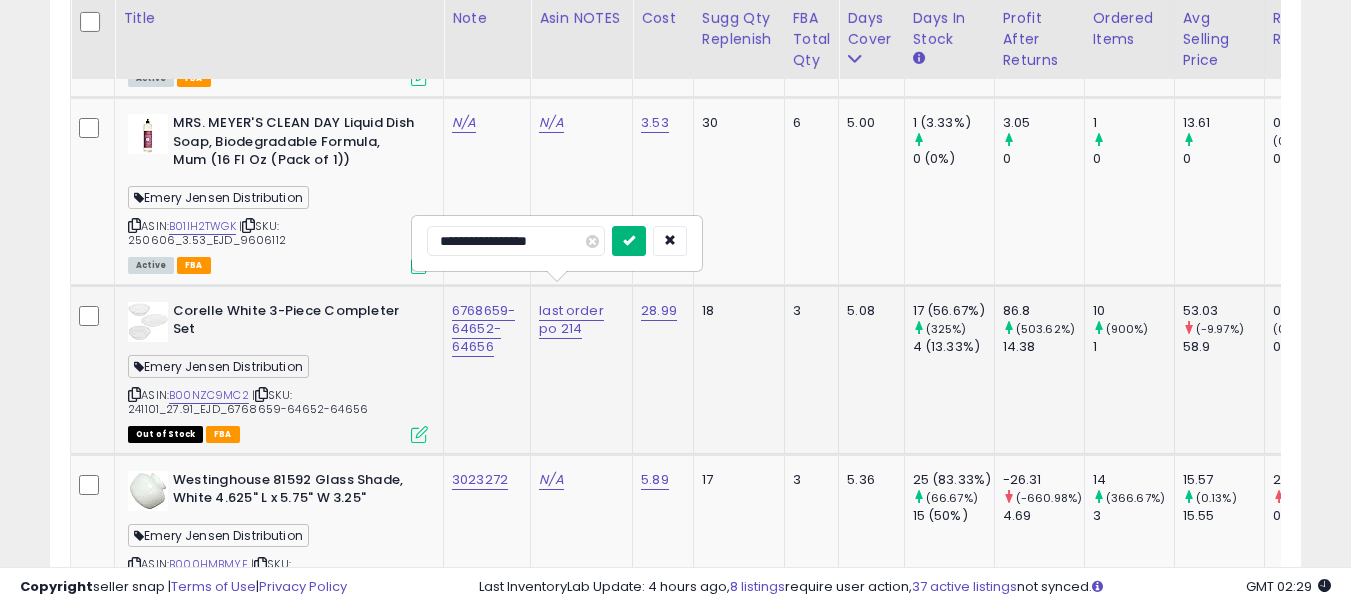 click at bounding box center (629, 241) 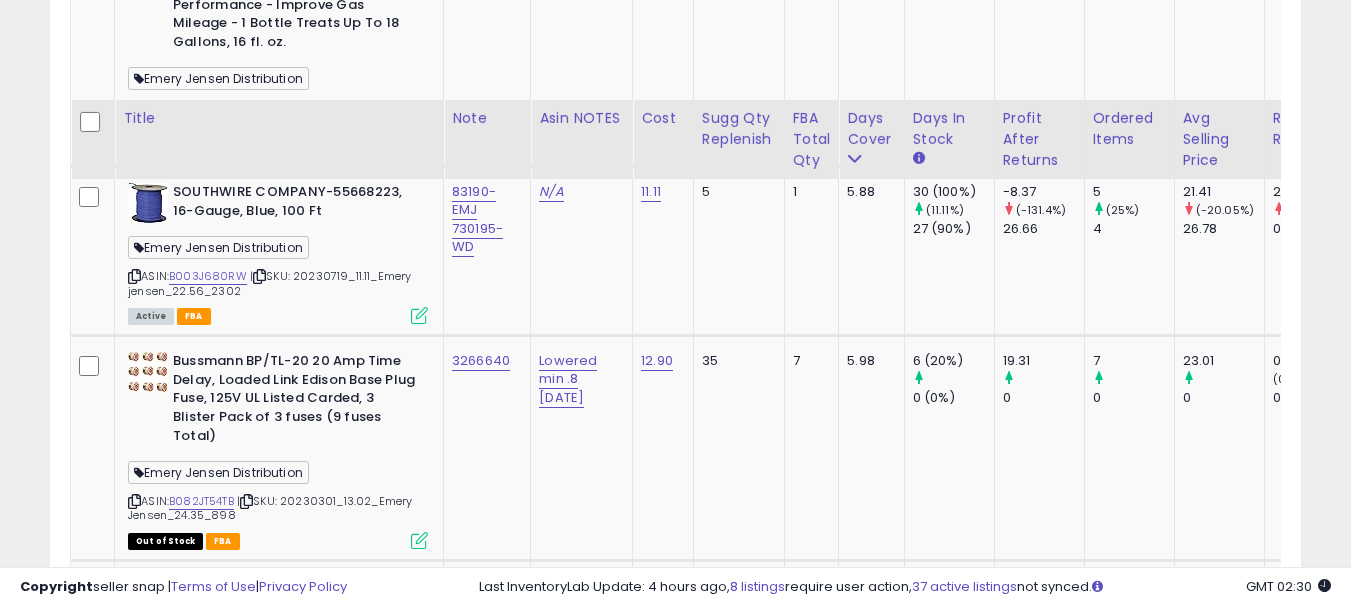 scroll, scrollTop: 3750, scrollLeft: 0, axis: vertical 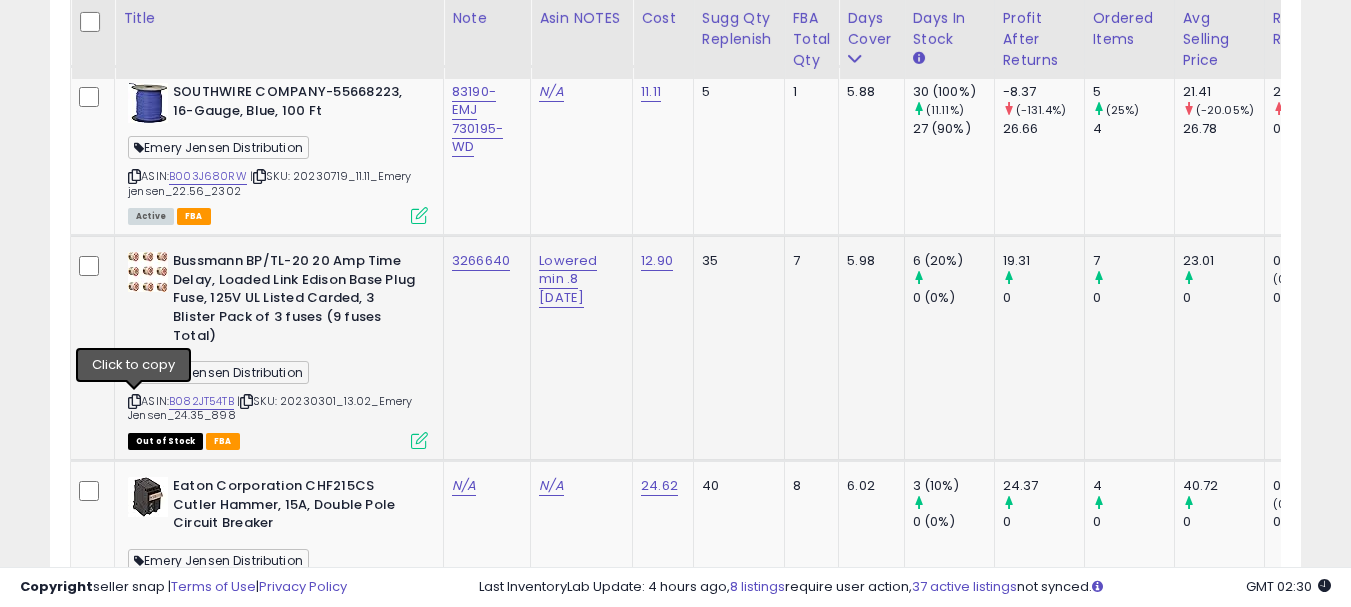click at bounding box center [134, 401] 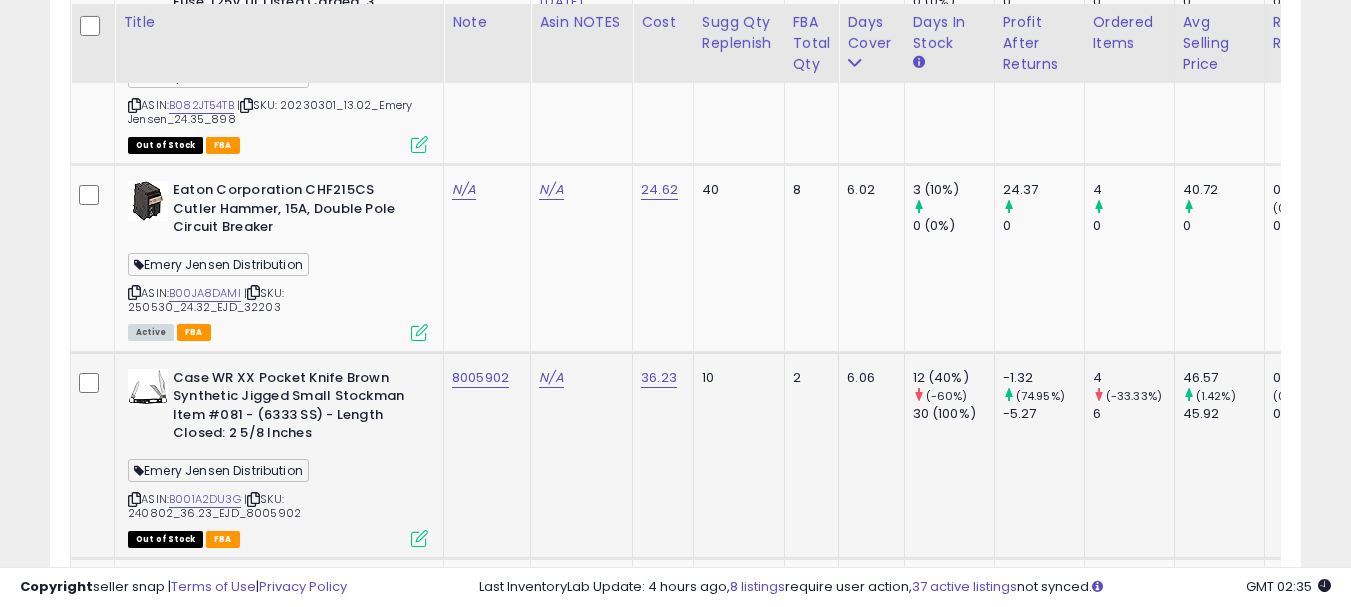 scroll, scrollTop: 4050, scrollLeft: 0, axis: vertical 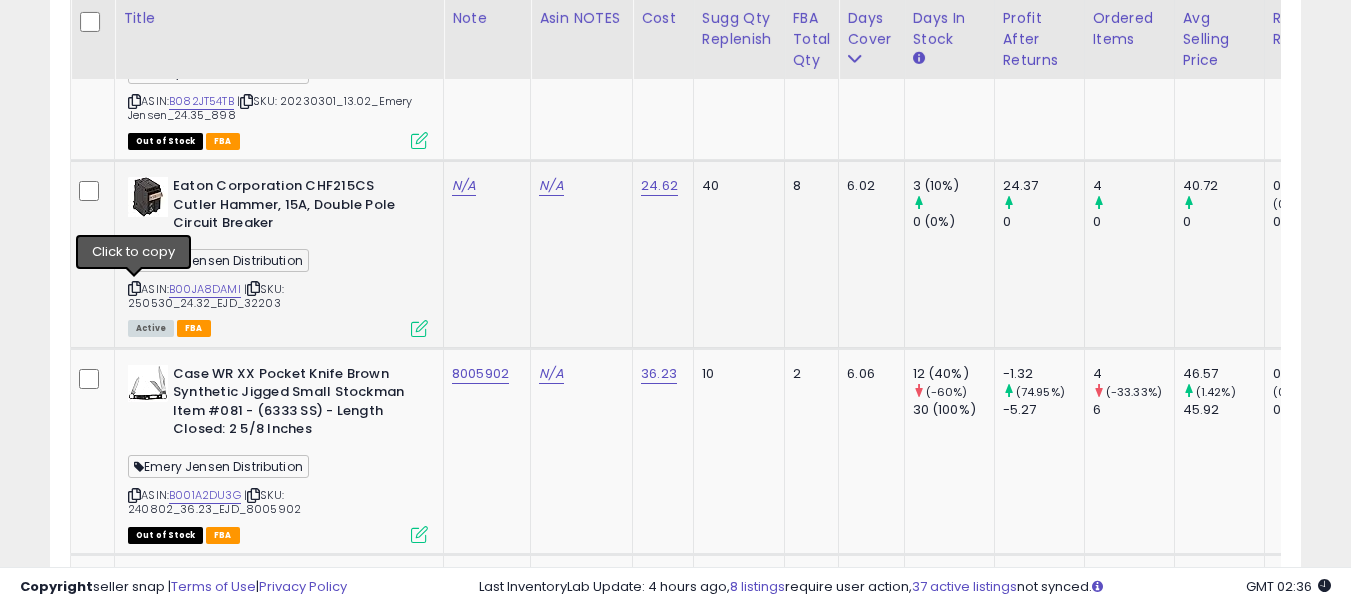 click at bounding box center (134, 288) 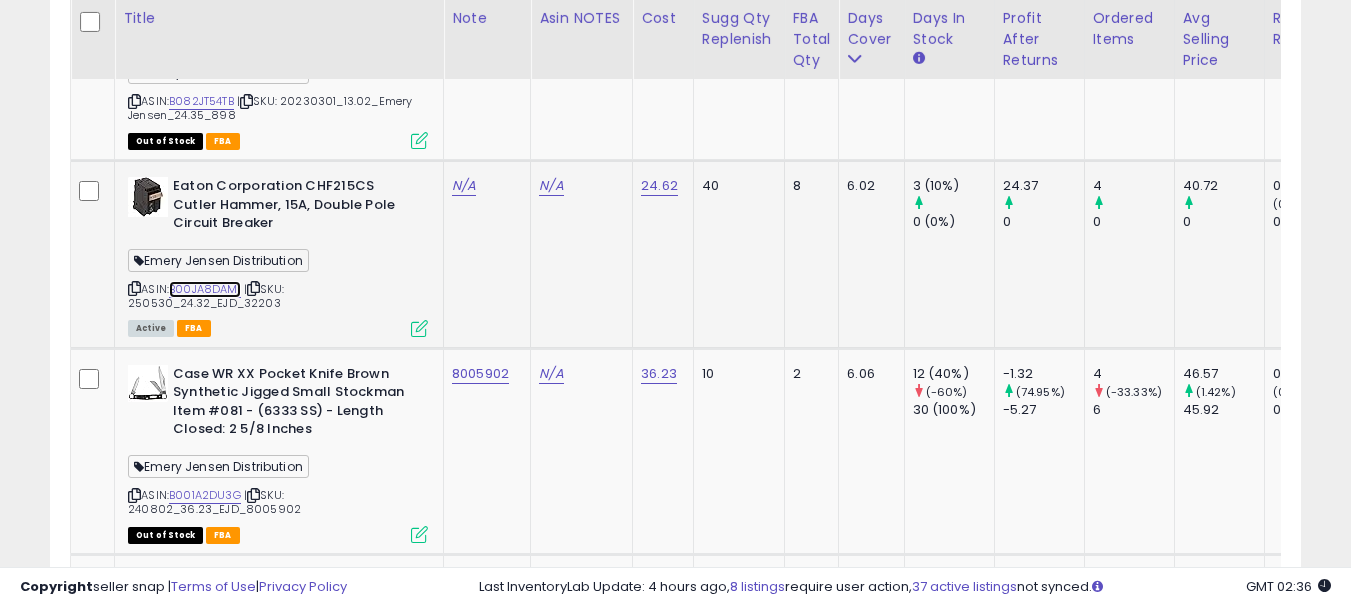 click on "B00JA8DAMI" at bounding box center (205, 289) 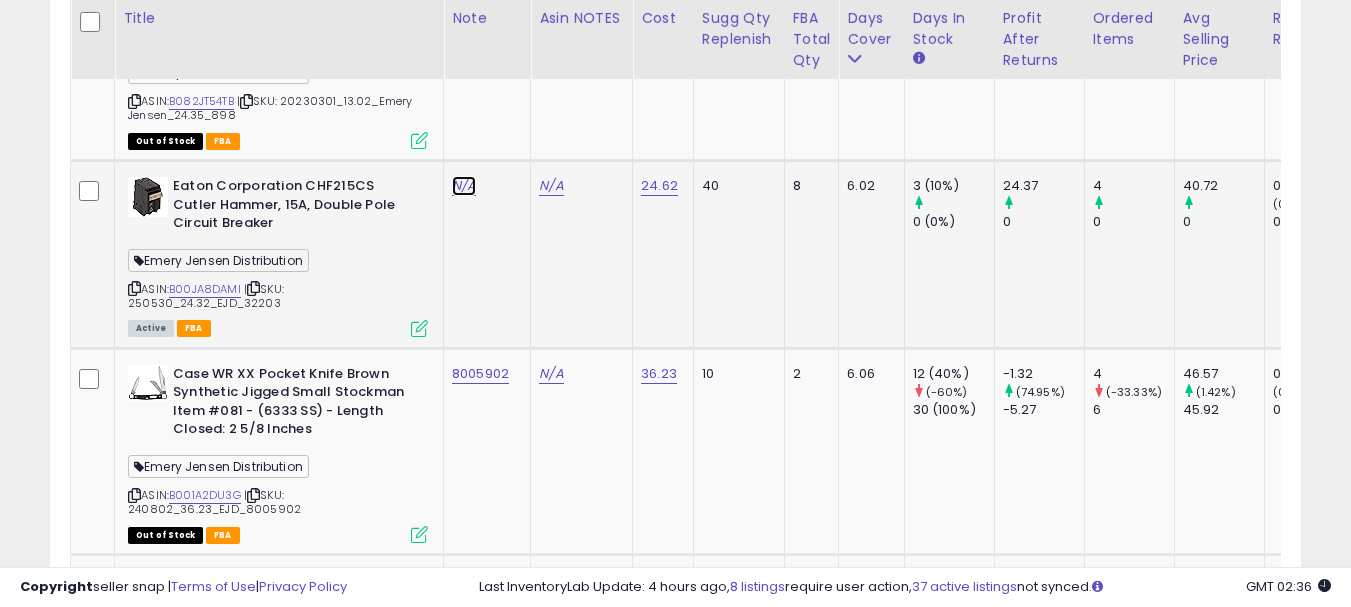 click on "N/A" at bounding box center [464, -1845] 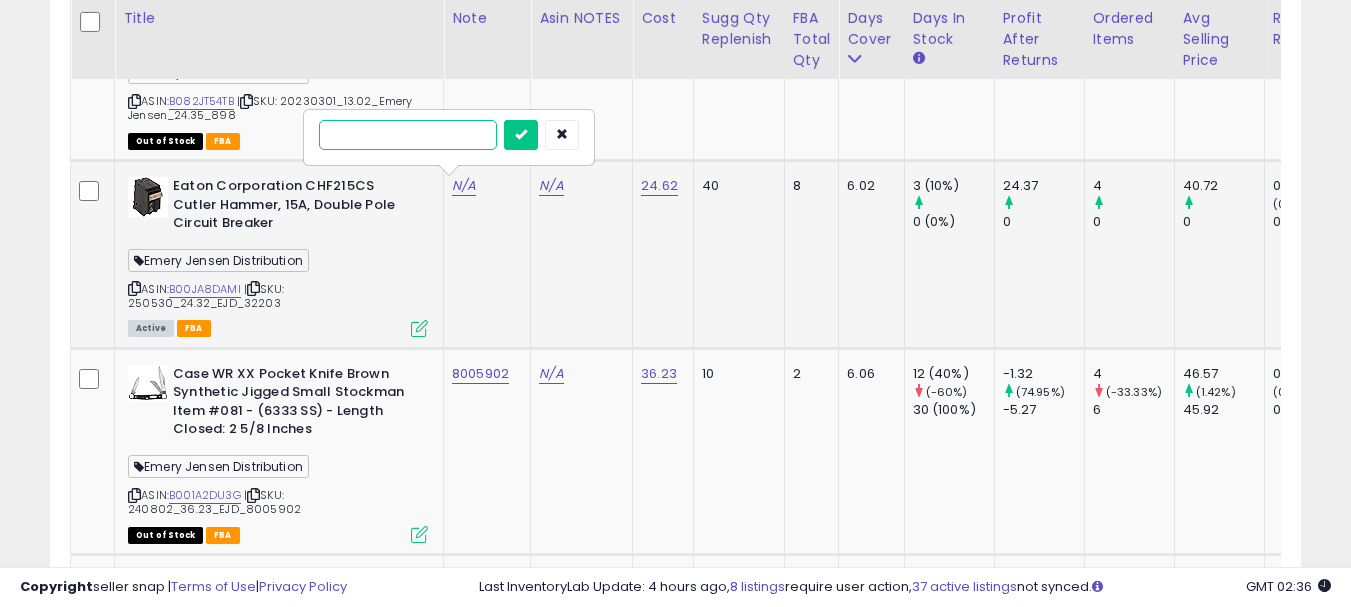 paste on "*****" 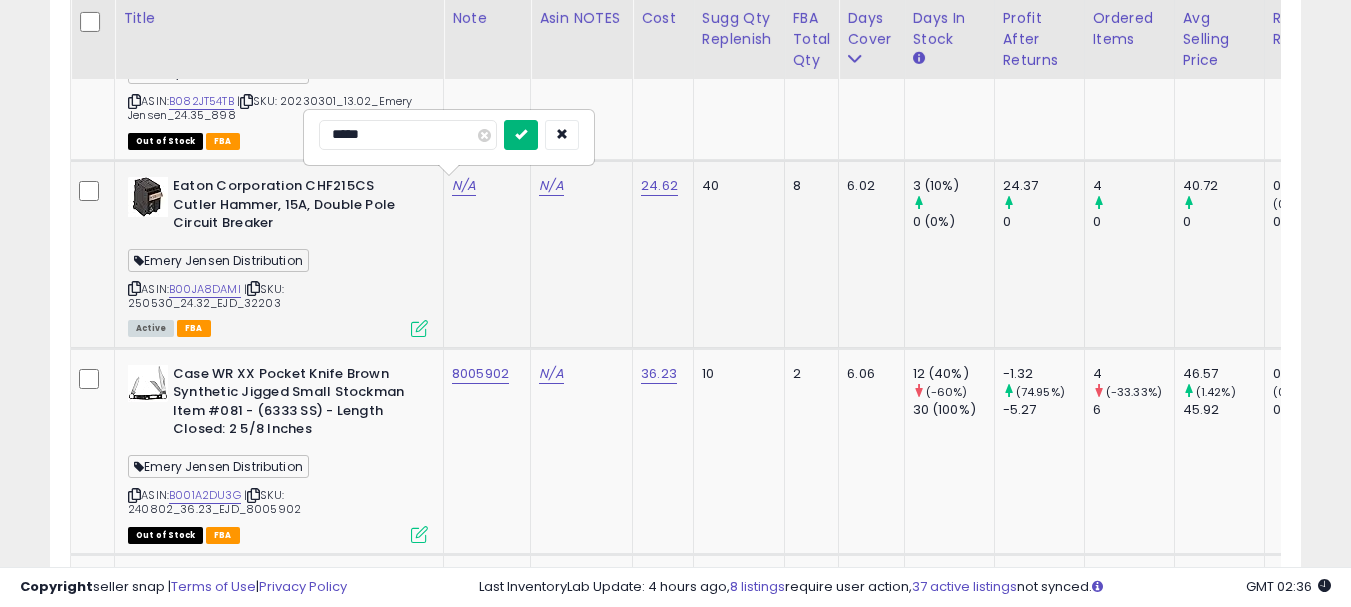 click at bounding box center [521, 135] 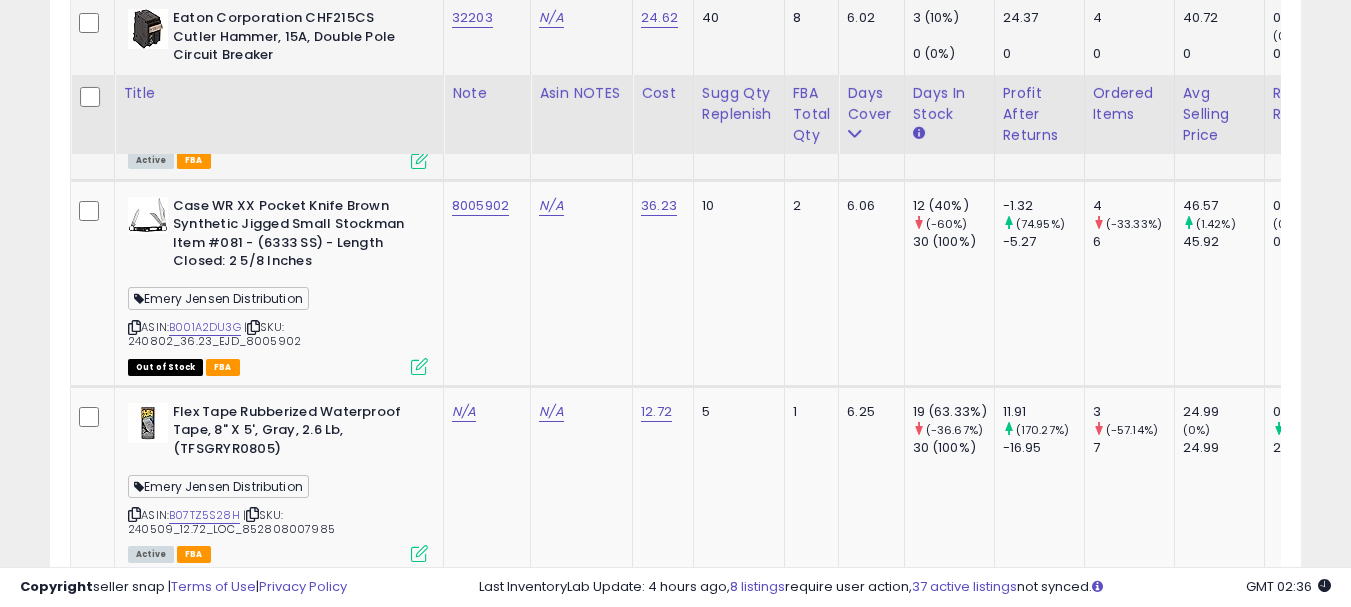 scroll, scrollTop: 4293, scrollLeft: 0, axis: vertical 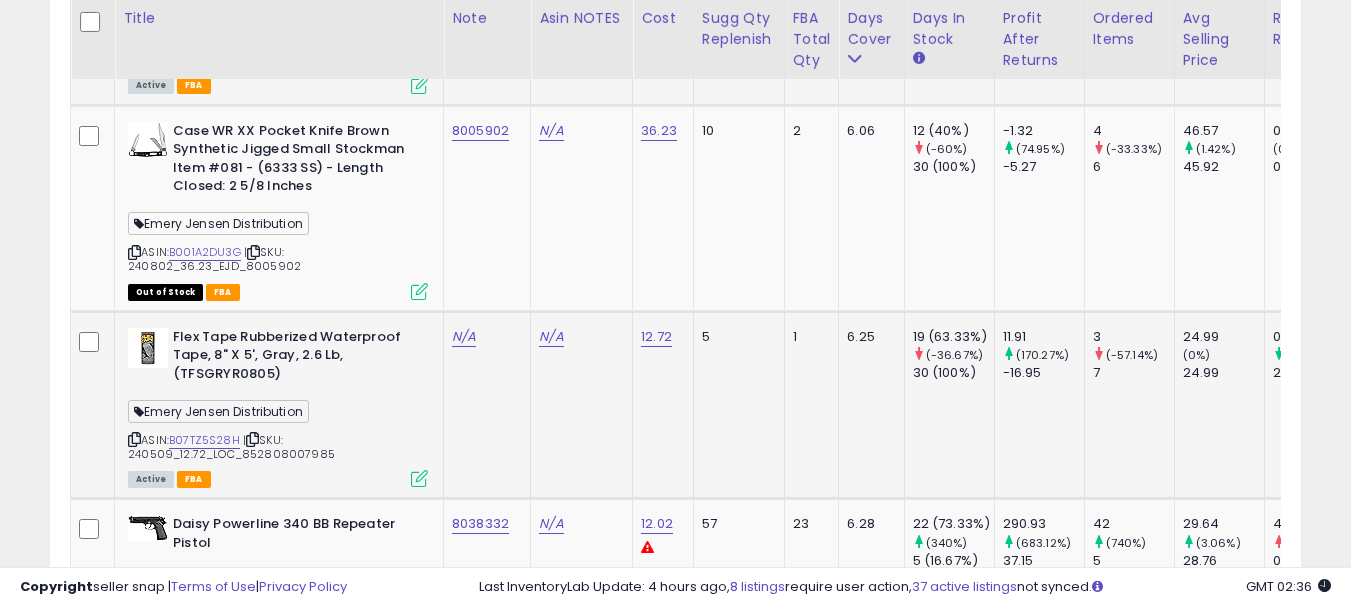 click at bounding box center [134, 439] 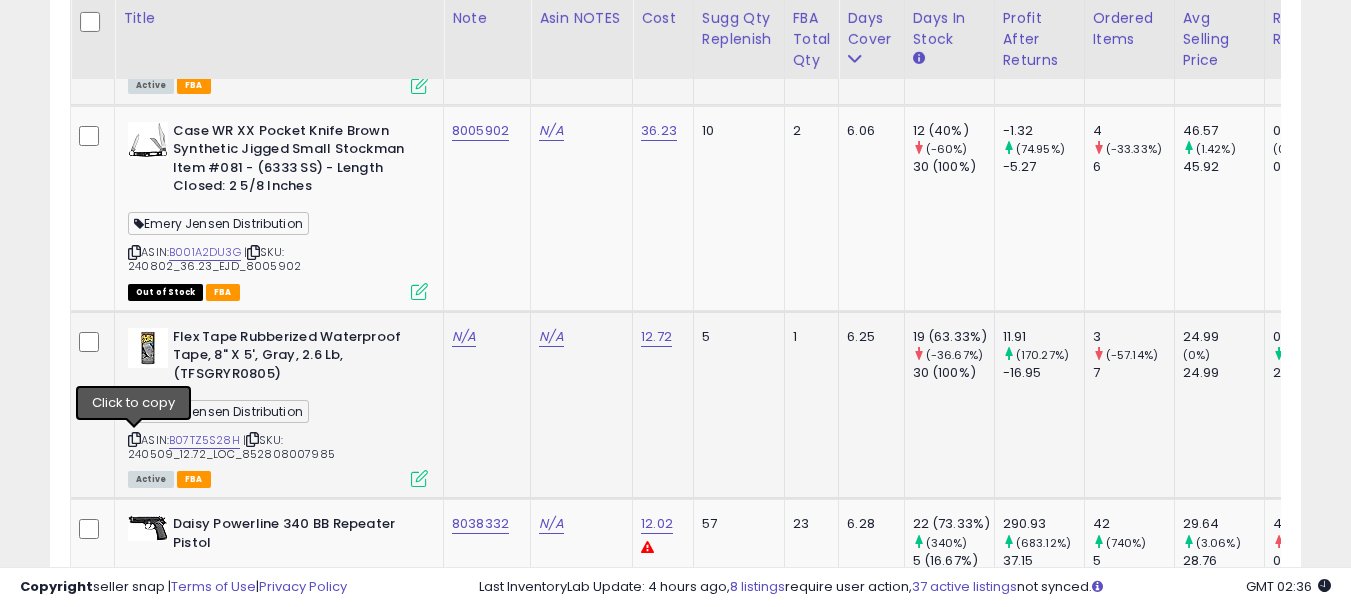 click at bounding box center [134, 439] 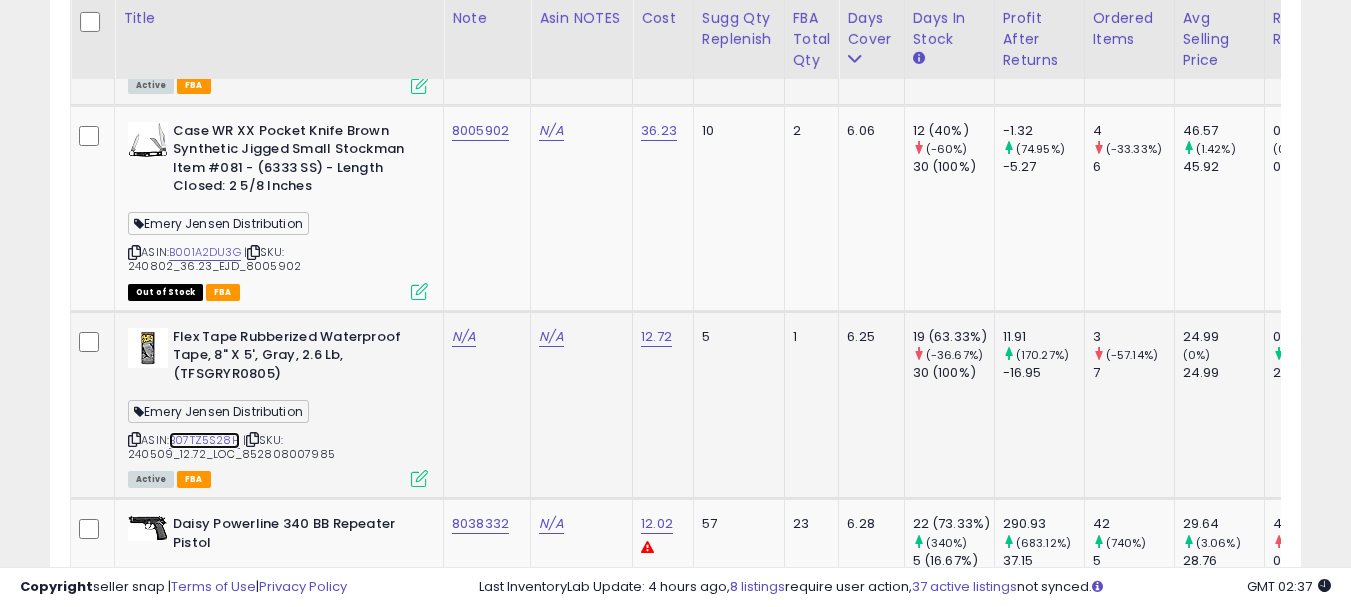click on "B07TZ5S28H" at bounding box center (204, 440) 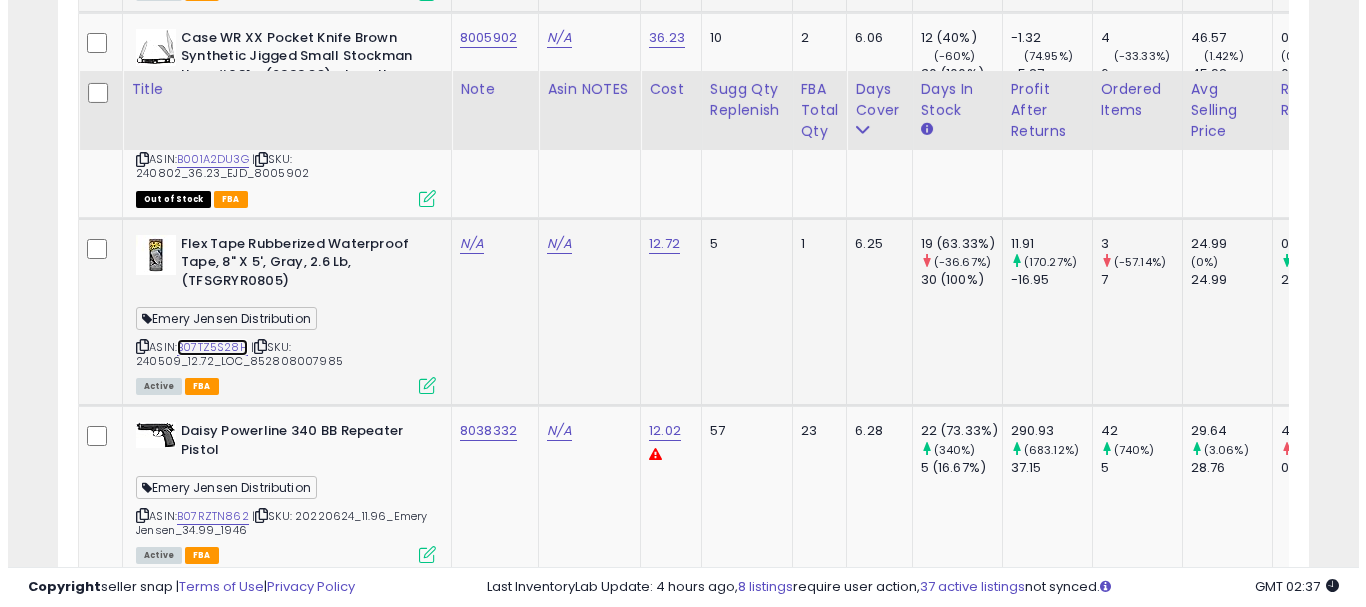 scroll, scrollTop: 4493, scrollLeft: 0, axis: vertical 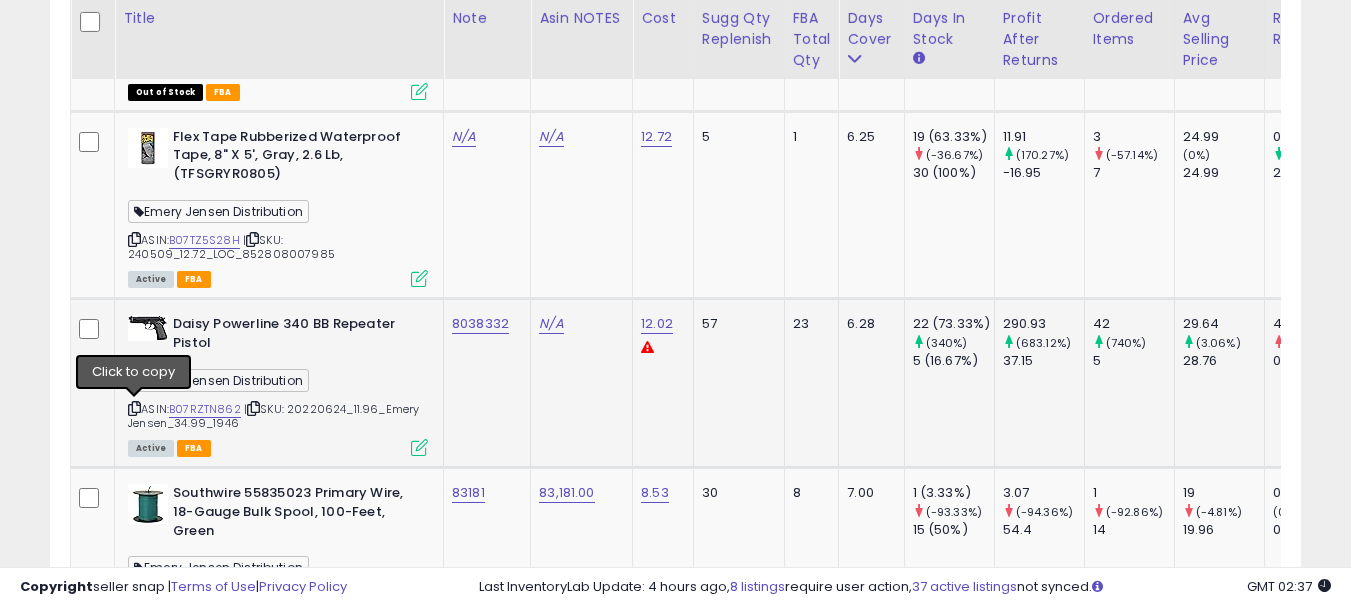 click at bounding box center (134, 408) 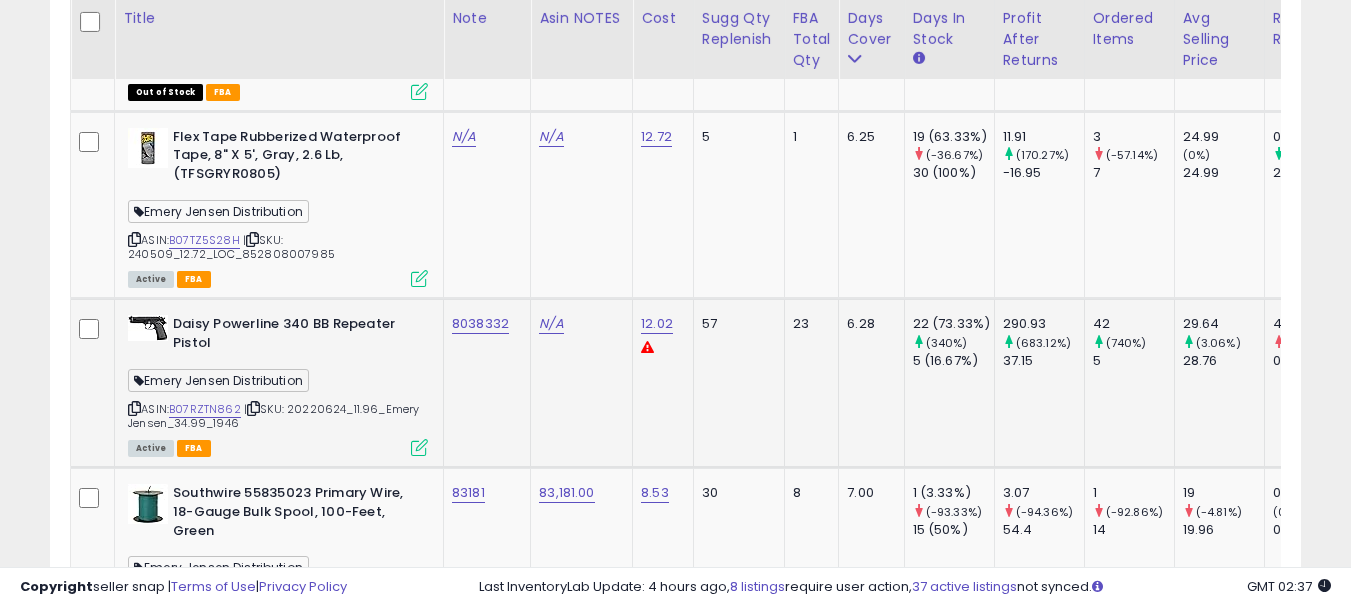 click at bounding box center (419, 447) 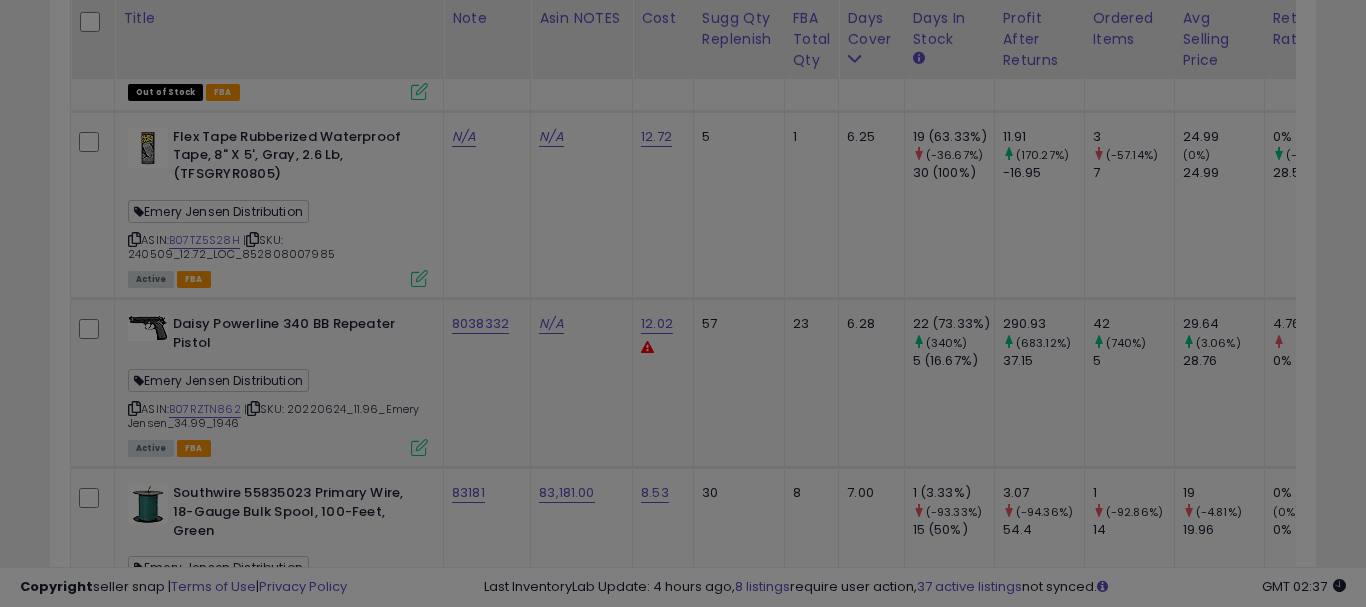 scroll, scrollTop: 999590, scrollLeft: 999267, axis: both 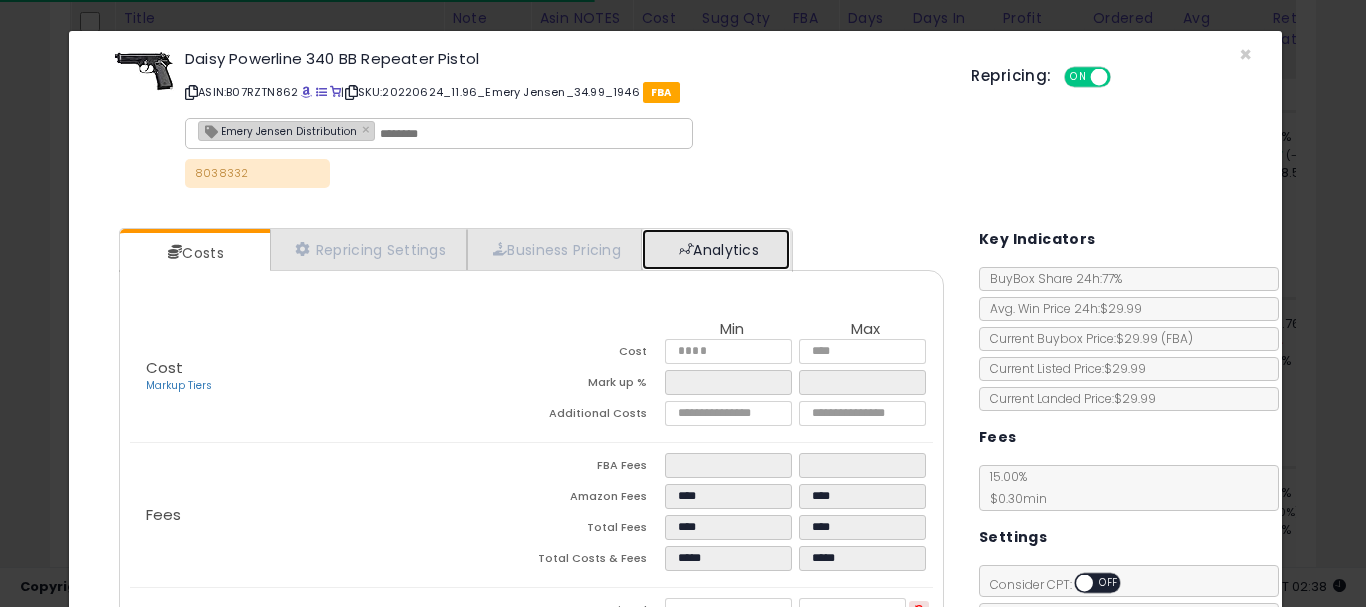 click on "Analytics" at bounding box center [716, 249] 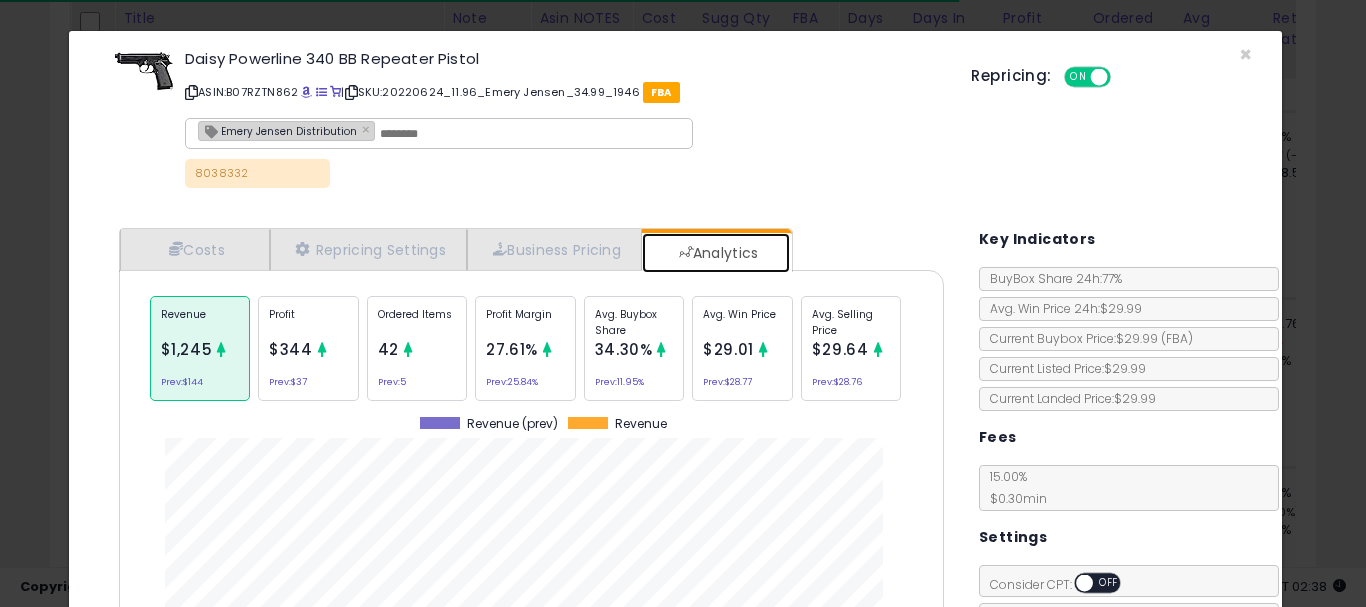 scroll, scrollTop: 999384, scrollLeft: 999145, axis: both 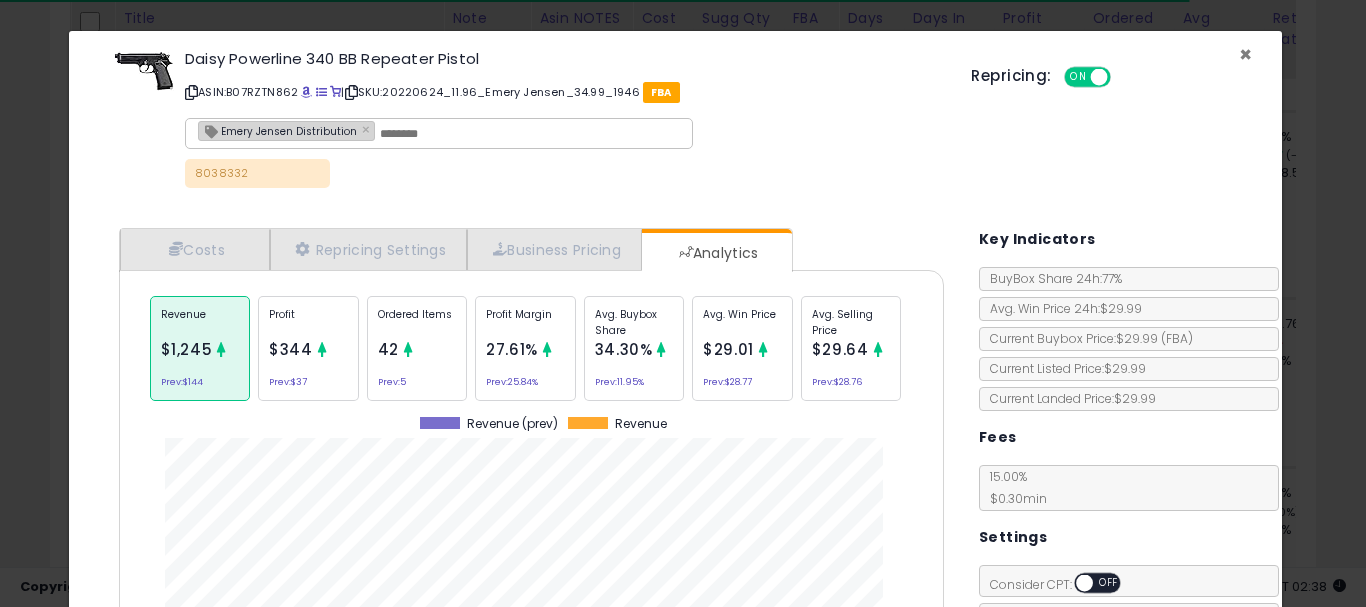 click on "×" at bounding box center [1245, 54] 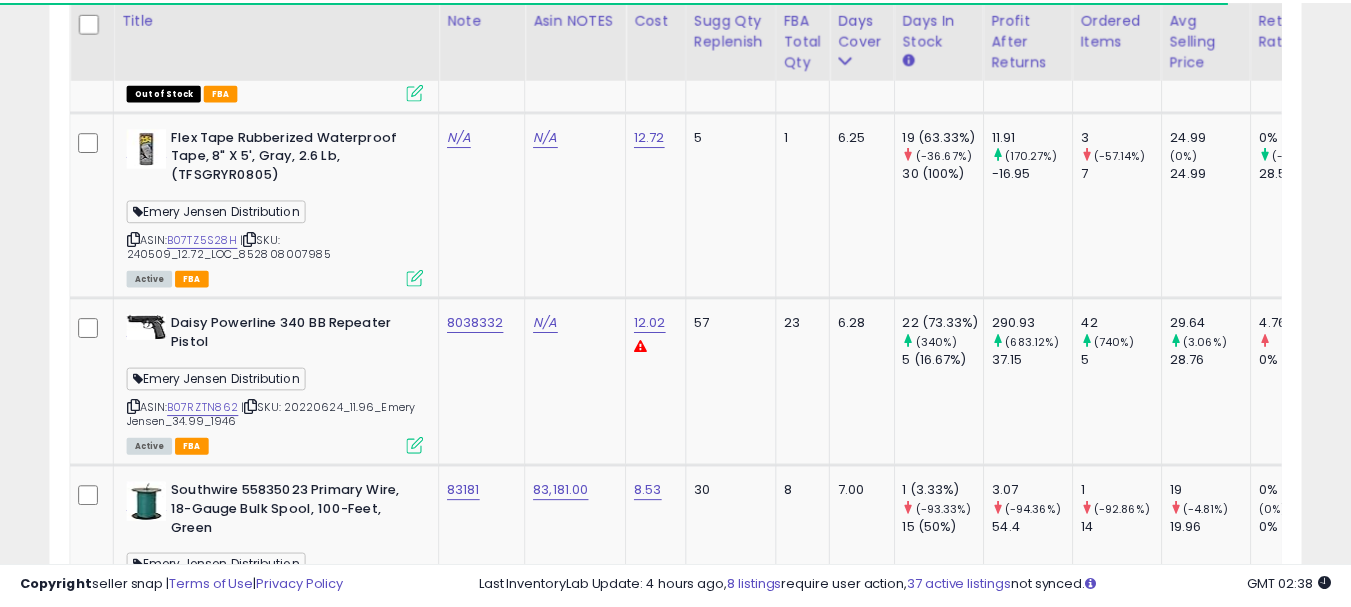 scroll, scrollTop: 410, scrollLeft: 724, axis: both 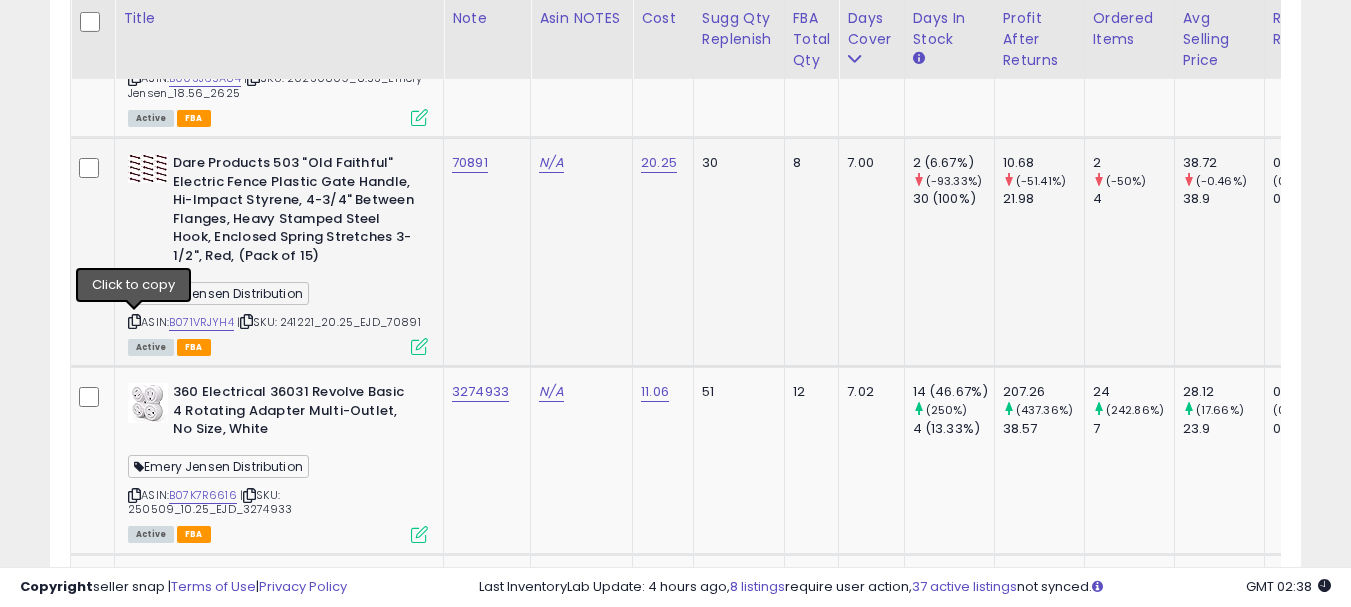 click at bounding box center [134, 321] 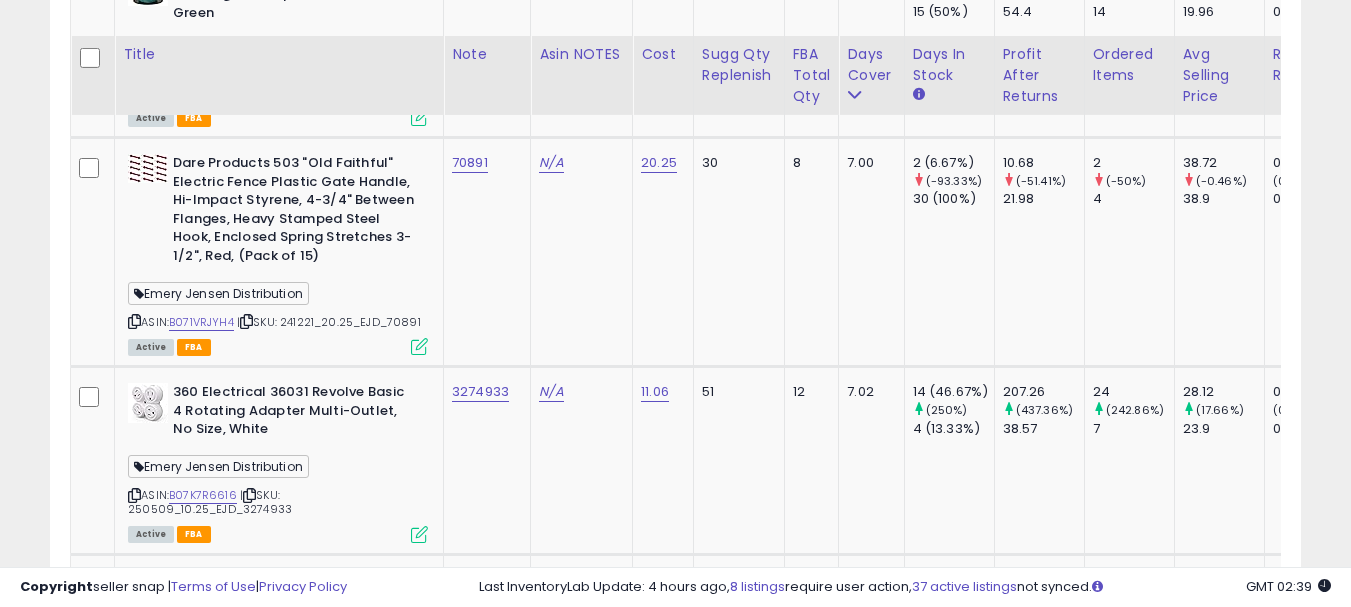 scroll, scrollTop: 5111, scrollLeft: 0, axis: vertical 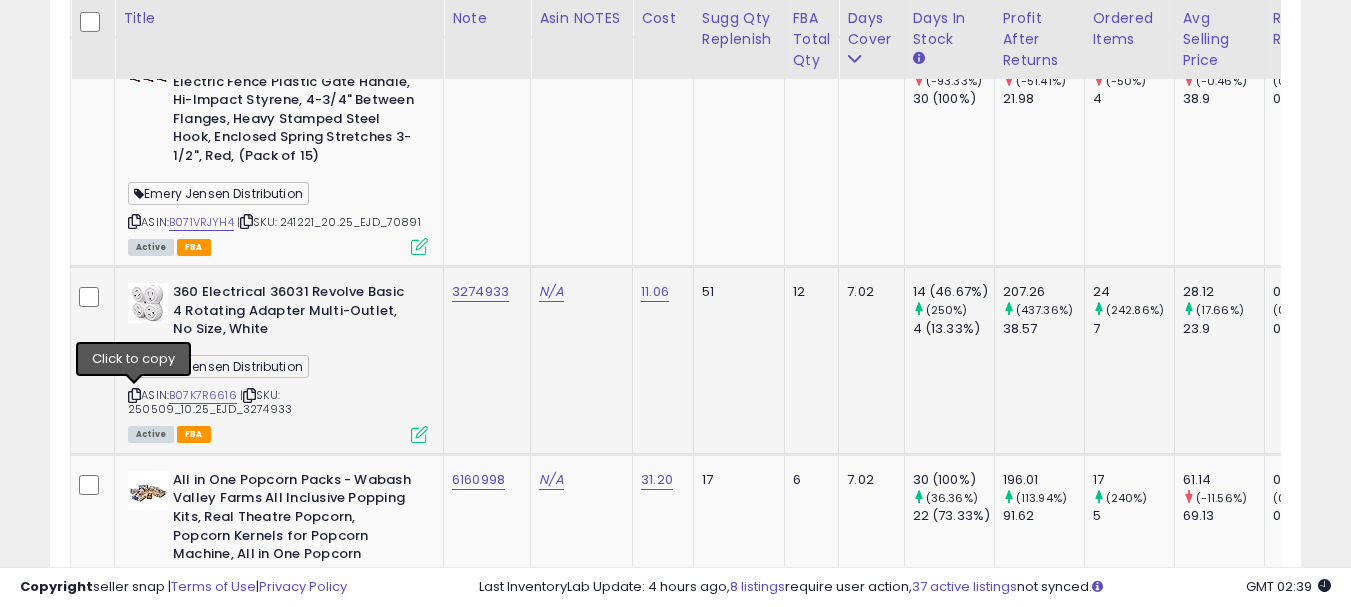 click at bounding box center (134, 395) 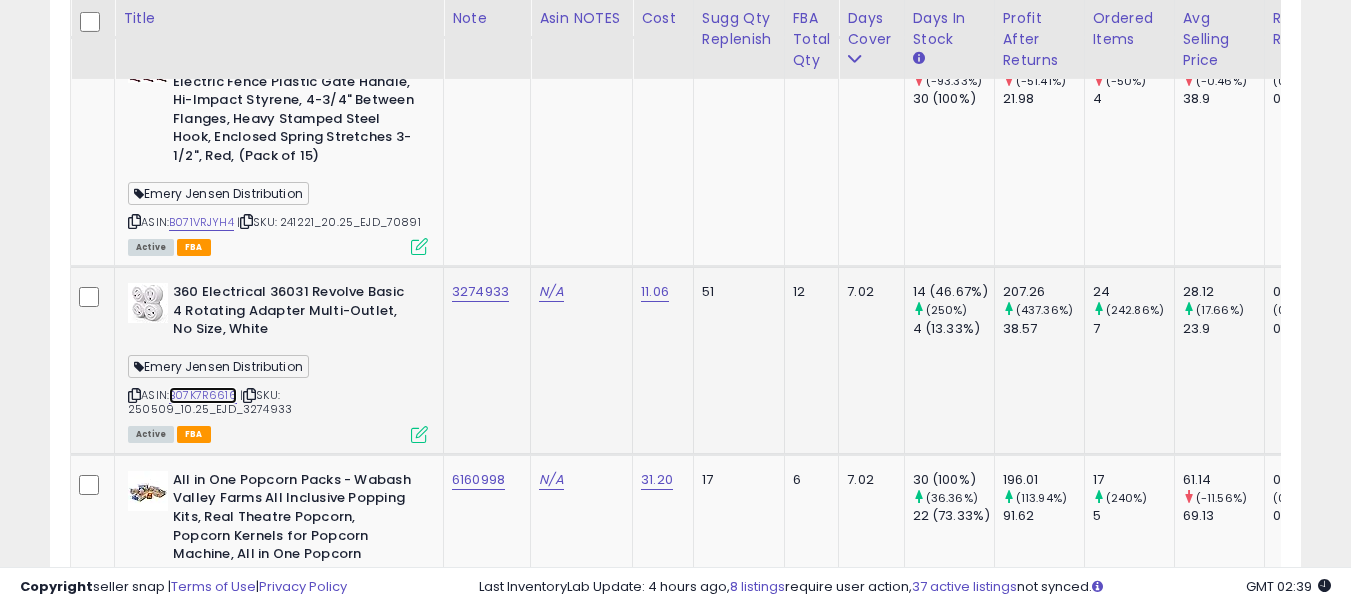click on "B07K7R6616" at bounding box center [203, 395] 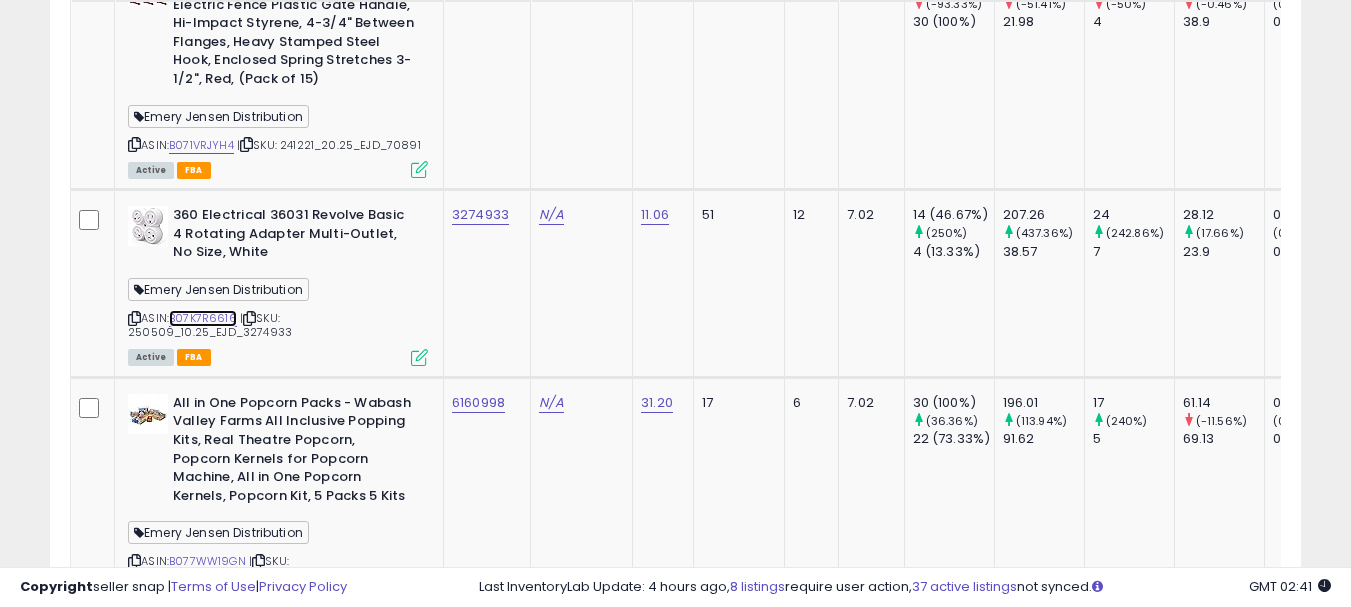 scroll, scrollTop: 5311, scrollLeft: 0, axis: vertical 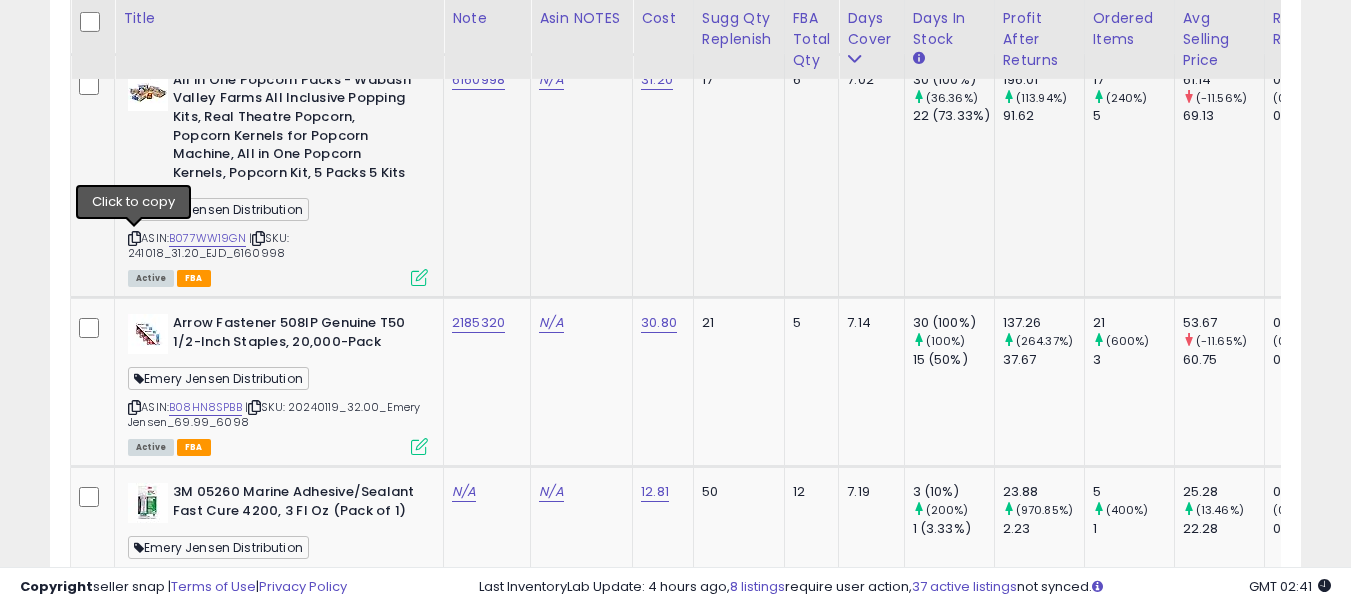 click at bounding box center (134, 238) 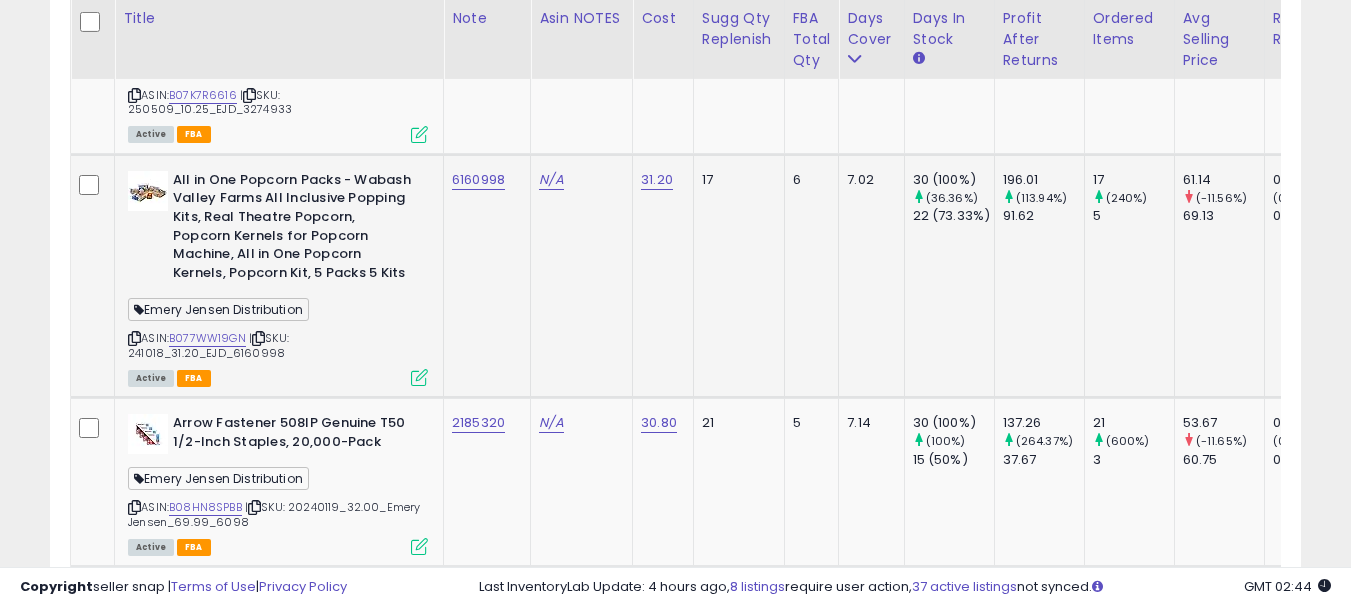 scroll, scrollTop: 5611, scrollLeft: 0, axis: vertical 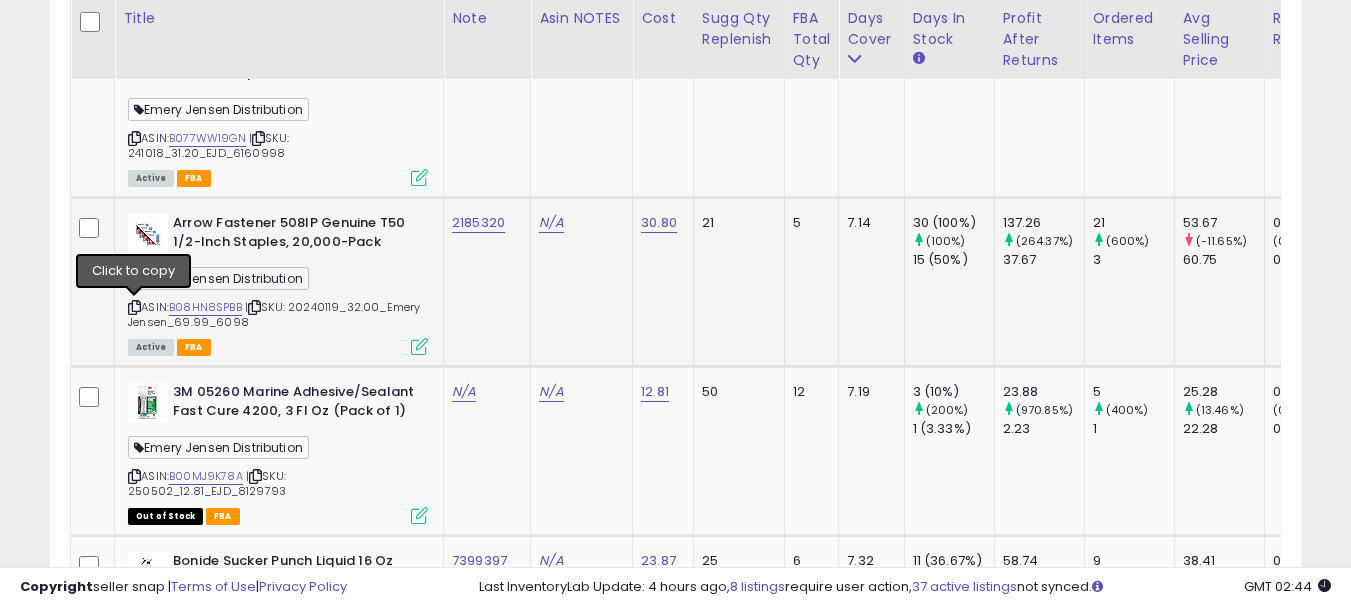 click at bounding box center [134, 307] 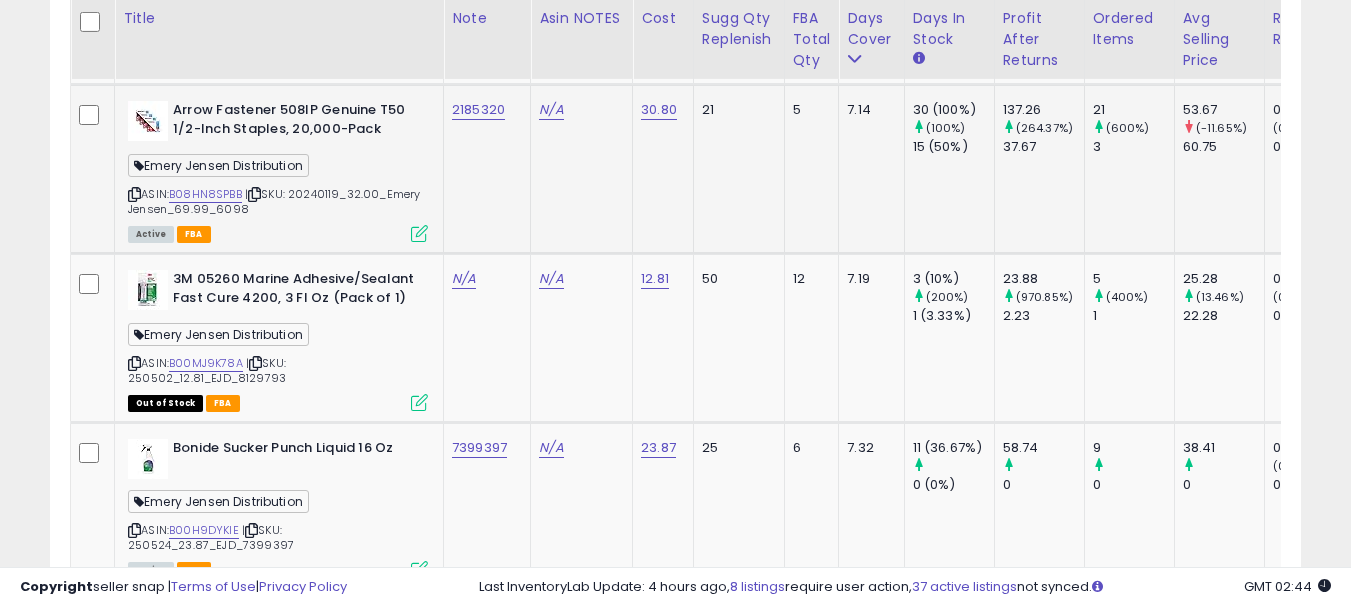 scroll, scrollTop: 5811, scrollLeft: 0, axis: vertical 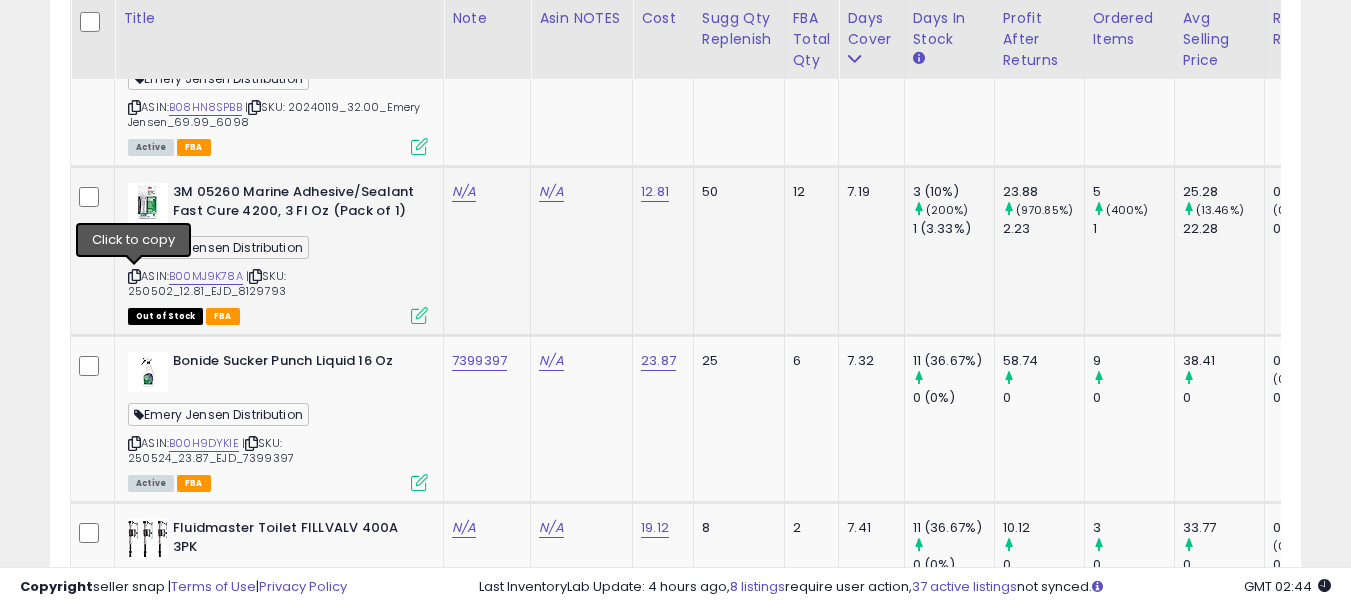 click at bounding box center (134, 276) 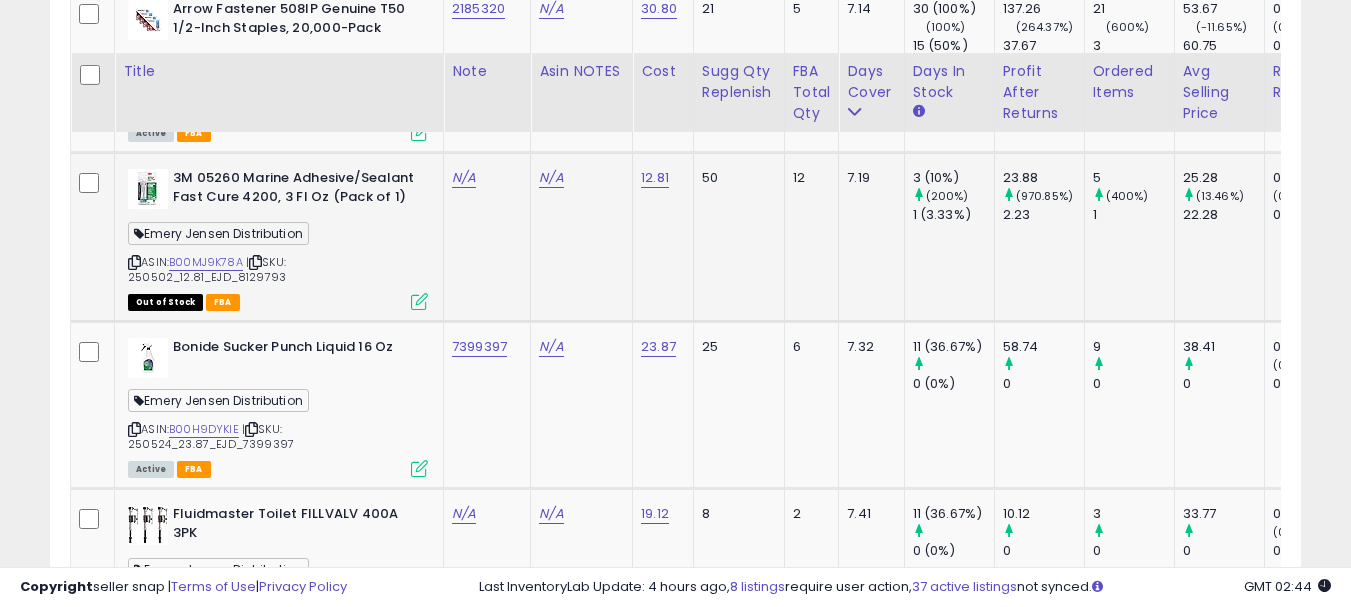 scroll, scrollTop: 5911, scrollLeft: 0, axis: vertical 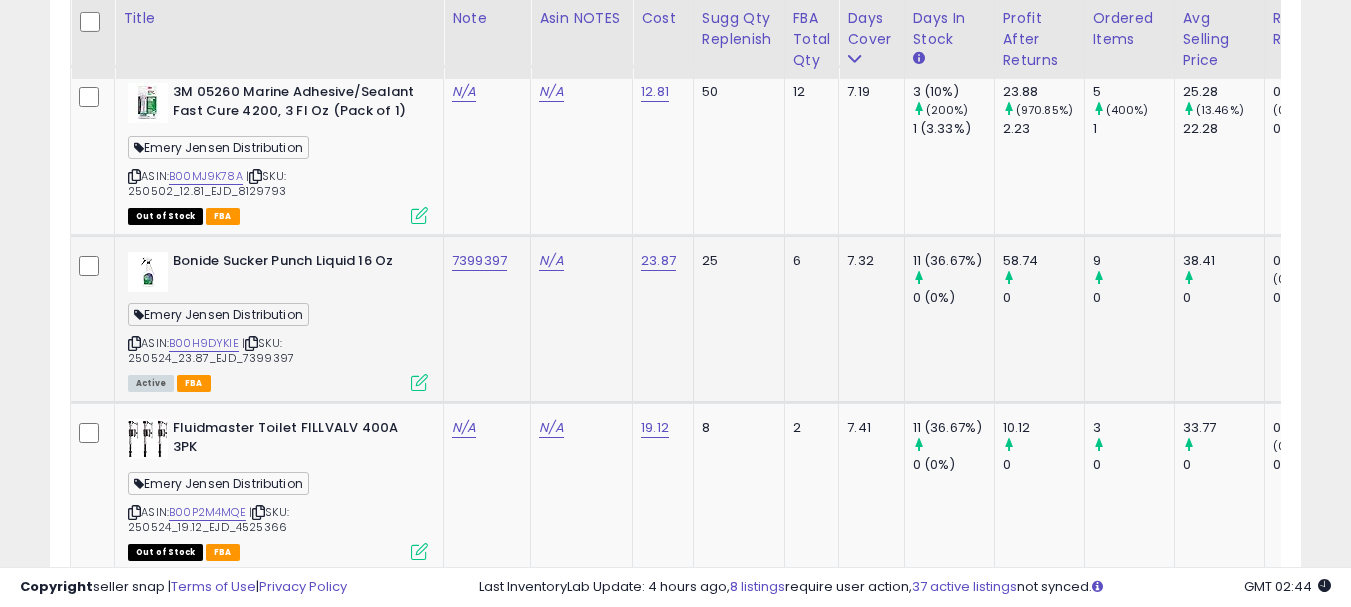 click at bounding box center [134, 343] 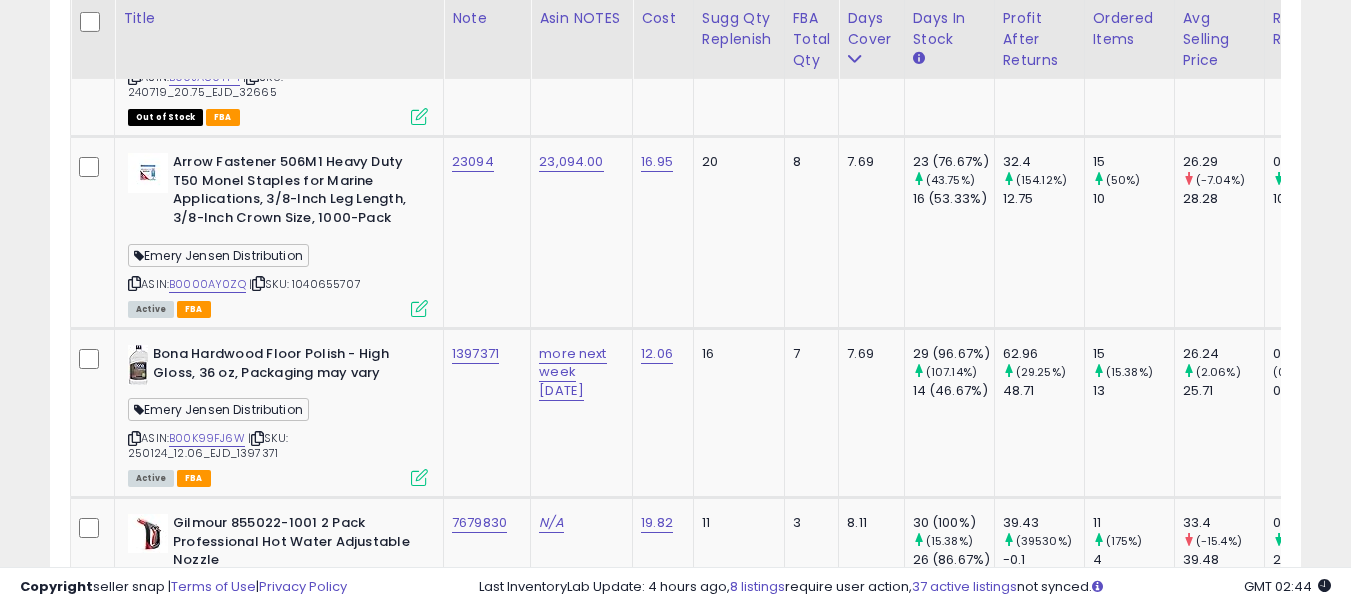 scroll, scrollTop: 6811, scrollLeft: 0, axis: vertical 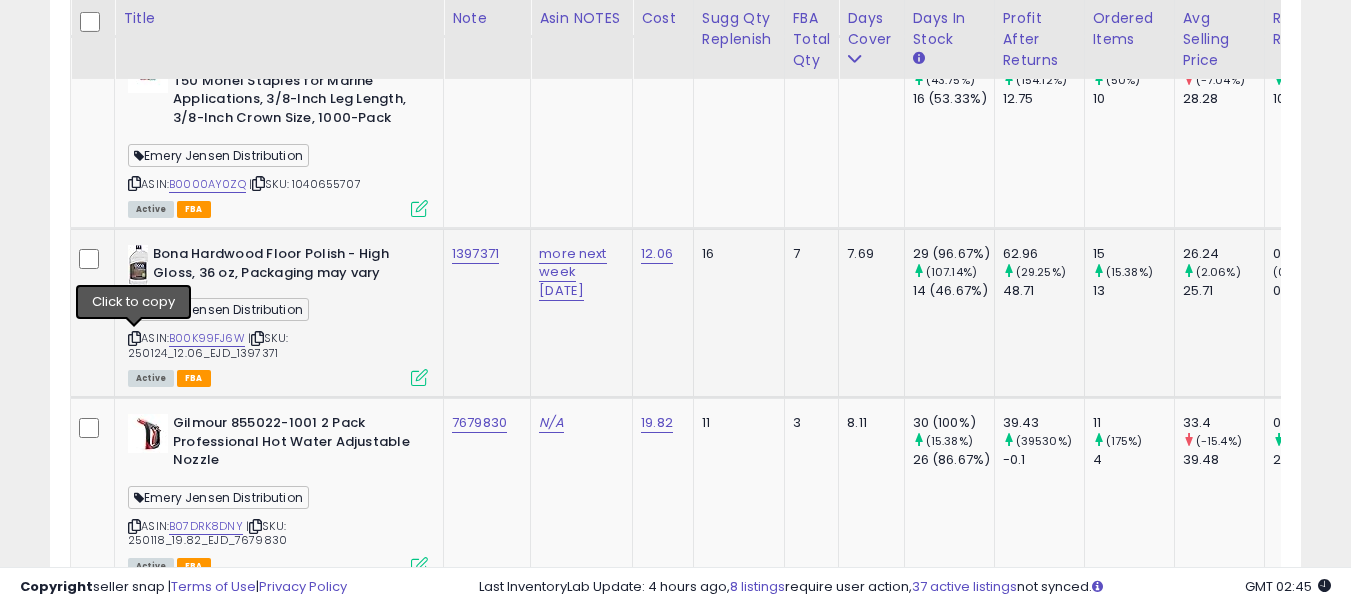 click at bounding box center (134, 338) 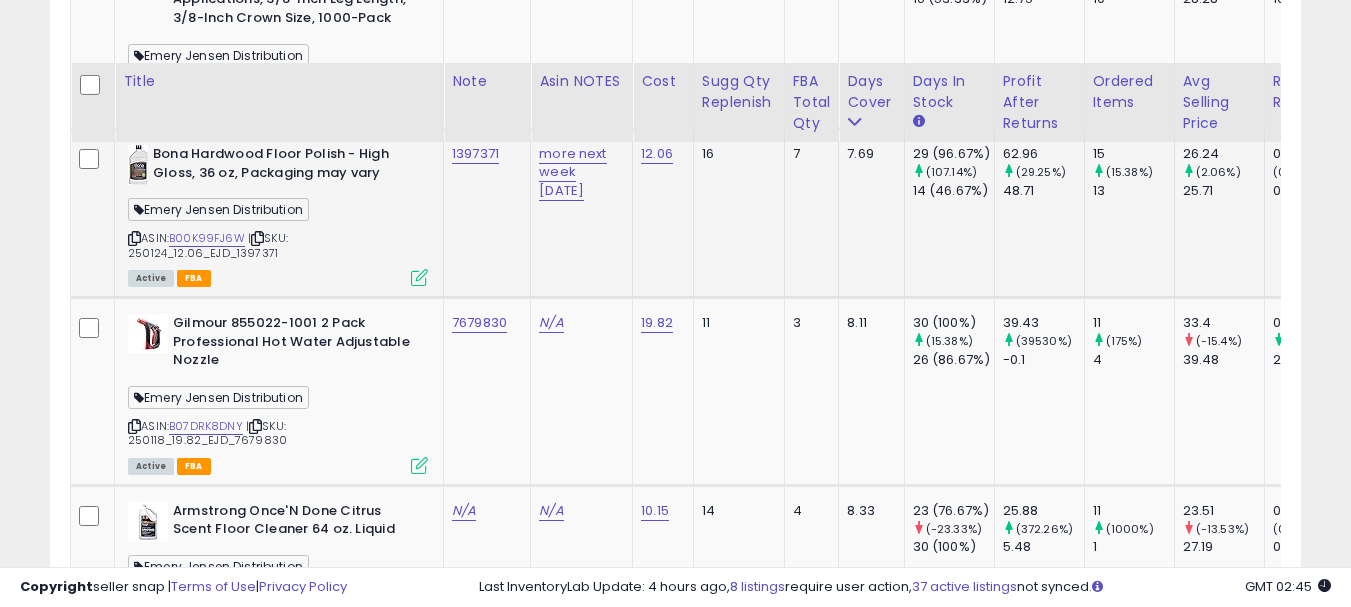 scroll, scrollTop: 7011, scrollLeft: 0, axis: vertical 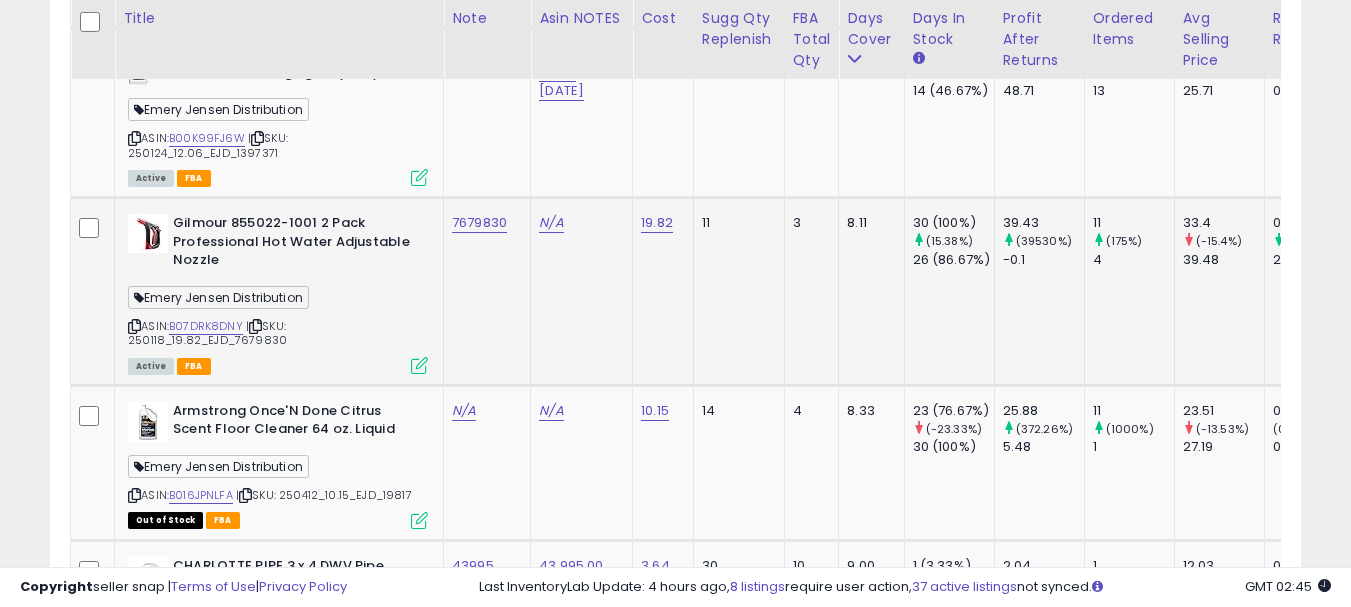click at bounding box center [134, 326] 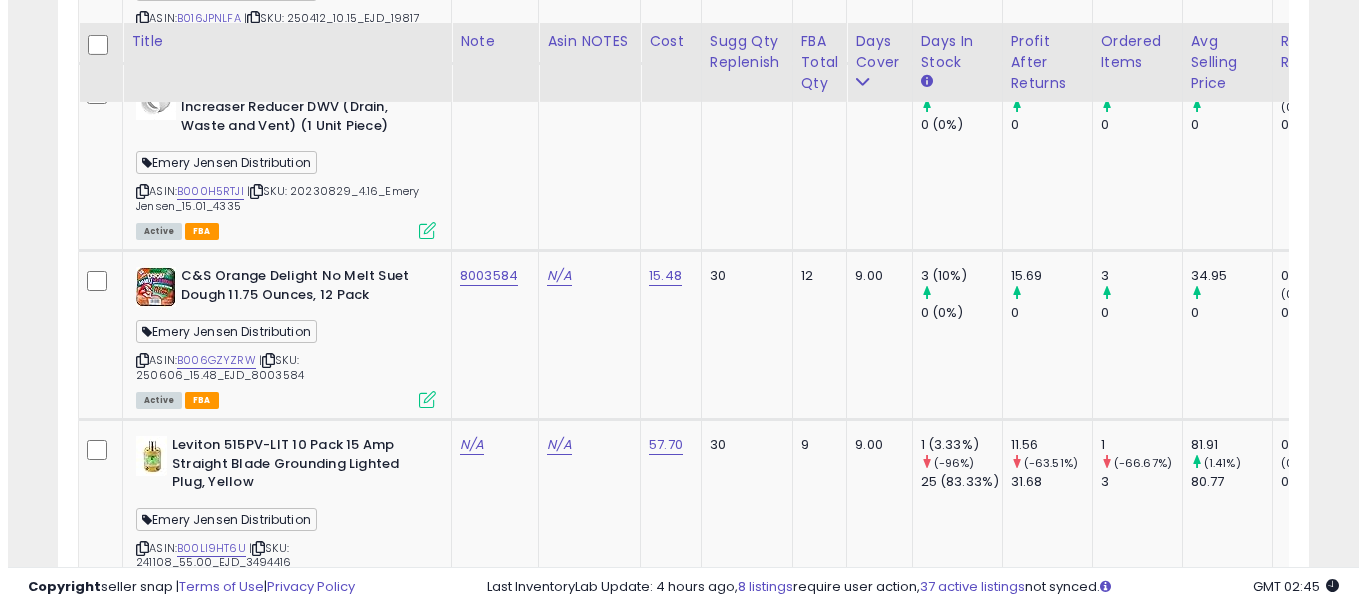 scroll, scrollTop: 7511, scrollLeft: 0, axis: vertical 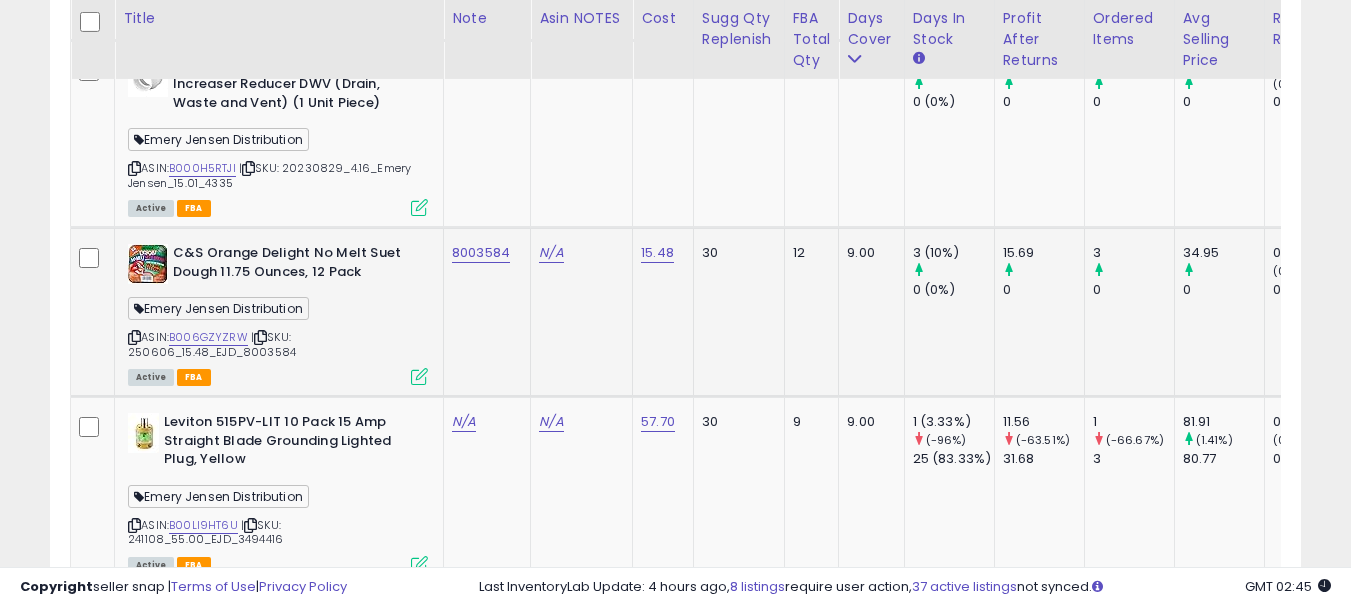 click at bounding box center (419, 376) 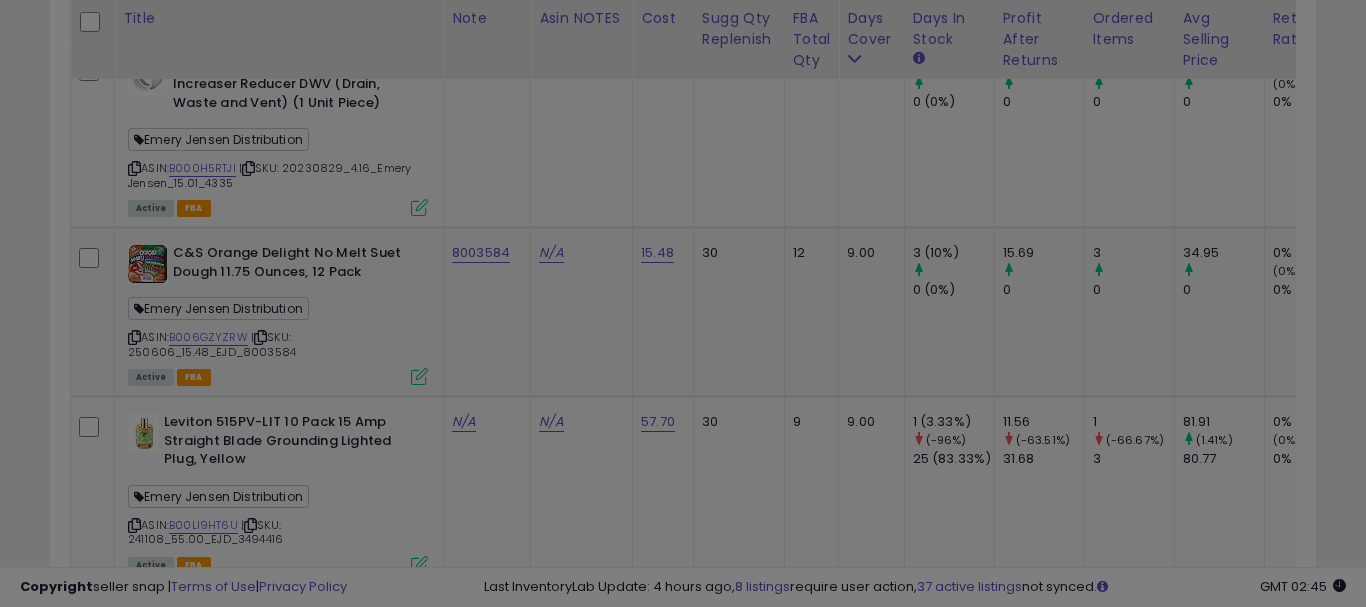 scroll, scrollTop: 999590, scrollLeft: 999267, axis: both 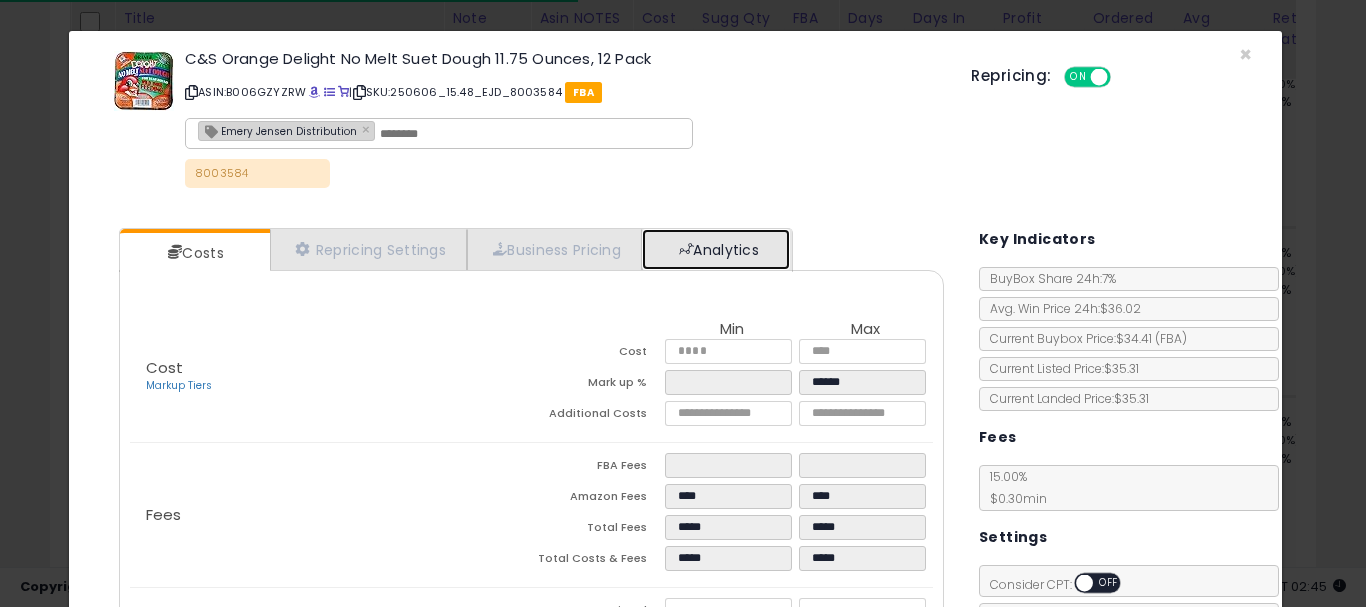 click on "Analytics" at bounding box center (716, 249) 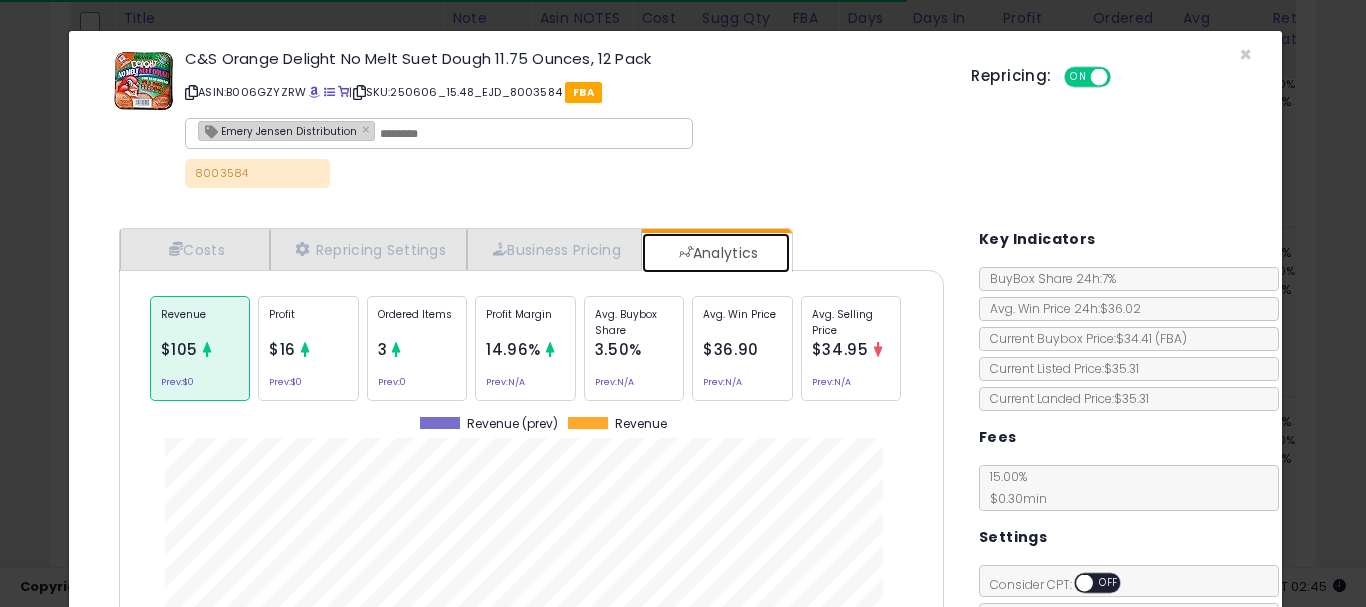 scroll, scrollTop: 999384, scrollLeft: 999145, axis: both 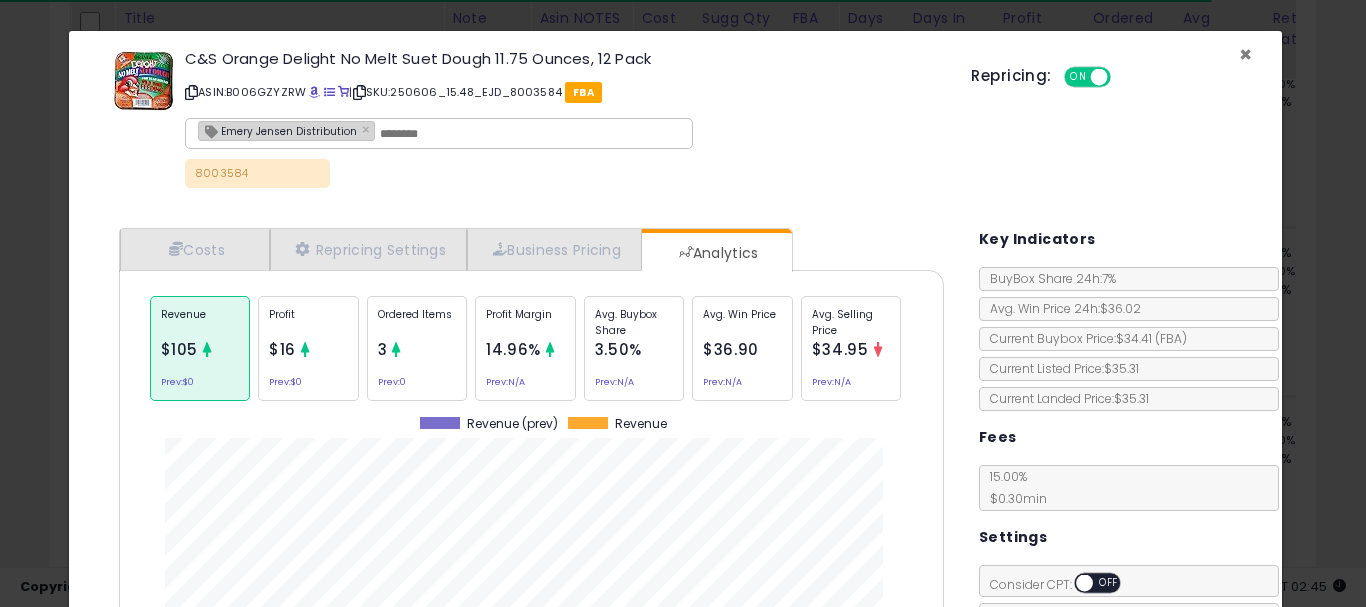 click on "×" at bounding box center (1245, 54) 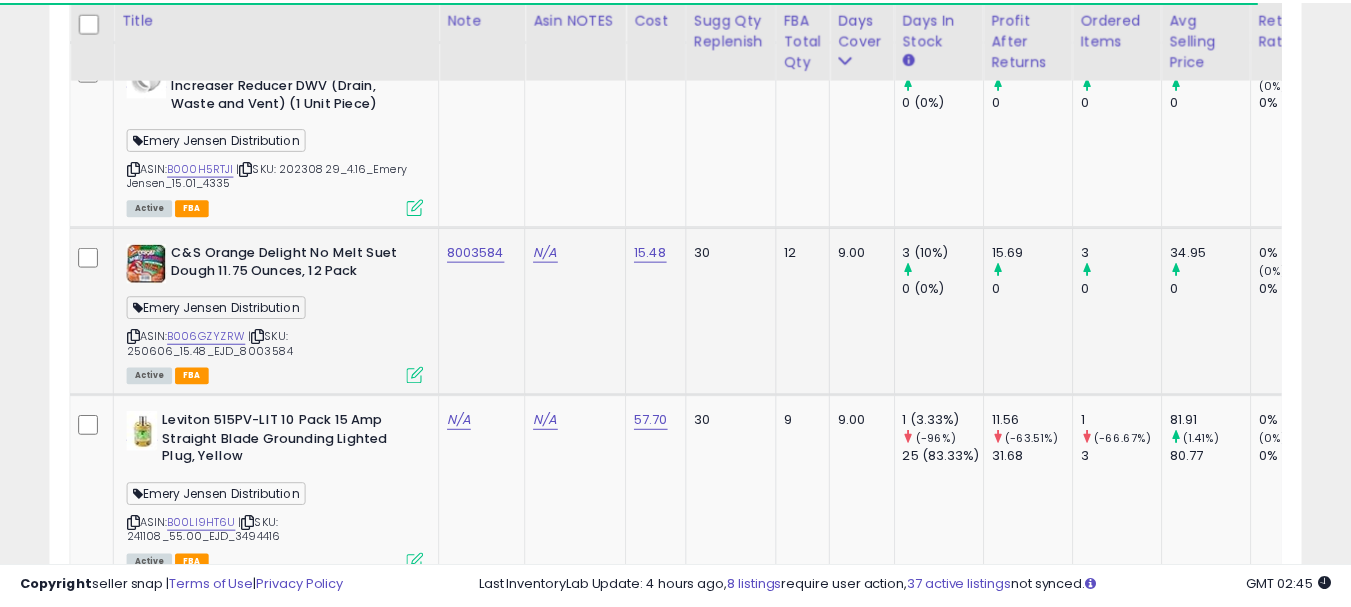 scroll, scrollTop: 410, scrollLeft: 724, axis: both 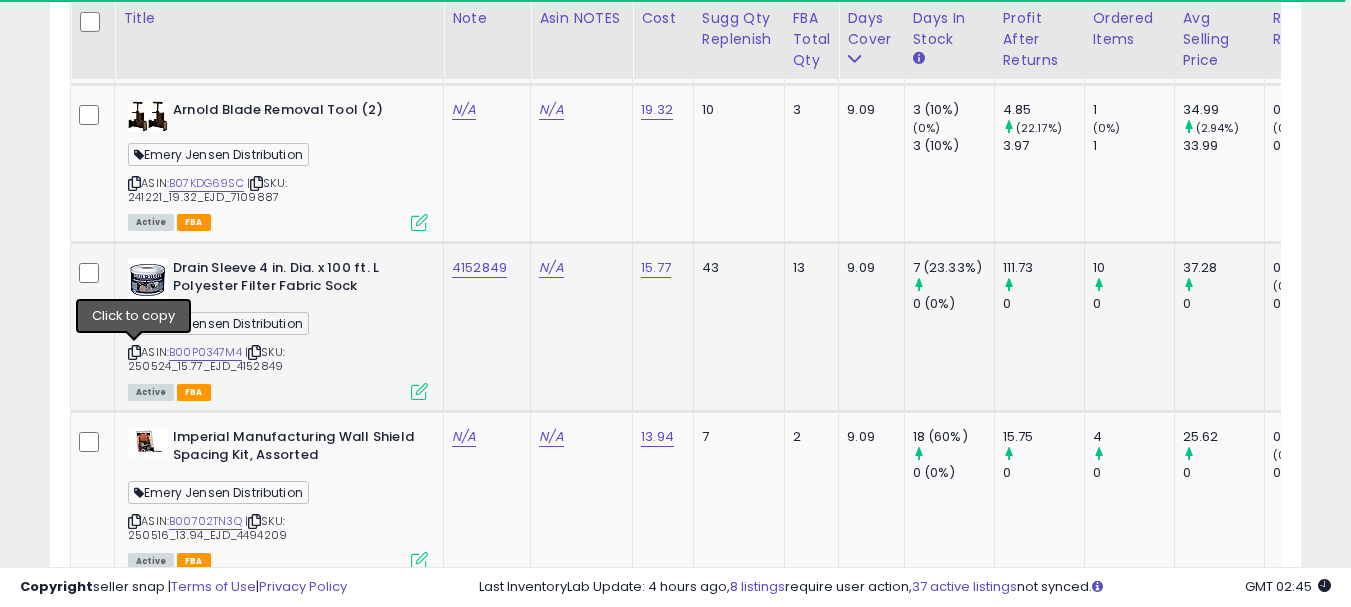 click at bounding box center [134, 352] 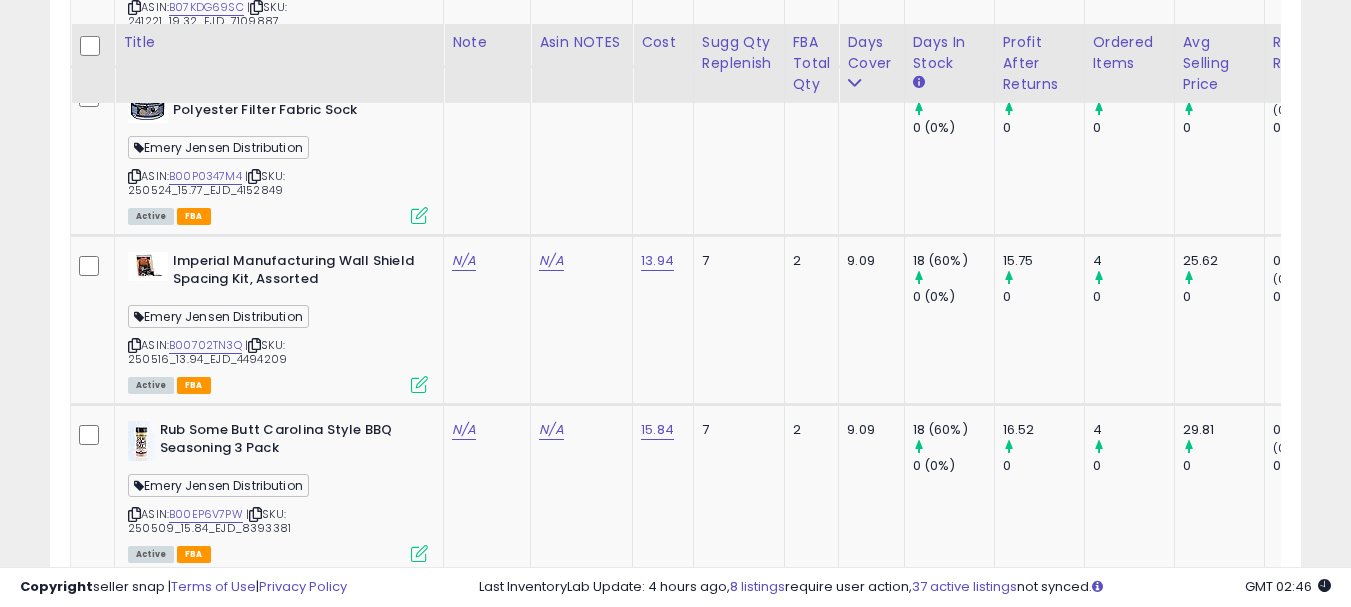 scroll, scrollTop: 8211, scrollLeft: 0, axis: vertical 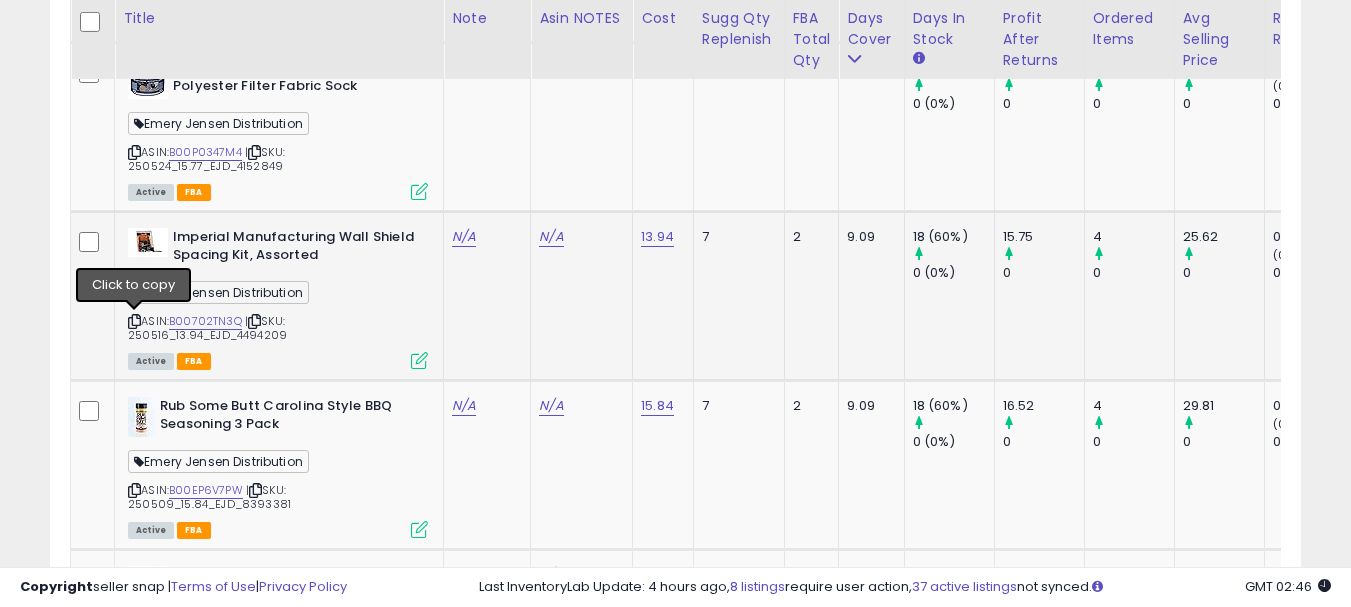 click at bounding box center (134, 321) 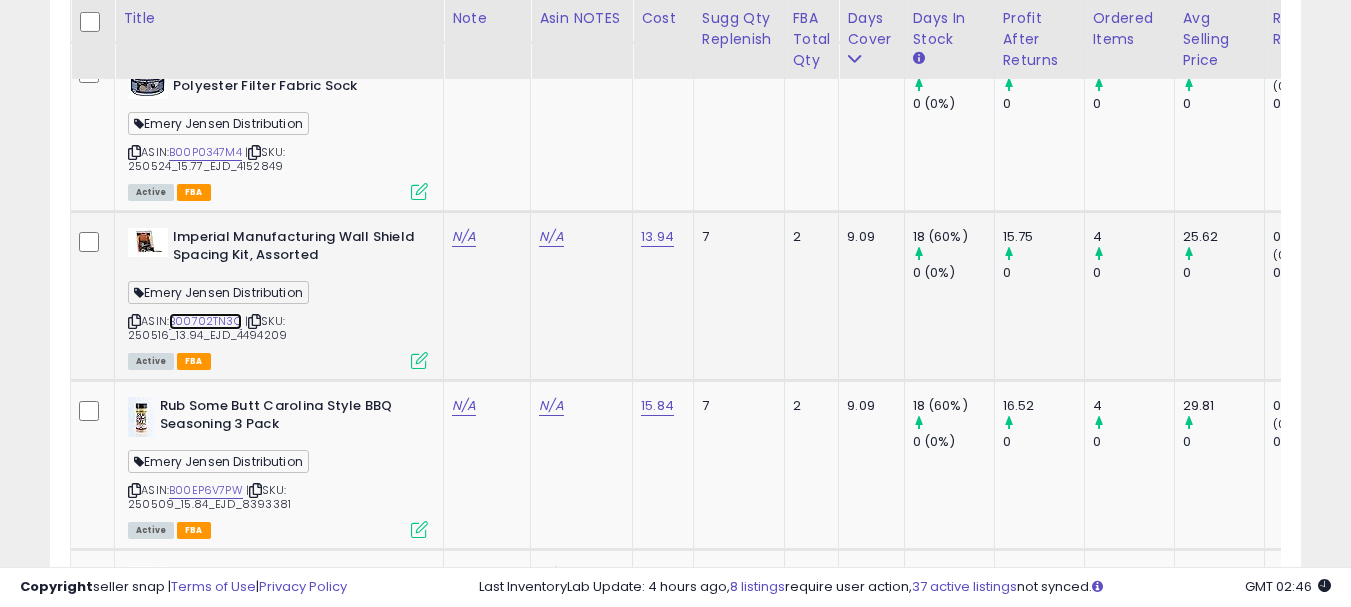 click on "B00702TN3Q" at bounding box center (205, 321) 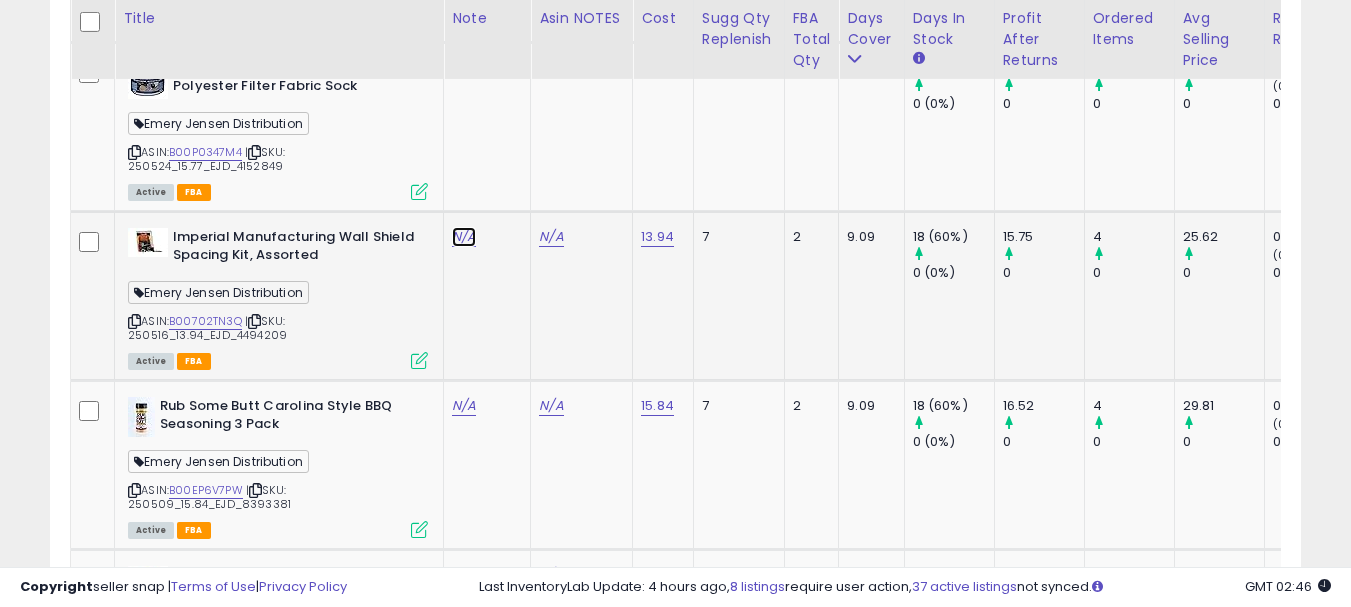 click on "N/A" at bounding box center [464, -6006] 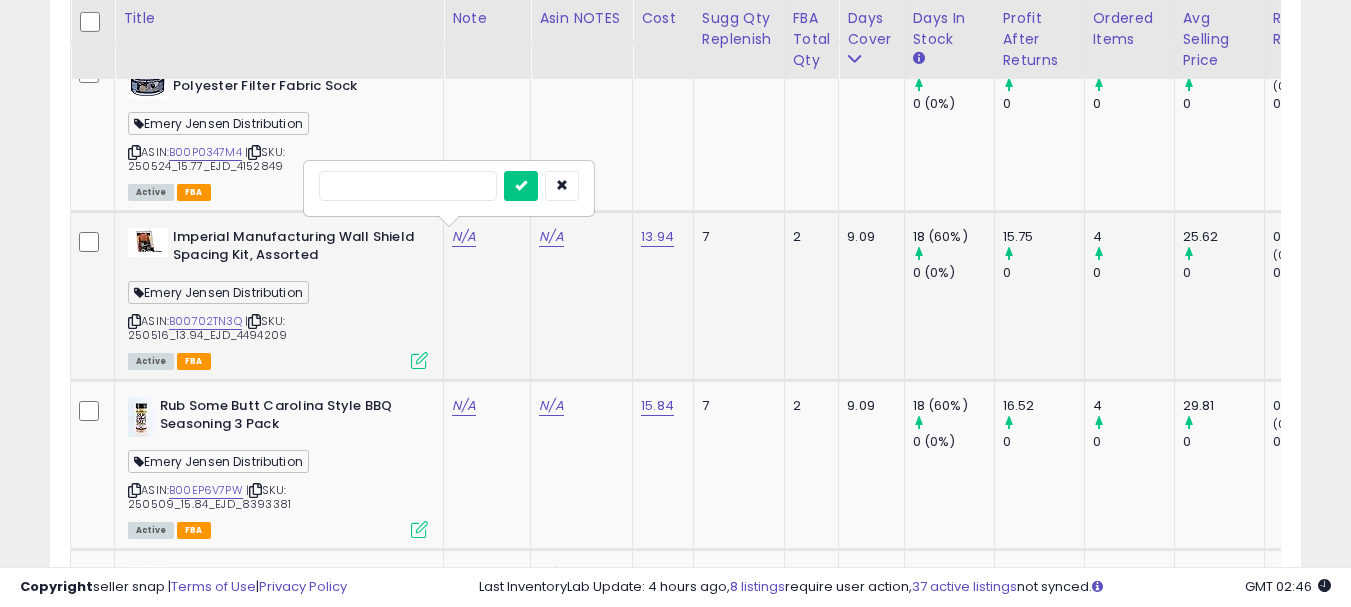 type on "*******" 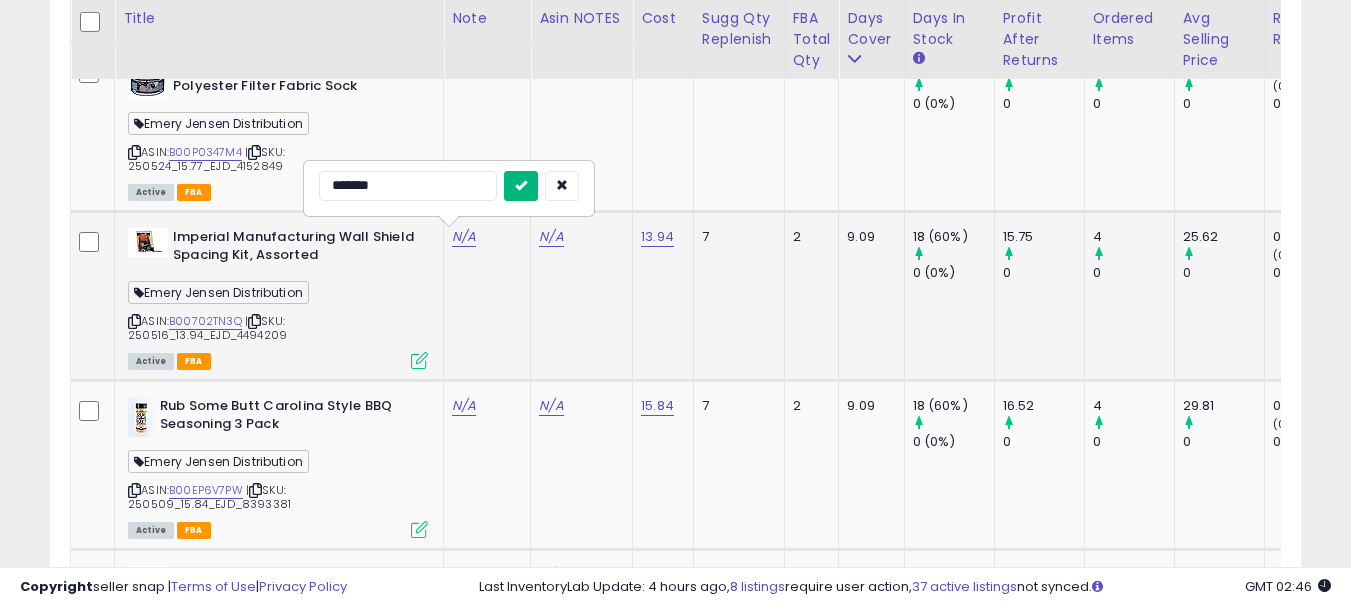 click at bounding box center (521, 185) 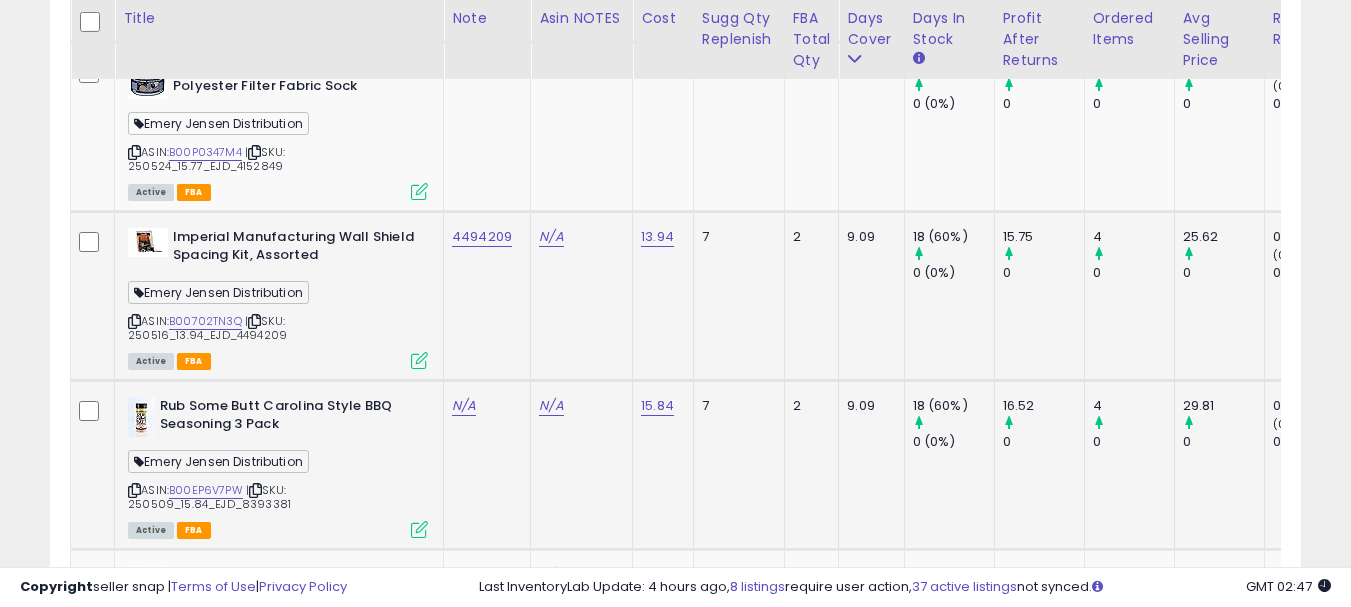 scroll, scrollTop: 8311, scrollLeft: 0, axis: vertical 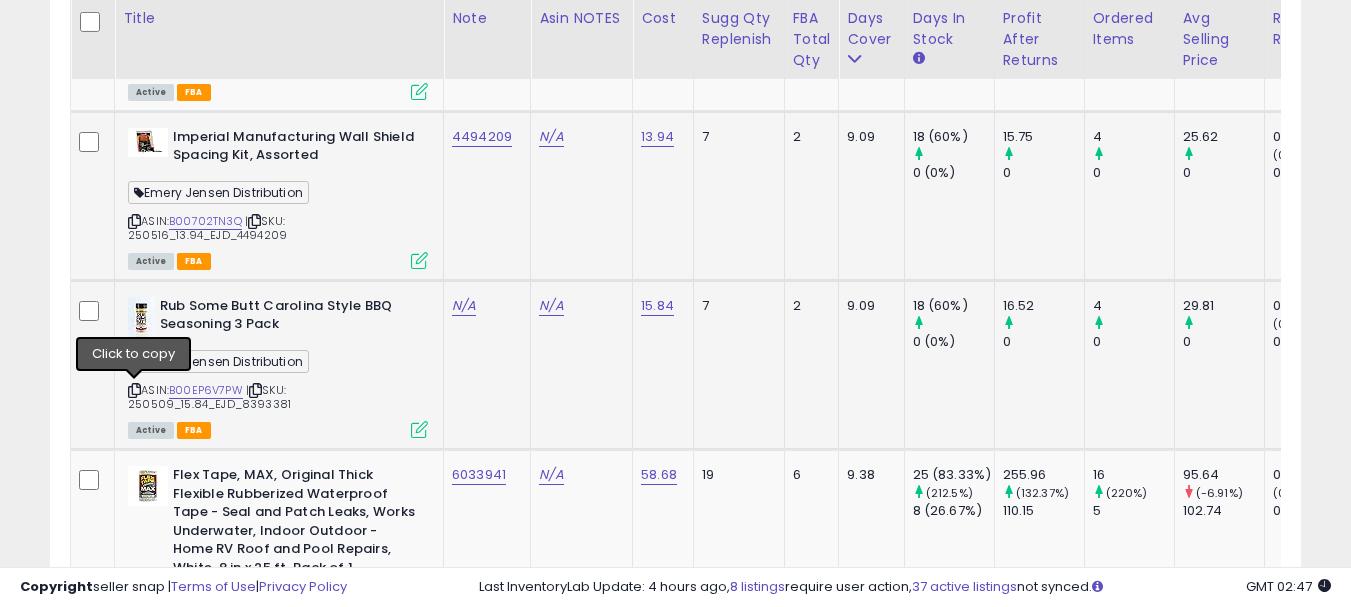 click at bounding box center [134, 390] 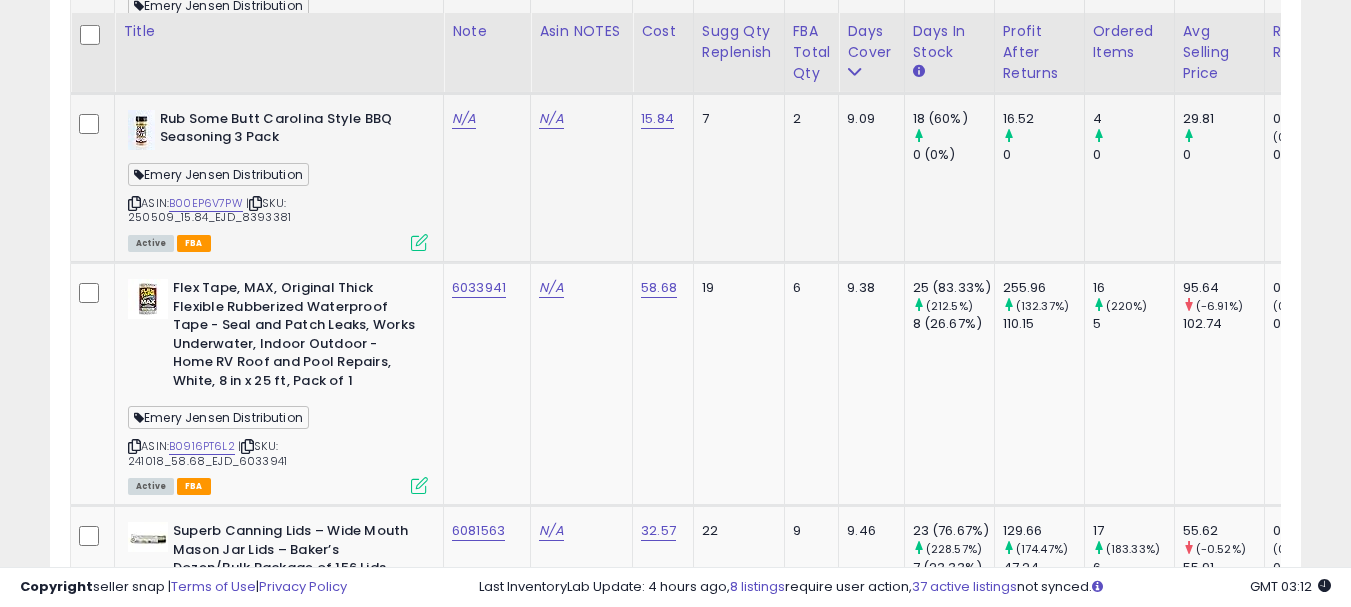scroll, scrollTop: 8511, scrollLeft: 0, axis: vertical 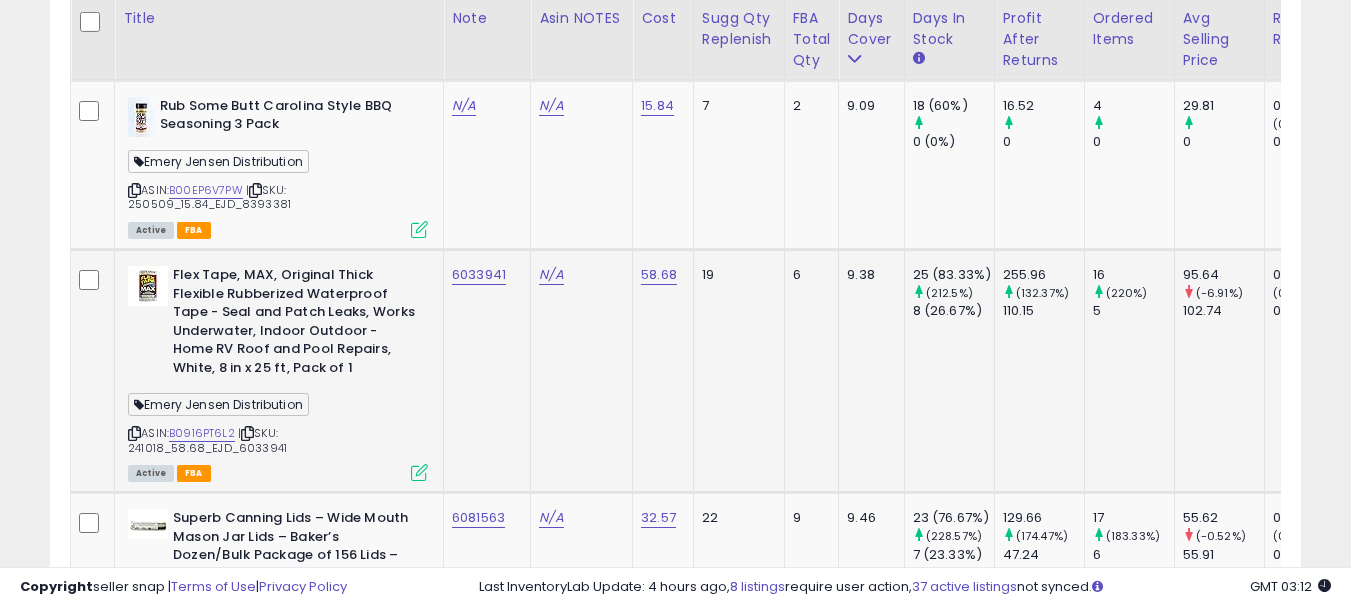 click at bounding box center (134, 433) 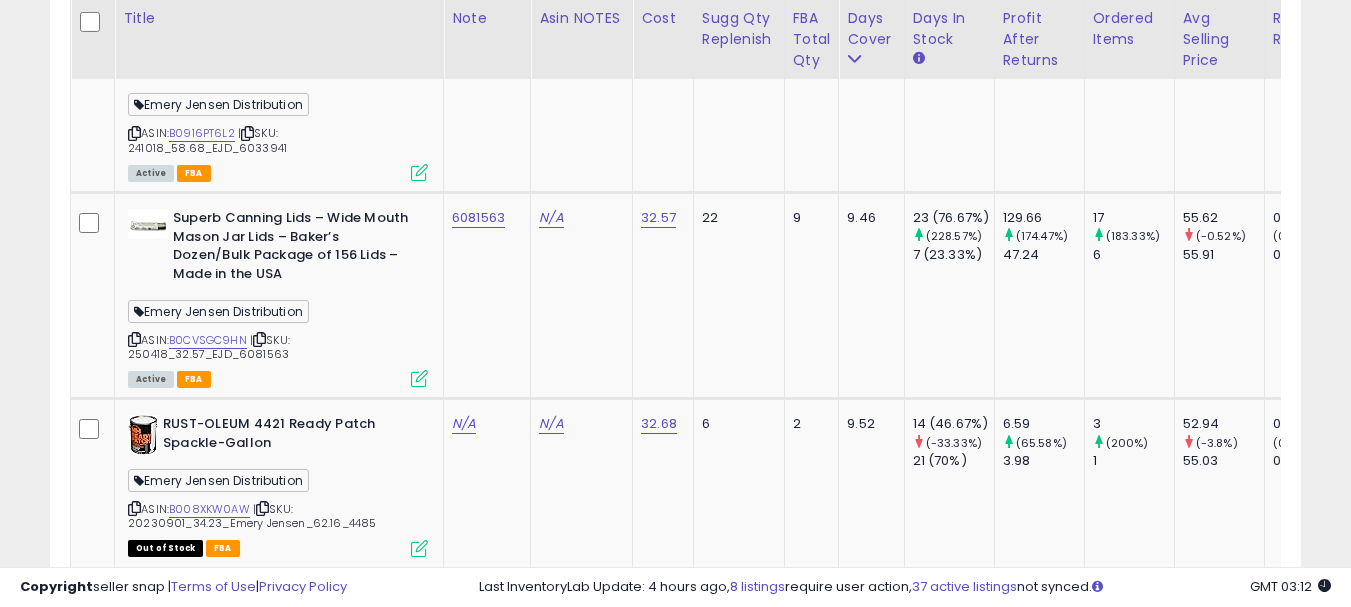 scroll, scrollTop: 8911, scrollLeft: 0, axis: vertical 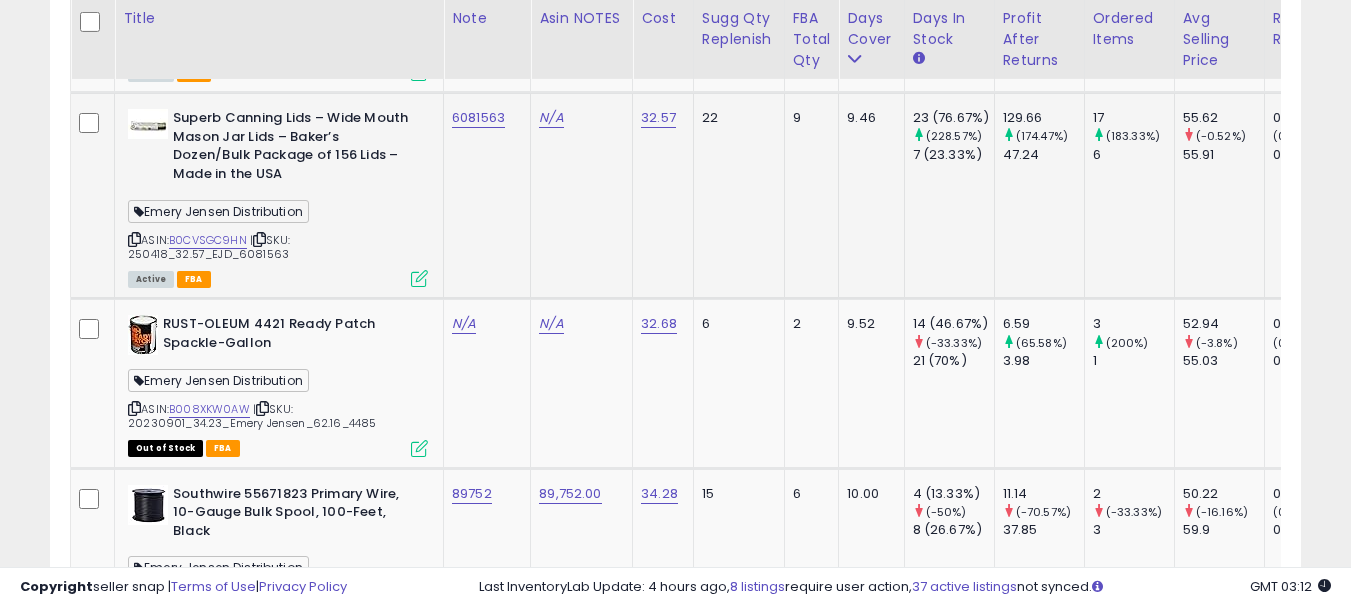 click at bounding box center (134, 239) 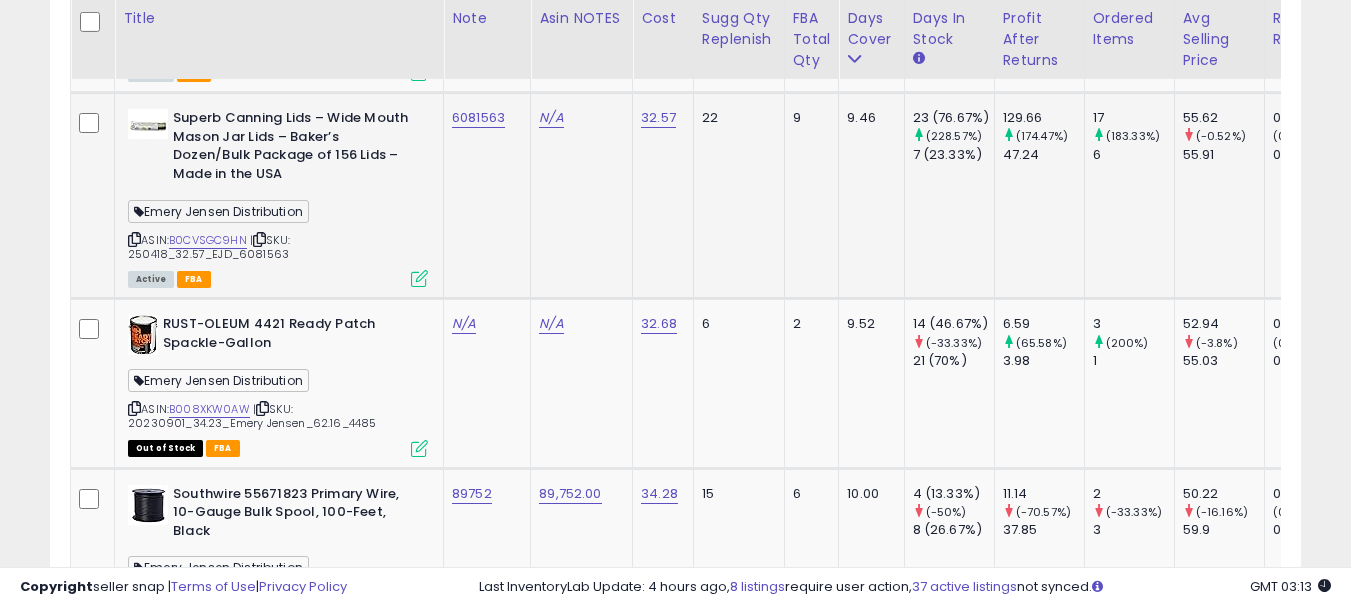 click on "6081563" 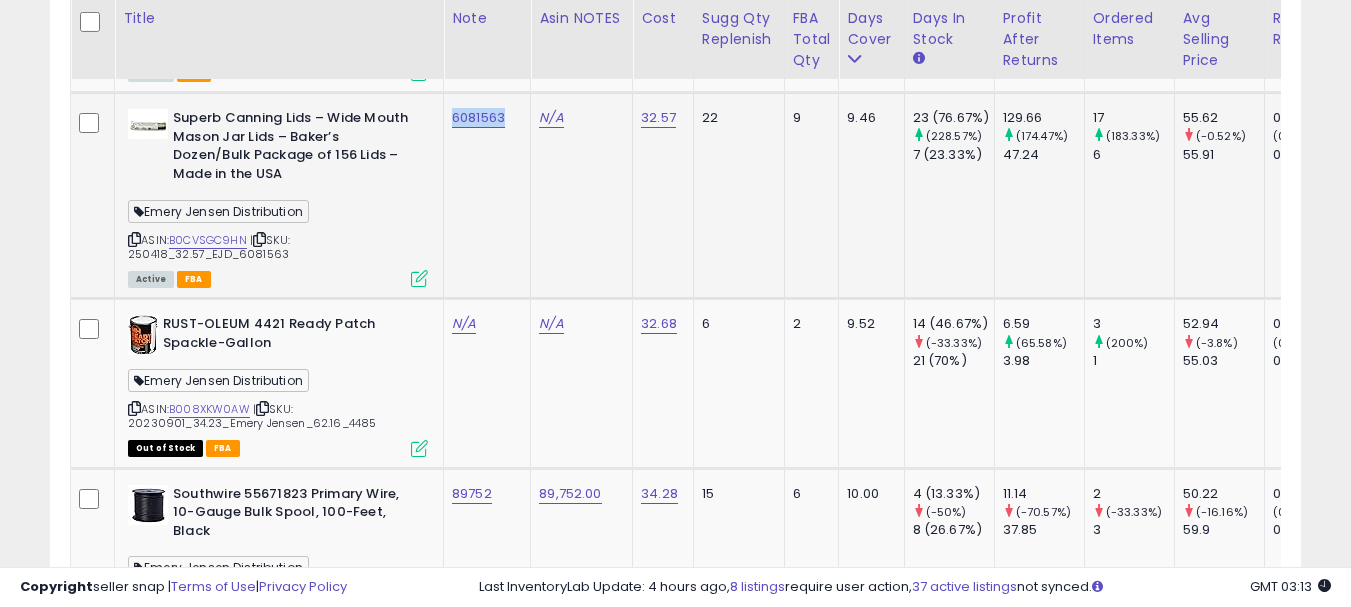 copy on "6081563" 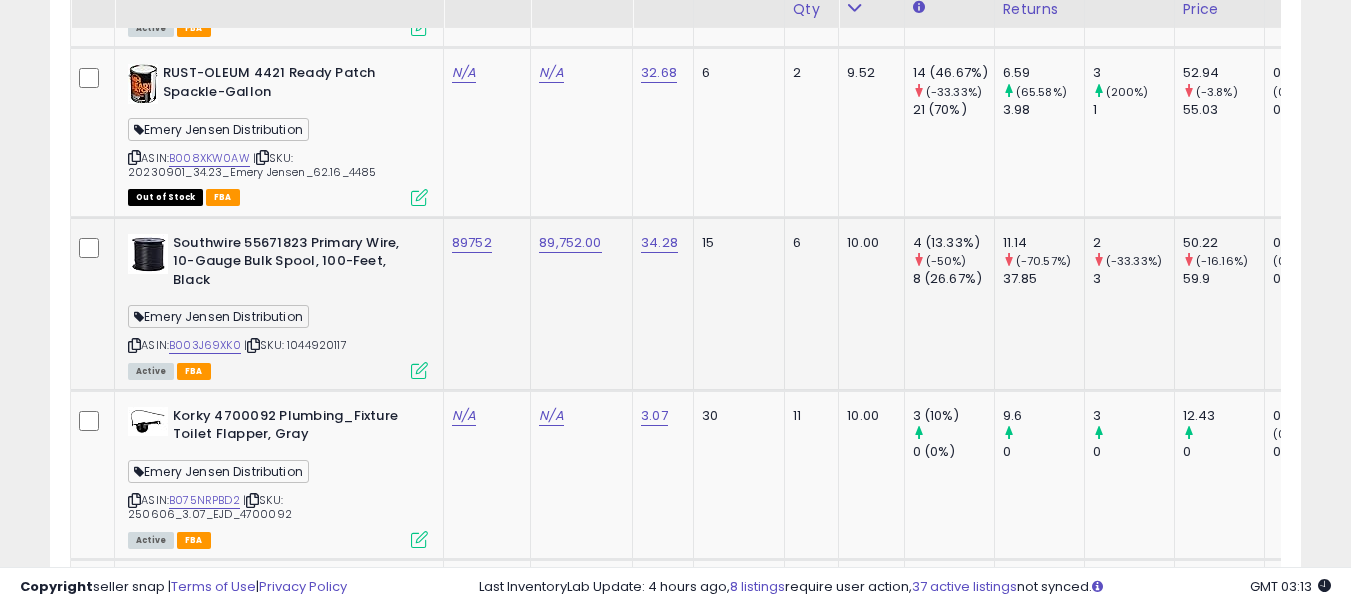 scroll, scrollTop: 9211, scrollLeft: 0, axis: vertical 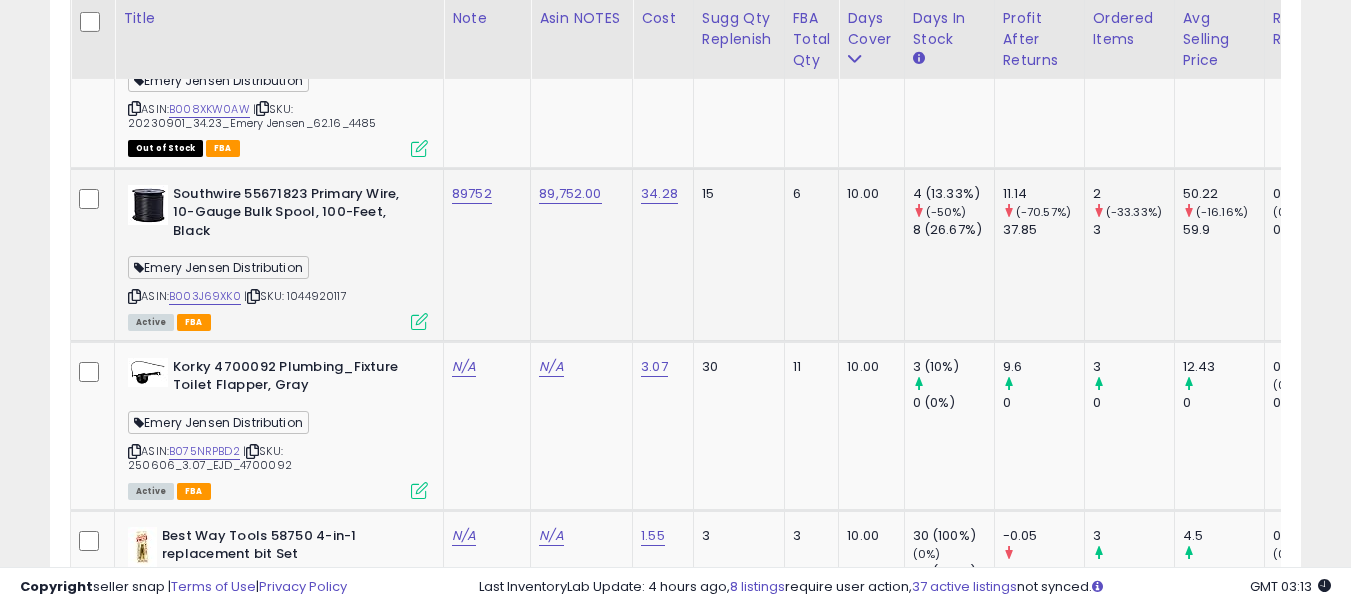 click at bounding box center [134, 296] 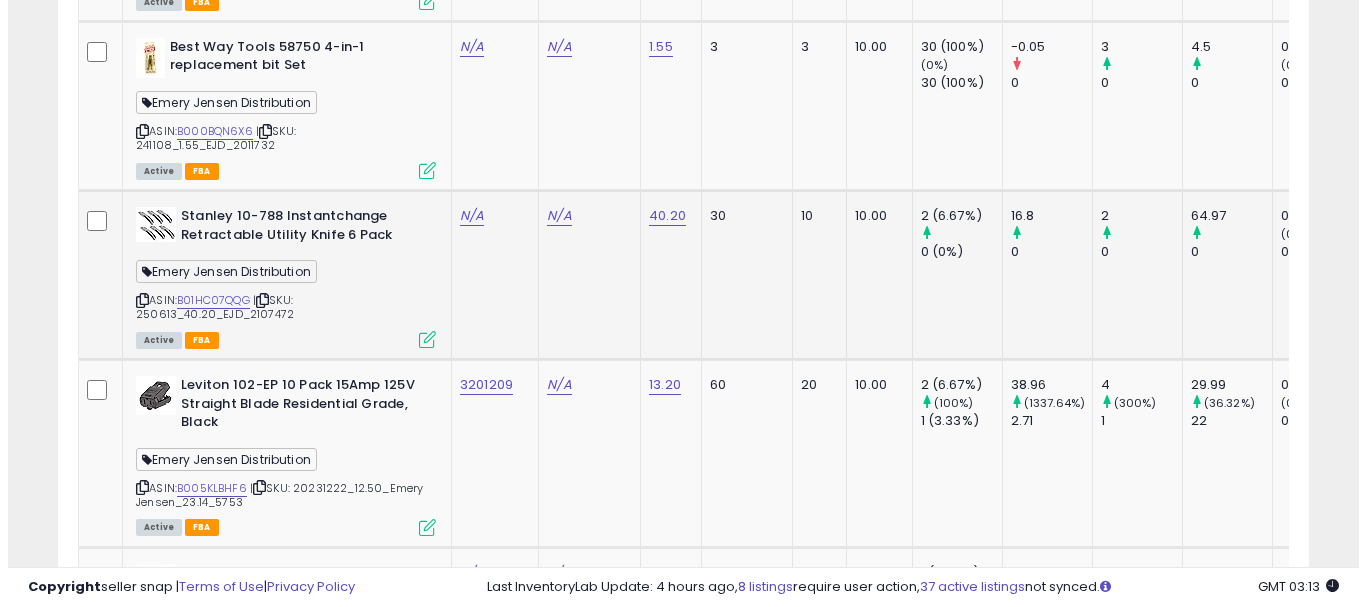 scroll, scrollTop: 9711, scrollLeft: 0, axis: vertical 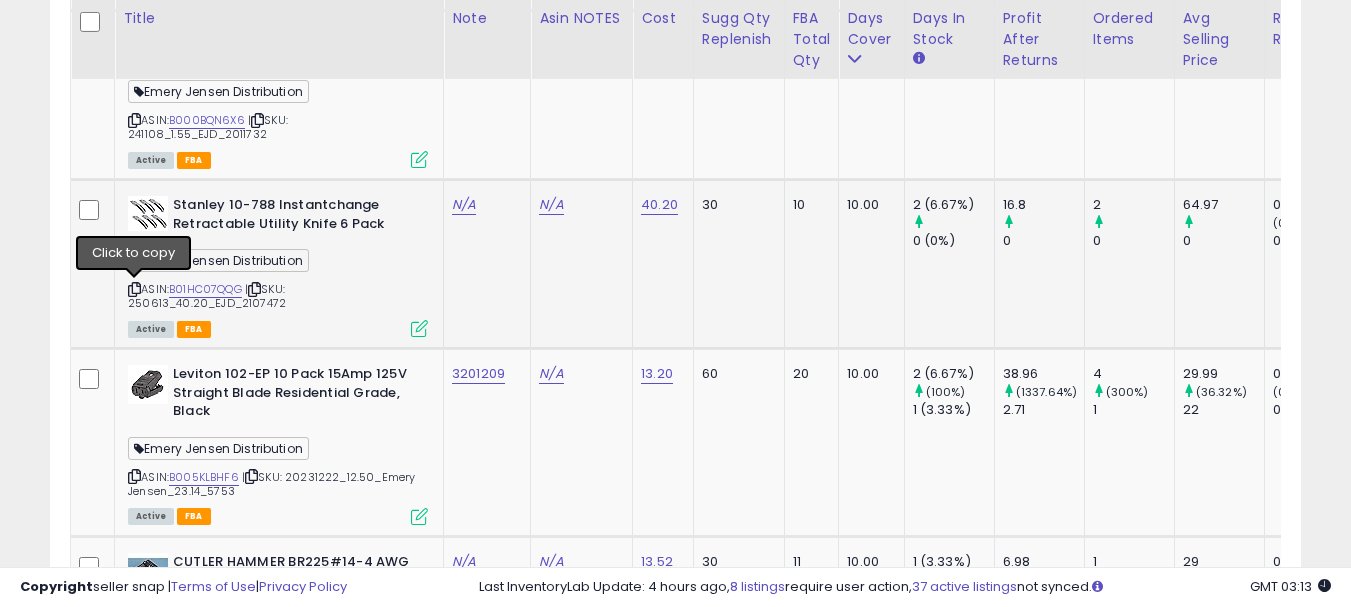 click at bounding box center (134, 289) 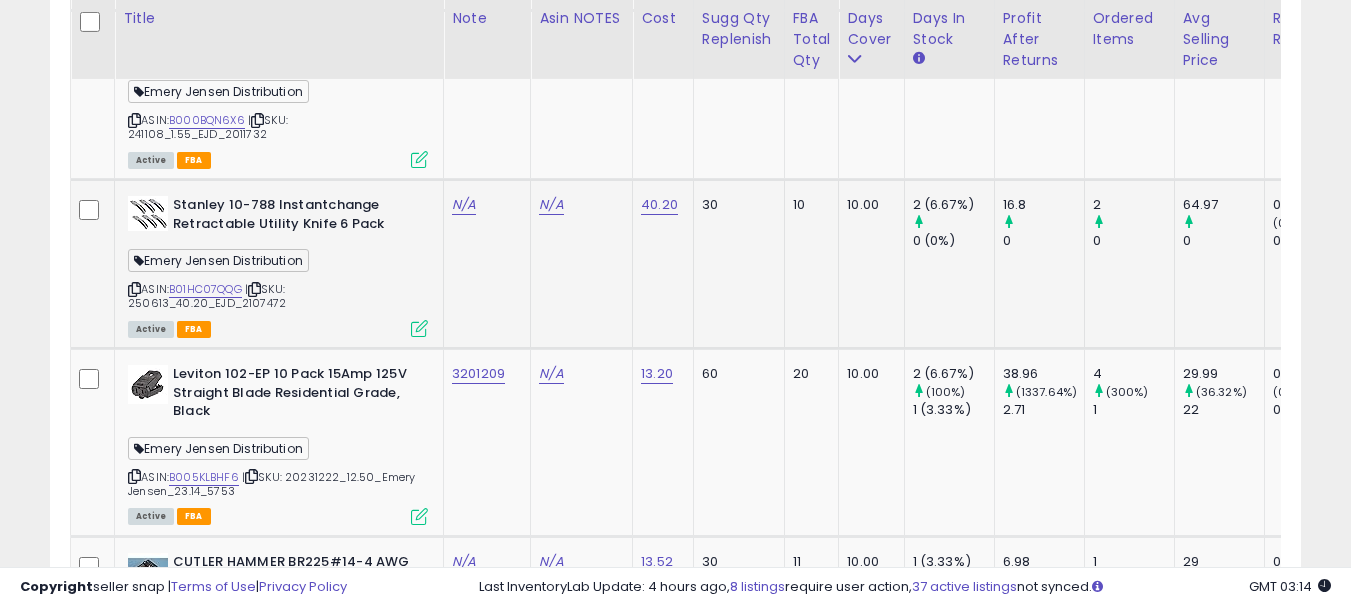 click at bounding box center [419, 328] 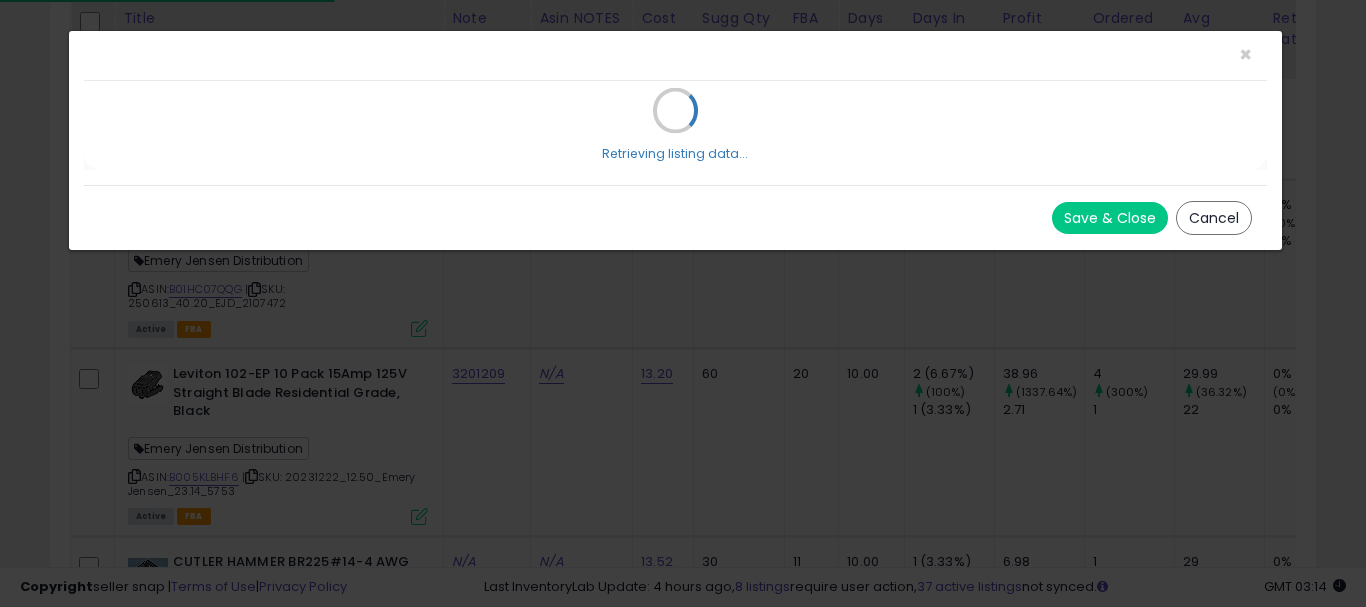 scroll, scrollTop: 999590, scrollLeft: 999267, axis: both 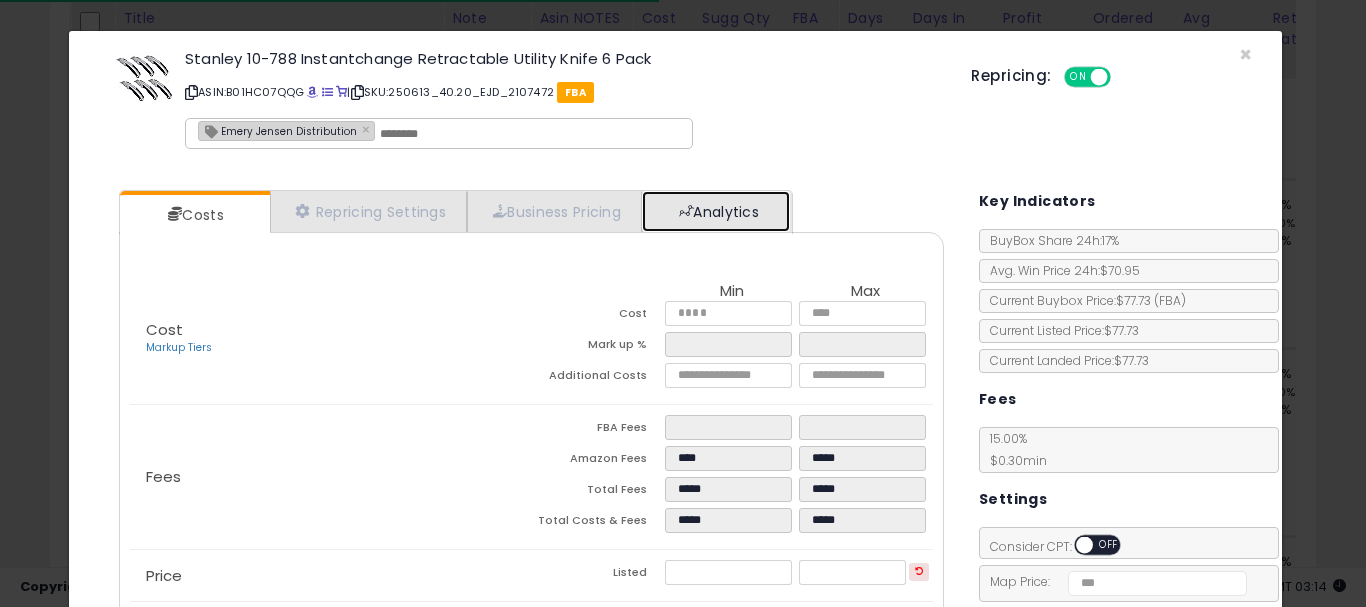 click at bounding box center [686, 211] 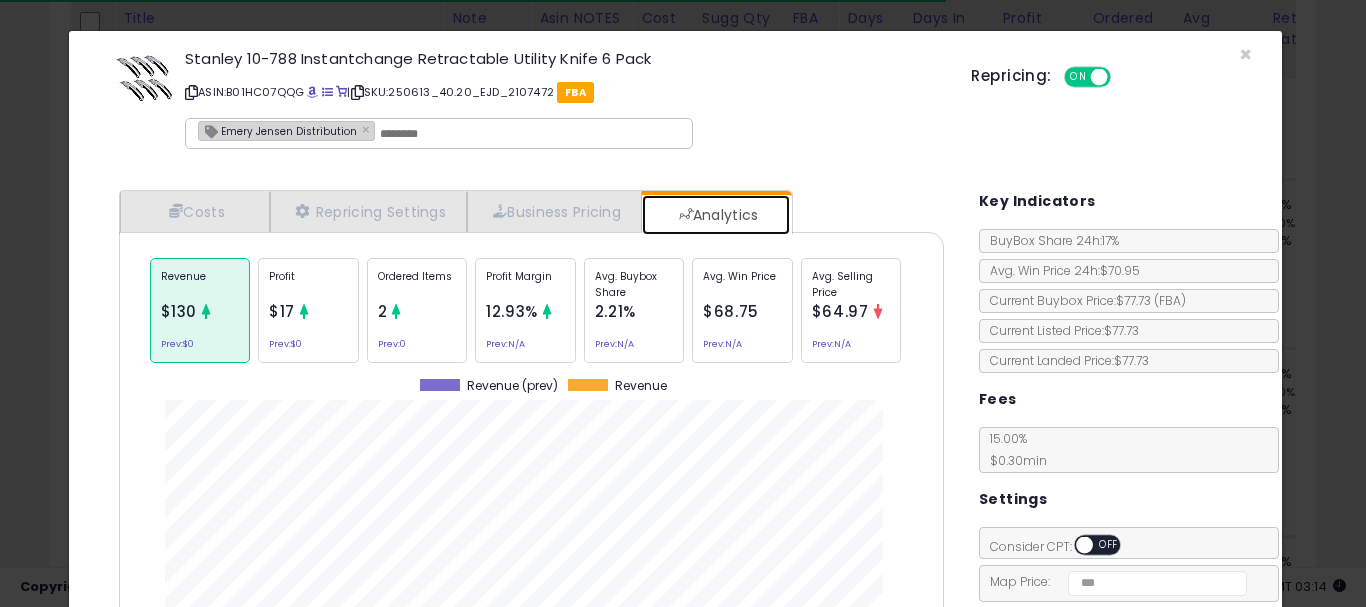 scroll, scrollTop: 999384, scrollLeft: 999145, axis: both 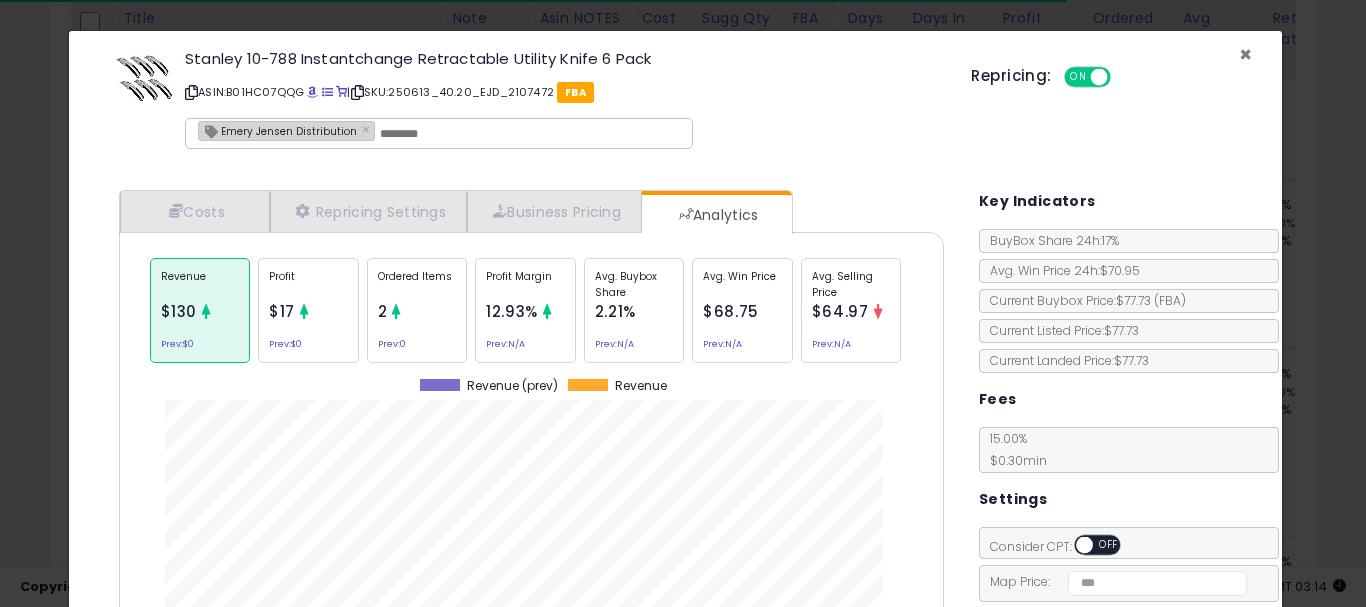 click on "×" at bounding box center [1245, 54] 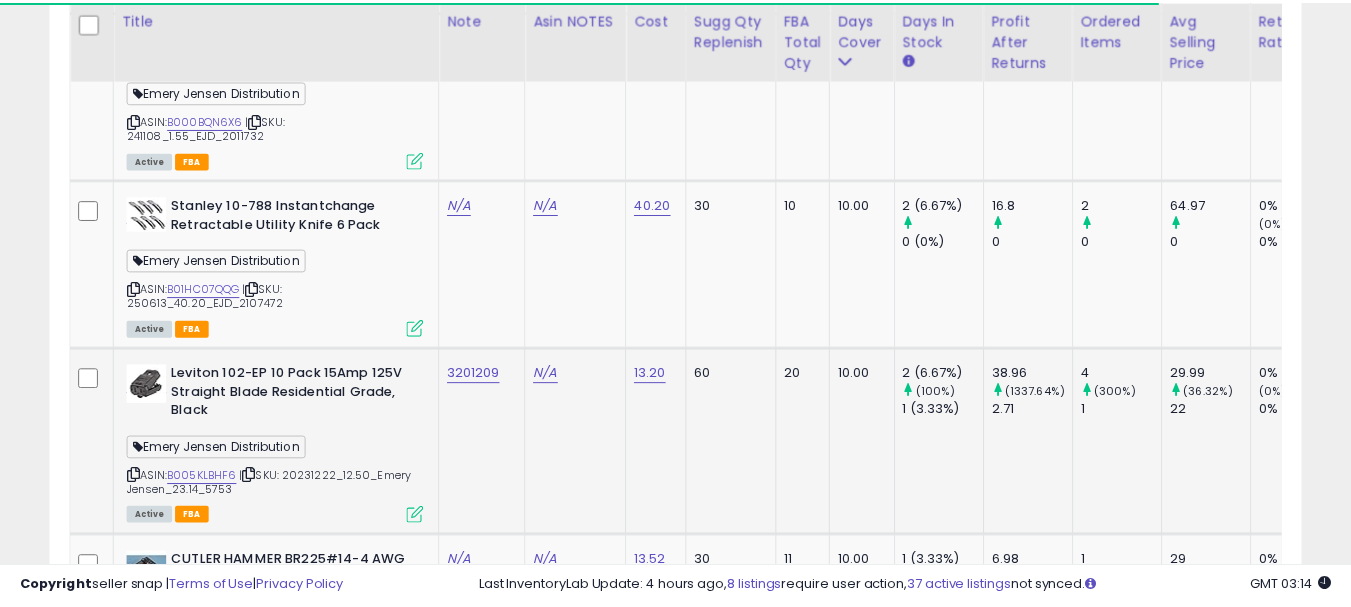 scroll, scrollTop: 410, scrollLeft: 724, axis: both 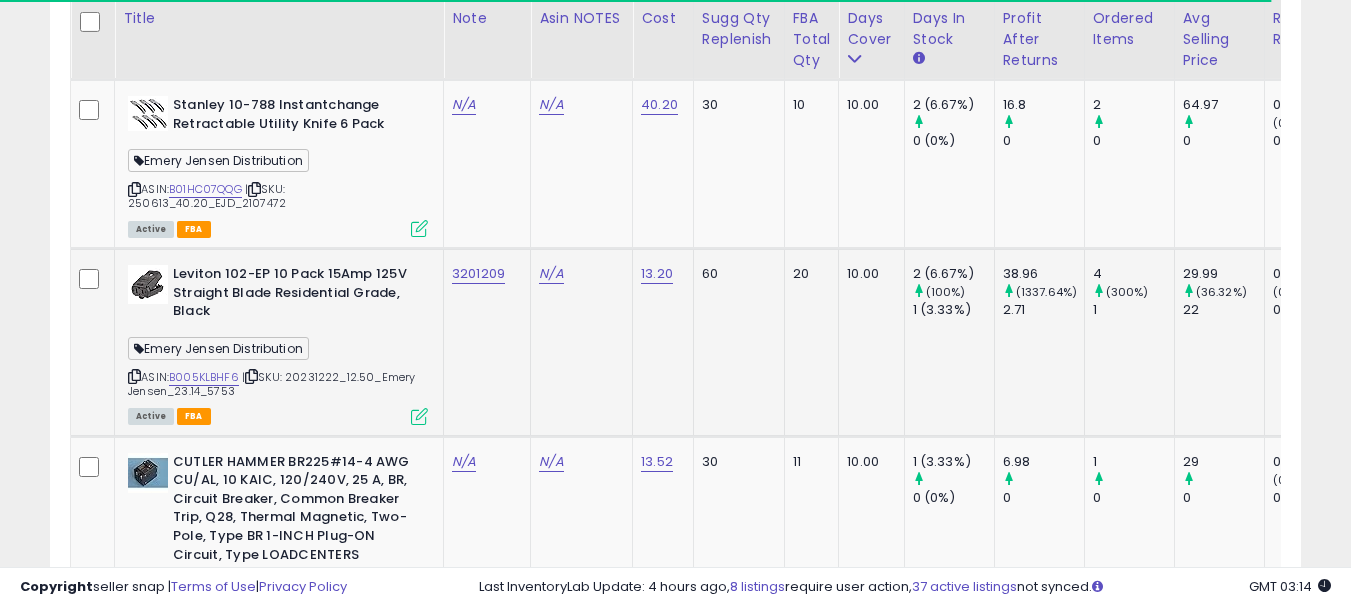 click at bounding box center (134, 376) 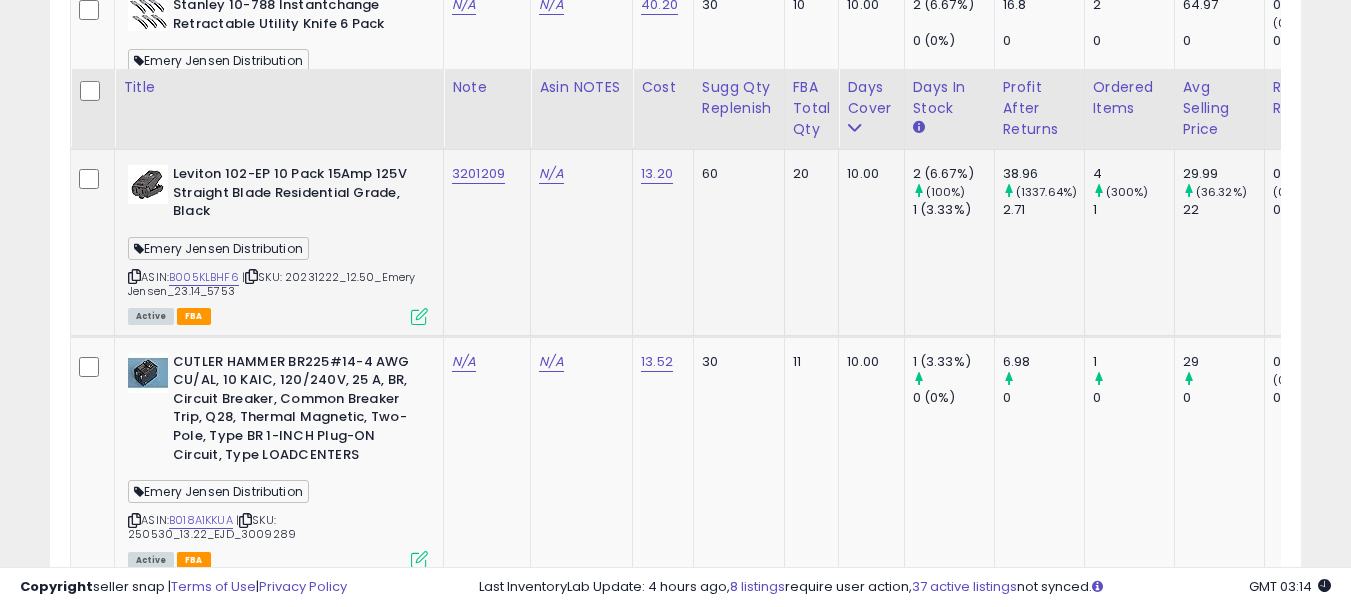 scroll, scrollTop: 10011, scrollLeft: 0, axis: vertical 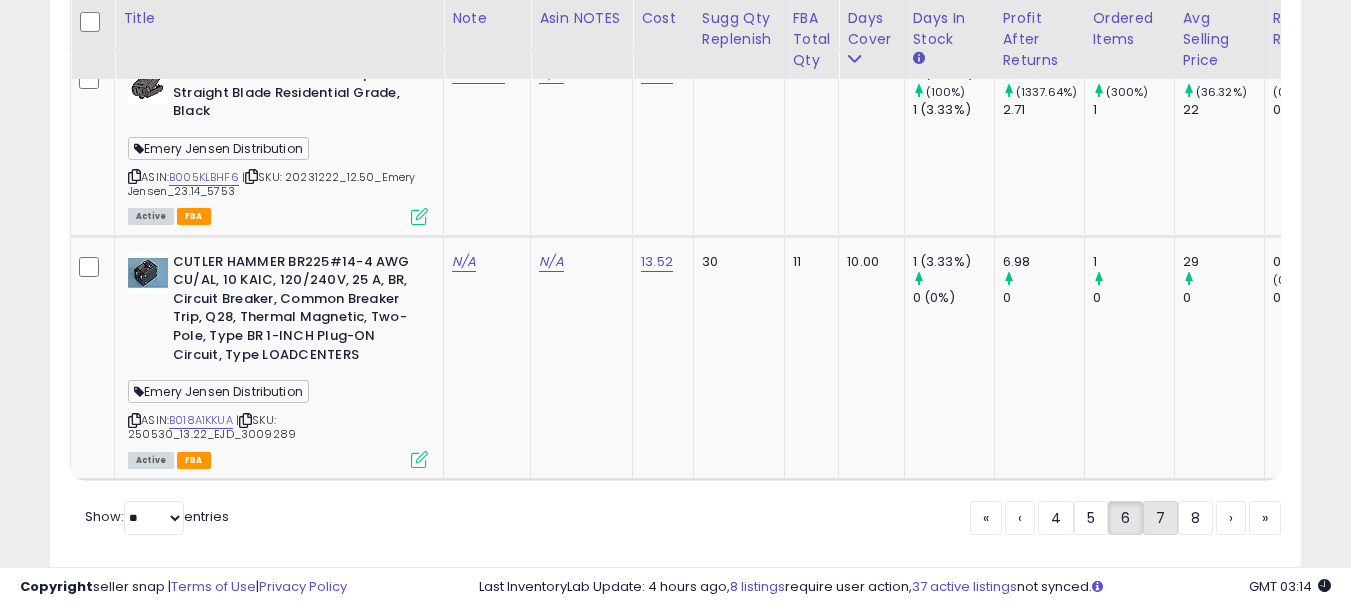 click on "7" 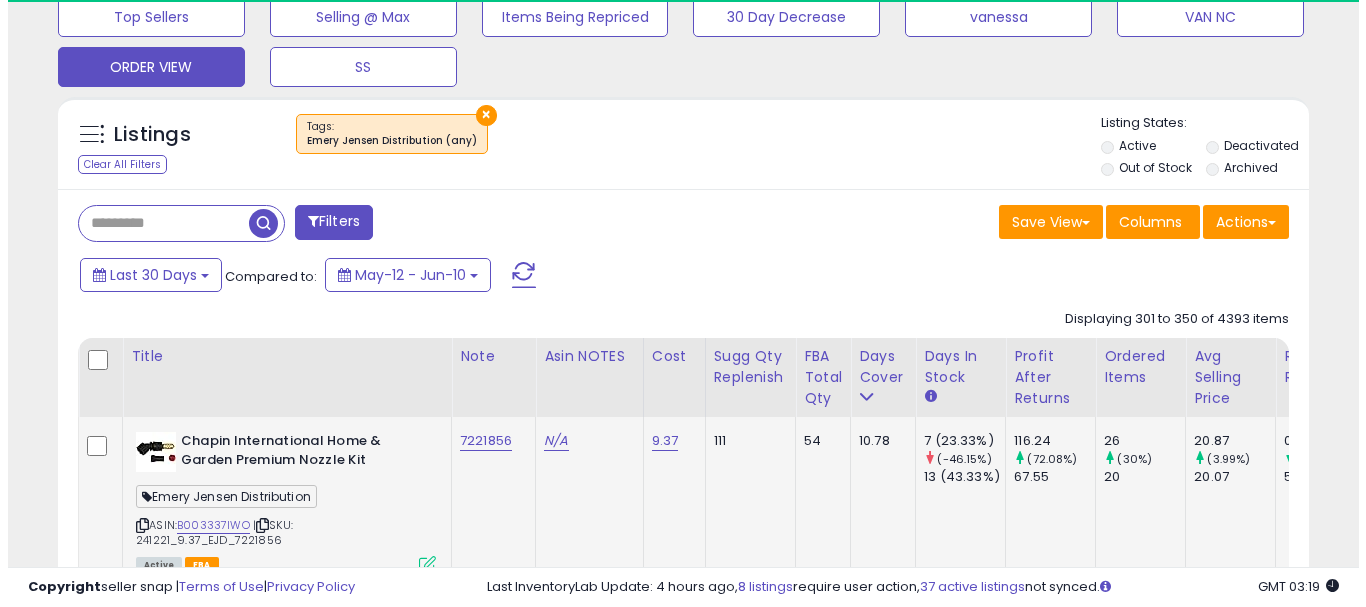 scroll, scrollTop: 783, scrollLeft: 0, axis: vertical 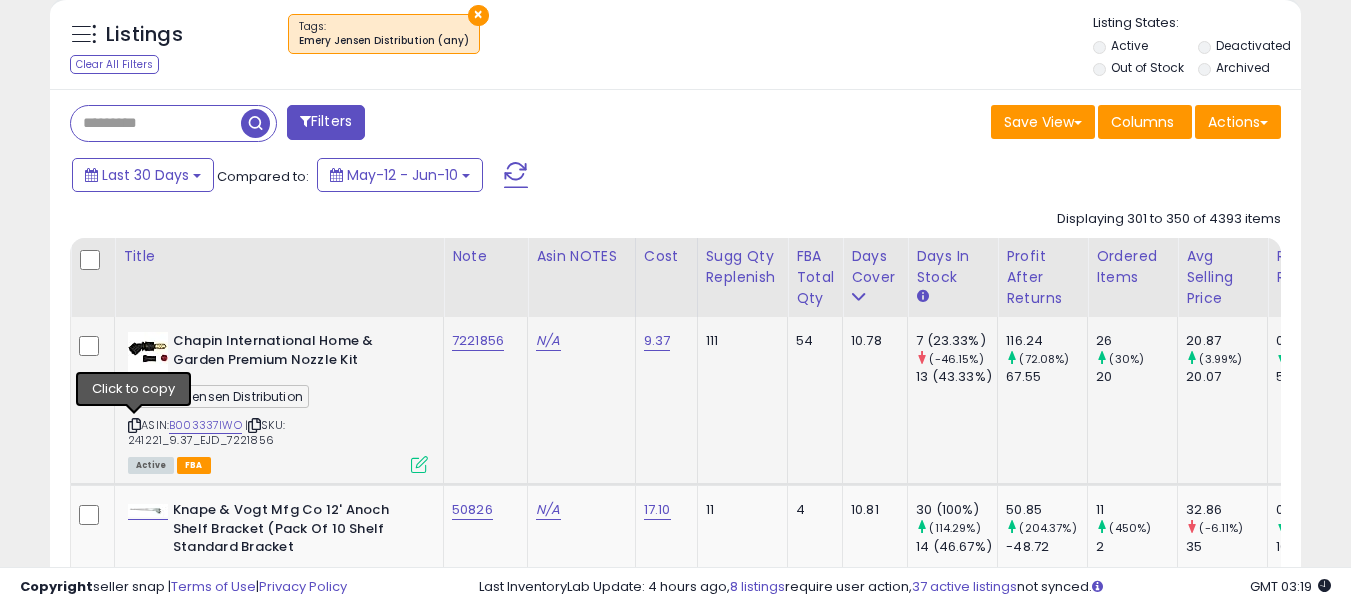 click at bounding box center (134, 425) 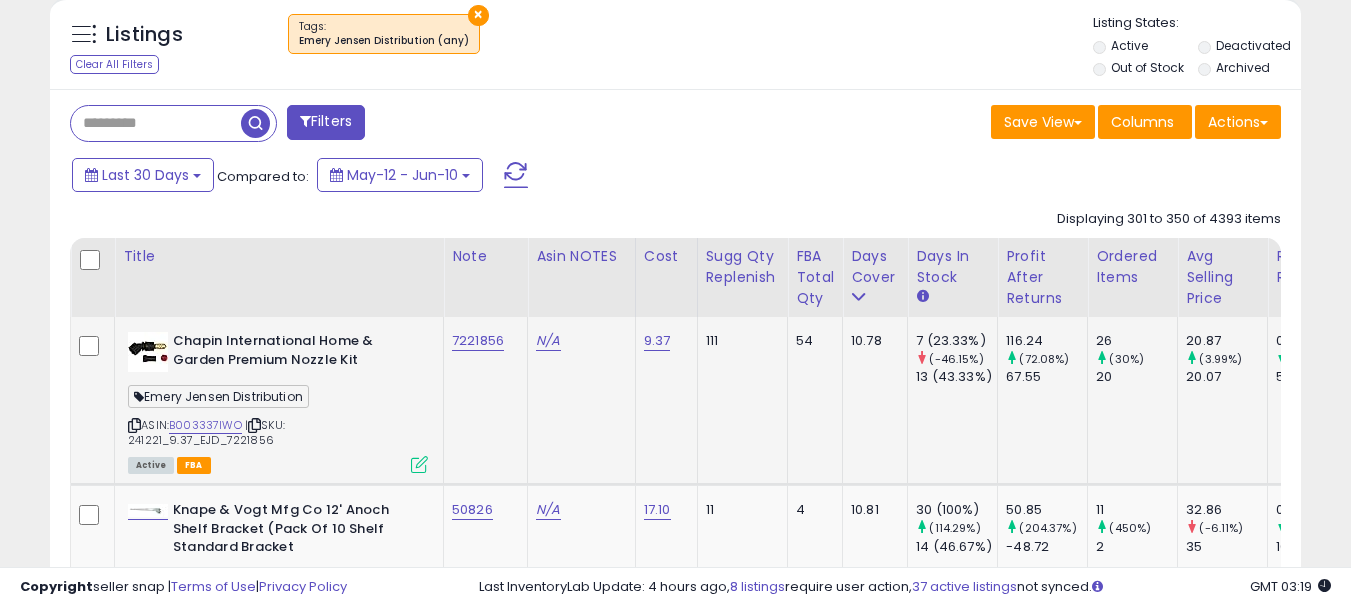 click on "Chapin International Home & Garden Premium Nozzle Kit  Emery Jensen Distribution  ASIN:  B003337IWO    |   SKU: 241221_9.37_EJD_7221856 Active FBA" 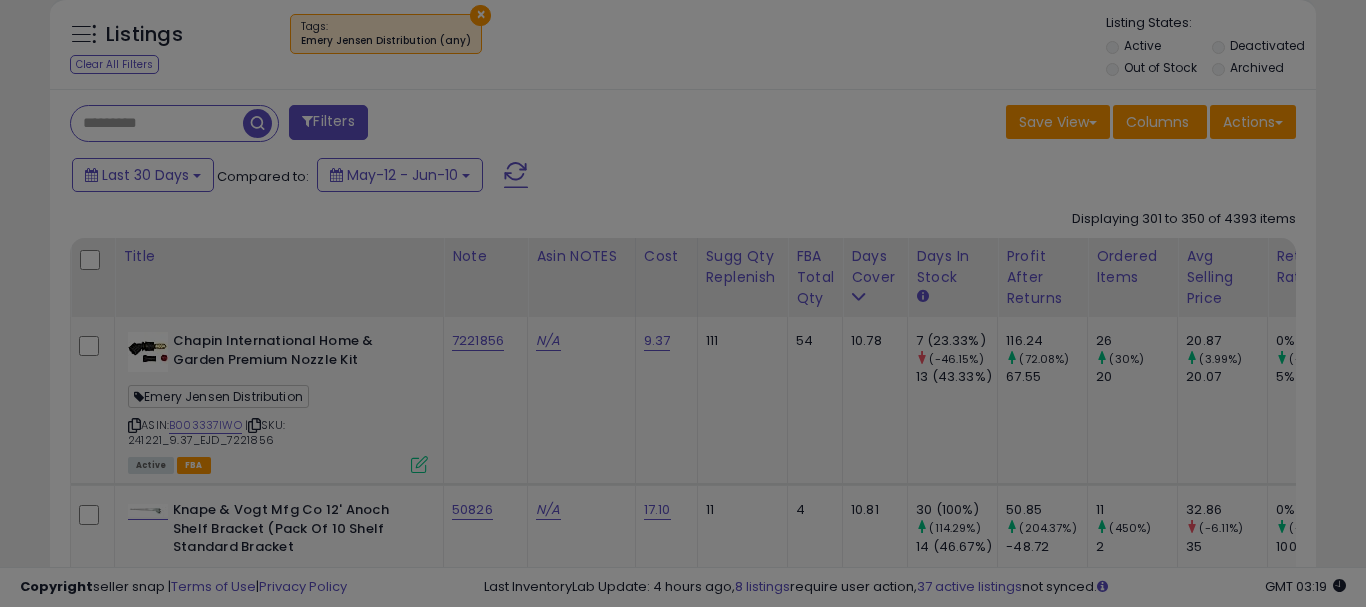 scroll, scrollTop: 999590, scrollLeft: 999267, axis: both 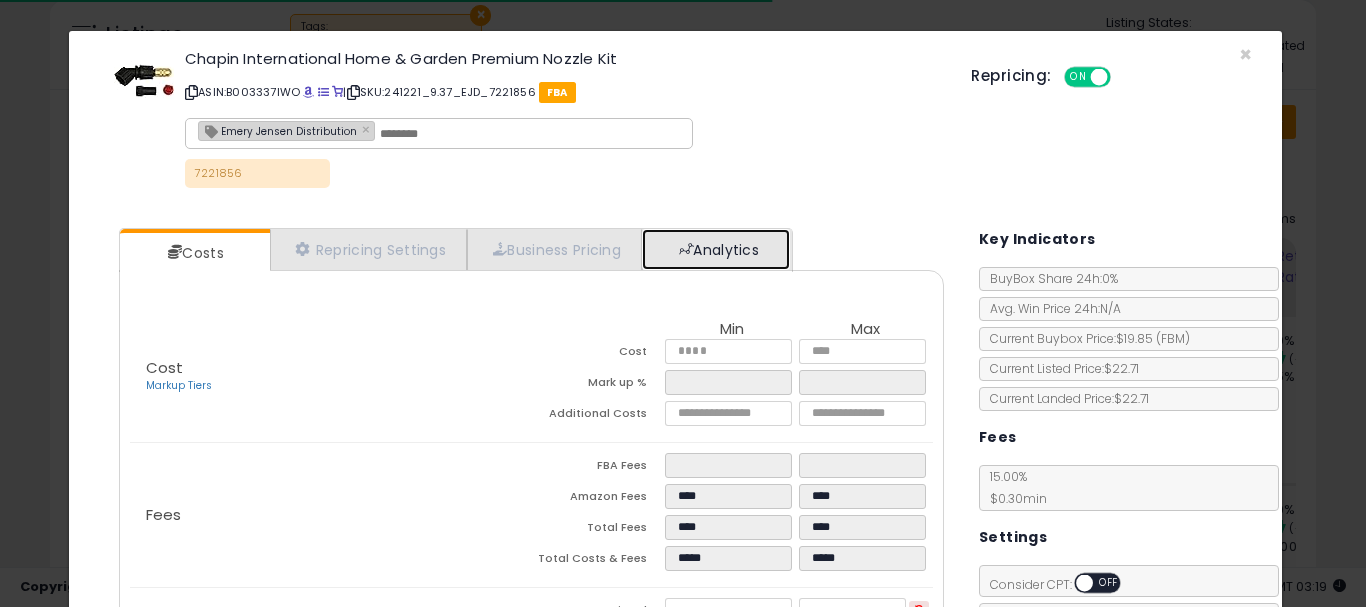 click on "Analytics" at bounding box center [716, 249] 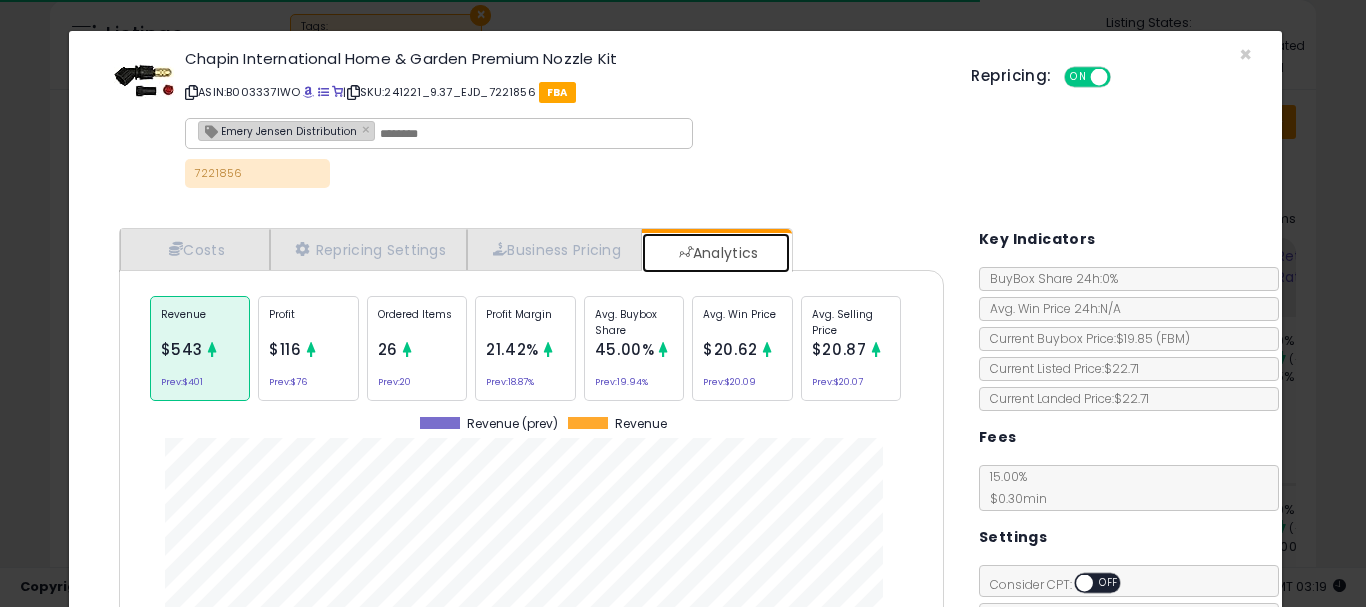 scroll, scrollTop: 999384, scrollLeft: 999145, axis: both 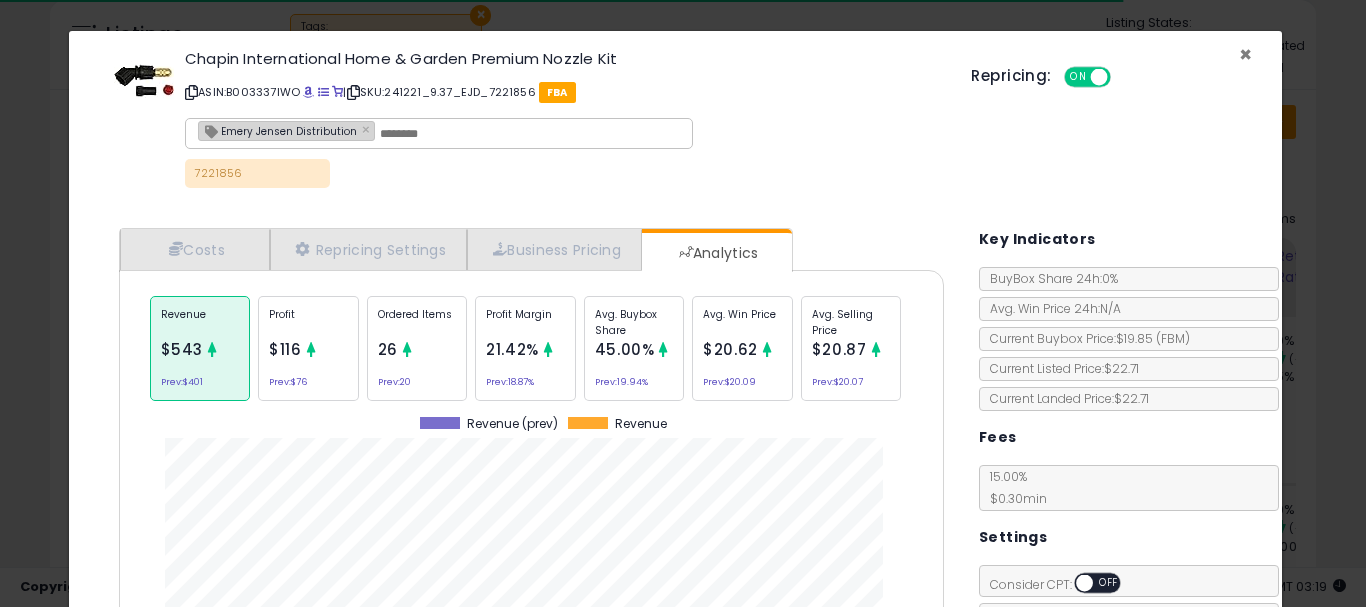 click on "×" at bounding box center [1245, 54] 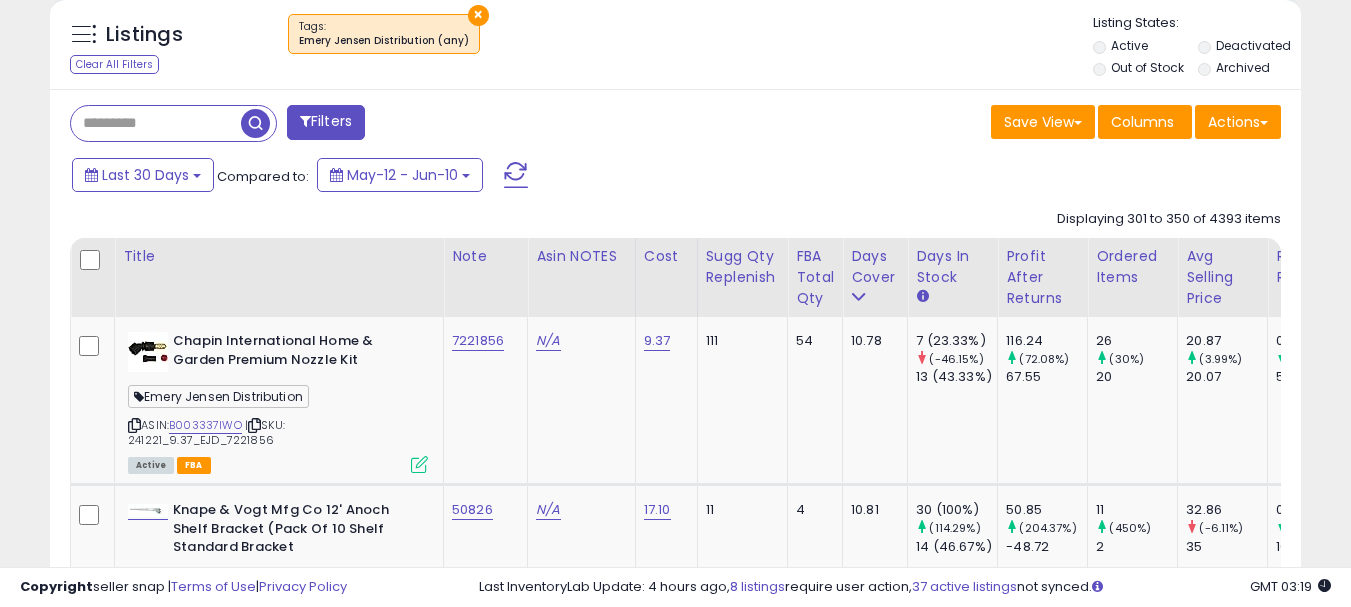 scroll, scrollTop: 410, scrollLeft: 724, axis: both 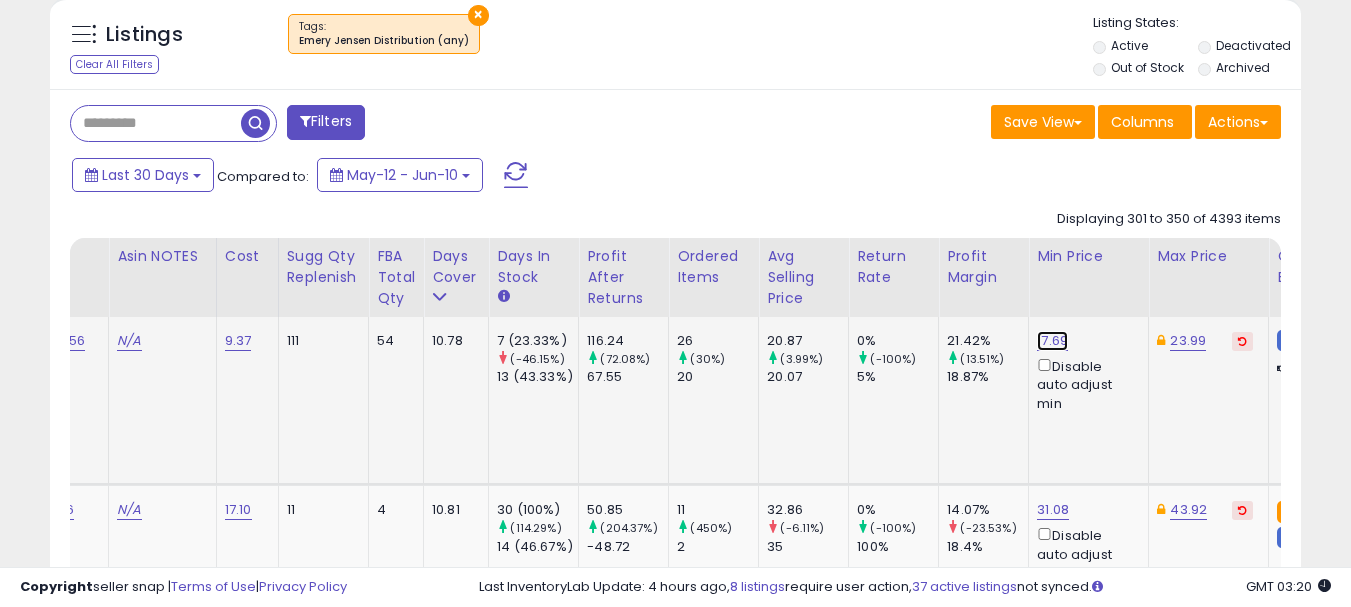 click on "17.69" at bounding box center [1052, 341] 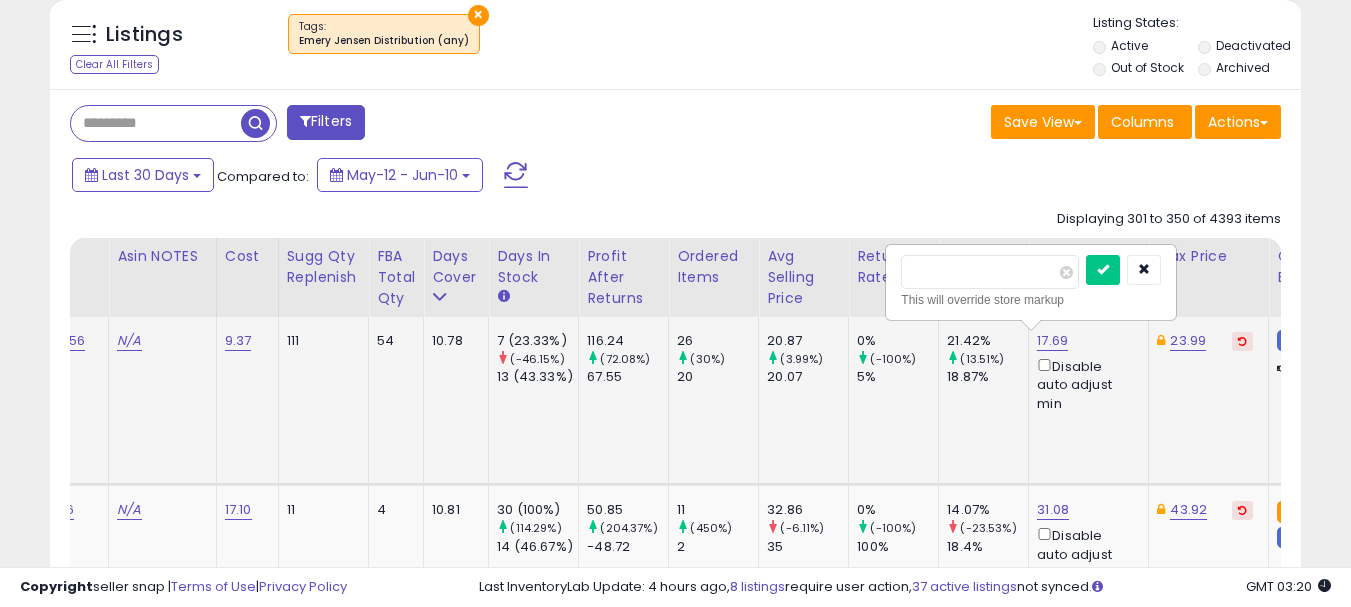 type on "*****" 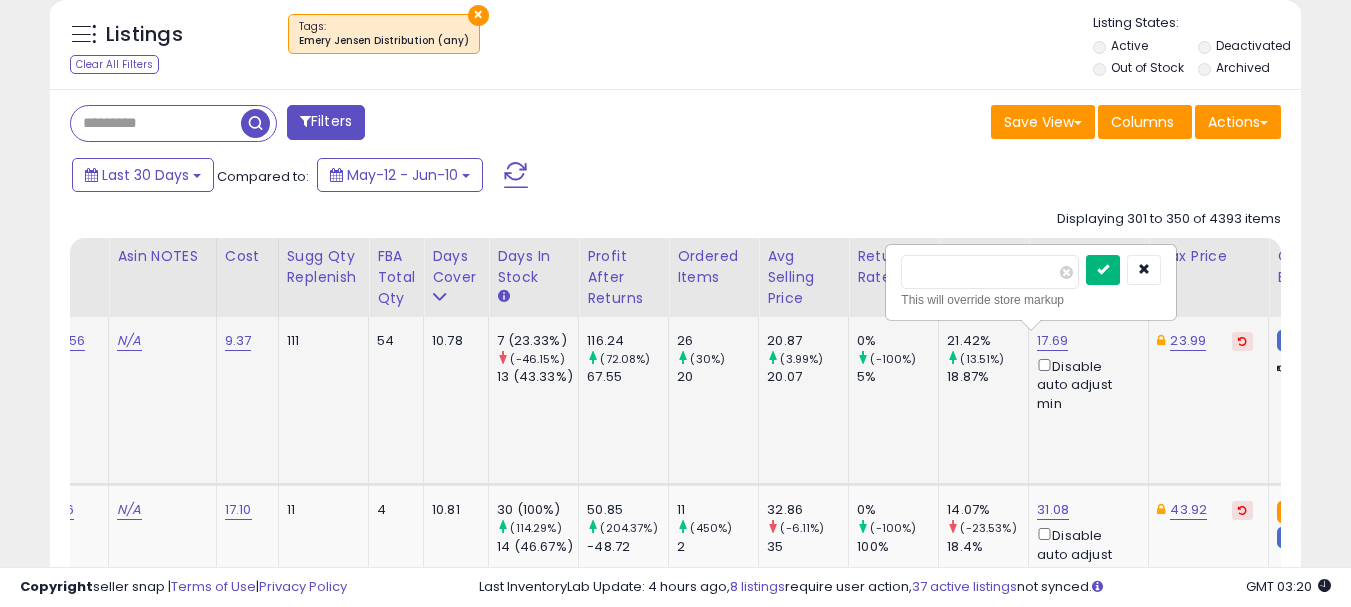 click at bounding box center [1103, 269] 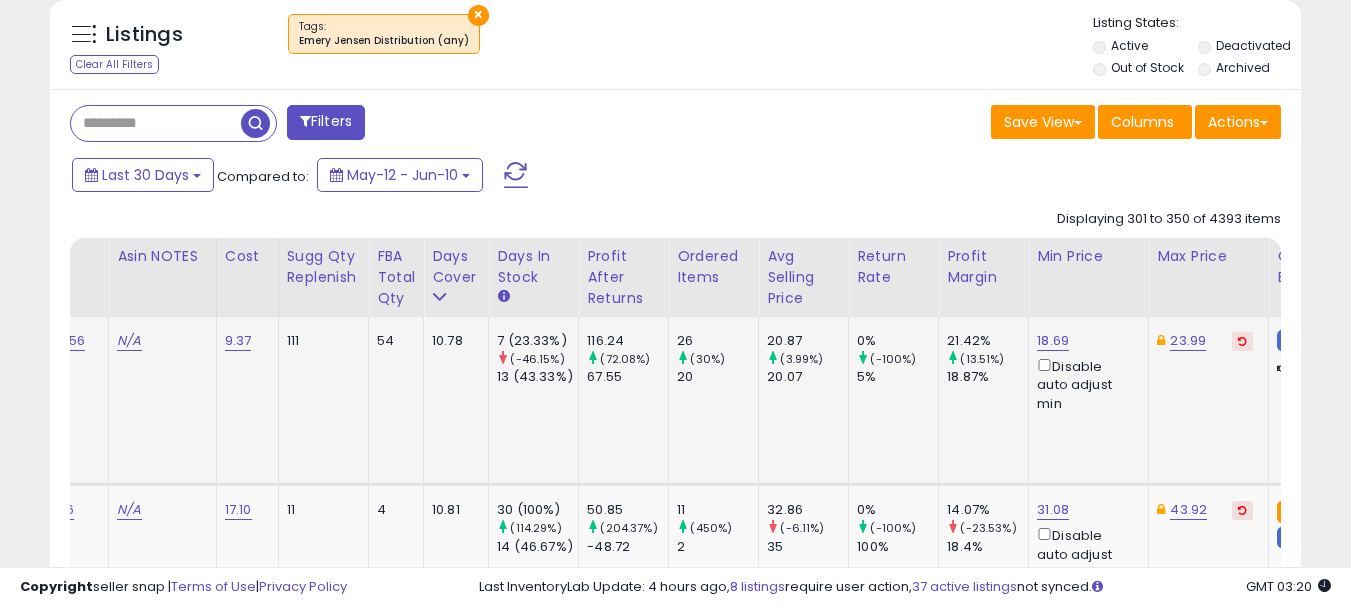 scroll, scrollTop: 0, scrollLeft: 0, axis: both 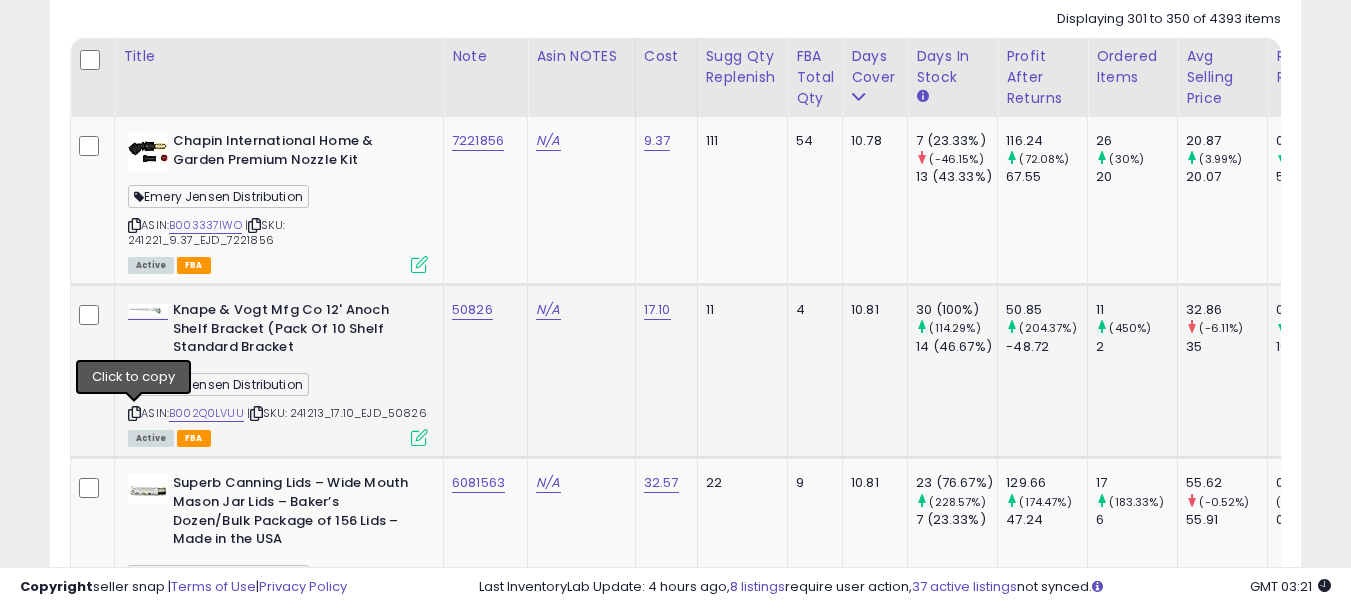 click at bounding box center (134, 413) 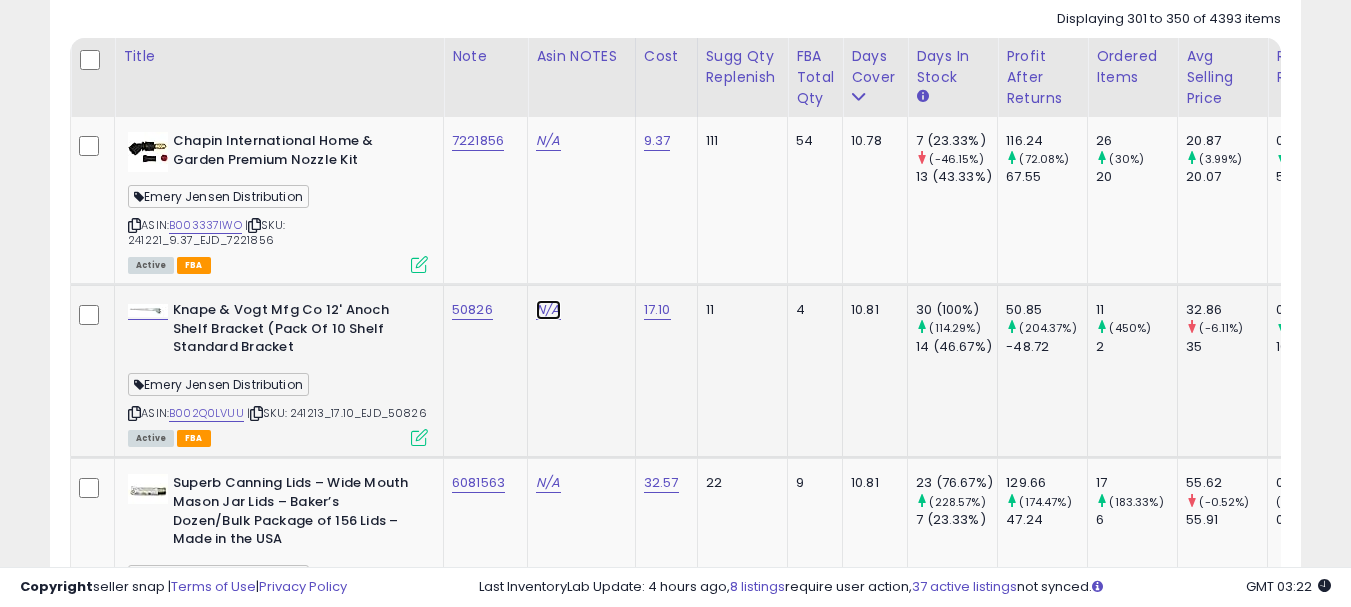 click on "N/A" at bounding box center (548, 141) 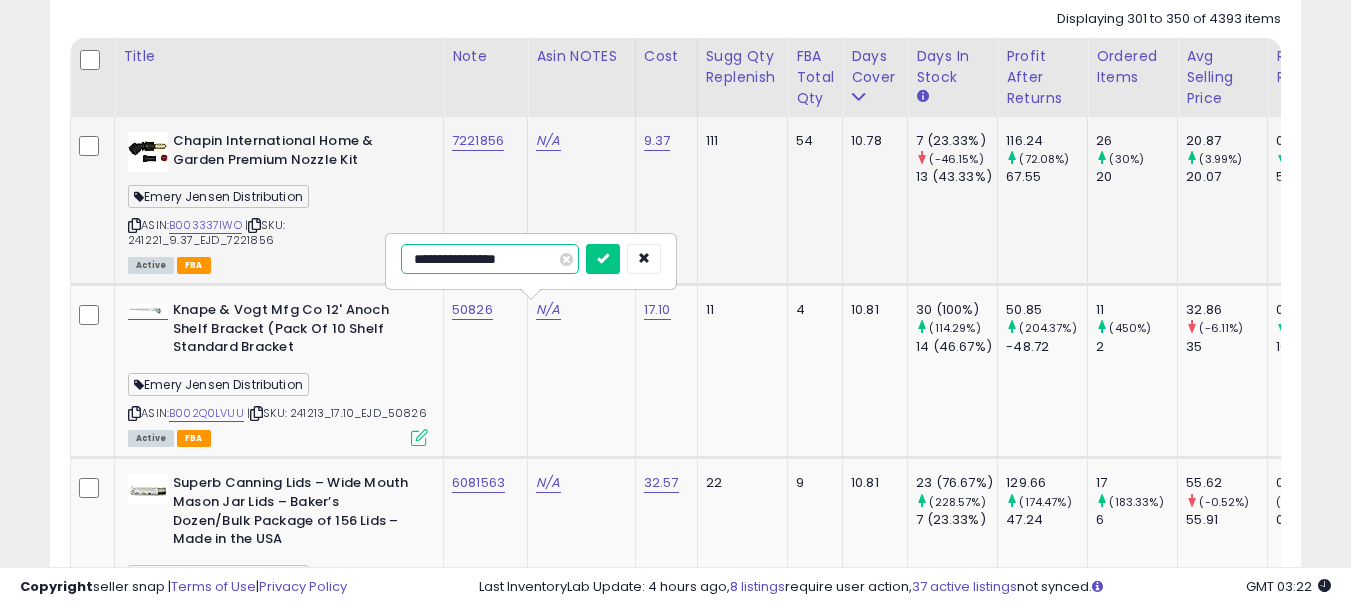 type on "**********" 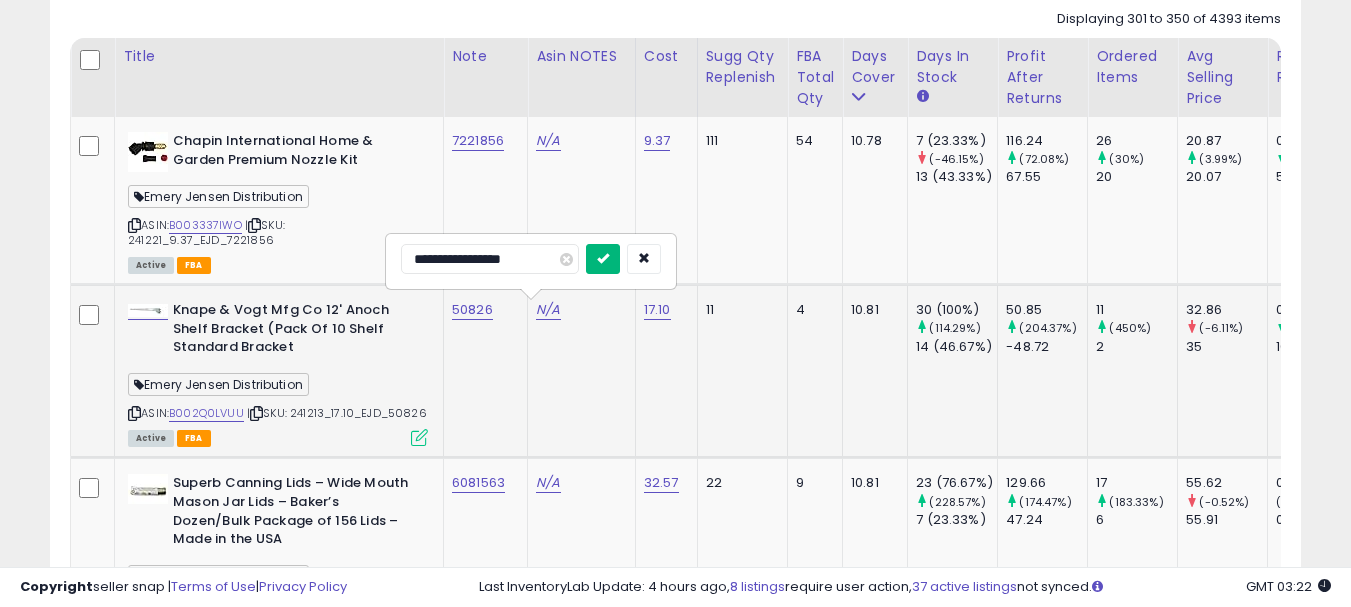 click at bounding box center [603, 258] 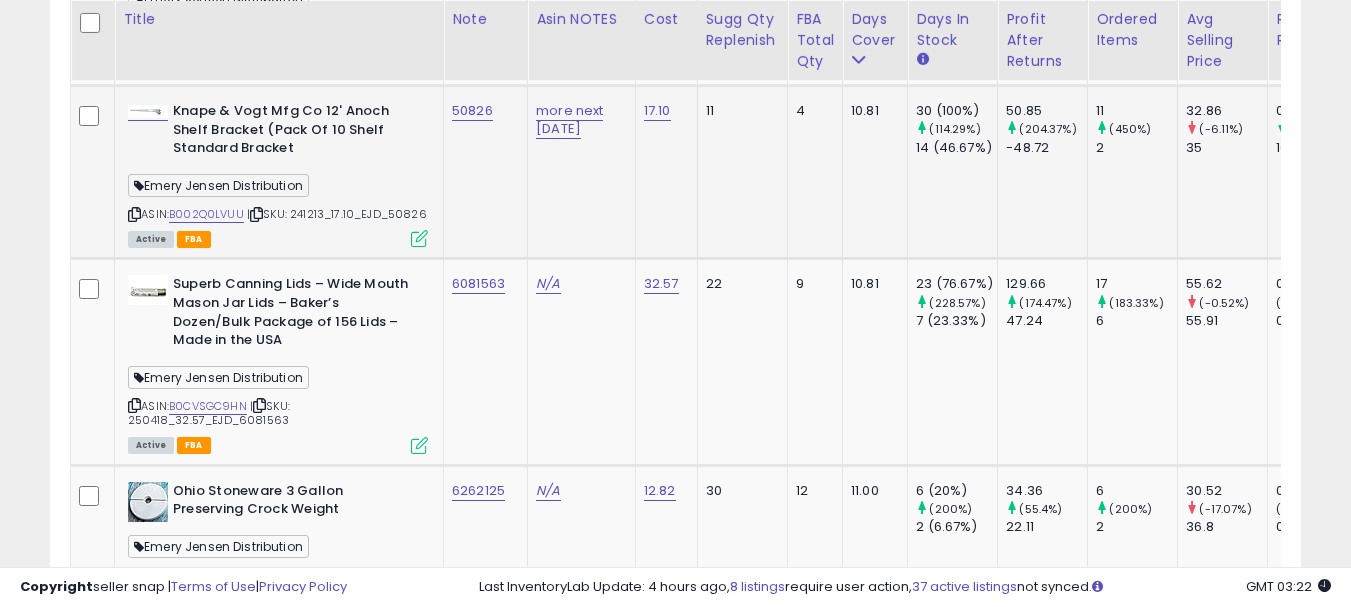 scroll, scrollTop: 1183, scrollLeft: 0, axis: vertical 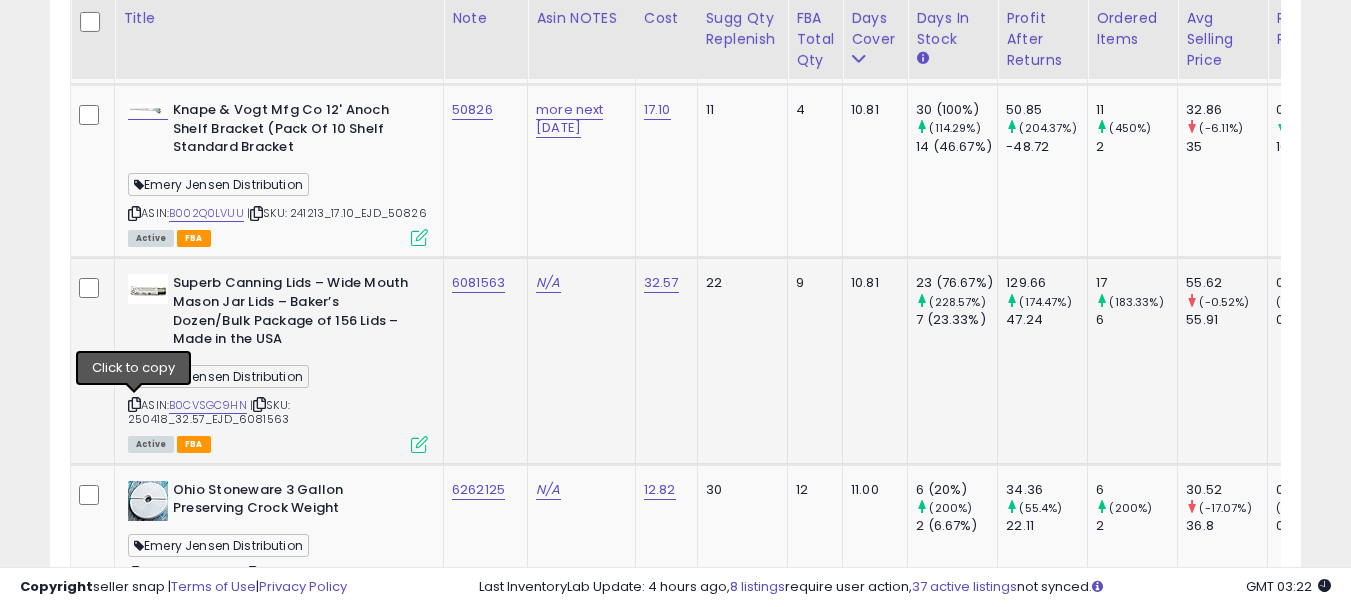 click at bounding box center (134, 404) 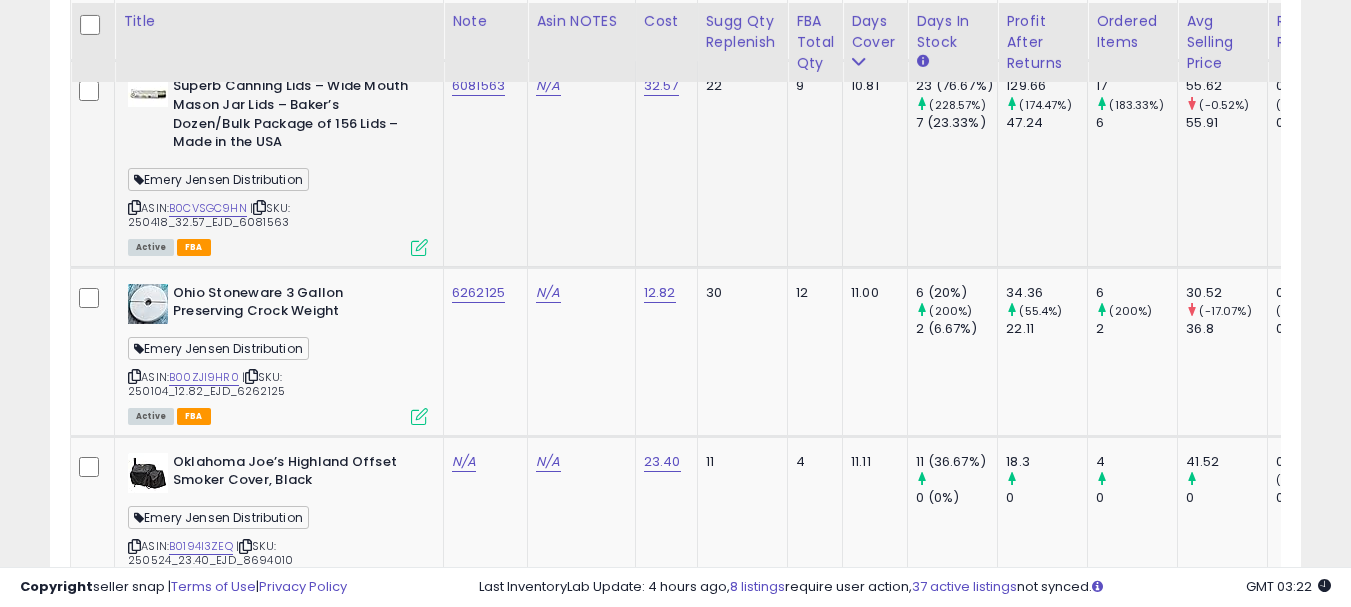scroll, scrollTop: 1383, scrollLeft: 0, axis: vertical 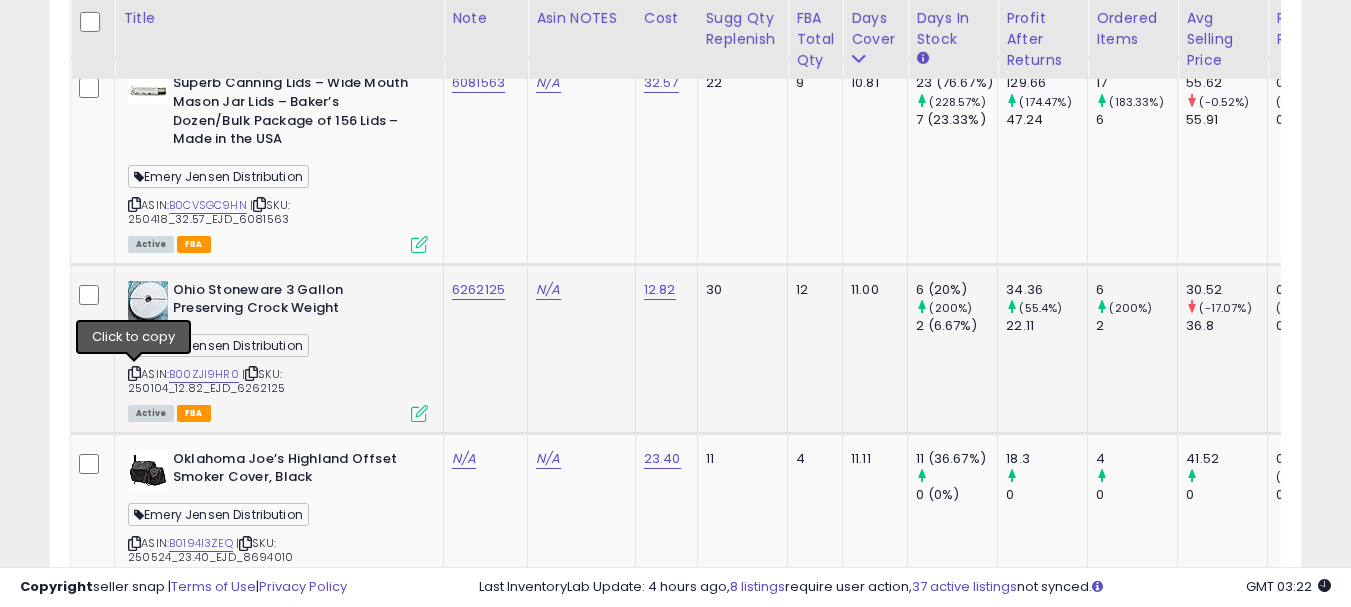 click at bounding box center [134, 373] 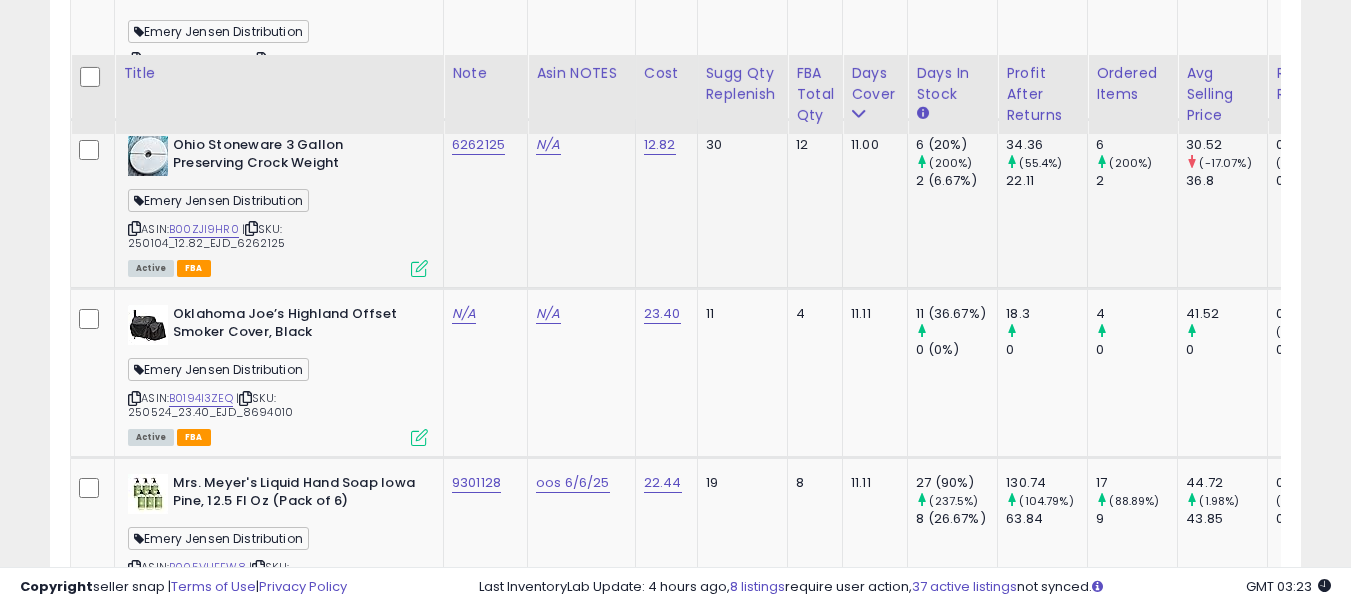 scroll, scrollTop: 1583, scrollLeft: 0, axis: vertical 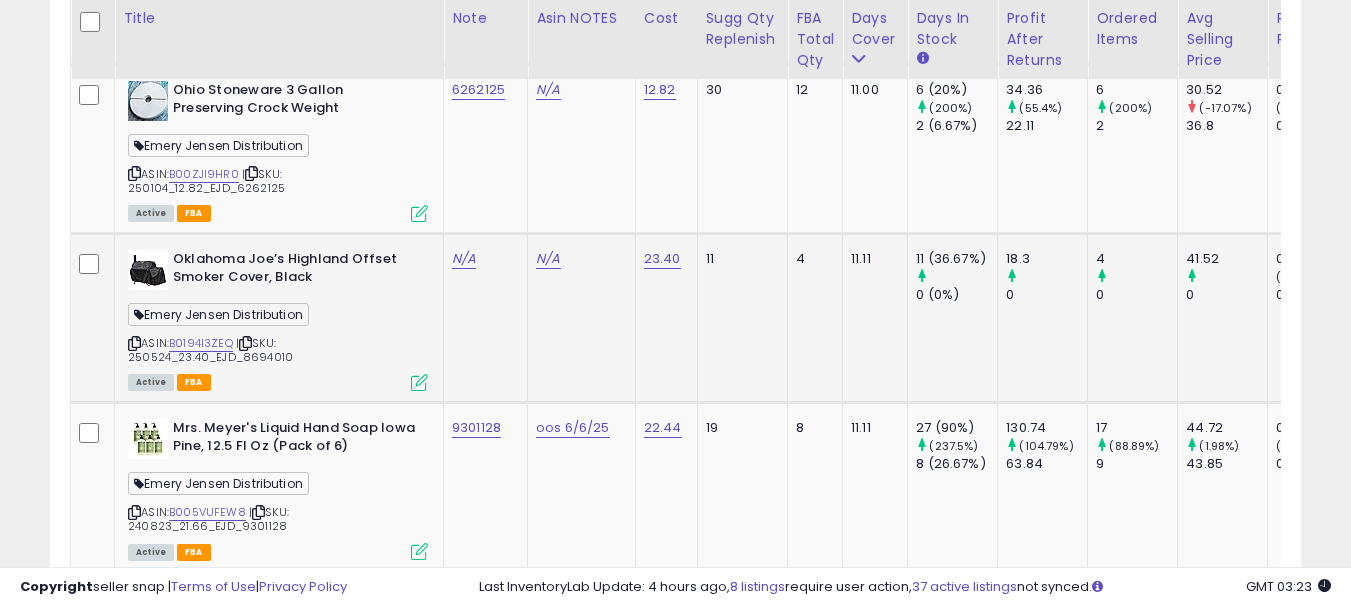 click at bounding box center (134, 343) 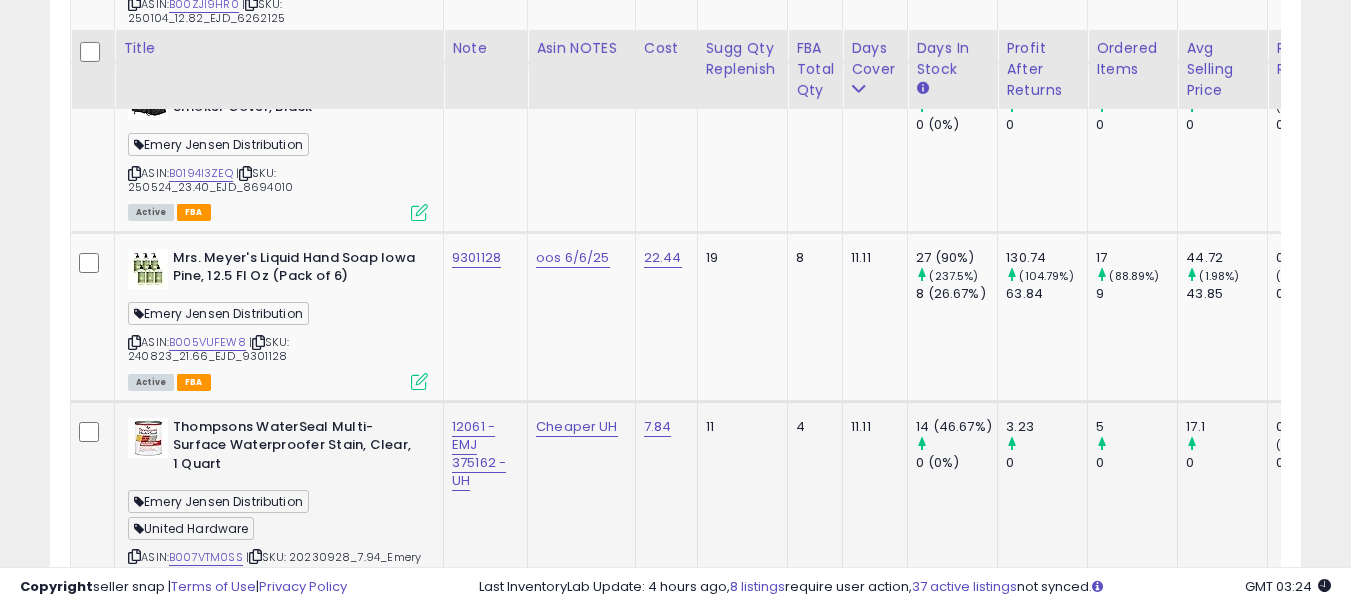 scroll, scrollTop: 1783, scrollLeft: 0, axis: vertical 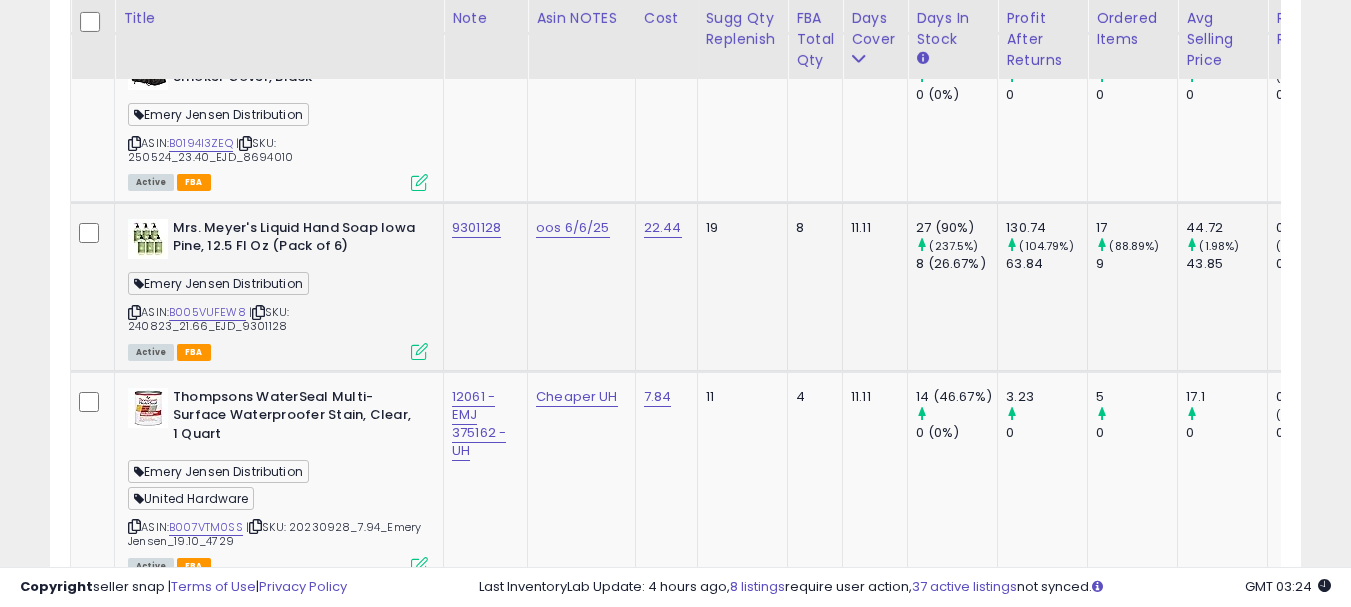 click on "9301128" 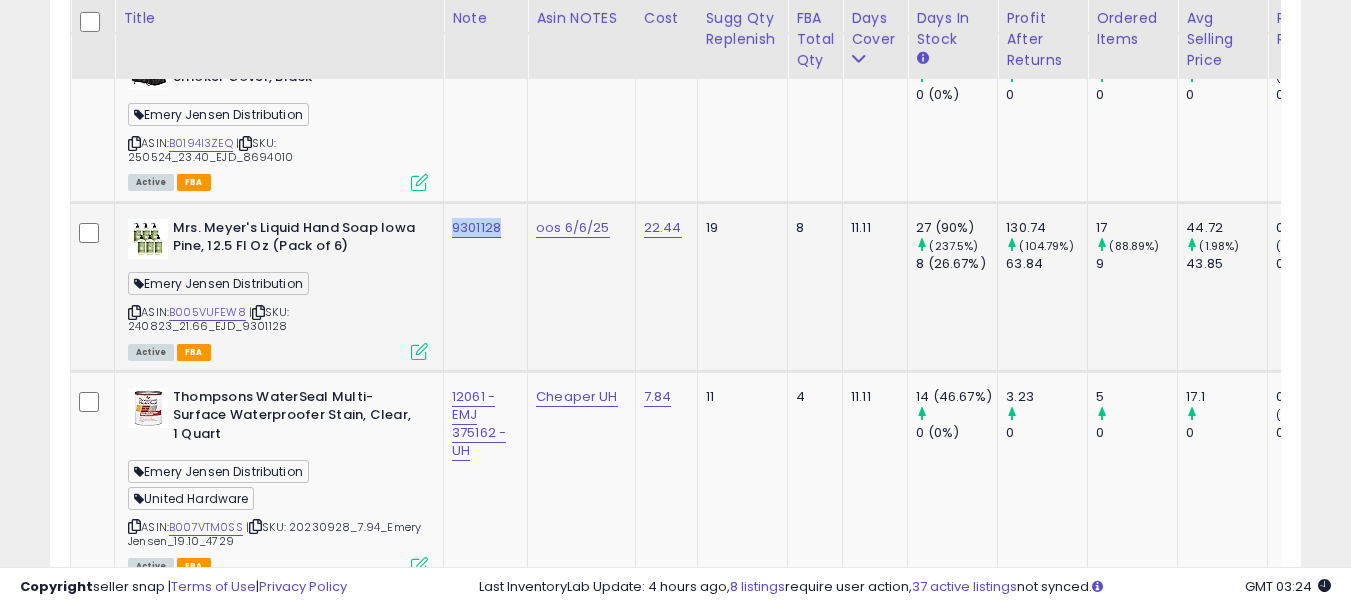 click on "9301128" 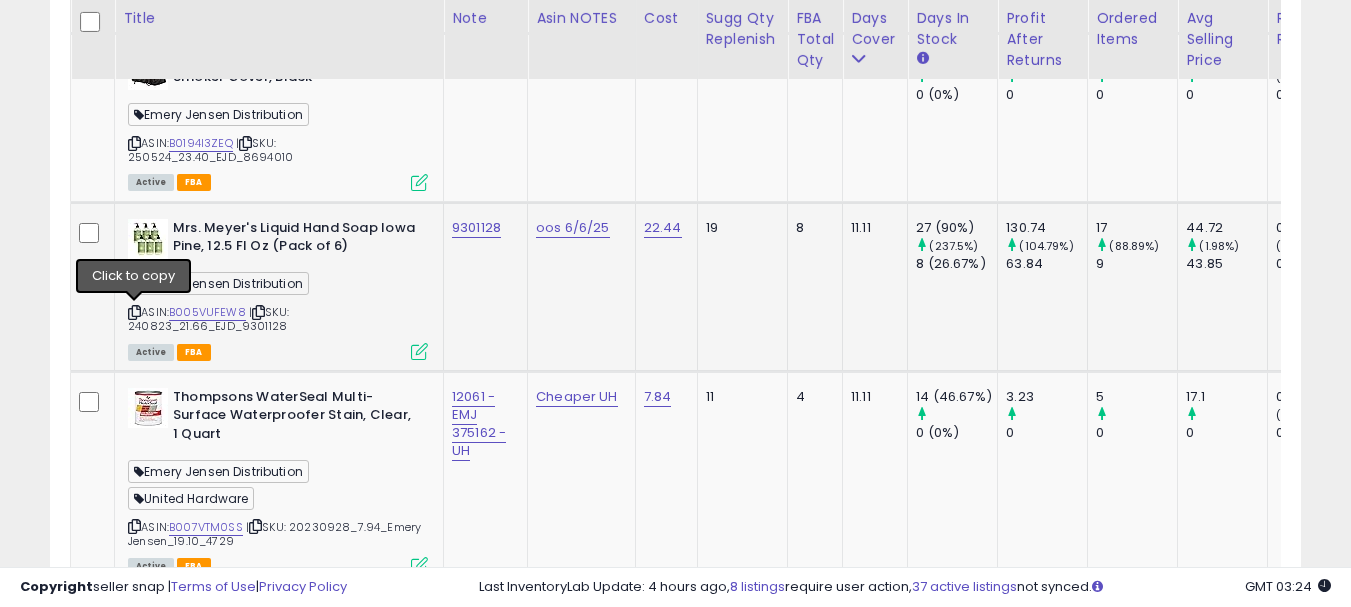 click at bounding box center [134, 312] 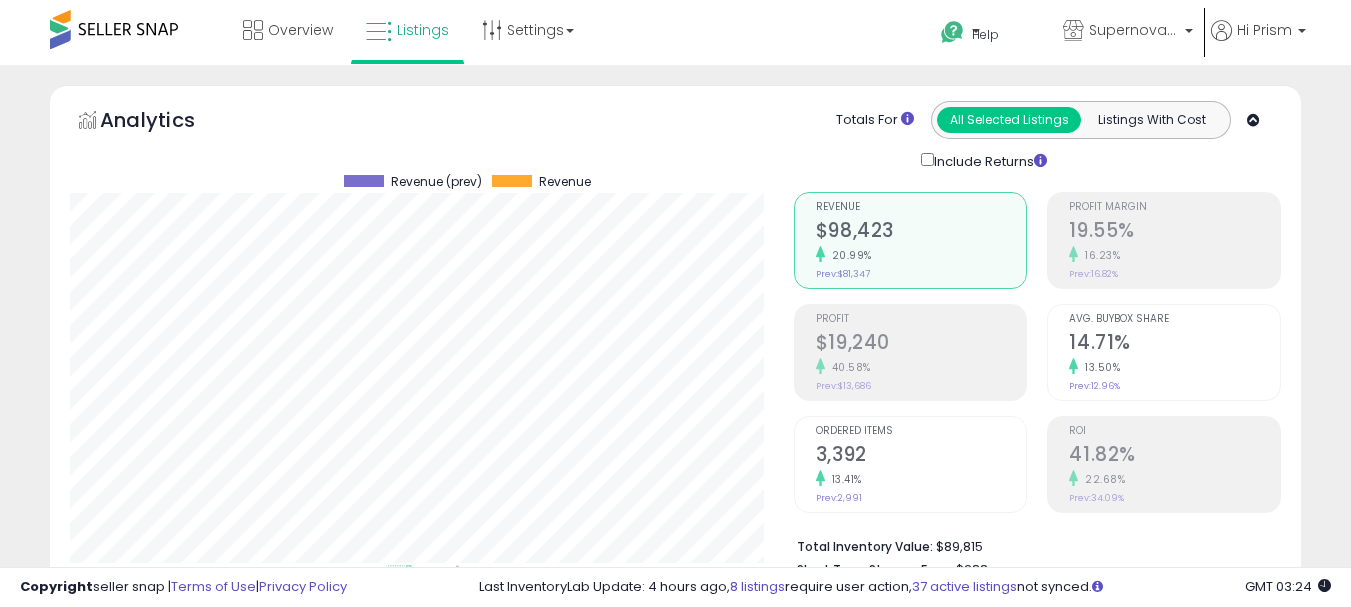 select on "**" 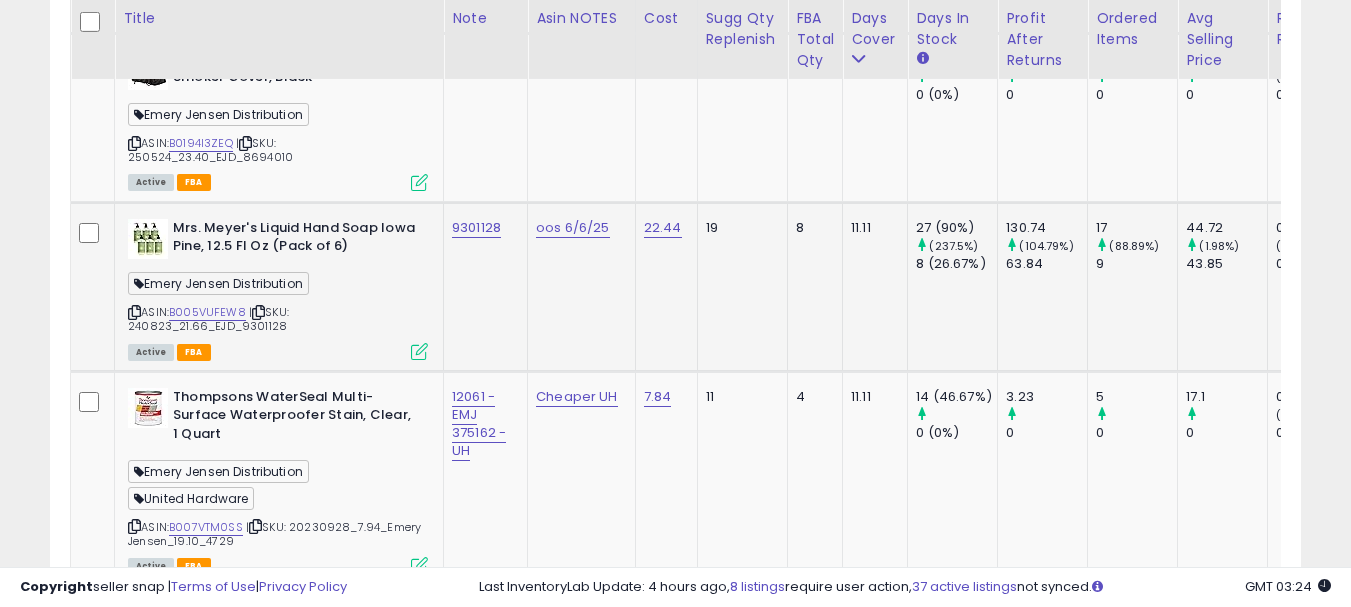 scroll, scrollTop: 1783, scrollLeft: 0, axis: vertical 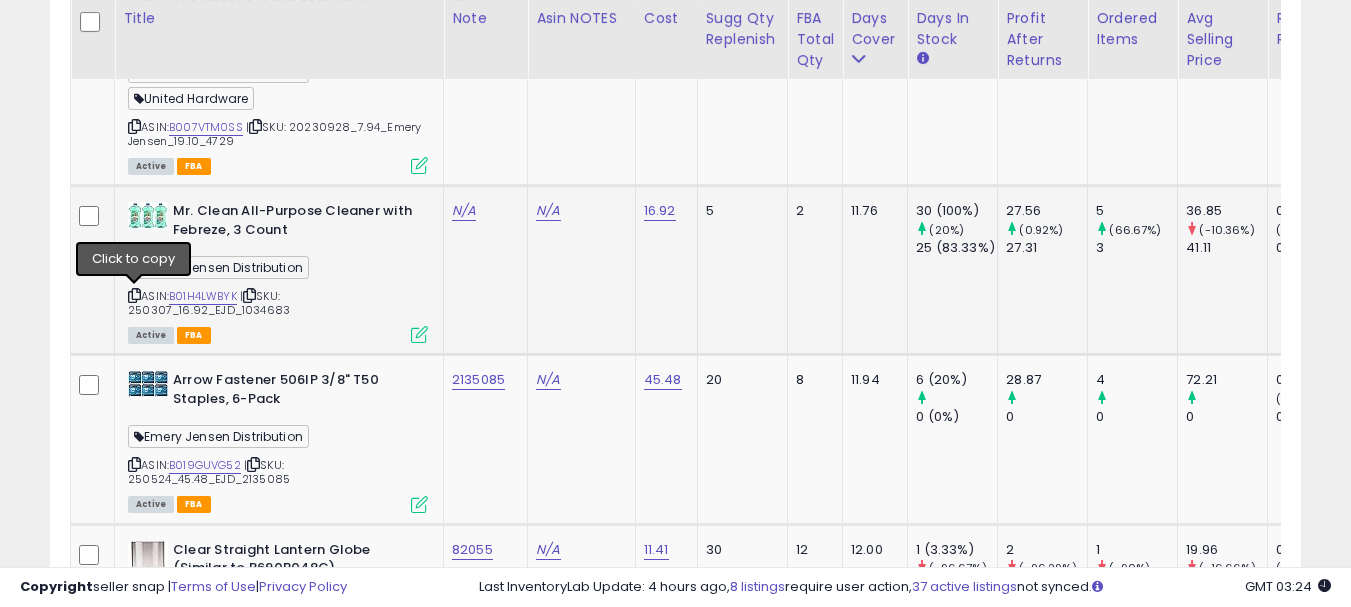 click at bounding box center [134, 295] 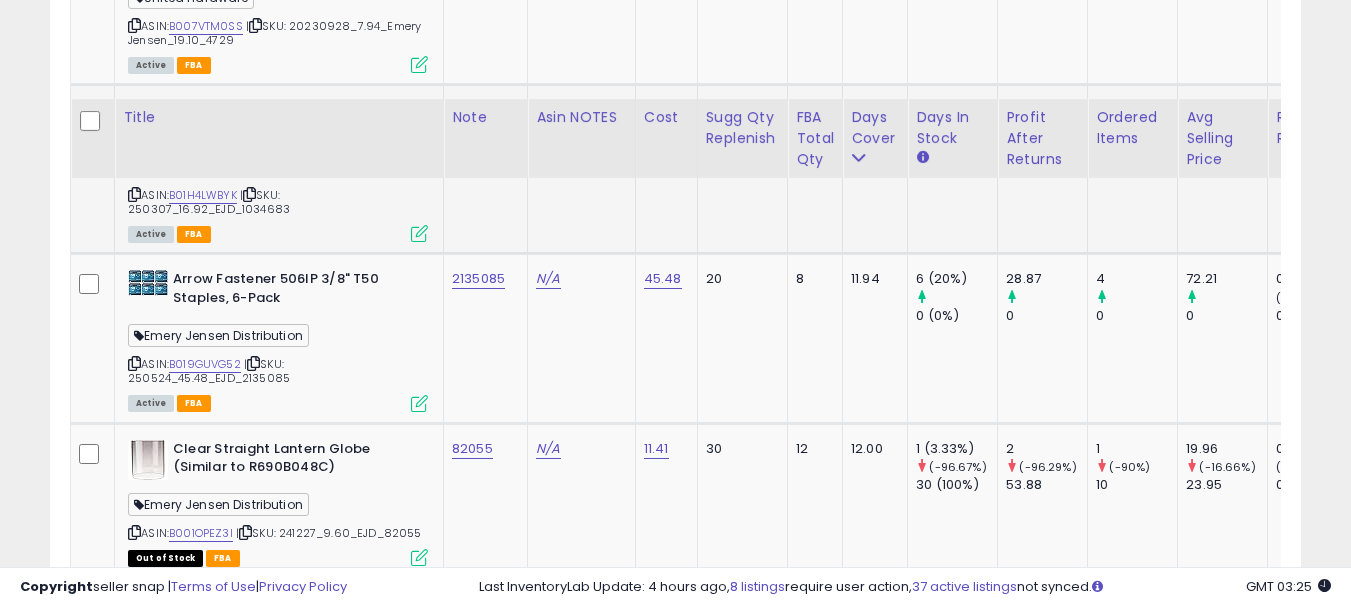 scroll, scrollTop: 2383, scrollLeft: 0, axis: vertical 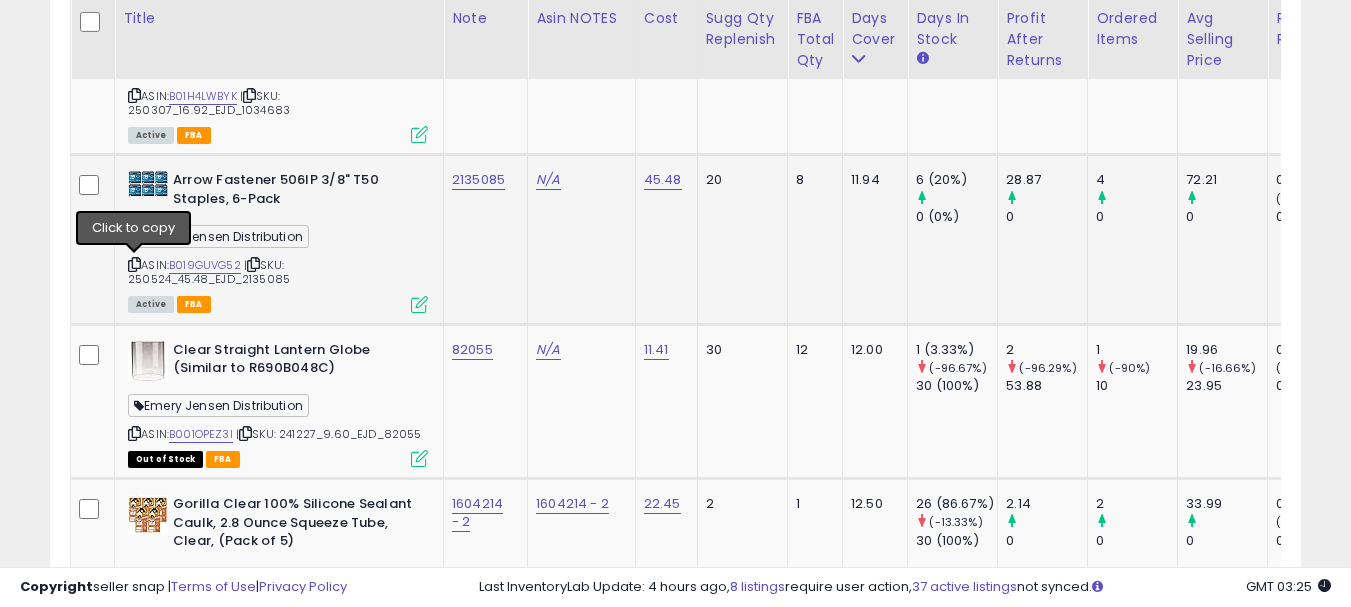 click at bounding box center [134, 264] 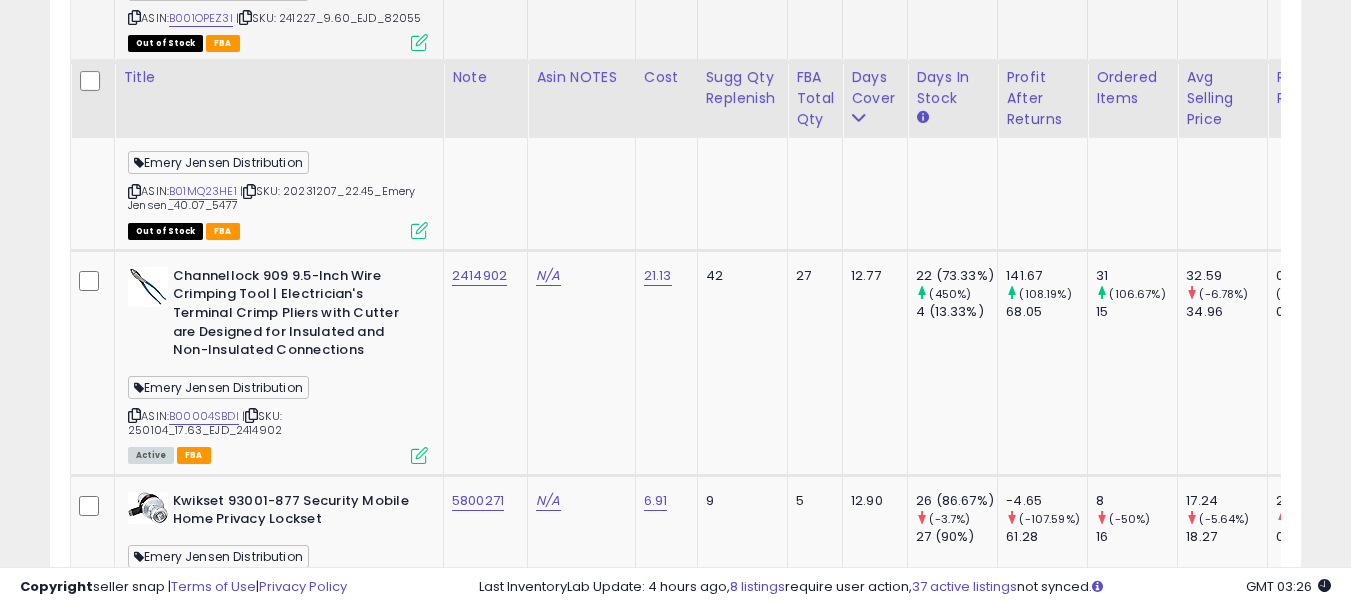 scroll, scrollTop: 2883, scrollLeft: 0, axis: vertical 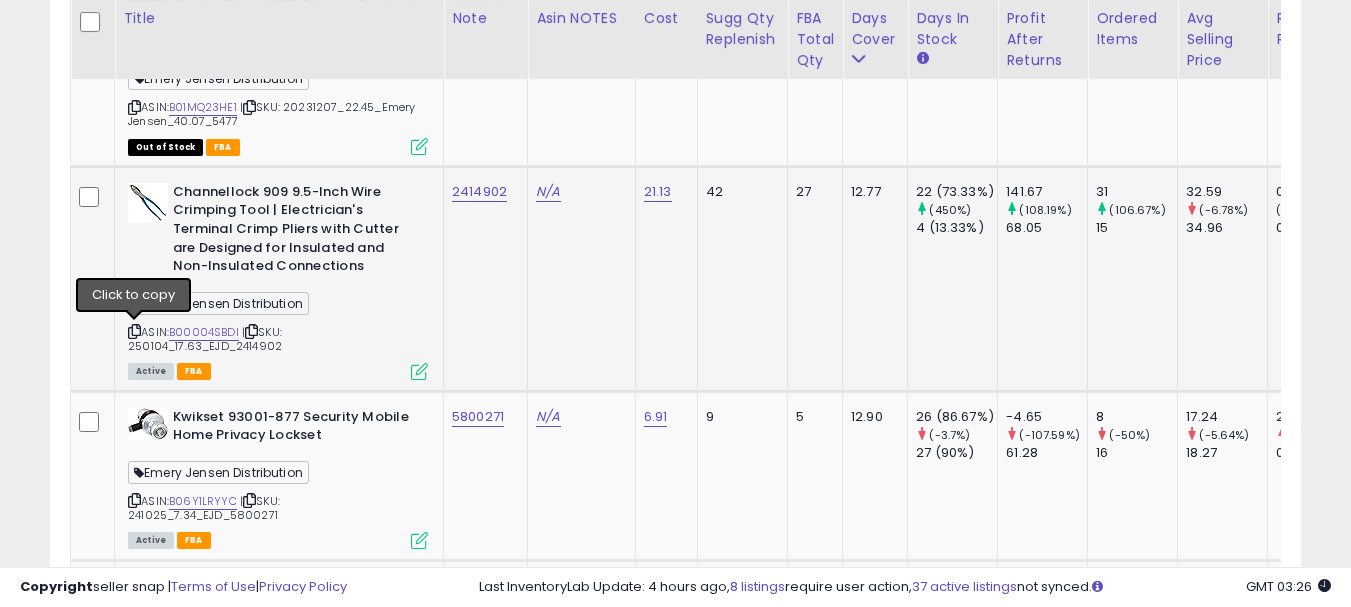 click at bounding box center (134, 331) 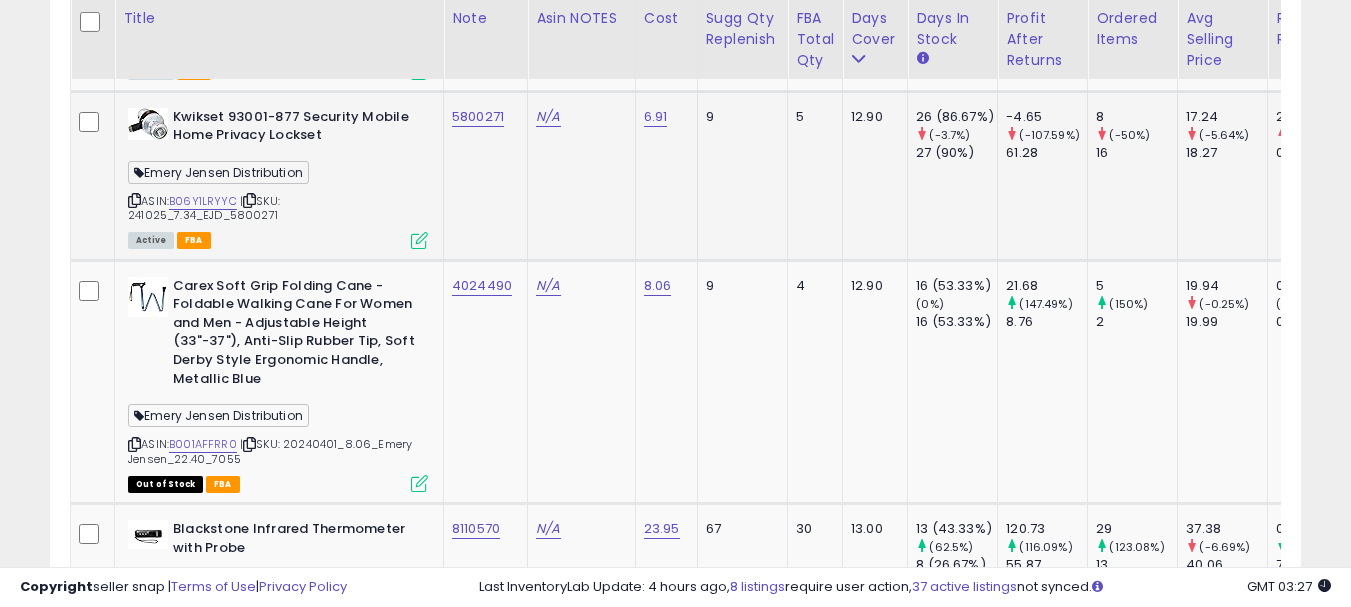 scroll, scrollTop: 3283, scrollLeft: 0, axis: vertical 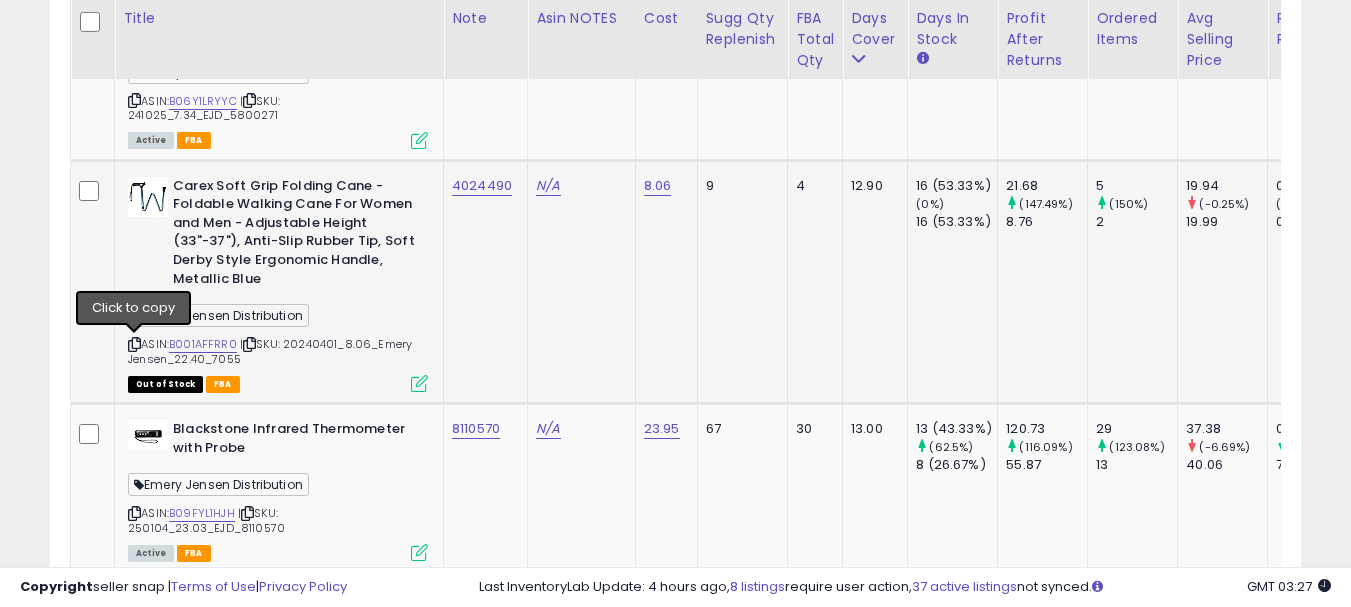 click at bounding box center [134, 344] 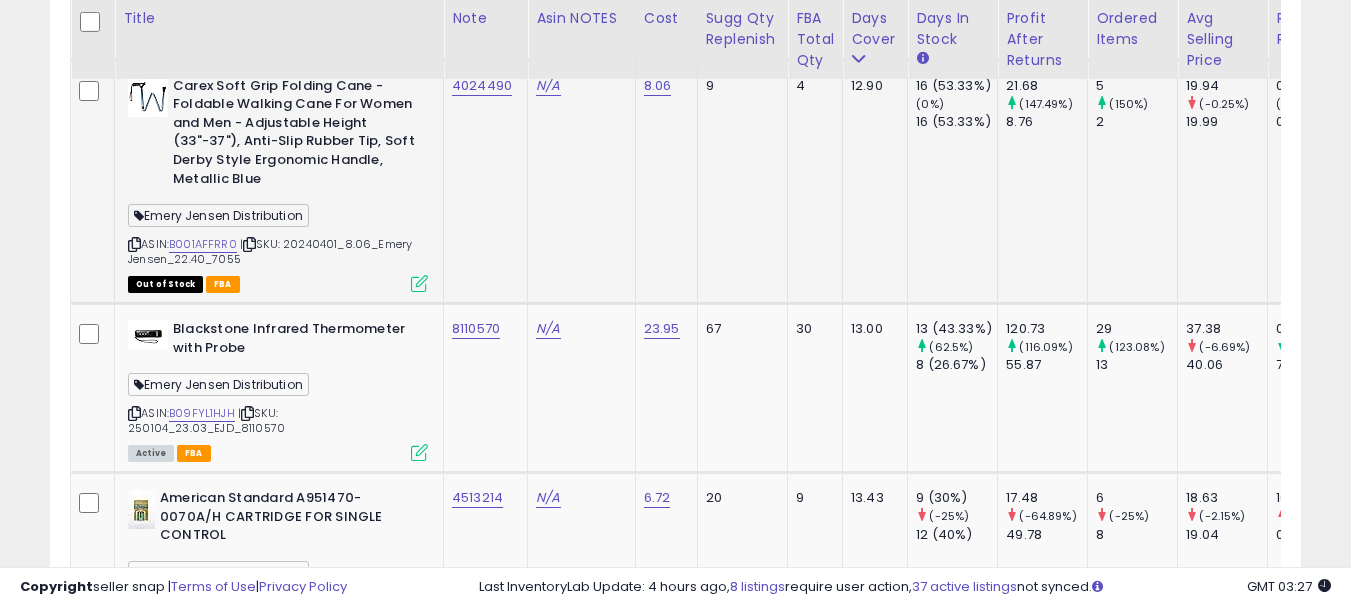 scroll, scrollTop: 3583, scrollLeft: 0, axis: vertical 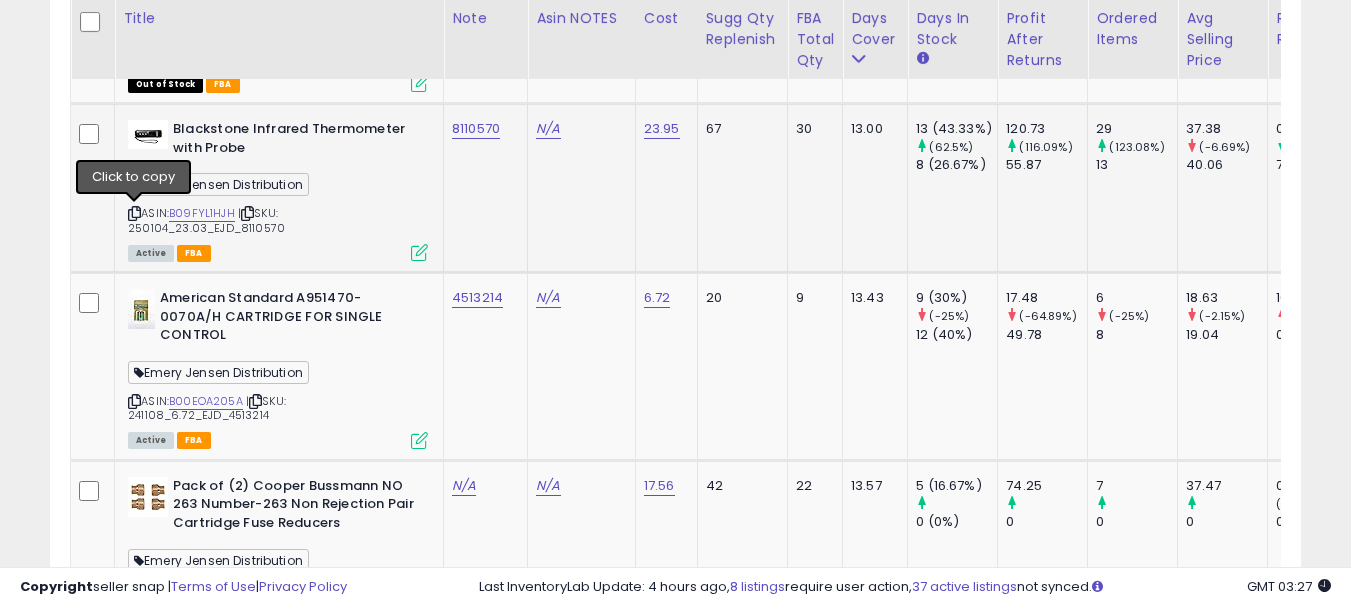 click at bounding box center (134, 213) 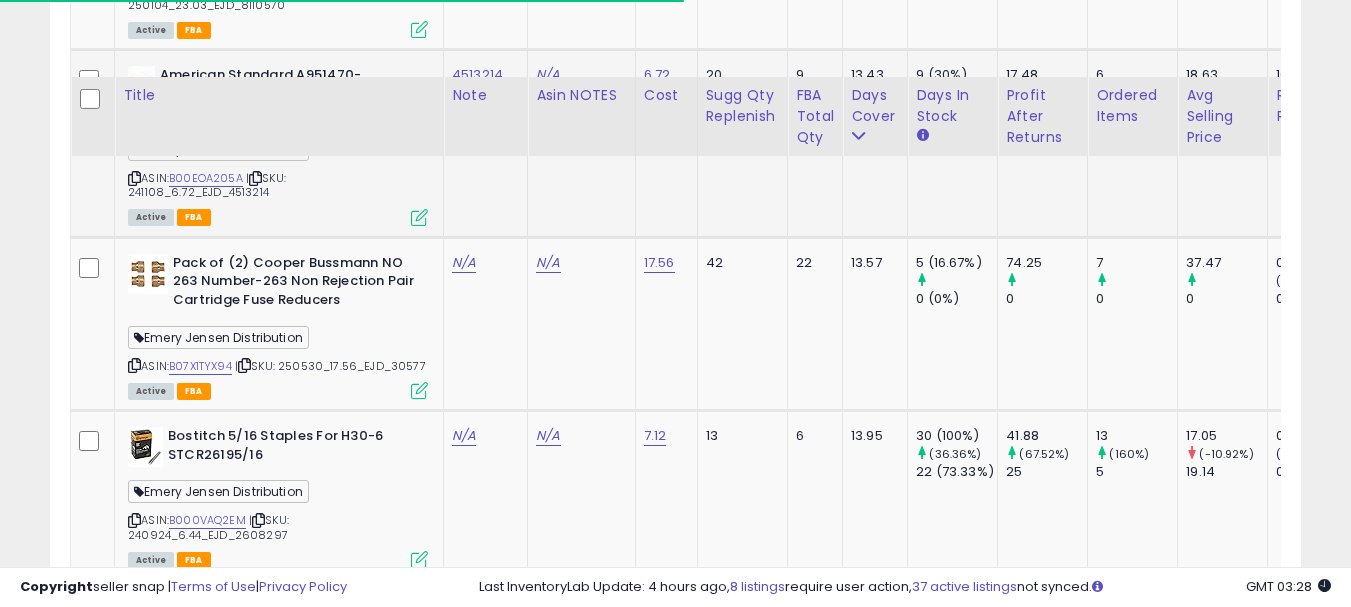 scroll, scrollTop: 3883, scrollLeft: 0, axis: vertical 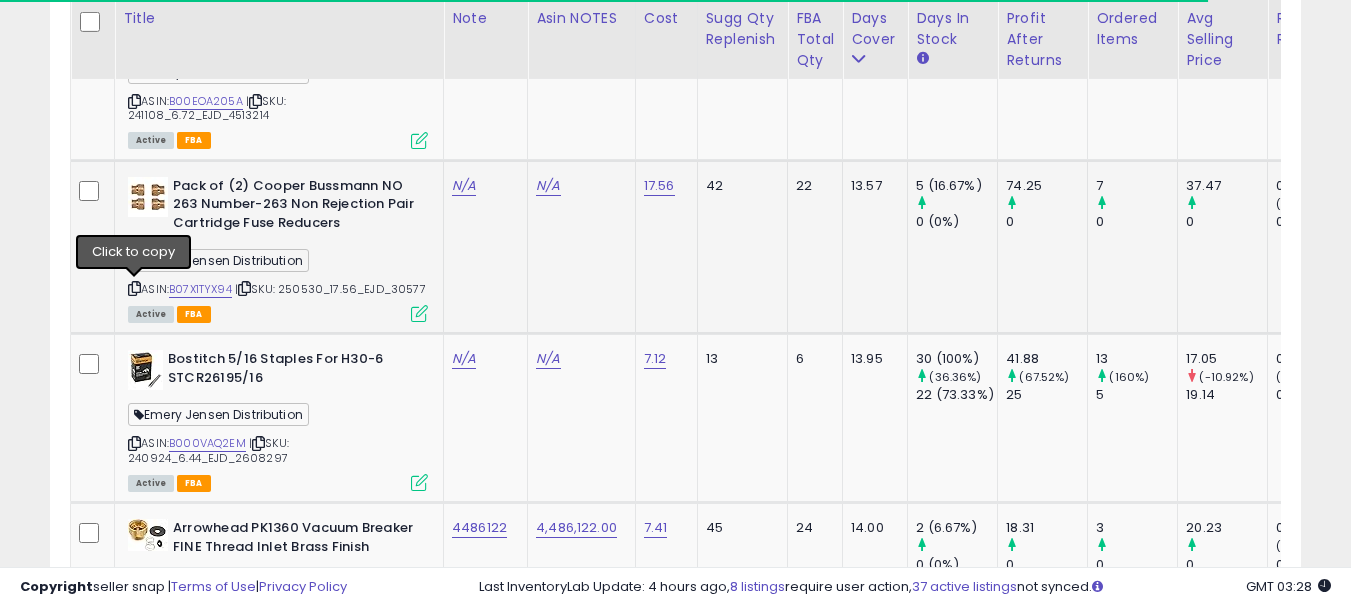 click at bounding box center (134, 288) 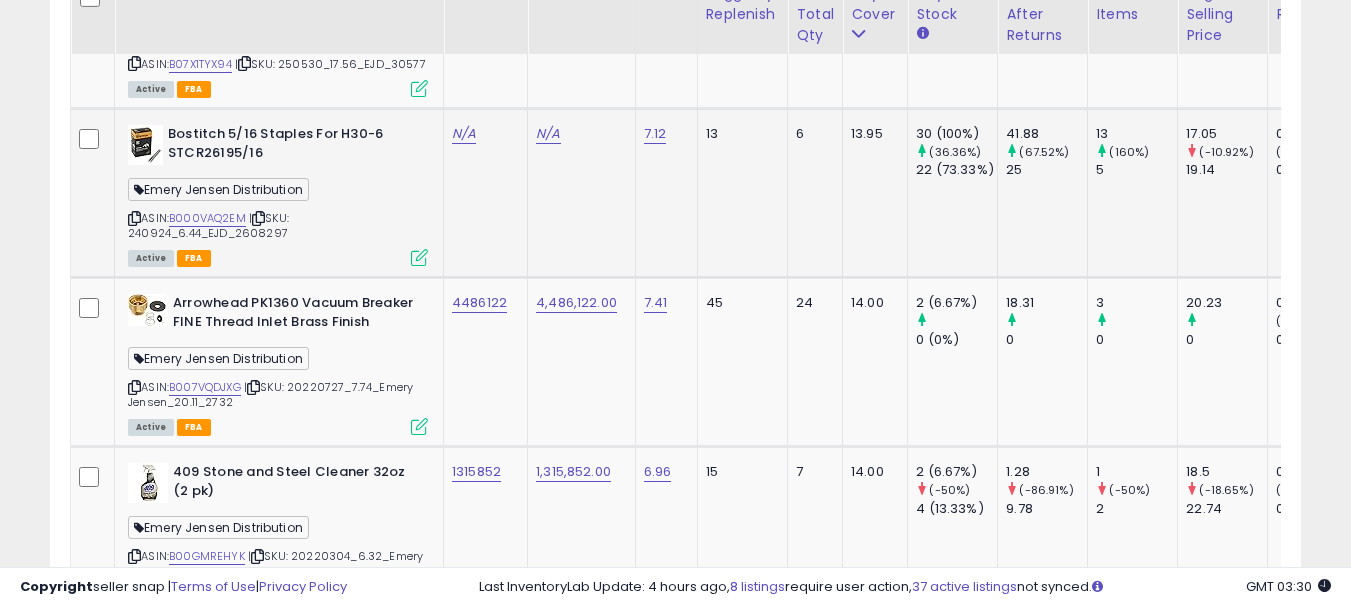 scroll, scrollTop: 4083, scrollLeft: 0, axis: vertical 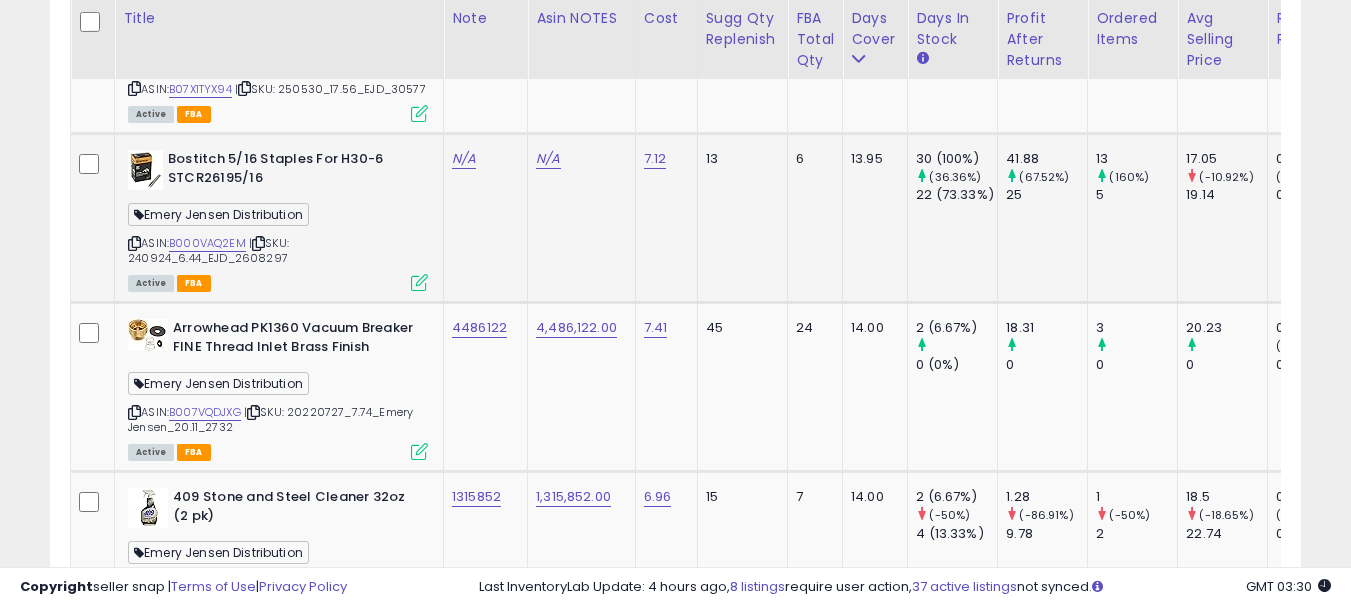 click at bounding box center (134, 243) 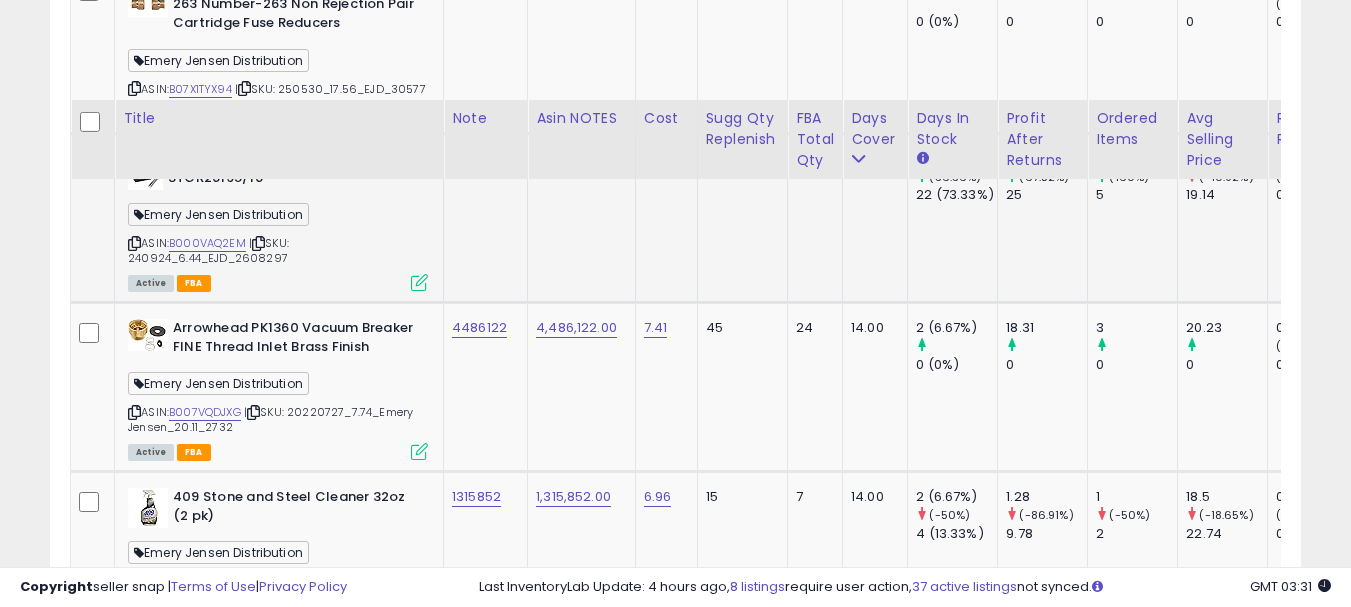 scroll, scrollTop: 4183, scrollLeft: 0, axis: vertical 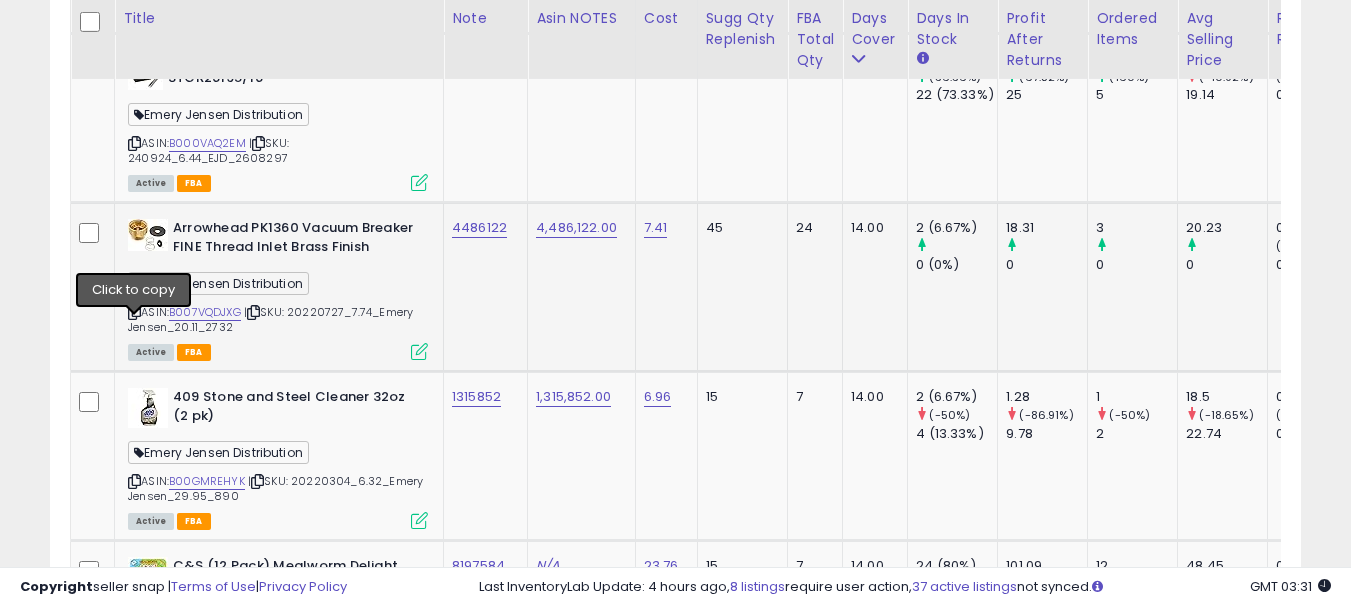click at bounding box center (134, 312) 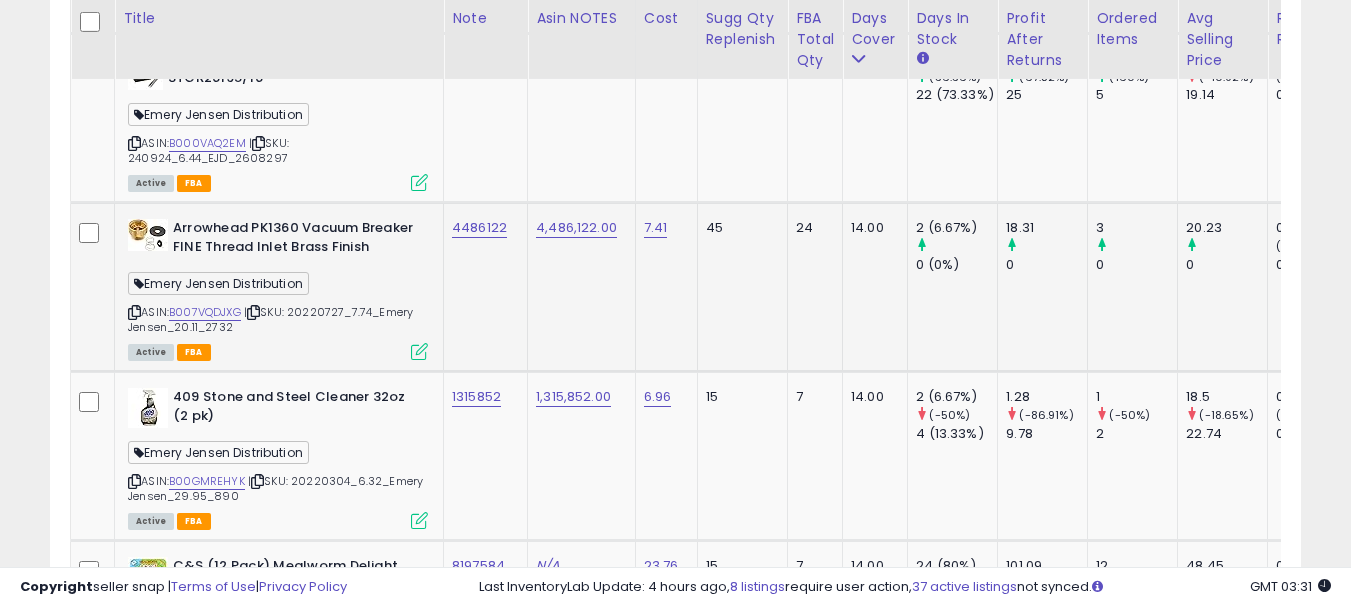 click at bounding box center (134, 312) 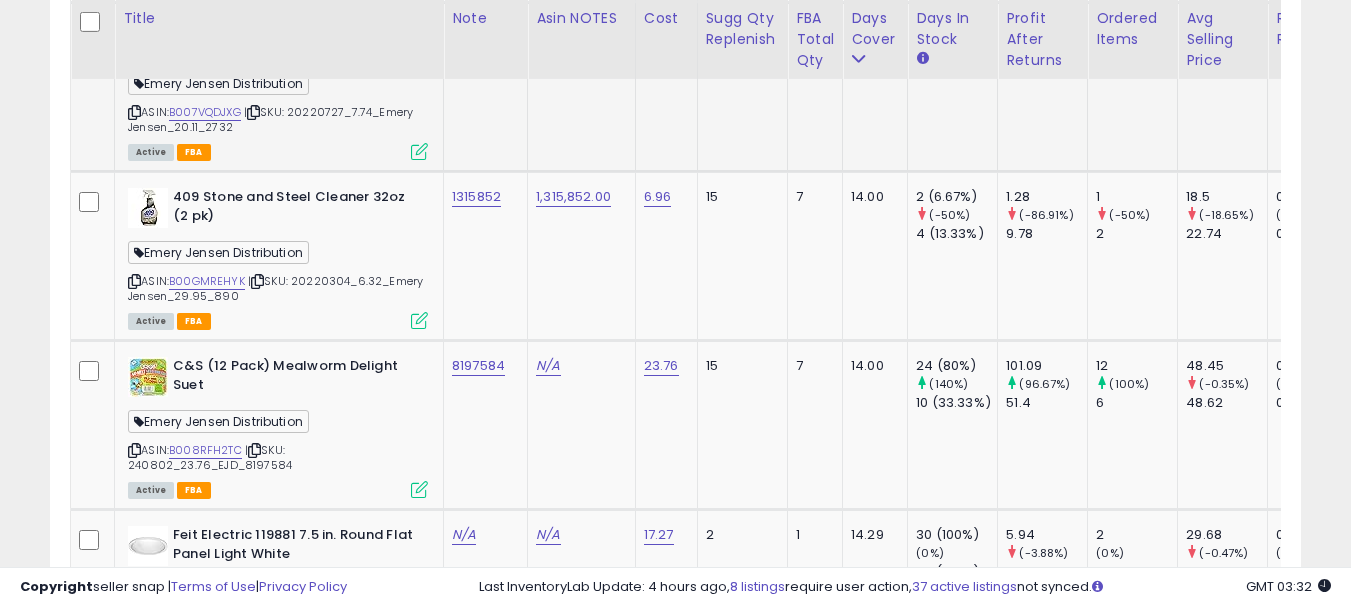 scroll, scrollTop: 4483, scrollLeft: 0, axis: vertical 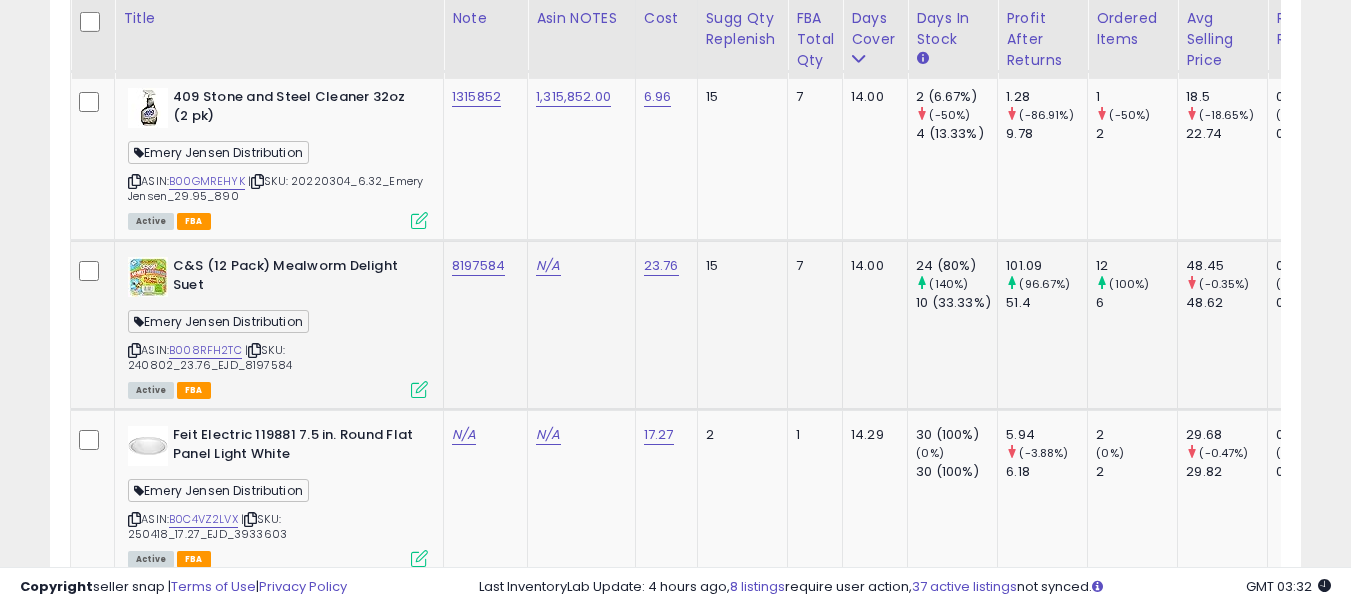 click at bounding box center (134, 350) 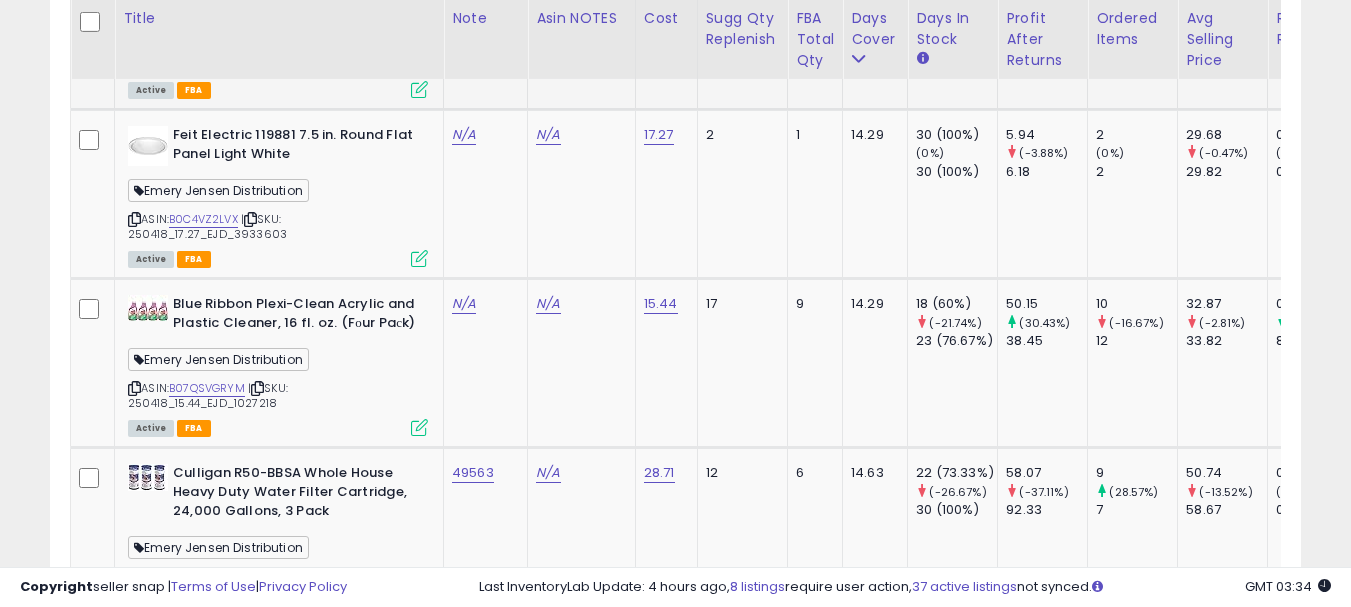 scroll, scrollTop: 4883, scrollLeft: 0, axis: vertical 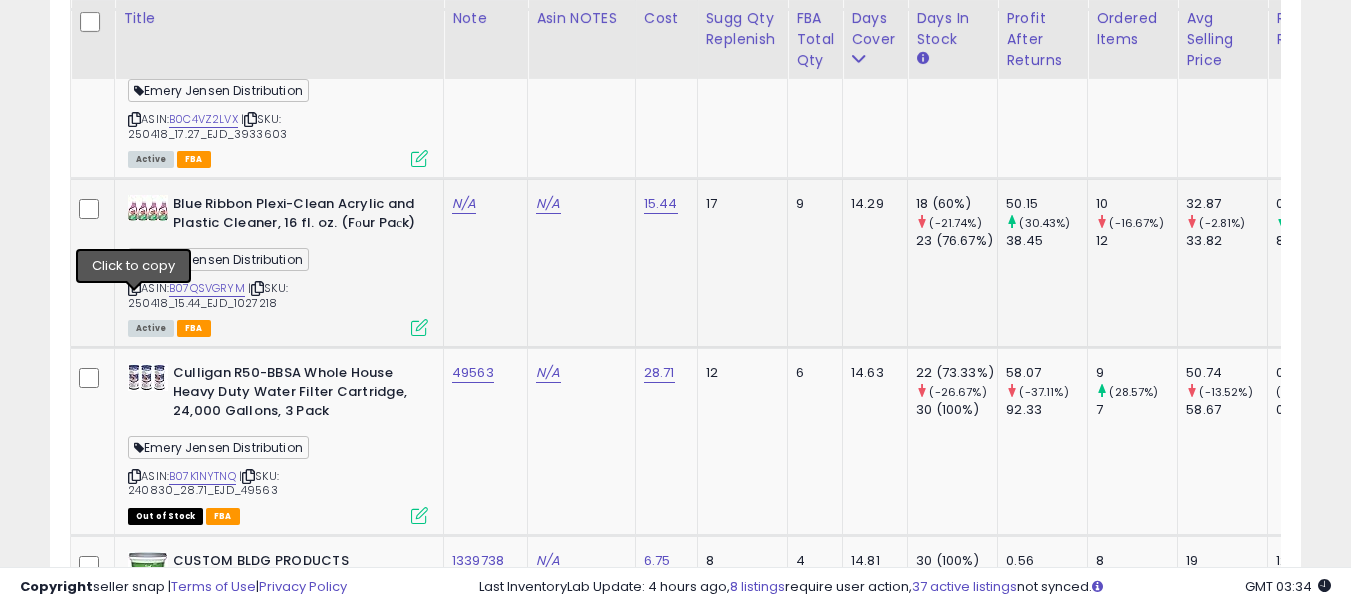 click at bounding box center (134, 288) 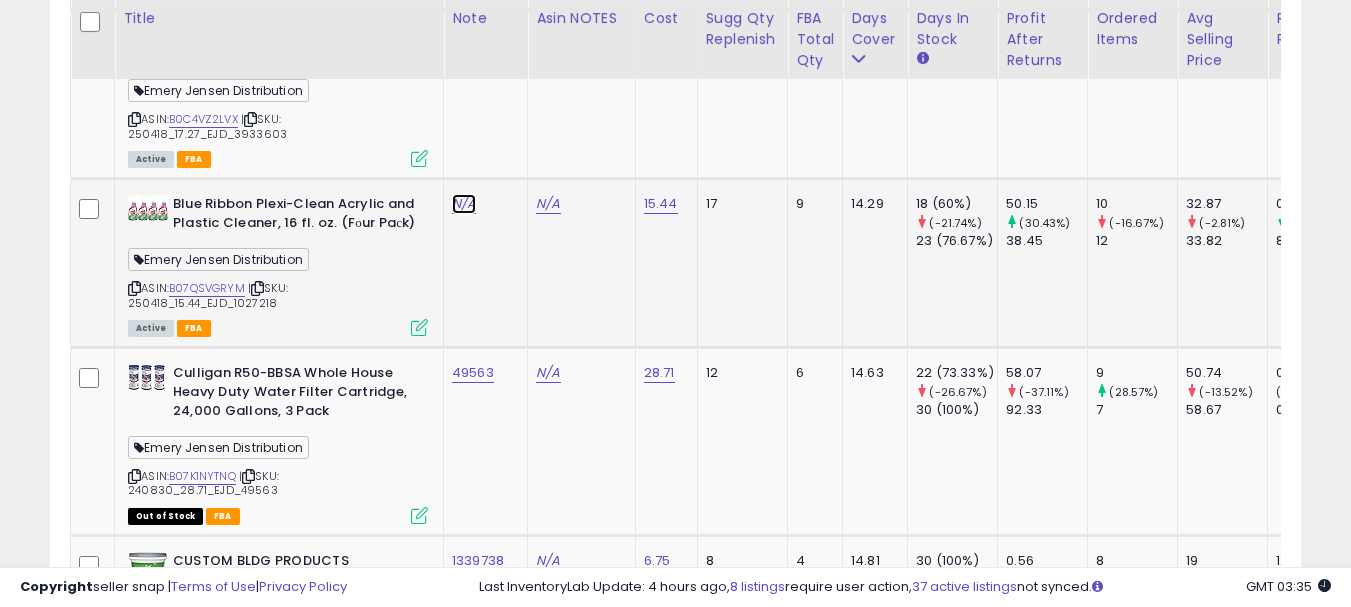 click on "N/A" at bounding box center (464, -3041) 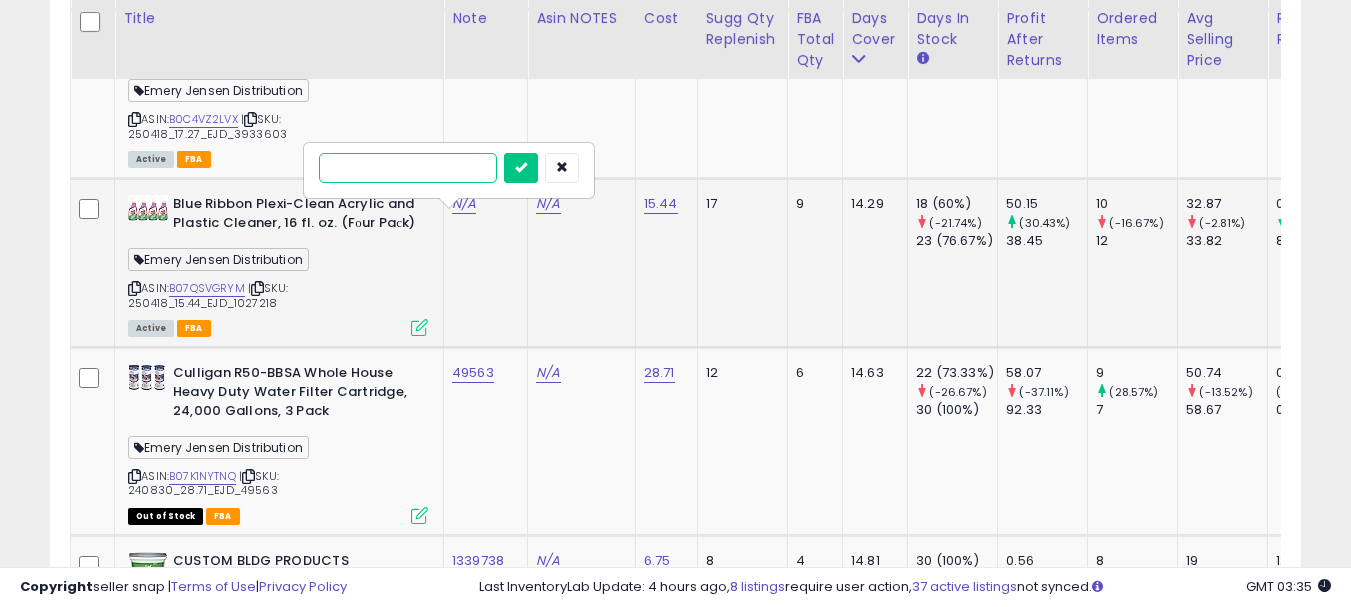 paste on "*******" 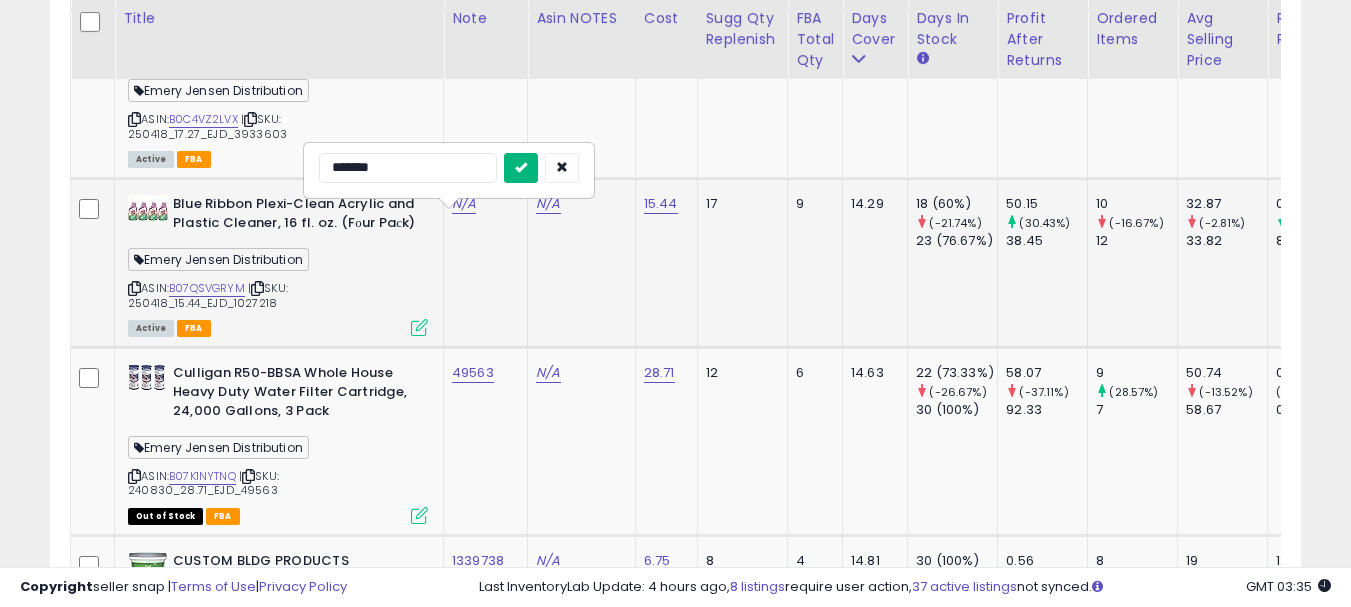 click at bounding box center [521, 167] 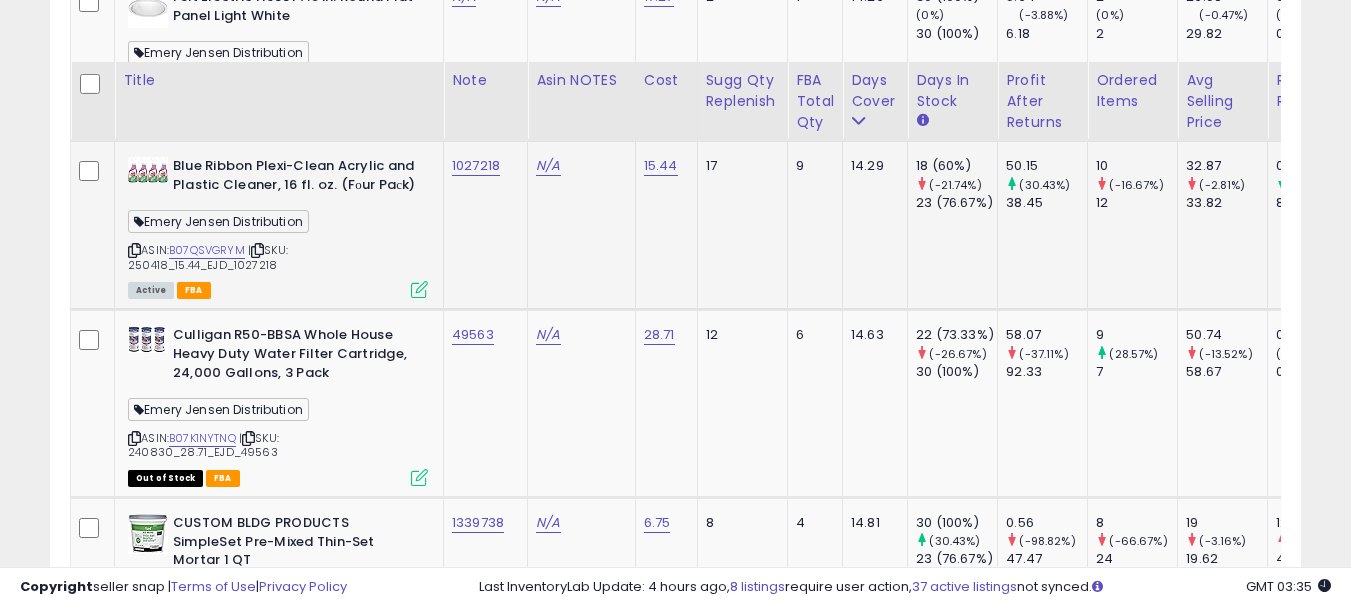 scroll, scrollTop: 4983, scrollLeft: 0, axis: vertical 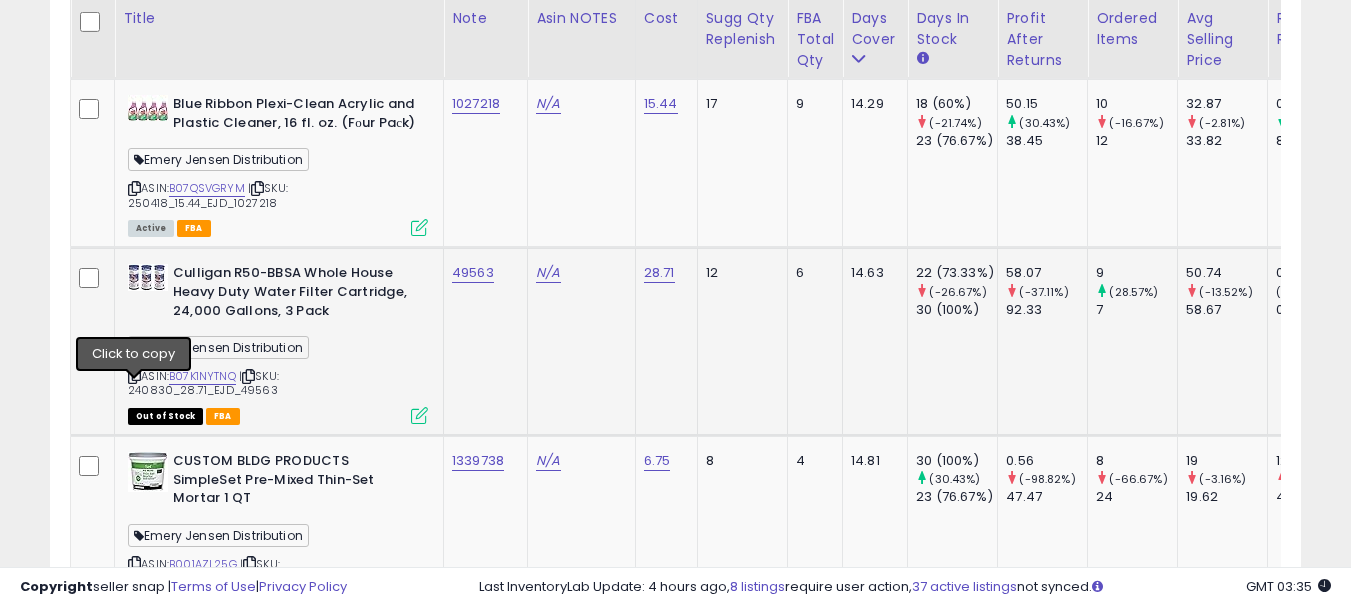 click at bounding box center (134, 376) 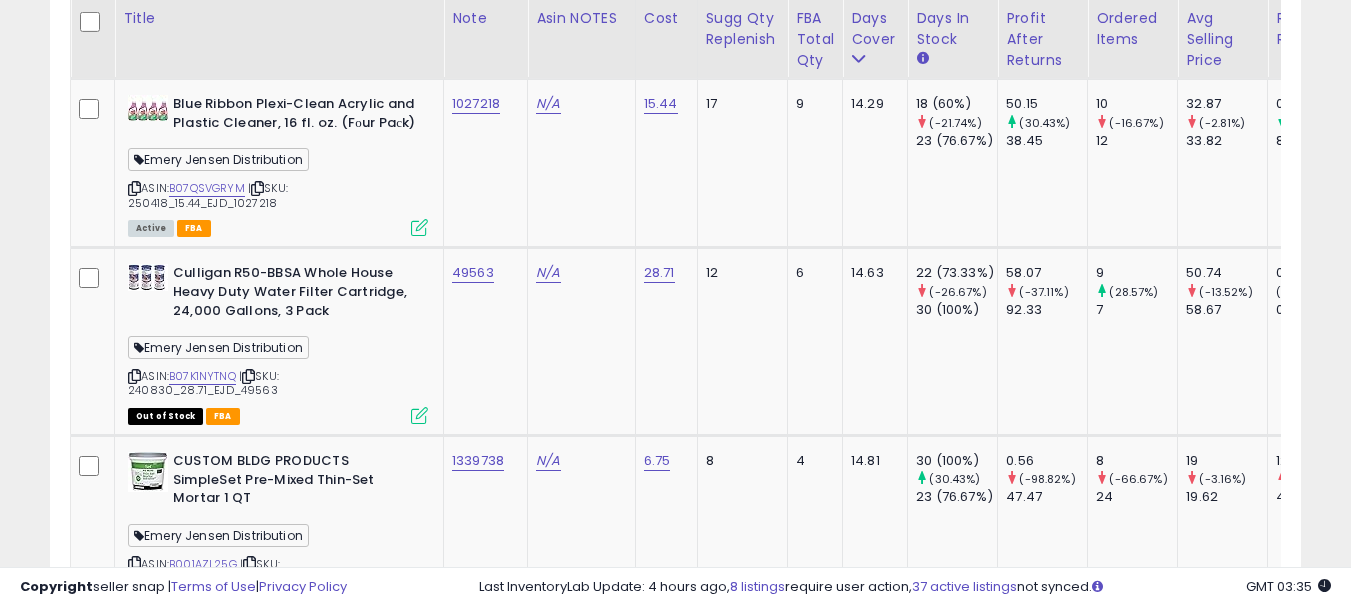 scroll, scrollTop: 0, scrollLeft: 110, axis: horizontal 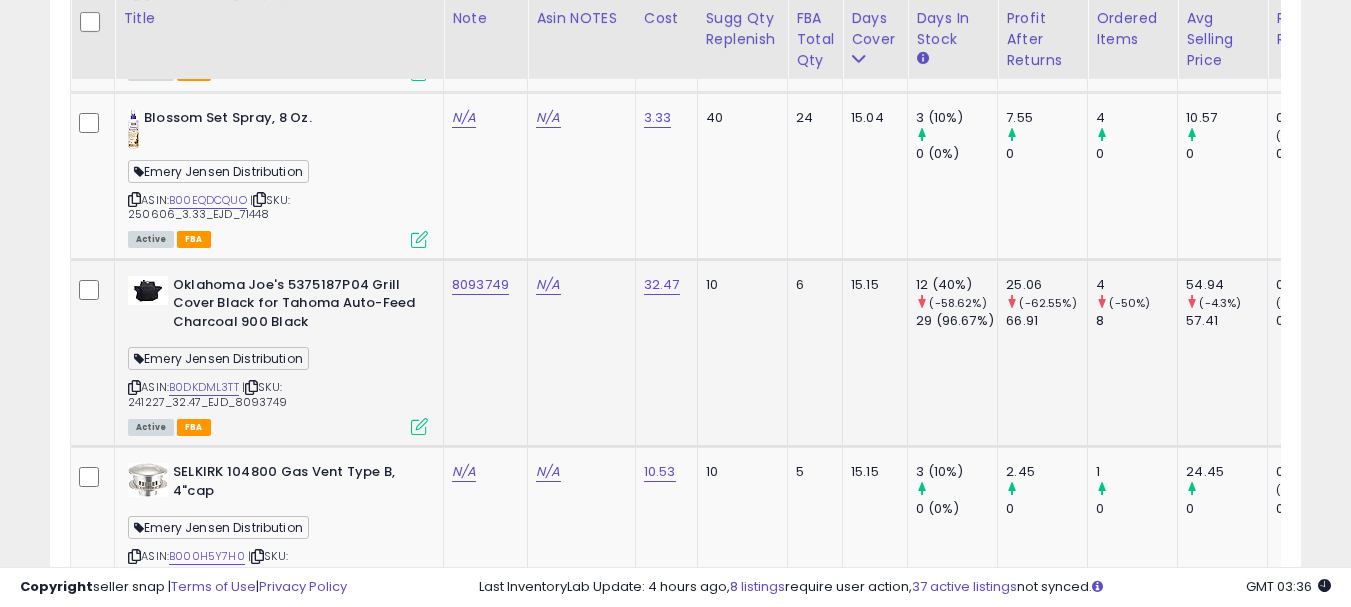 click at bounding box center [419, 426] 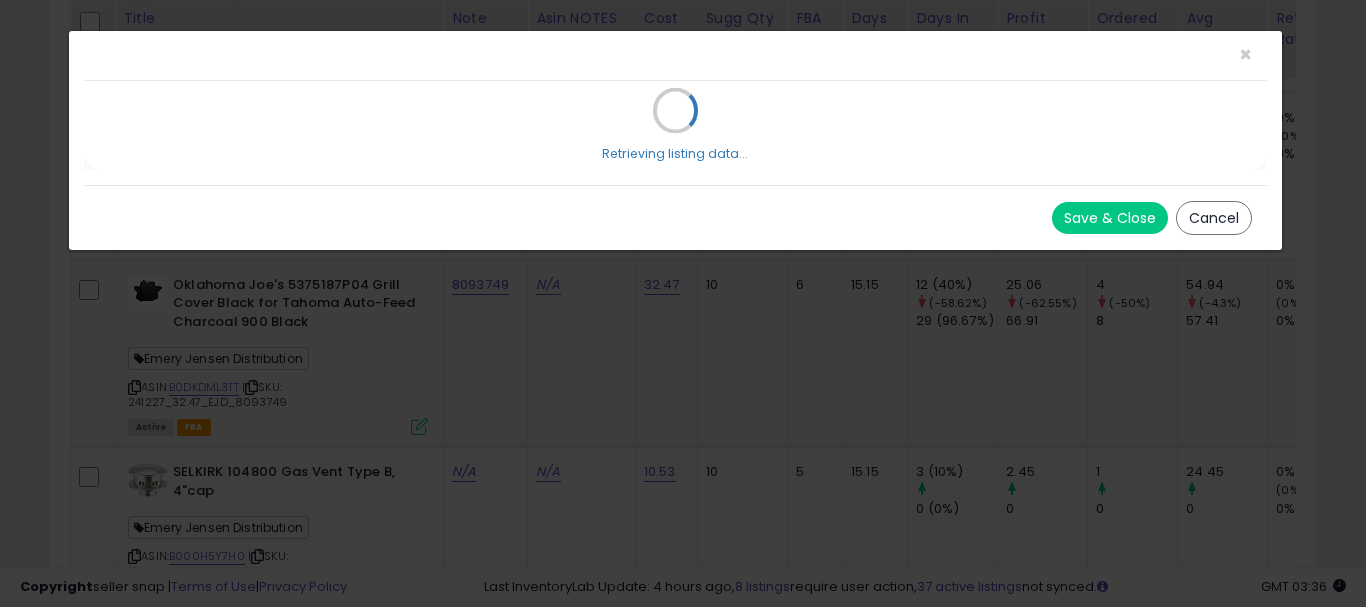 scroll, scrollTop: 999590, scrollLeft: 999267, axis: both 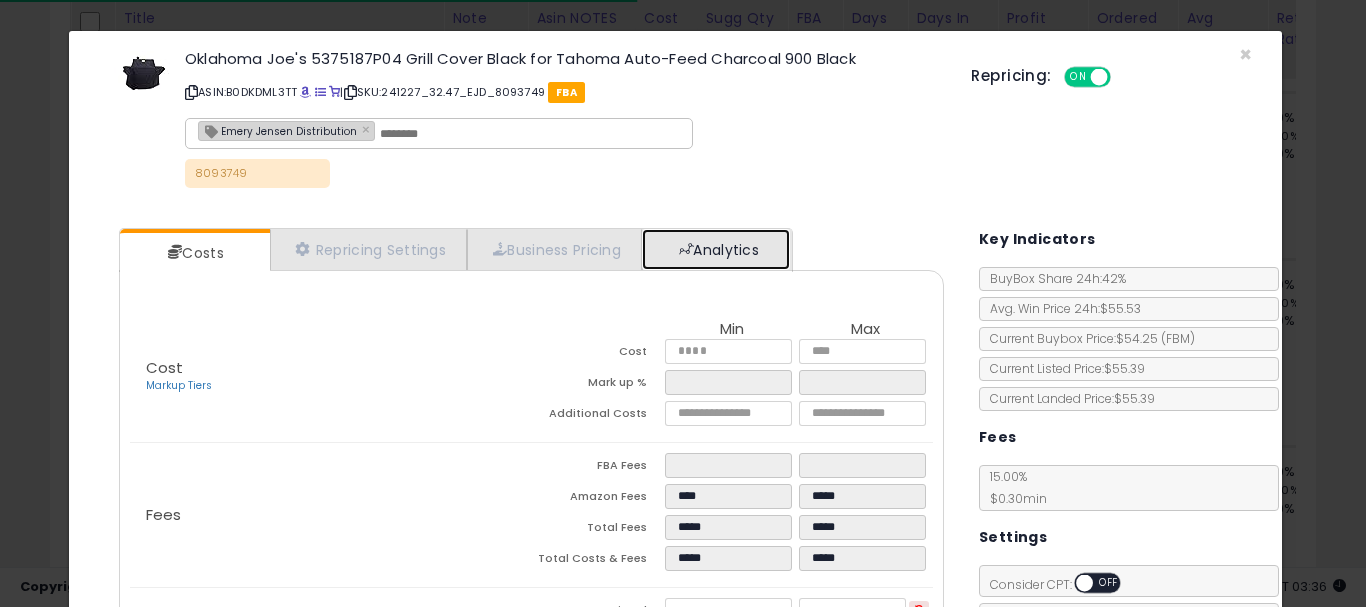click on "Analytics" at bounding box center (716, 249) 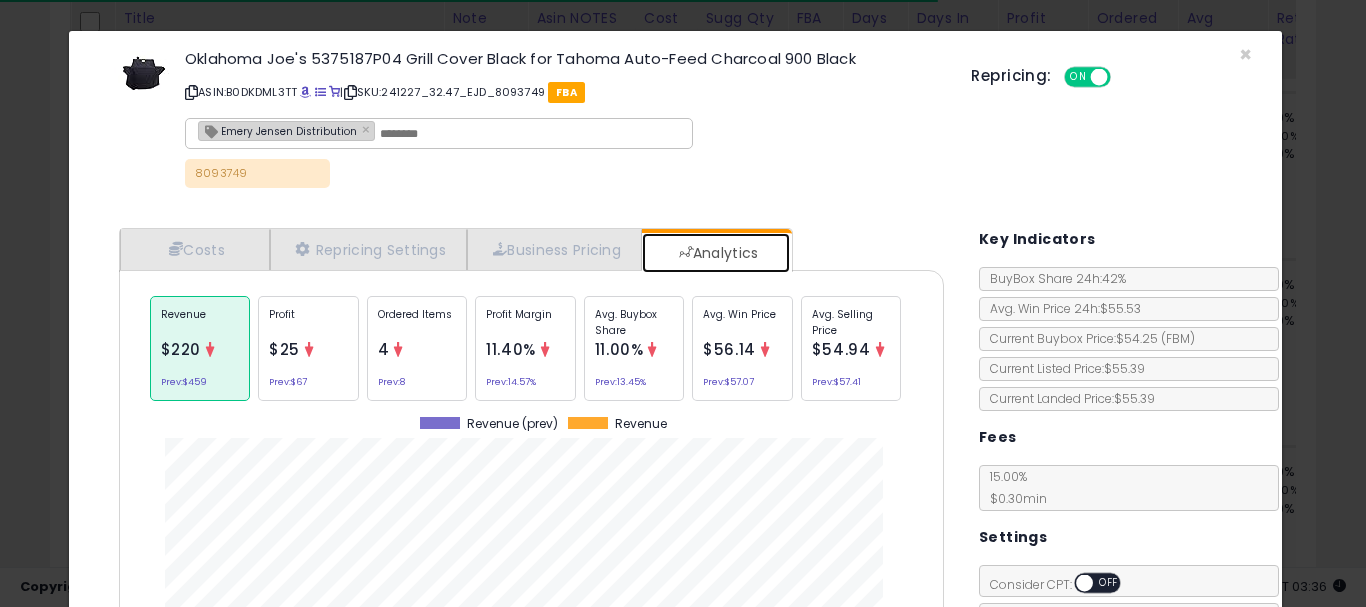 scroll, scrollTop: 999384, scrollLeft: 999145, axis: both 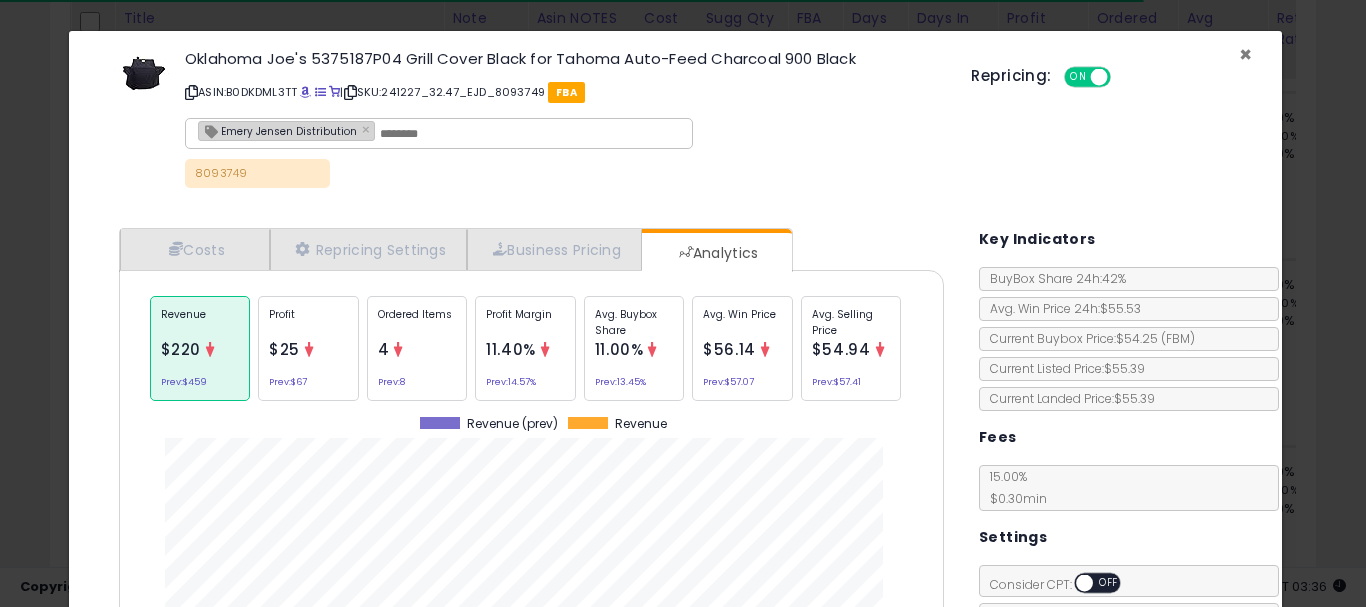 click on "×" at bounding box center [1245, 54] 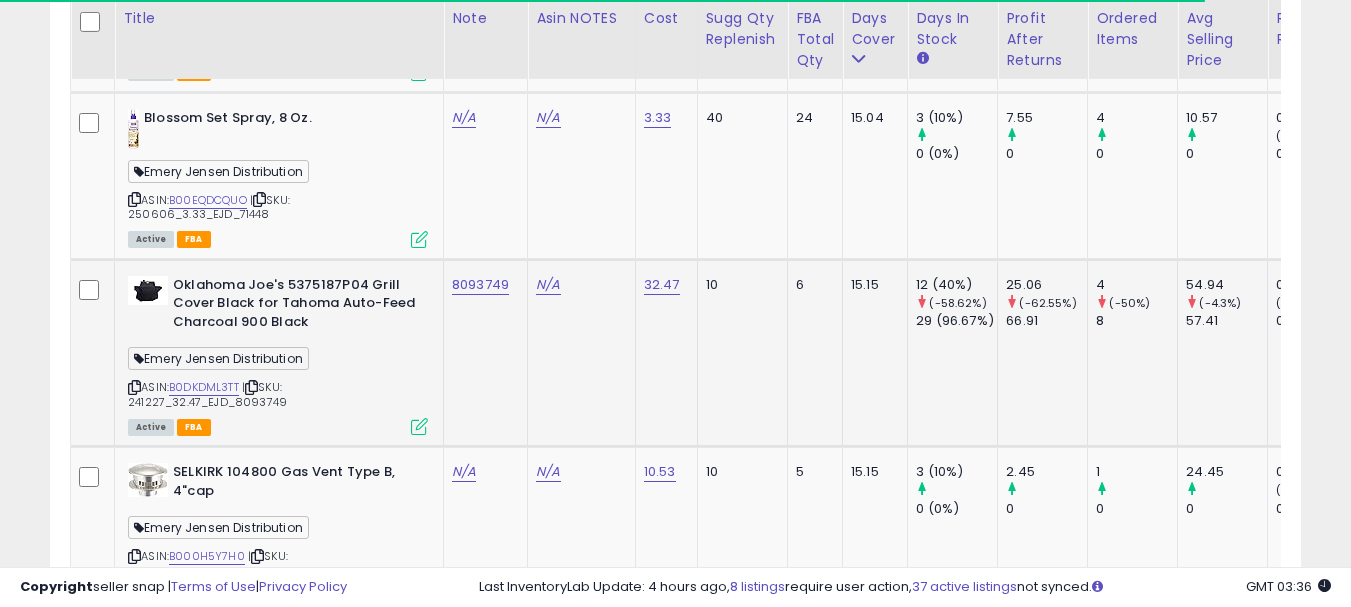 scroll, scrollTop: 410, scrollLeft: 724, axis: both 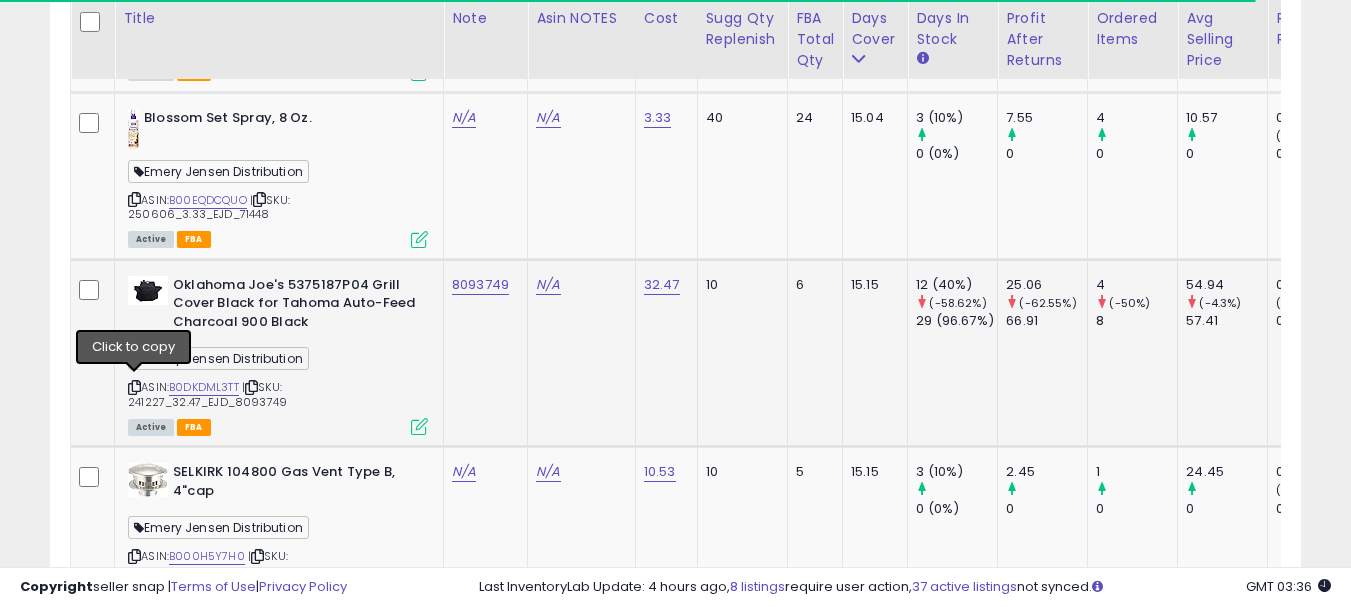 click at bounding box center (134, 387) 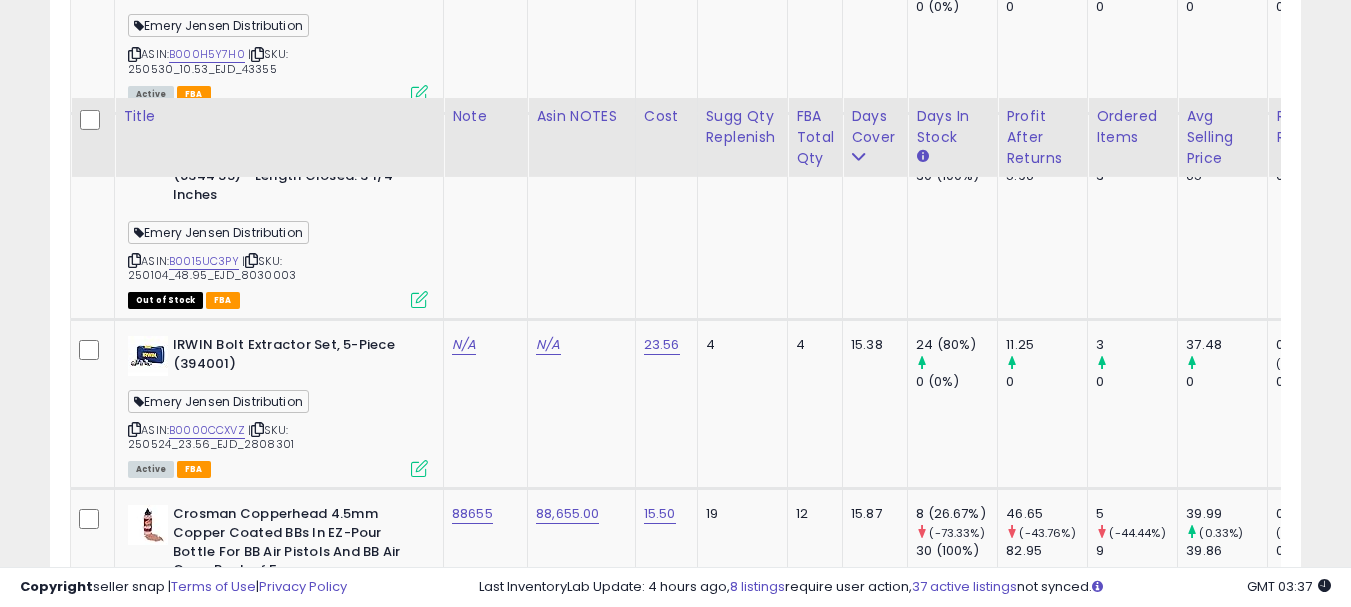 scroll, scrollTop: 6283, scrollLeft: 0, axis: vertical 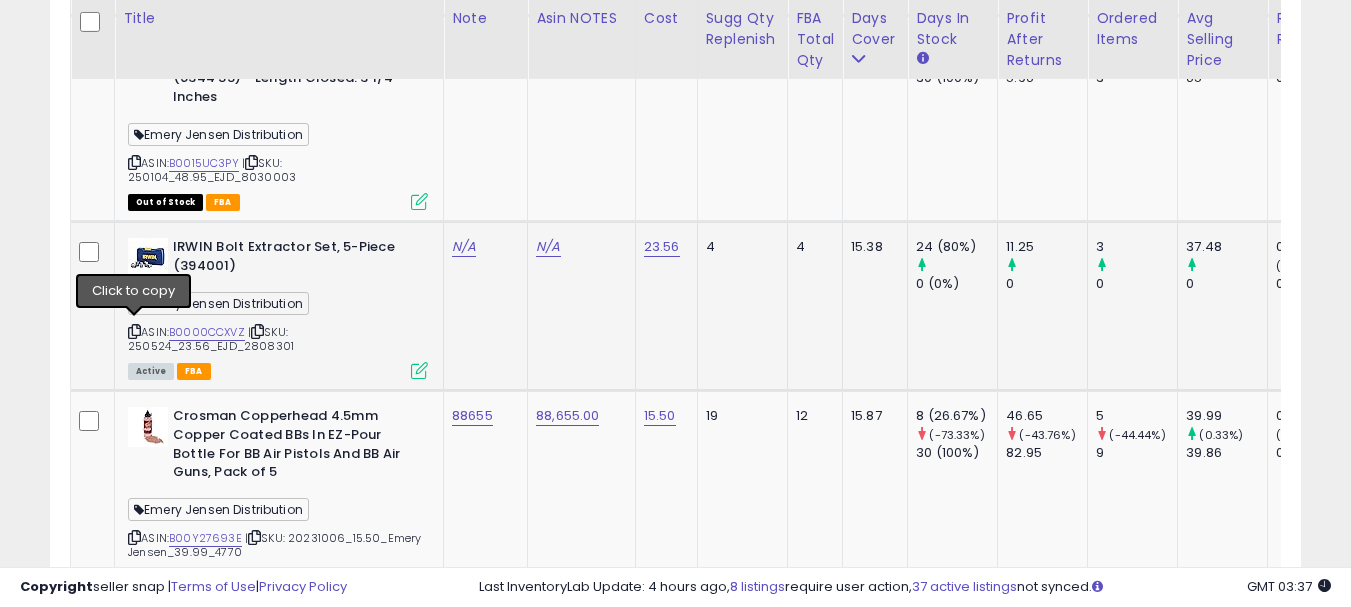 click at bounding box center [134, 331] 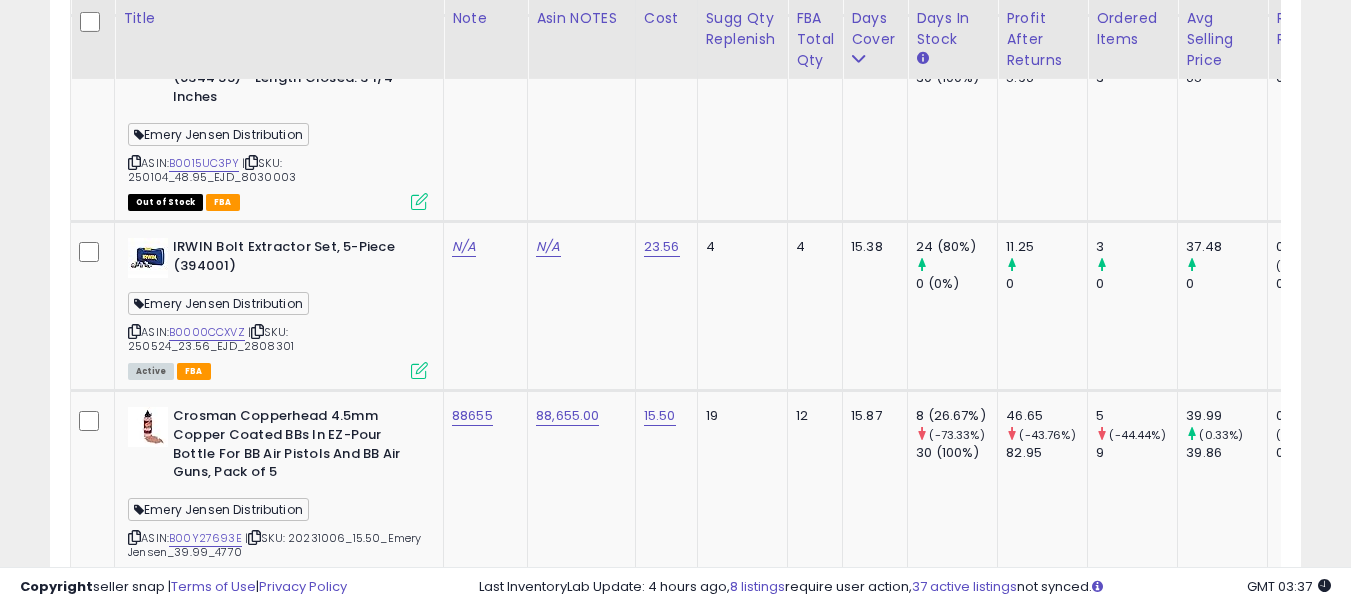 scroll, scrollTop: 0, scrollLeft: 412, axis: horizontal 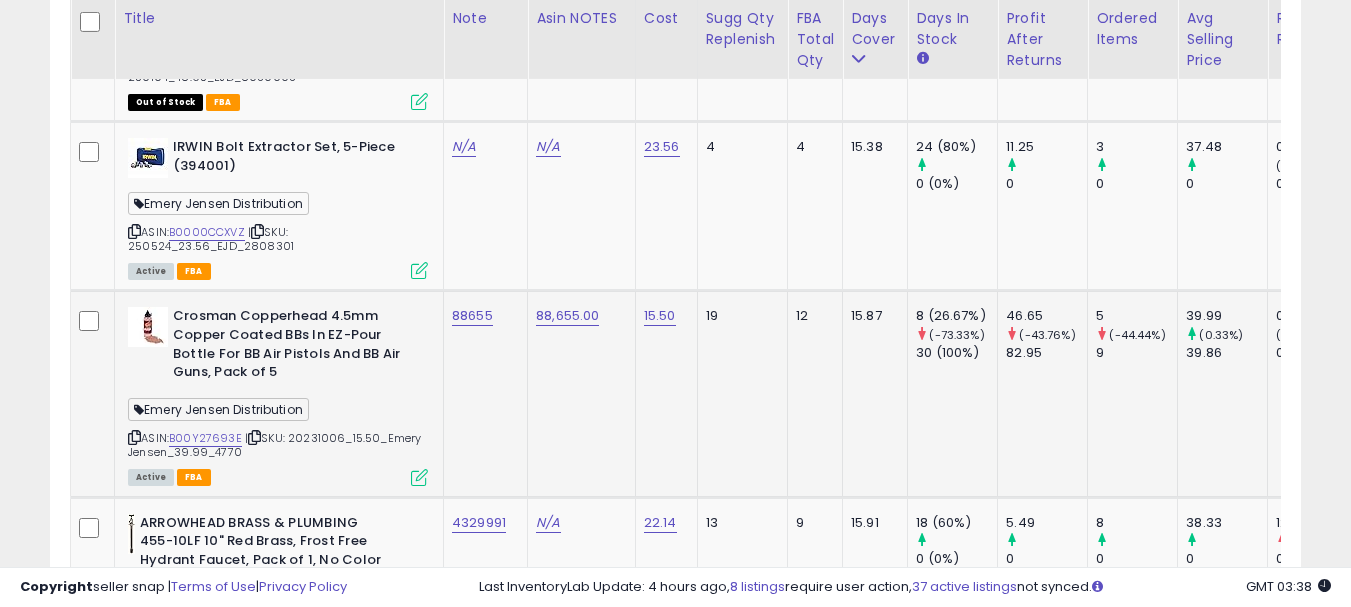 click at bounding box center (419, 477) 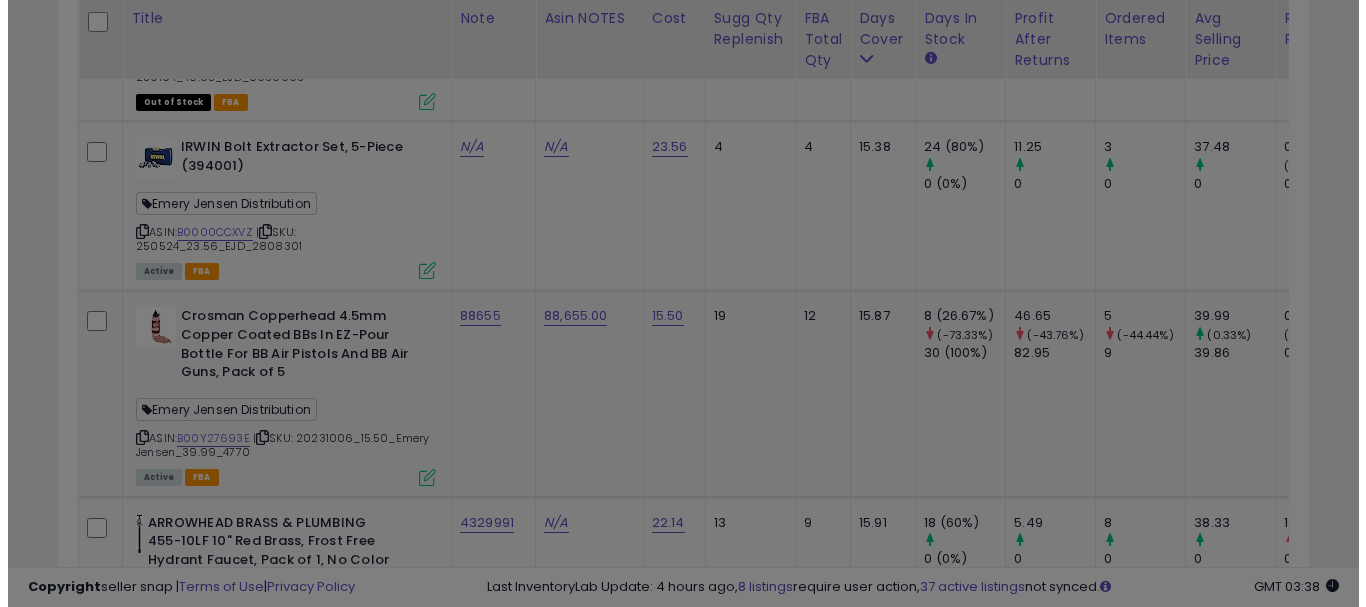 scroll, scrollTop: 999590, scrollLeft: 999267, axis: both 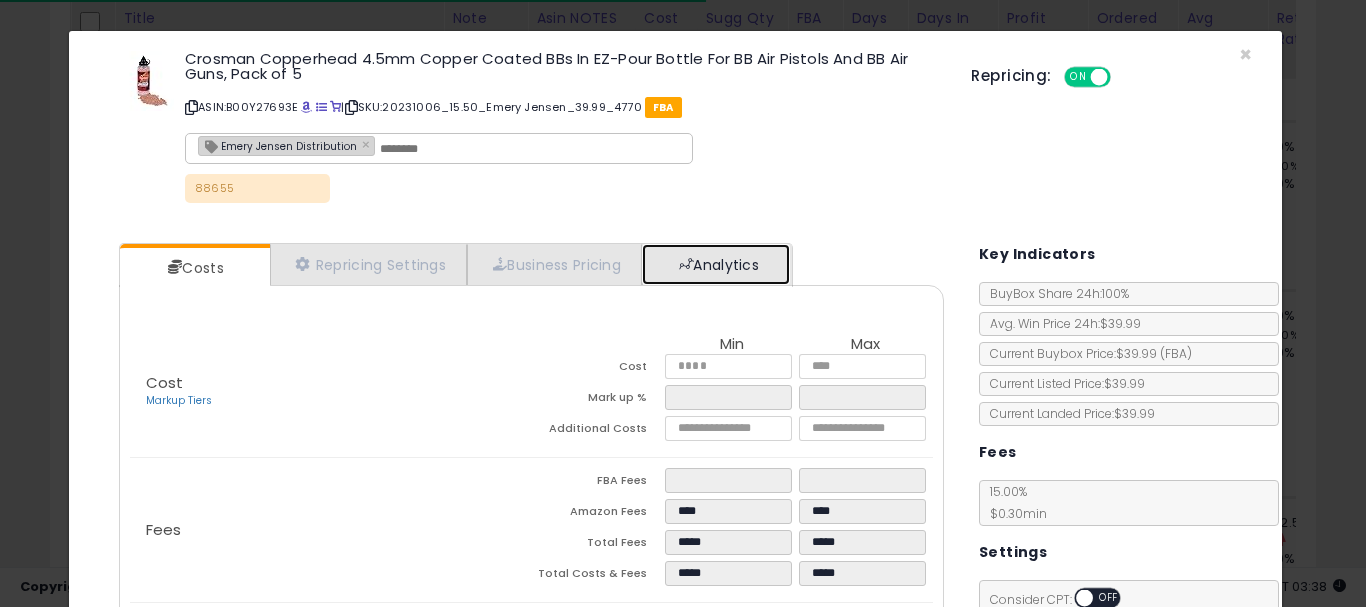 click on "Analytics" at bounding box center (716, 264) 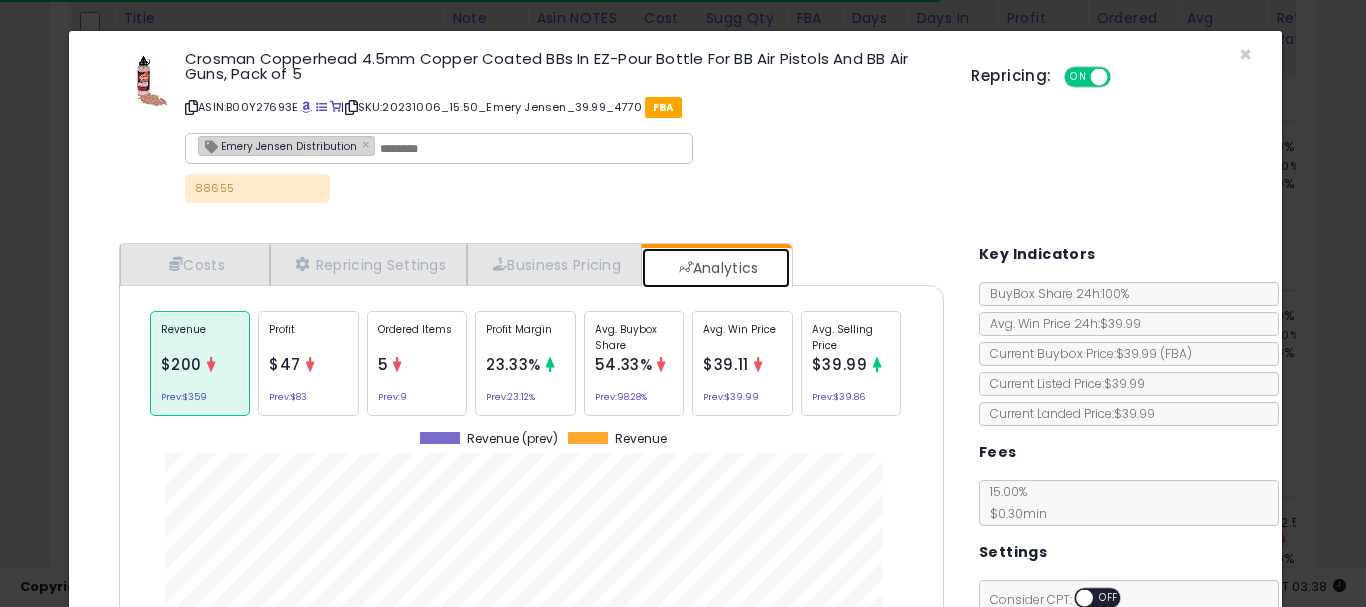 scroll, scrollTop: 999384, scrollLeft: 999145, axis: both 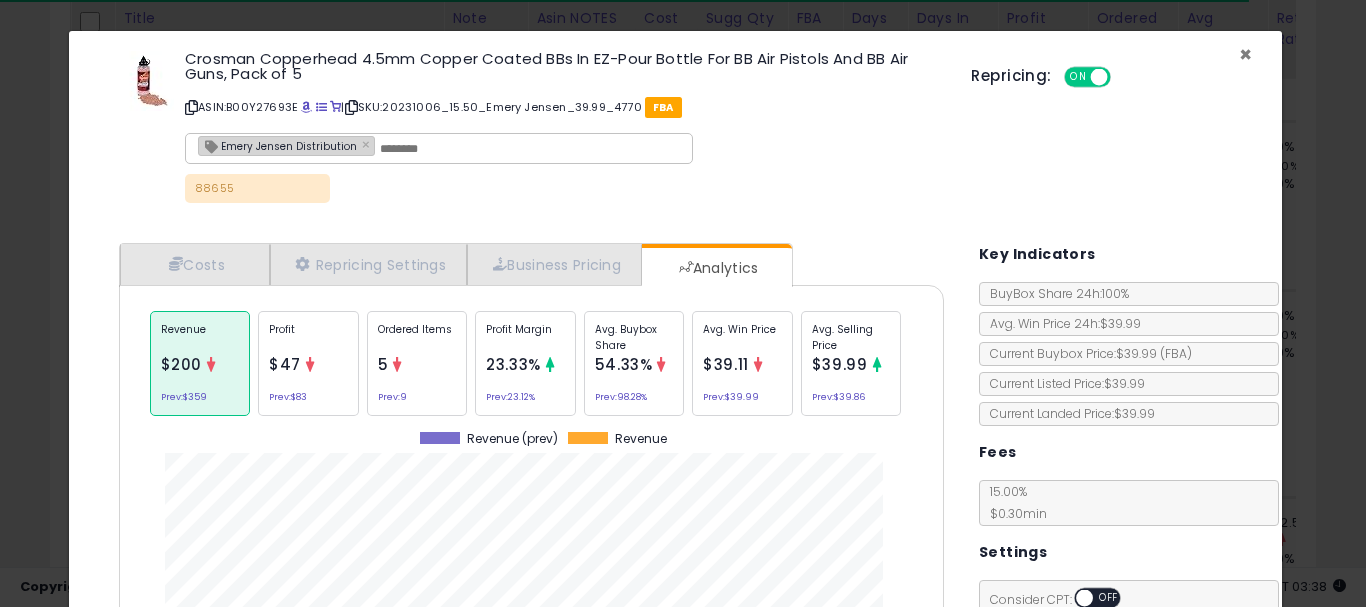 click on "×" at bounding box center (1245, 54) 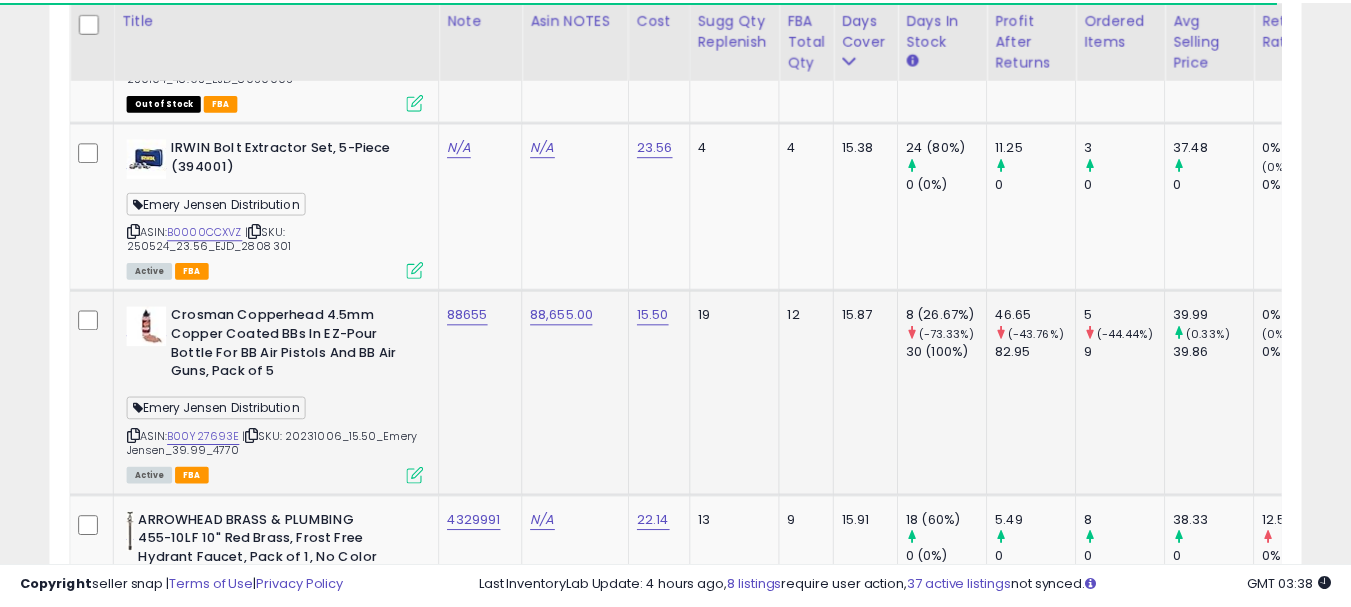 scroll, scrollTop: 410, scrollLeft: 724, axis: both 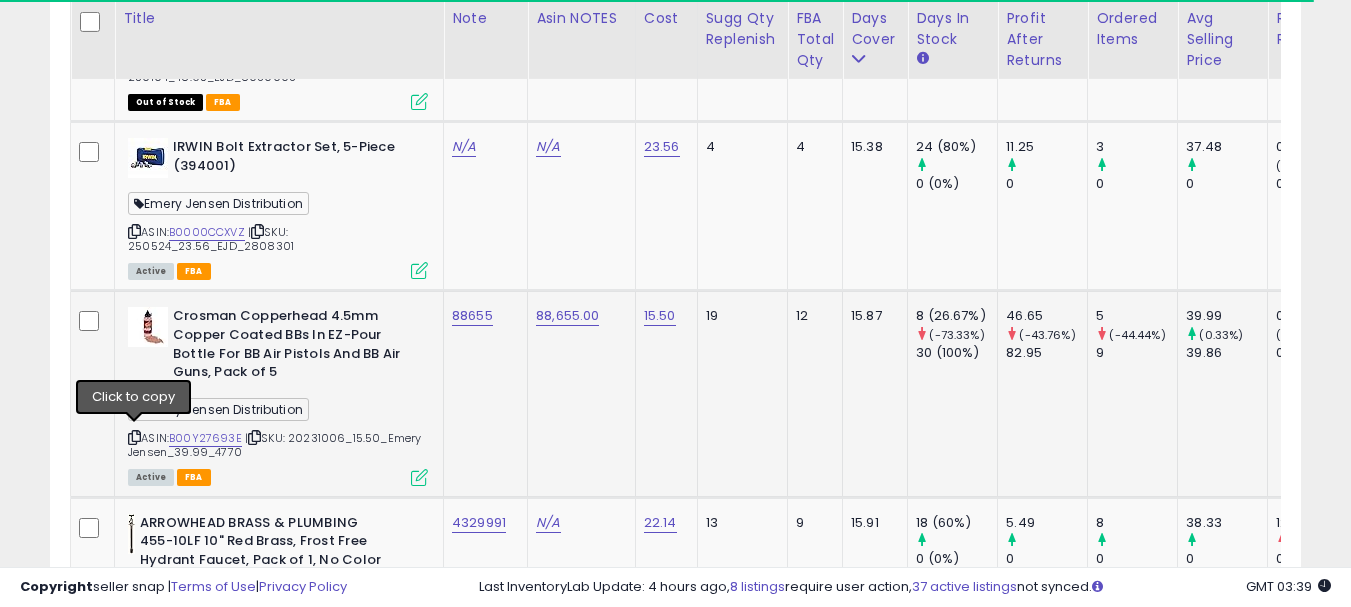 click at bounding box center (134, 437) 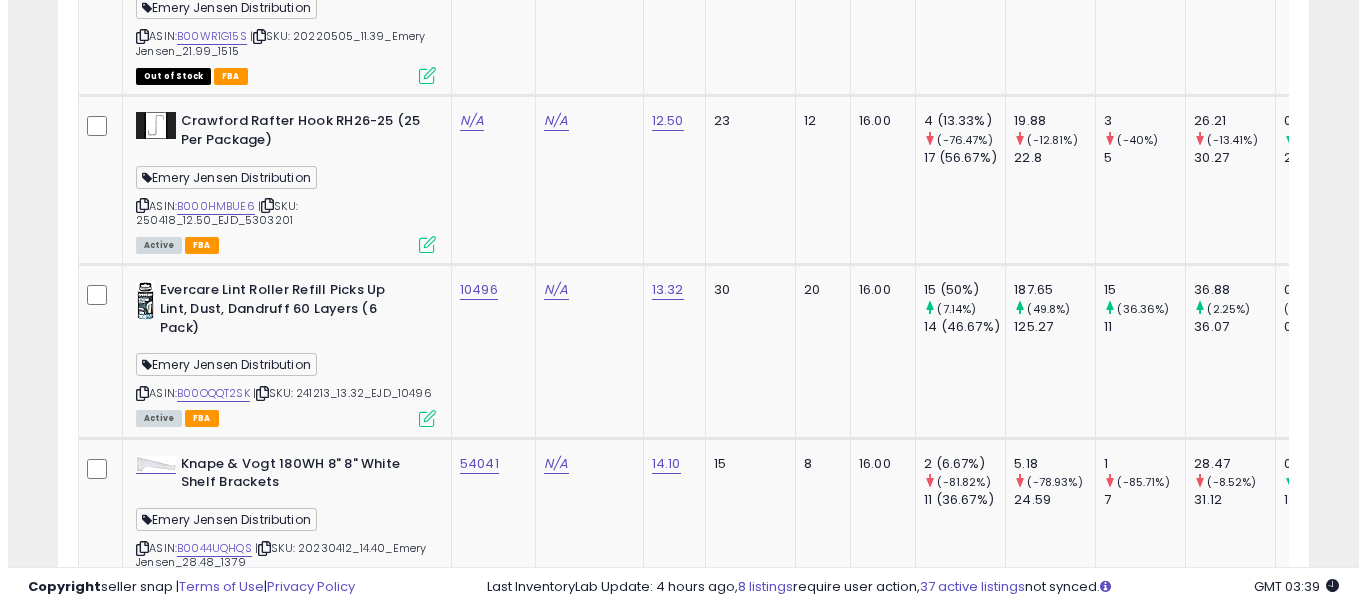 scroll, scrollTop: 7183, scrollLeft: 0, axis: vertical 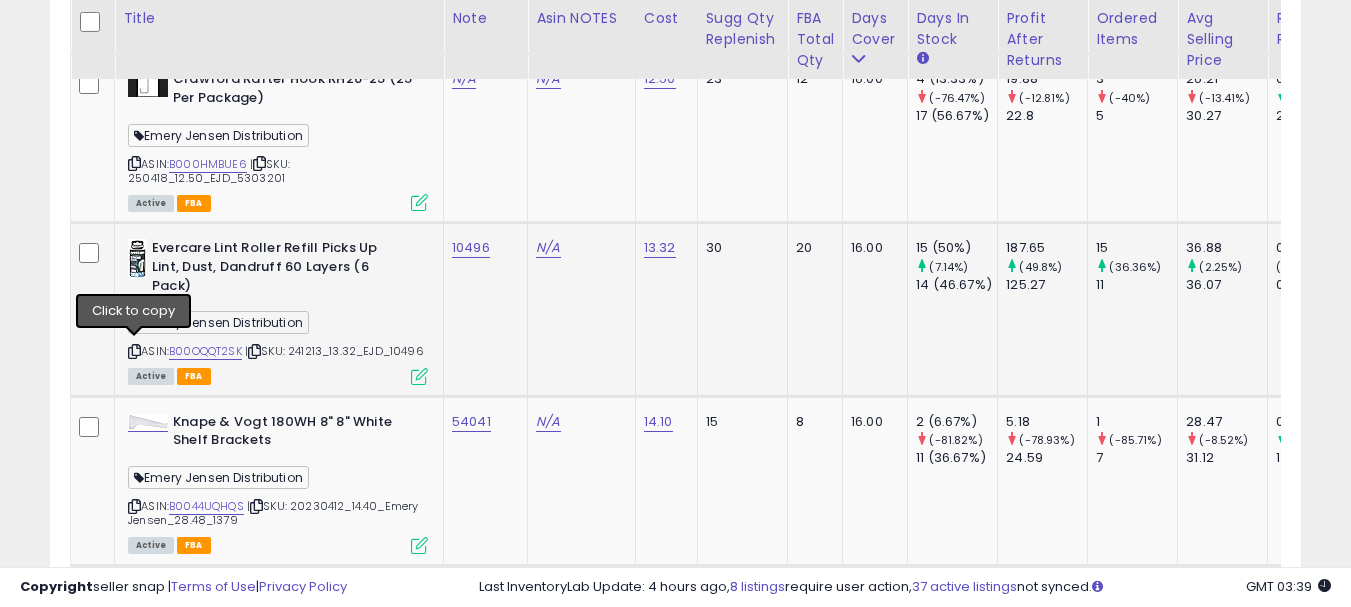 click at bounding box center (134, 351) 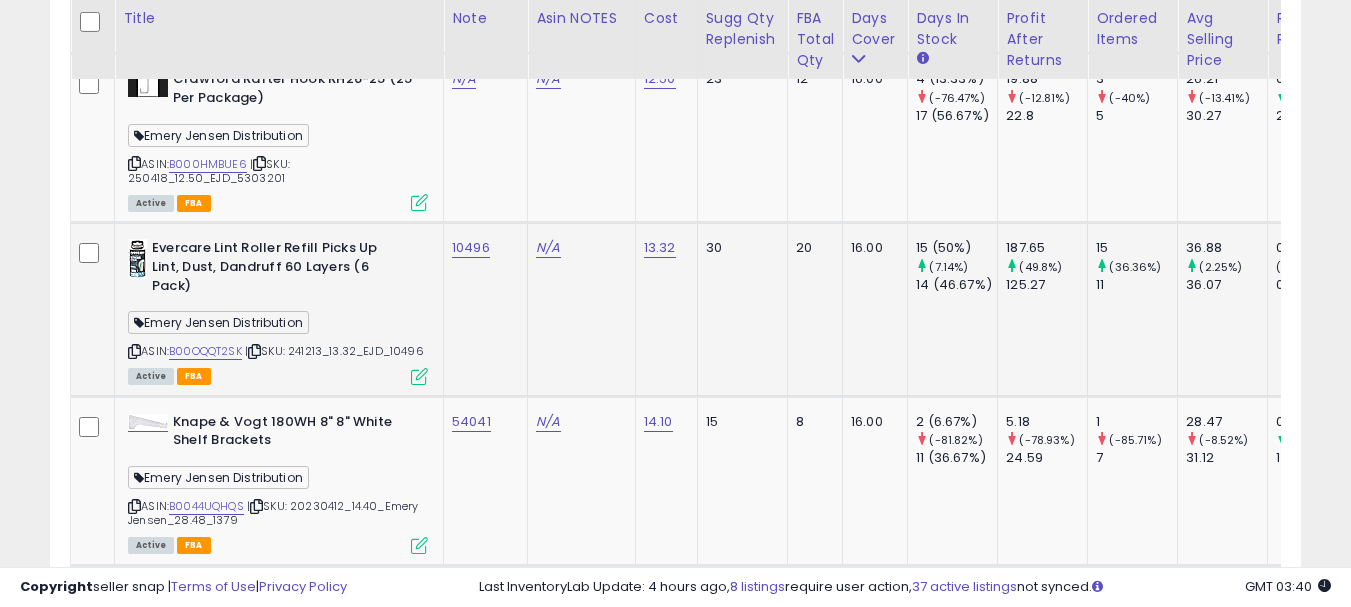 click at bounding box center [419, 376] 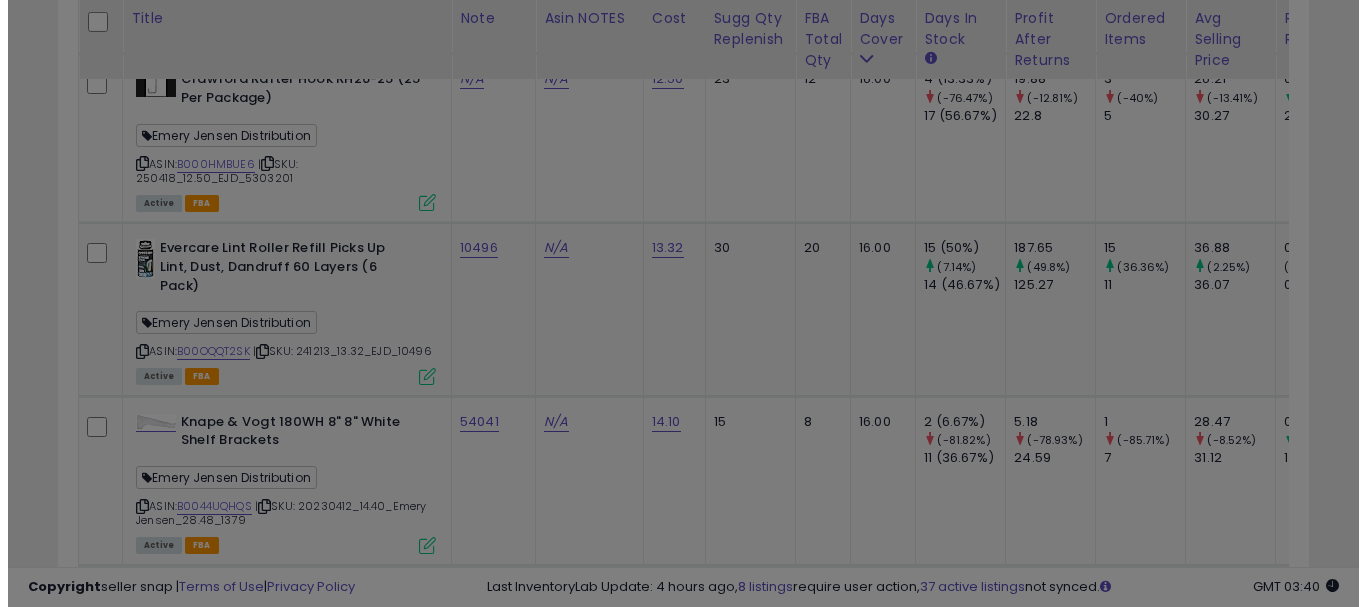 scroll, scrollTop: 999590, scrollLeft: 999267, axis: both 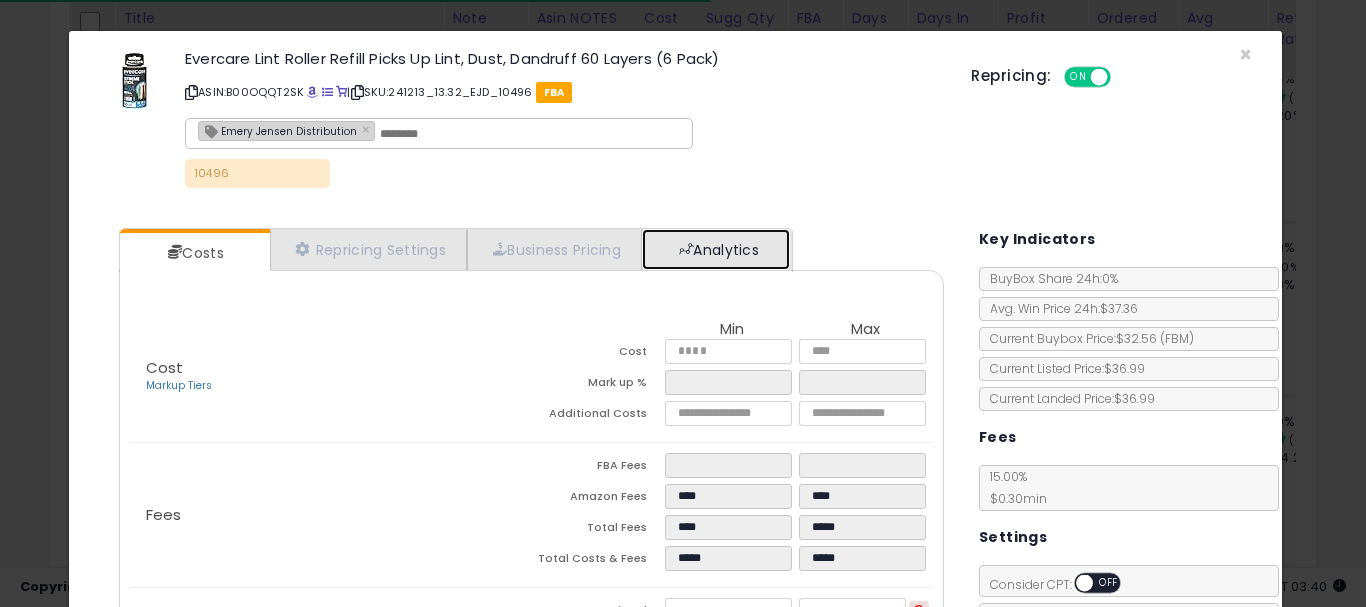 click on "Analytics" at bounding box center (716, 249) 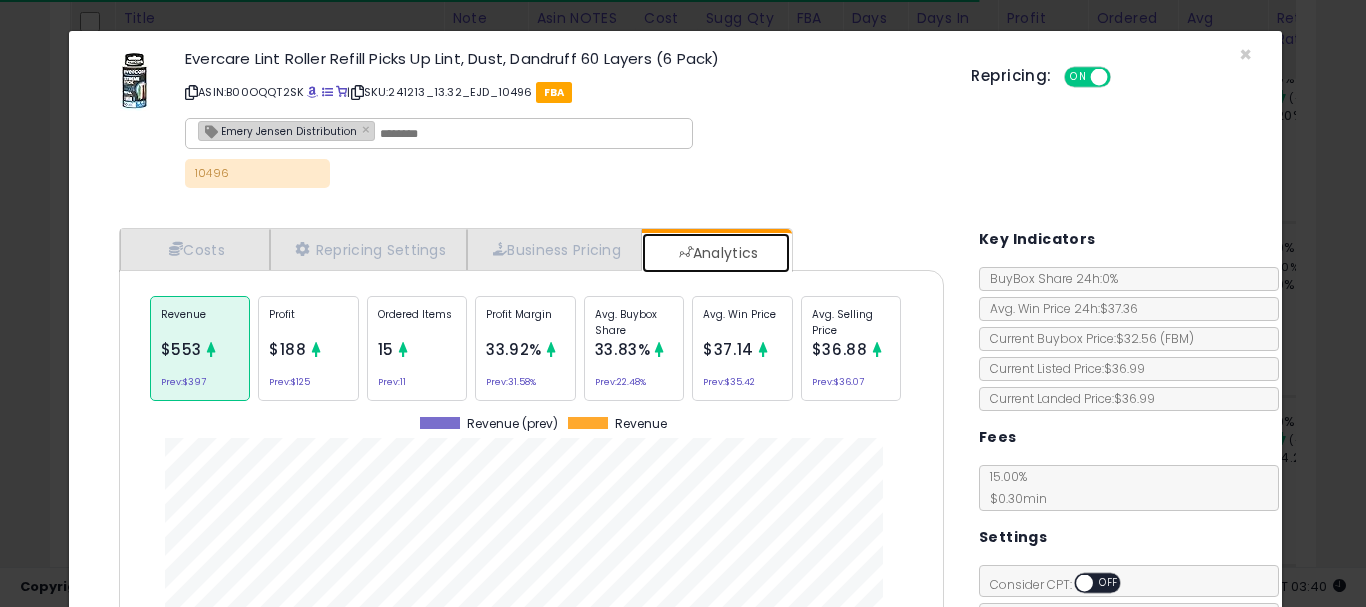 scroll, scrollTop: 999384, scrollLeft: 999145, axis: both 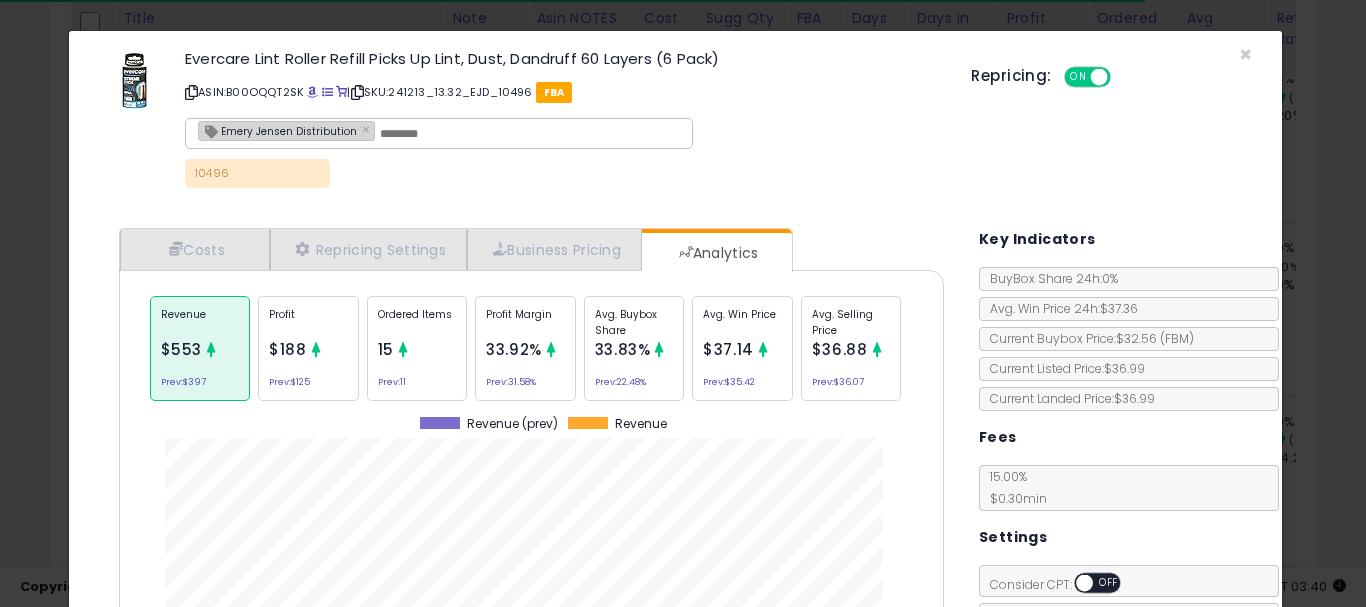 click on "Repricing:
ON   OFF" at bounding box center [1111, 74] 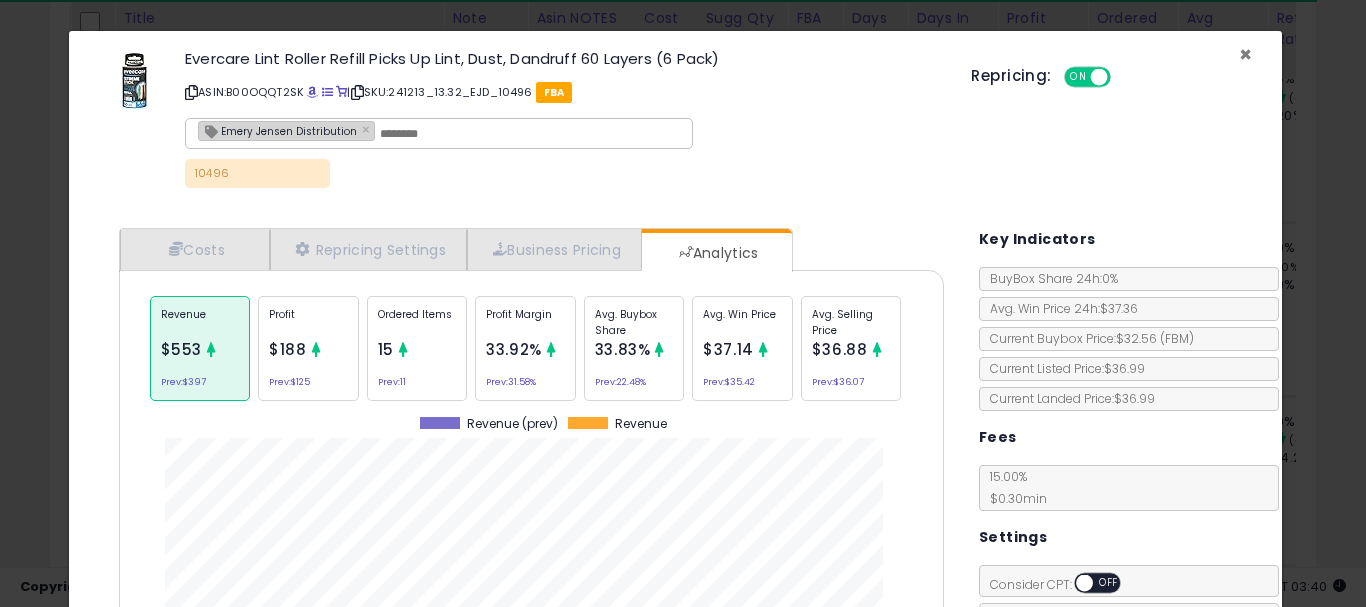 click on "×" at bounding box center [1245, 54] 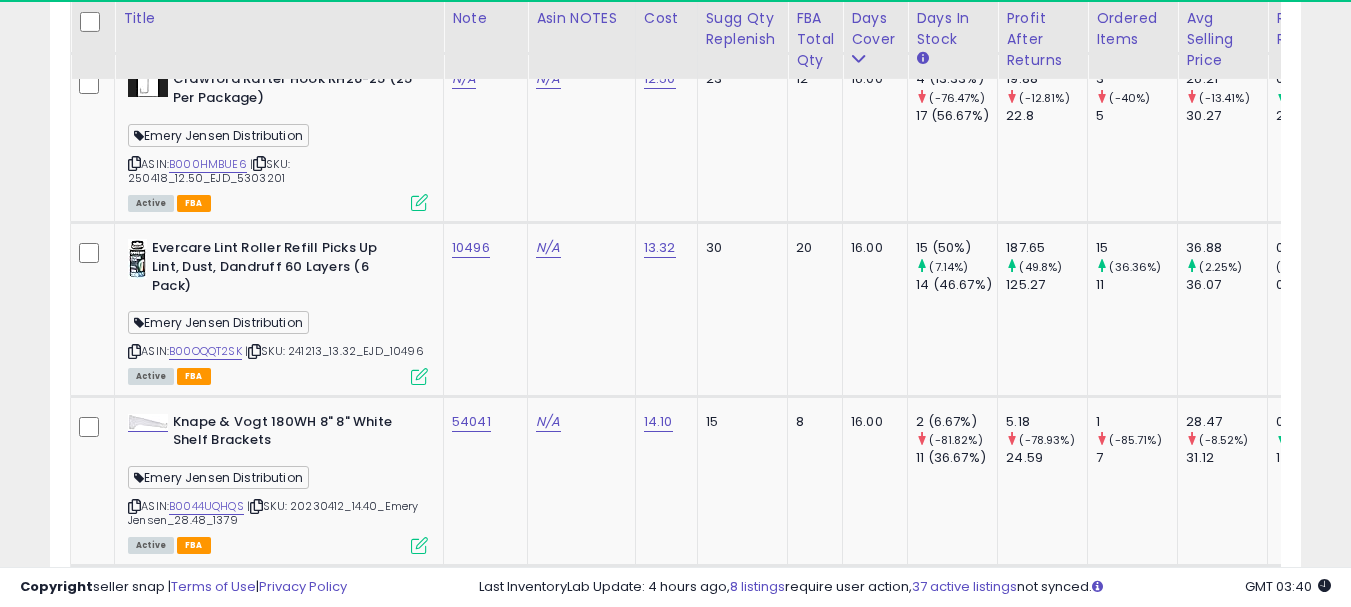 scroll, scrollTop: 410, scrollLeft: 724, axis: both 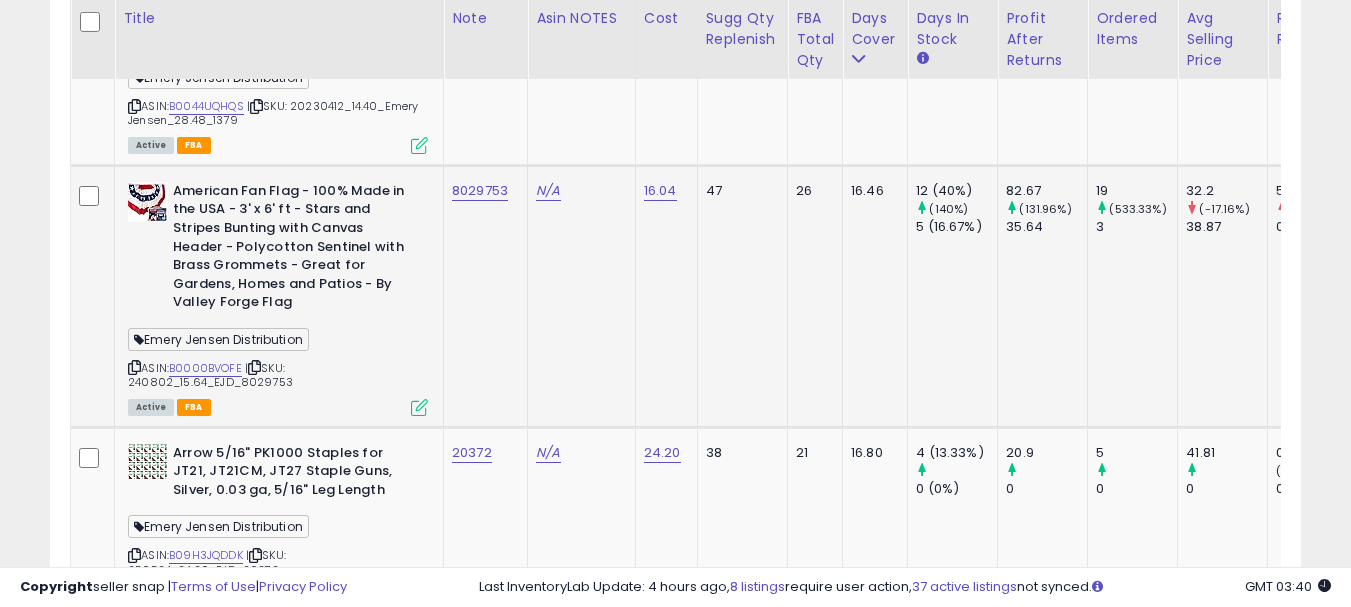 click at bounding box center (419, 407) 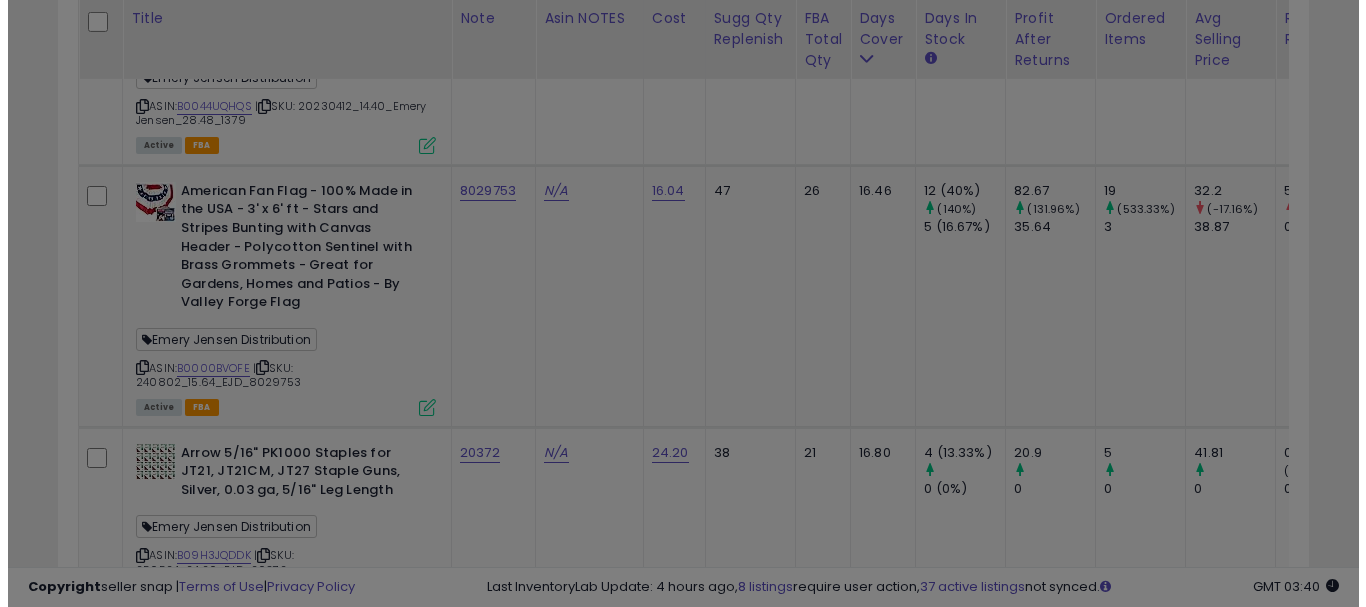 scroll, scrollTop: 999590, scrollLeft: 999267, axis: both 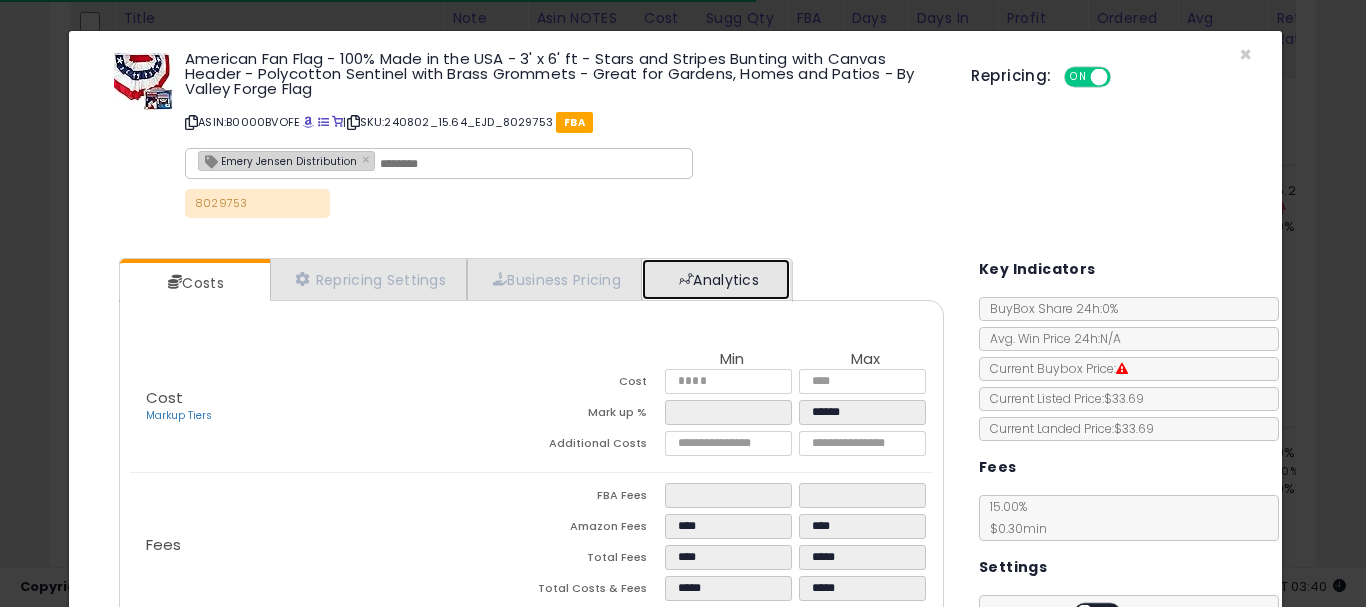 click on "Analytics" at bounding box center (716, 279) 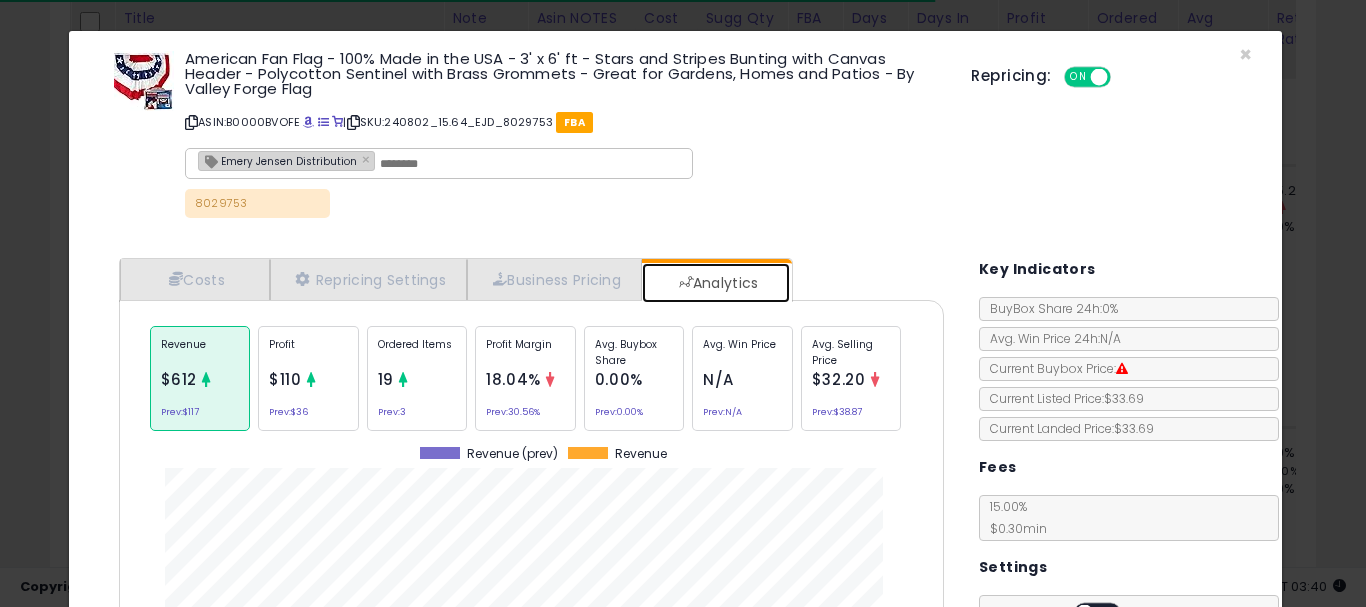 scroll, scrollTop: 999384, scrollLeft: 999145, axis: both 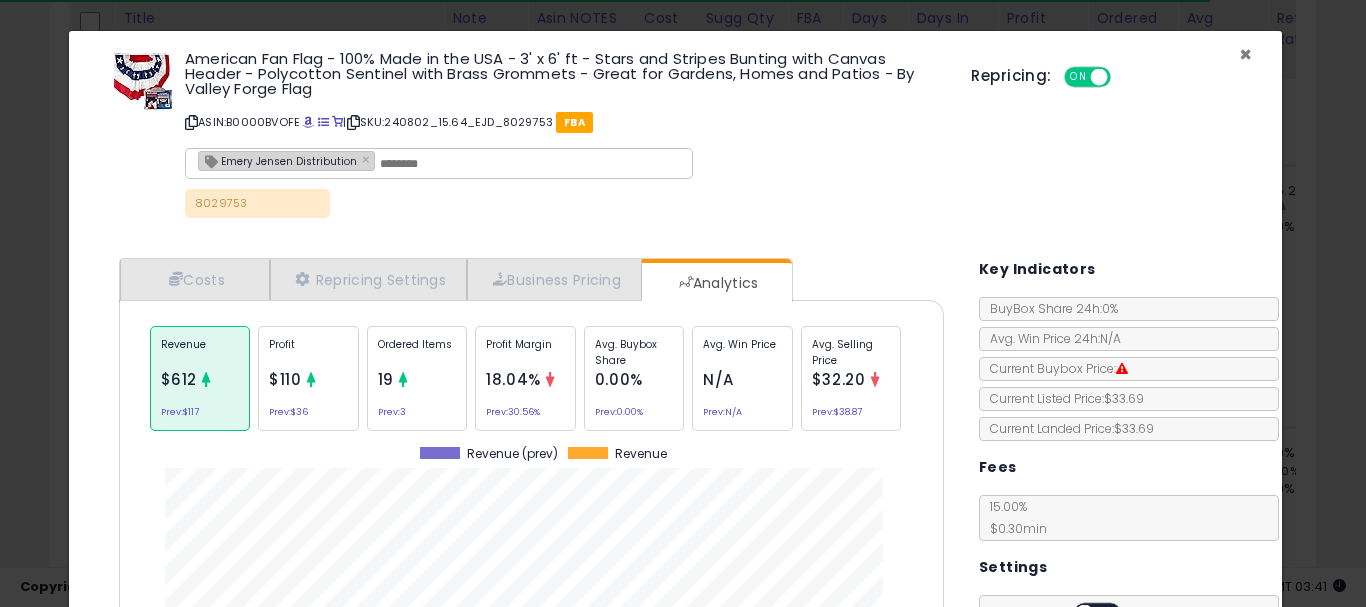 click on "×" at bounding box center (1245, 54) 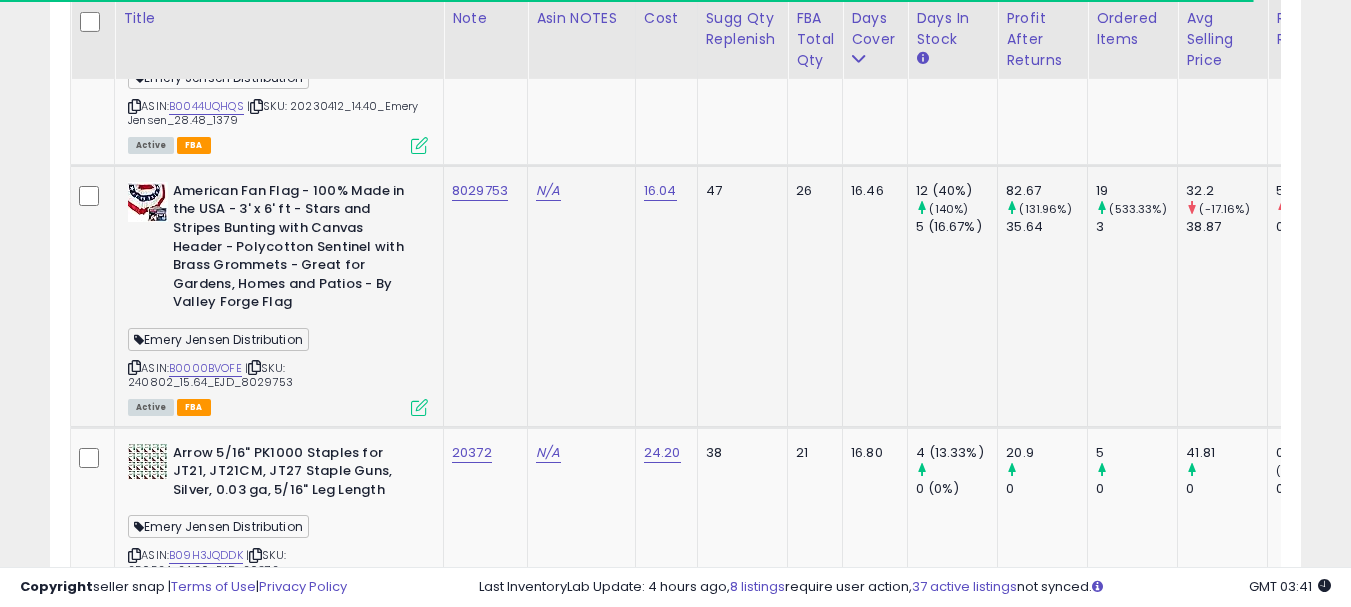 scroll, scrollTop: 410, scrollLeft: 724, axis: both 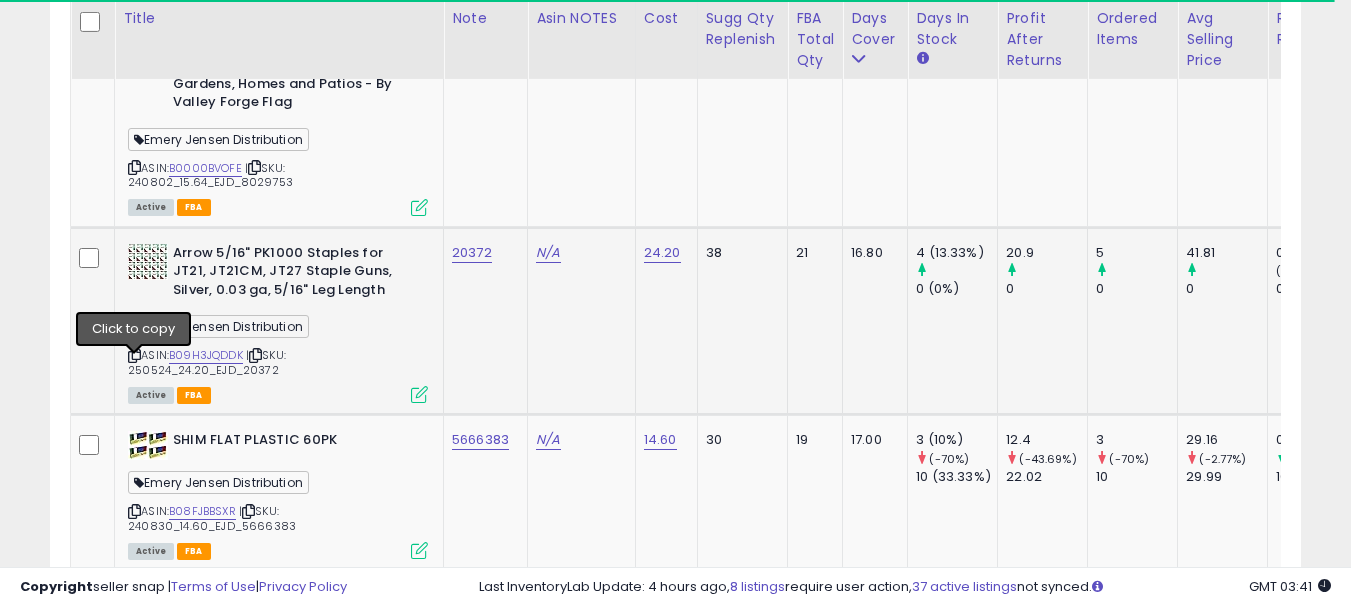 click at bounding box center [134, 355] 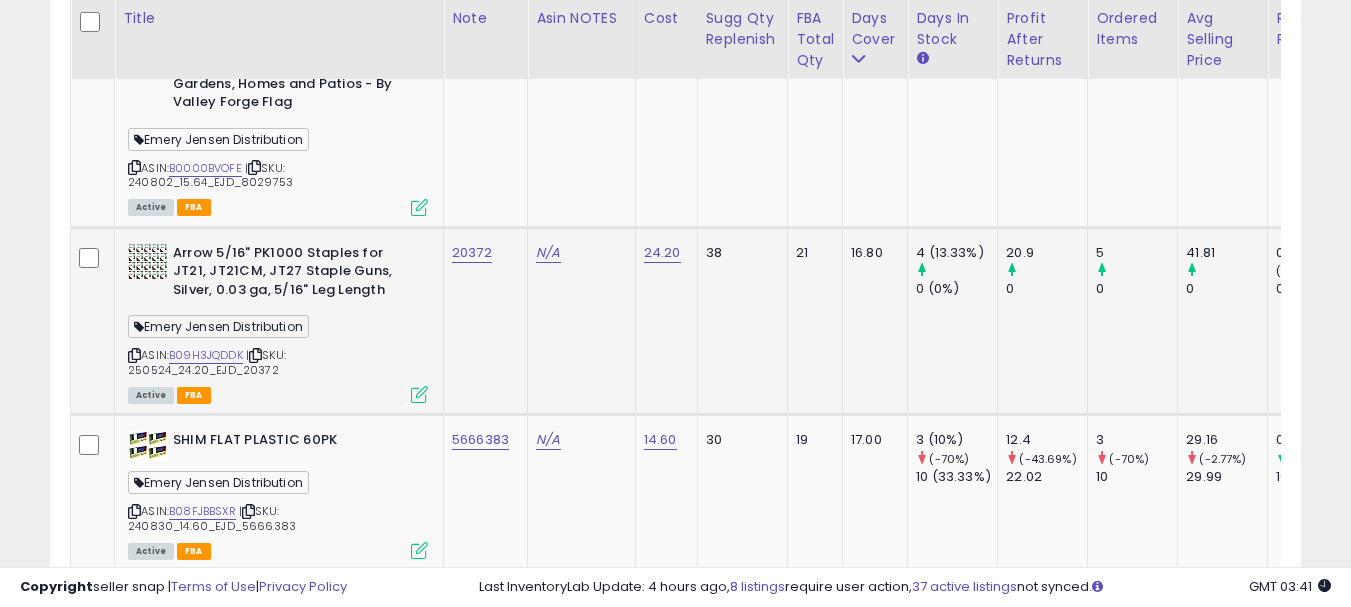 click at bounding box center [419, 394] 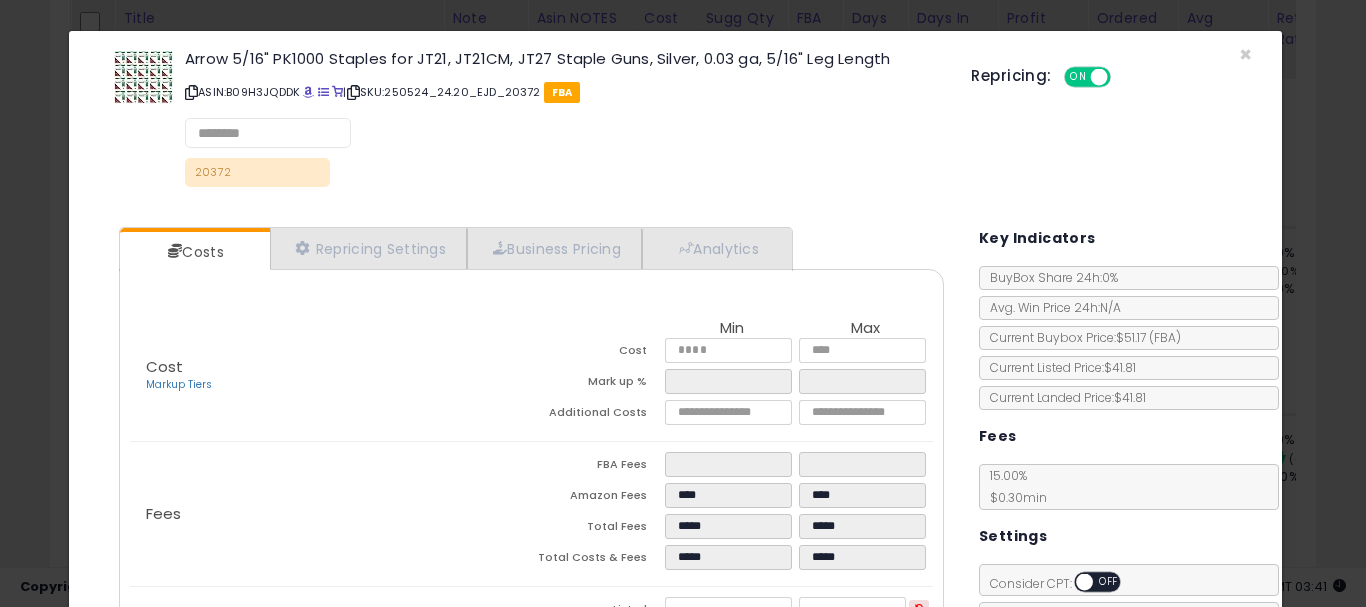 scroll, scrollTop: 999590, scrollLeft: 999267, axis: both 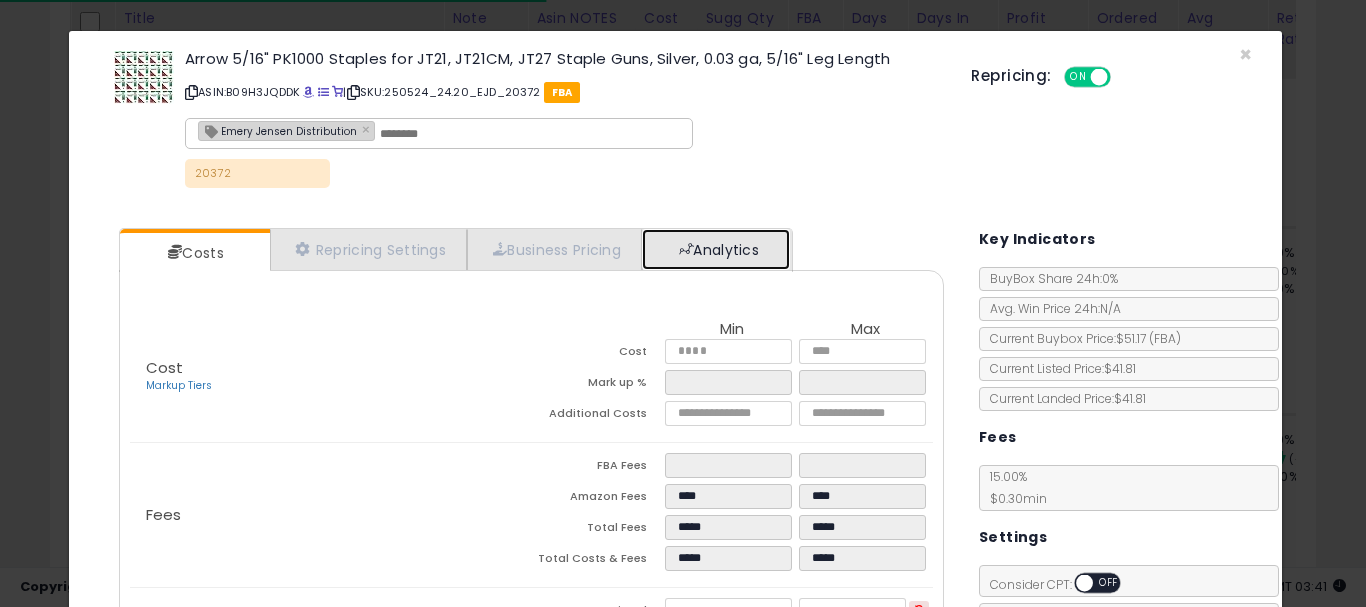 click on "Analytics" at bounding box center (716, 249) 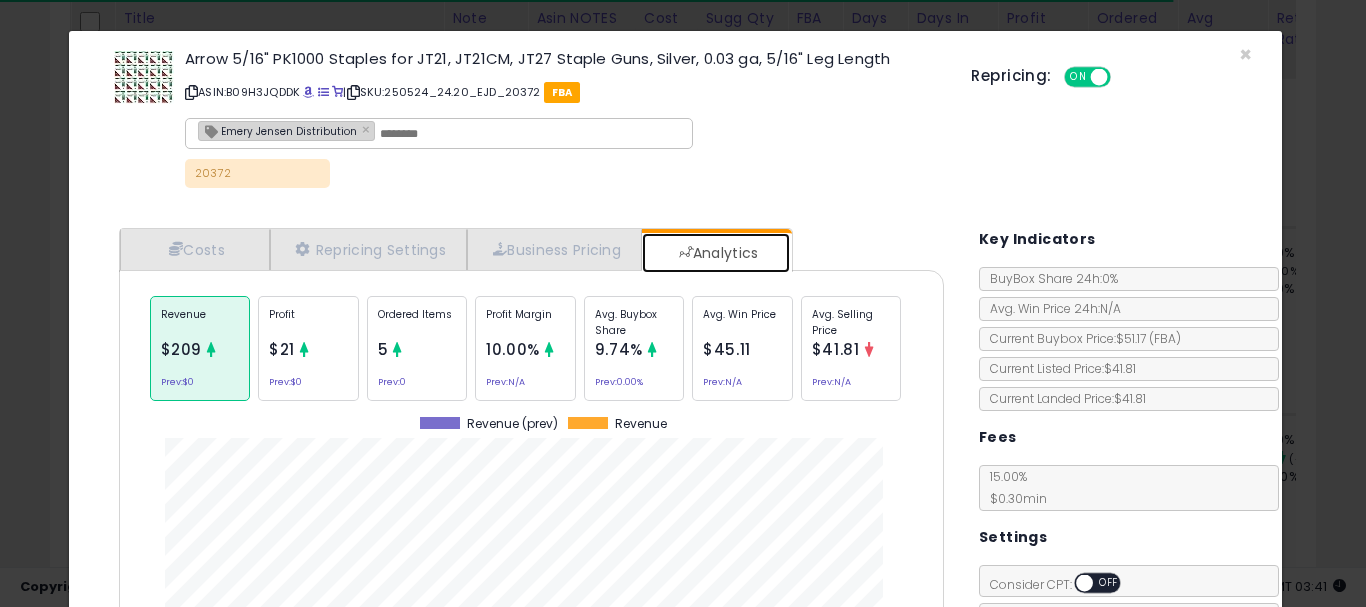 scroll, scrollTop: 999384, scrollLeft: 999145, axis: both 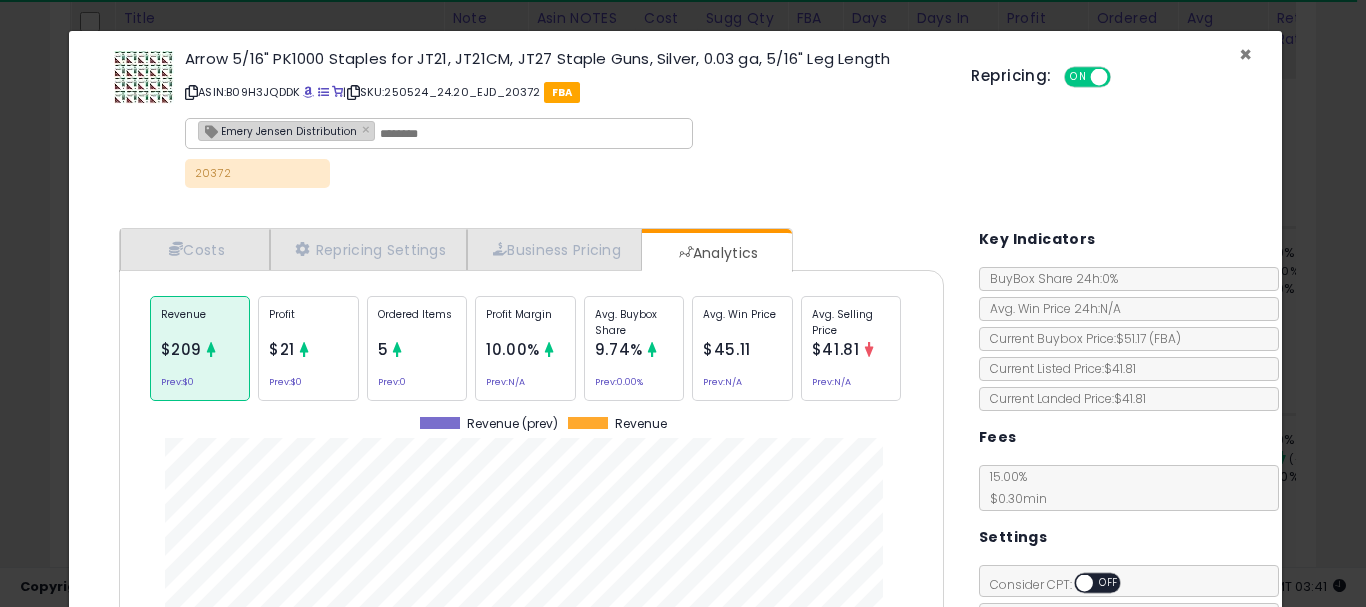 click on "×" at bounding box center (1245, 54) 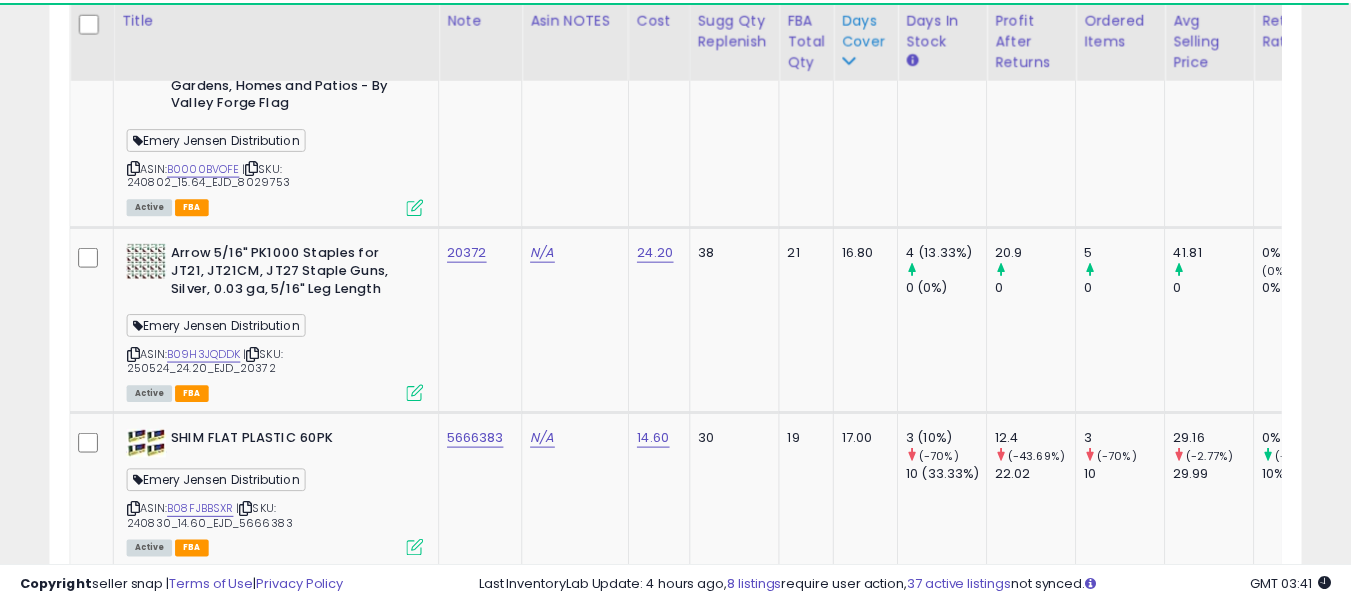 scroll, scrollTop: 410, scrollLeft: 724, axis: both 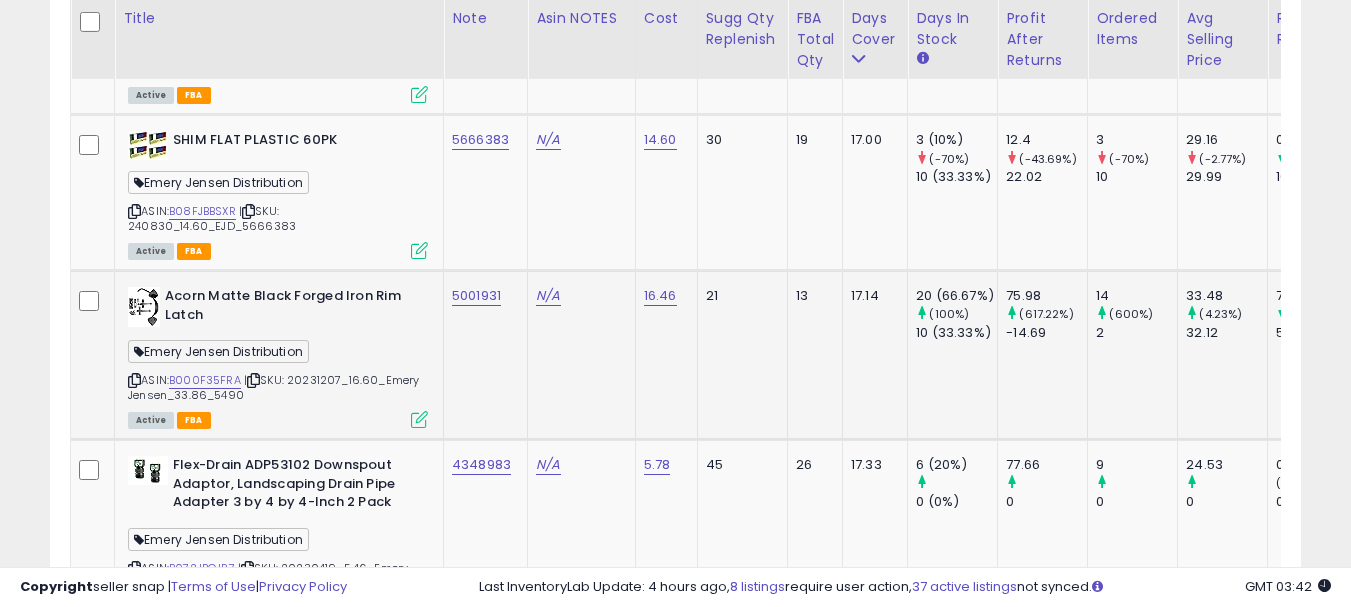 click at bounding box center (419, 419) 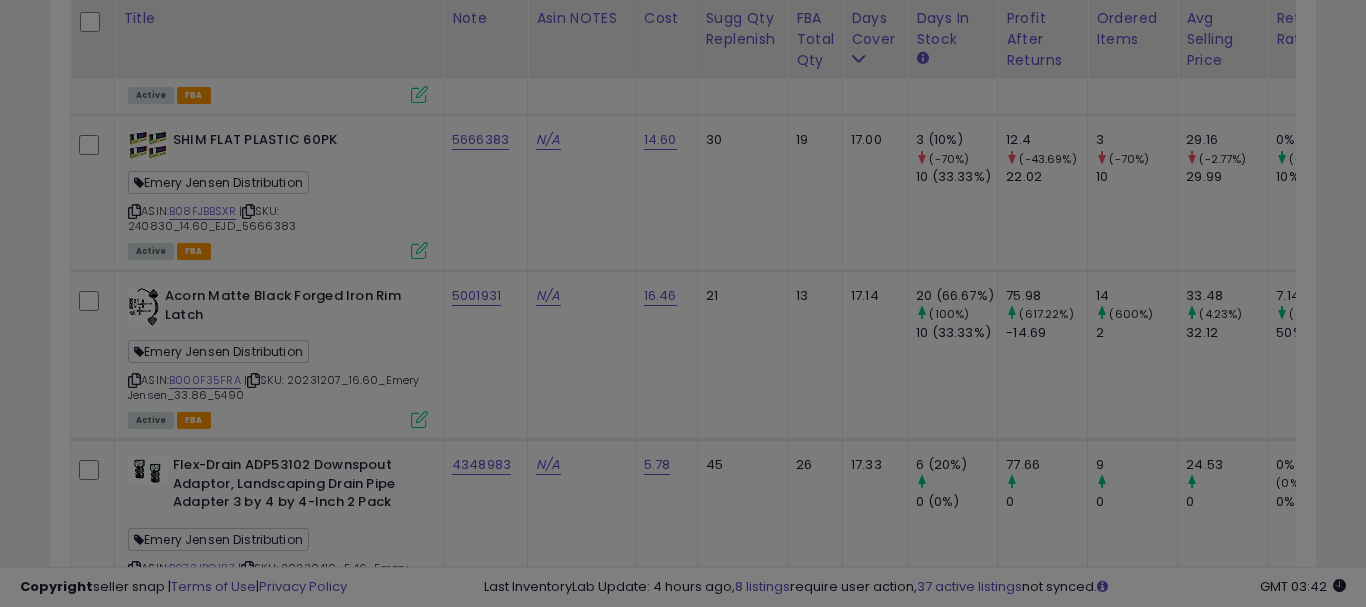 scroll, scrollTop: 999590, scrollLeft: 999267, axis: both 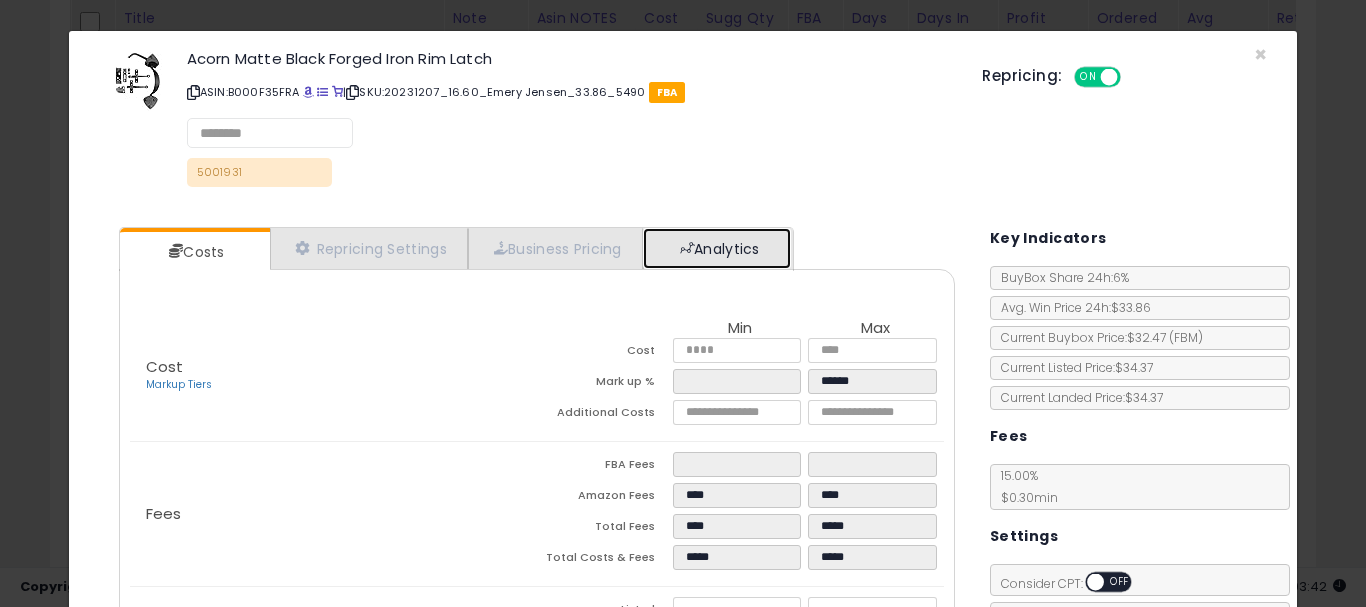 click on "Analytics" at bounding box center [717, 248] 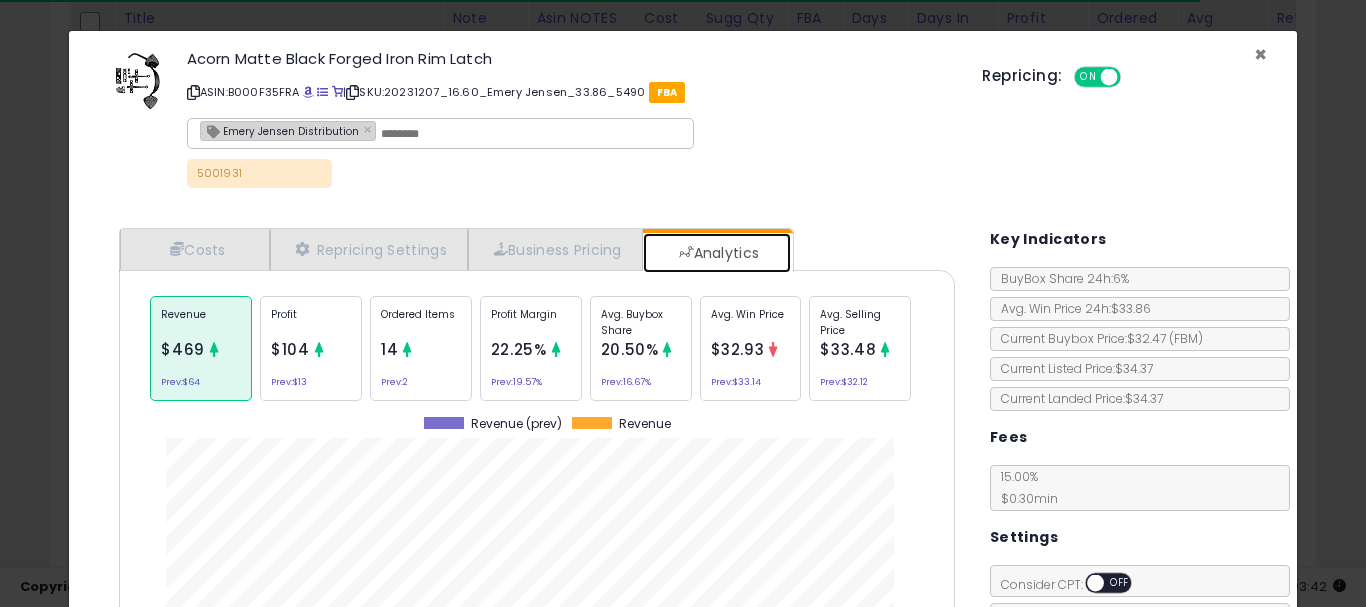 scroll, scrollTop: 999384, scrollLeft: 999135, axis: both 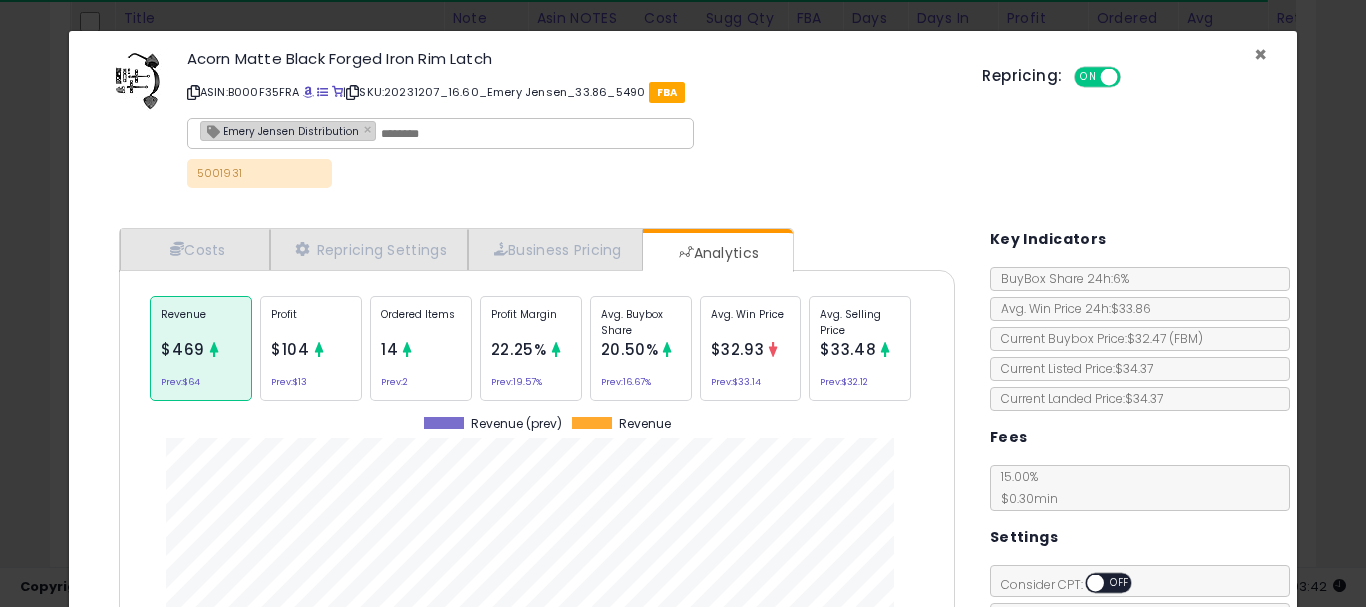 click on "×" at bounding box center (1260, 54) 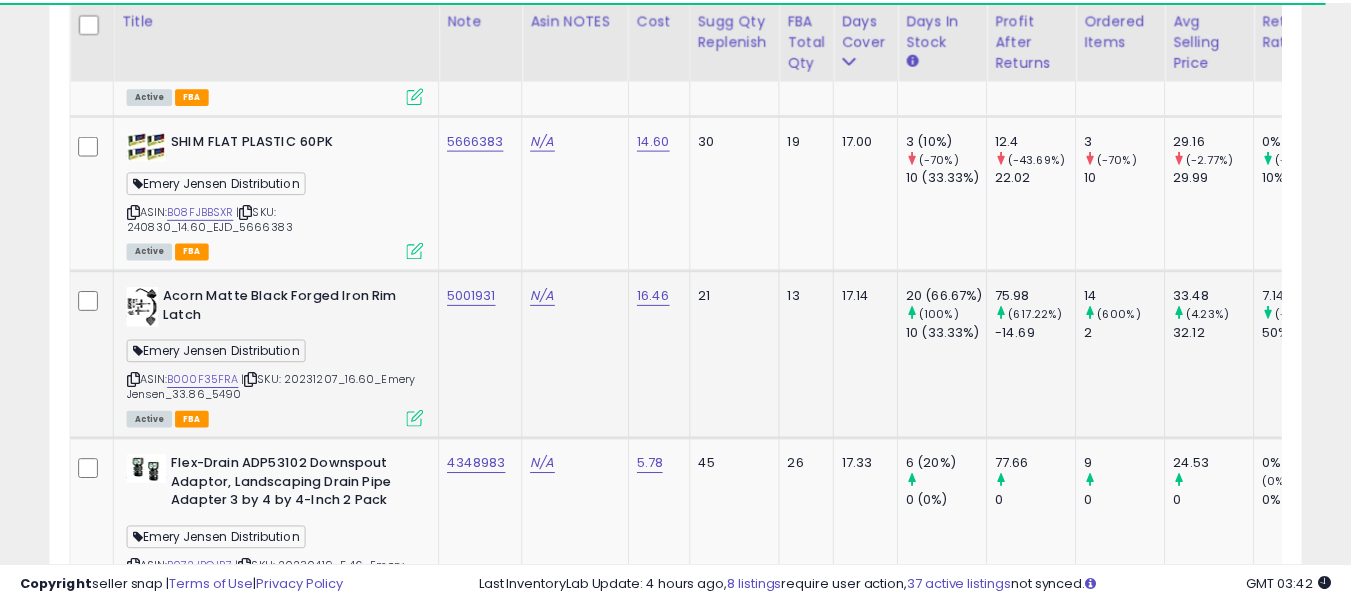 scroll, scrollTop: 410, scrollLeft: 724, axis: both 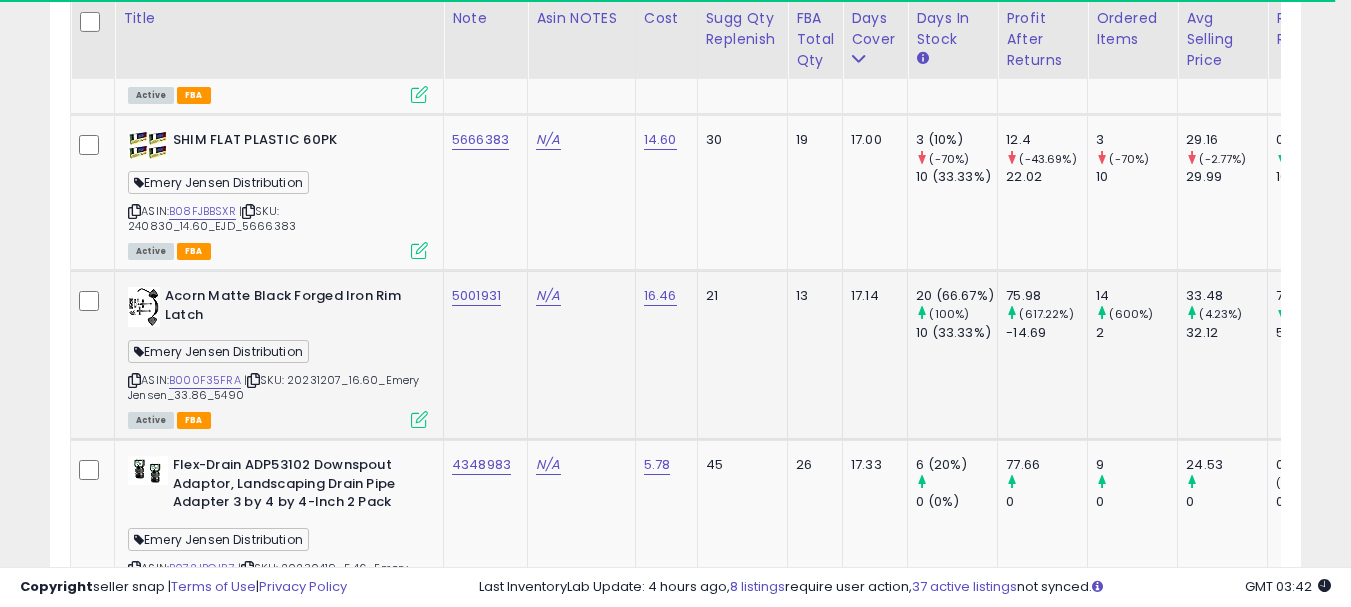 click at bounding box center [134, 380] 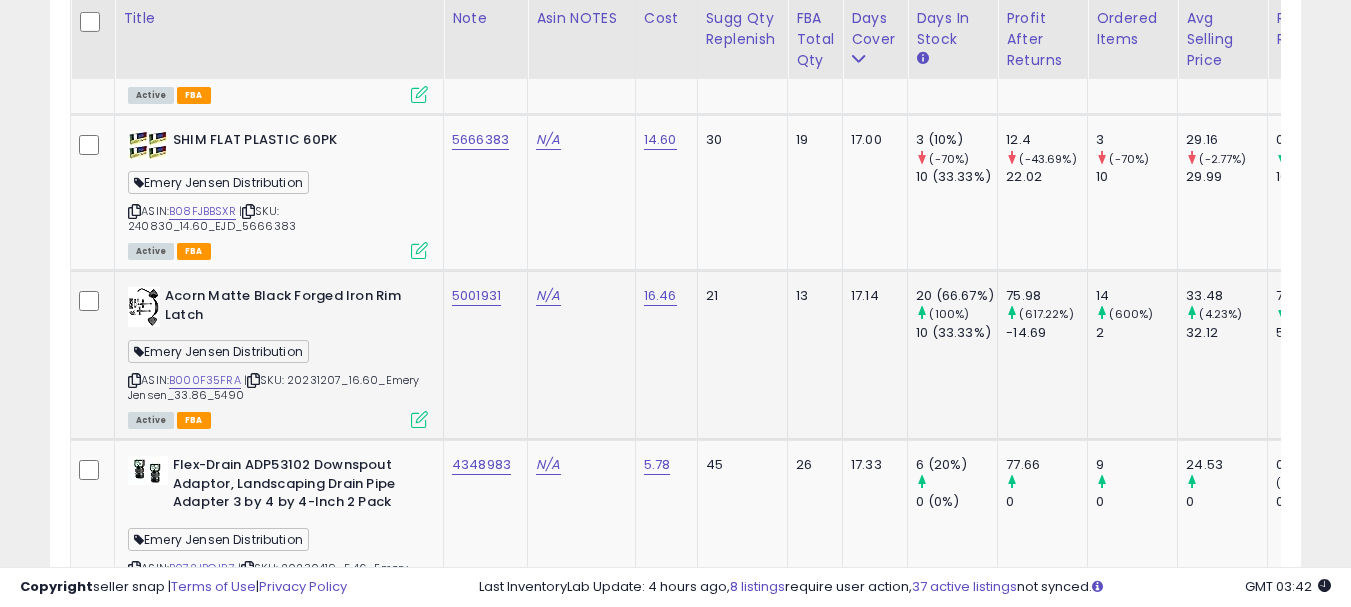 scroll, scrollTop: 8283, scrollLeft: 0, axis: vertical 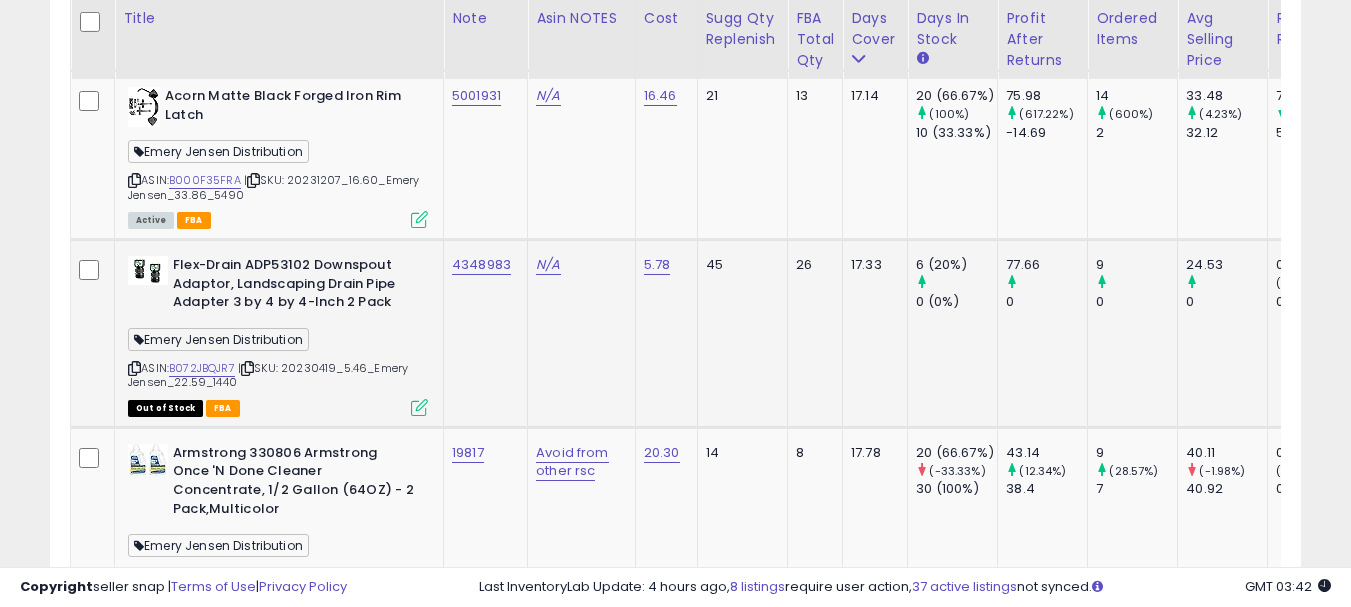 click at bounding box center (134, 368) 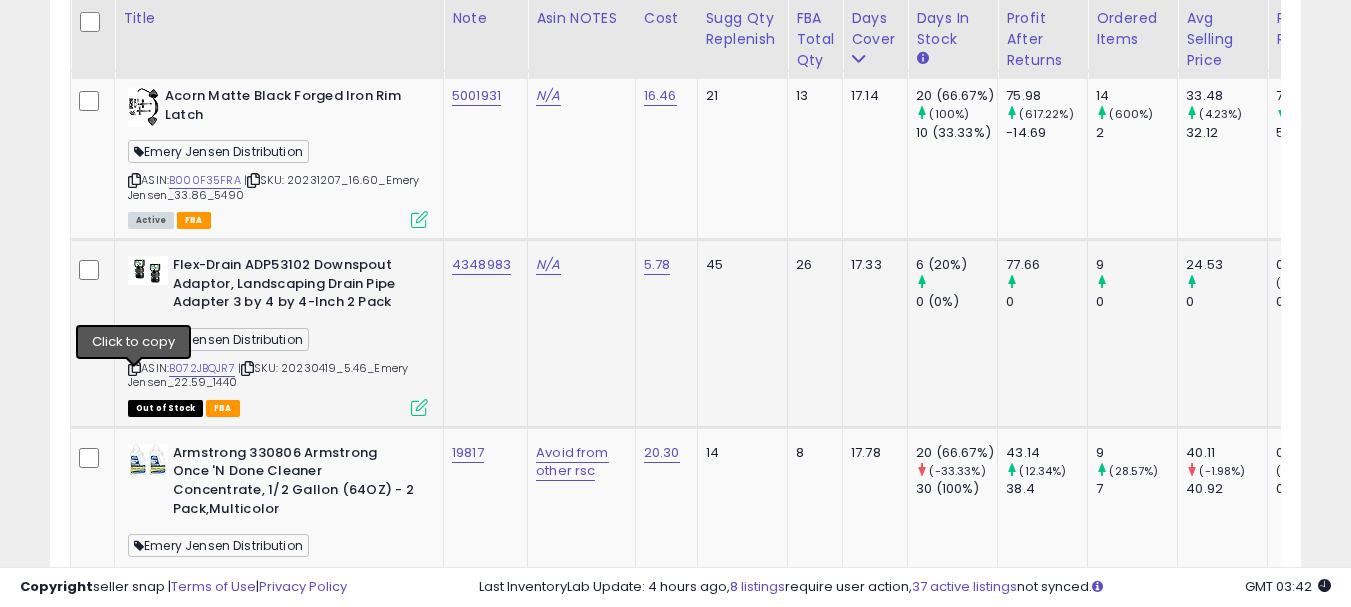 click at bounding box center (134, 368) 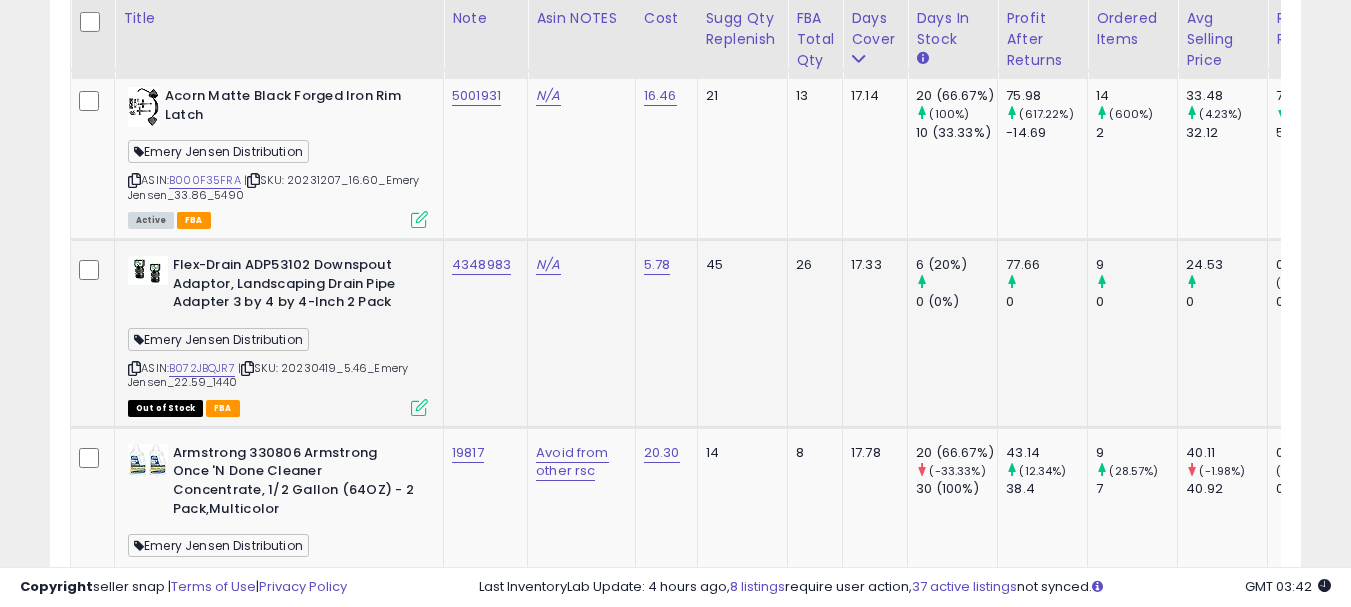 scroll, scrollTop: 8483, scrollLeft: 0, axis: vertical 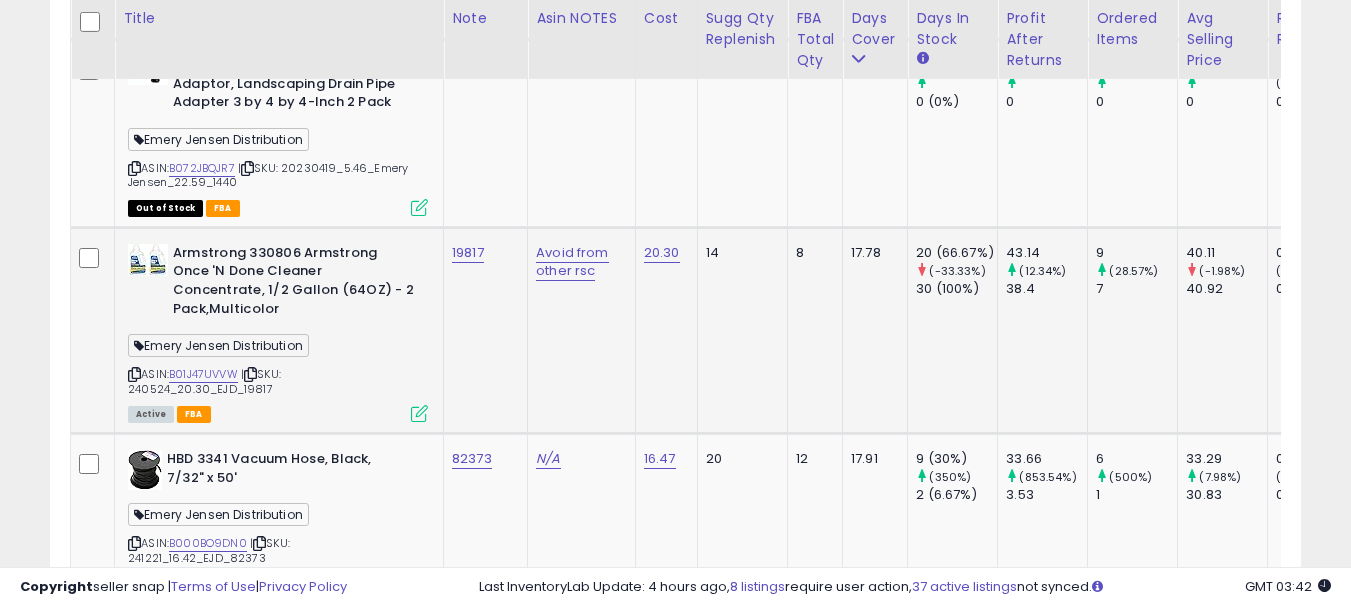 click at bounding box center [134, 374] 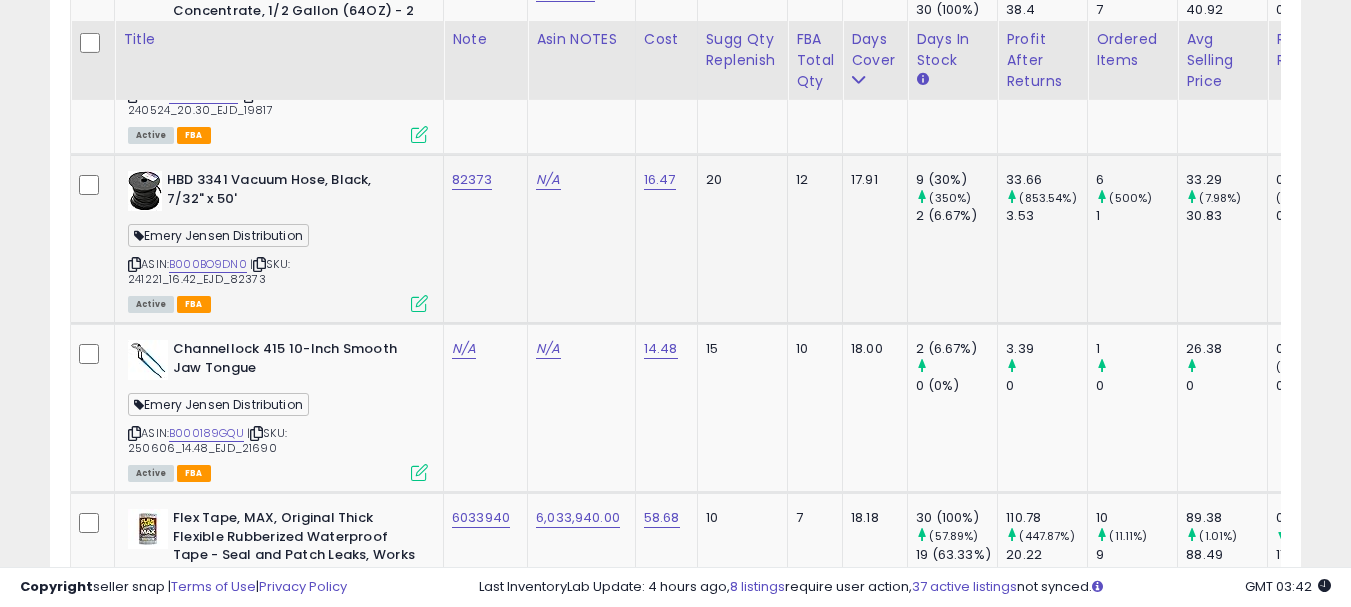 scroll, scrollTop: 8783, scrollLeft: 0, axis: vertical 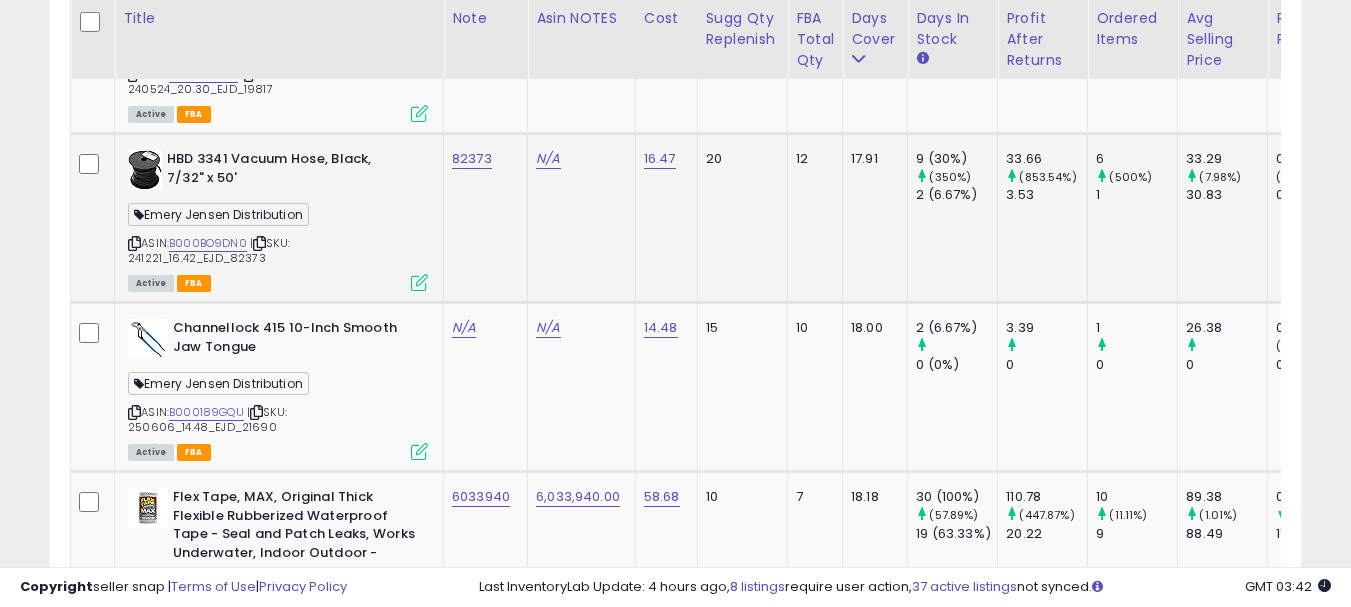 click at bounding box center [134, 243] 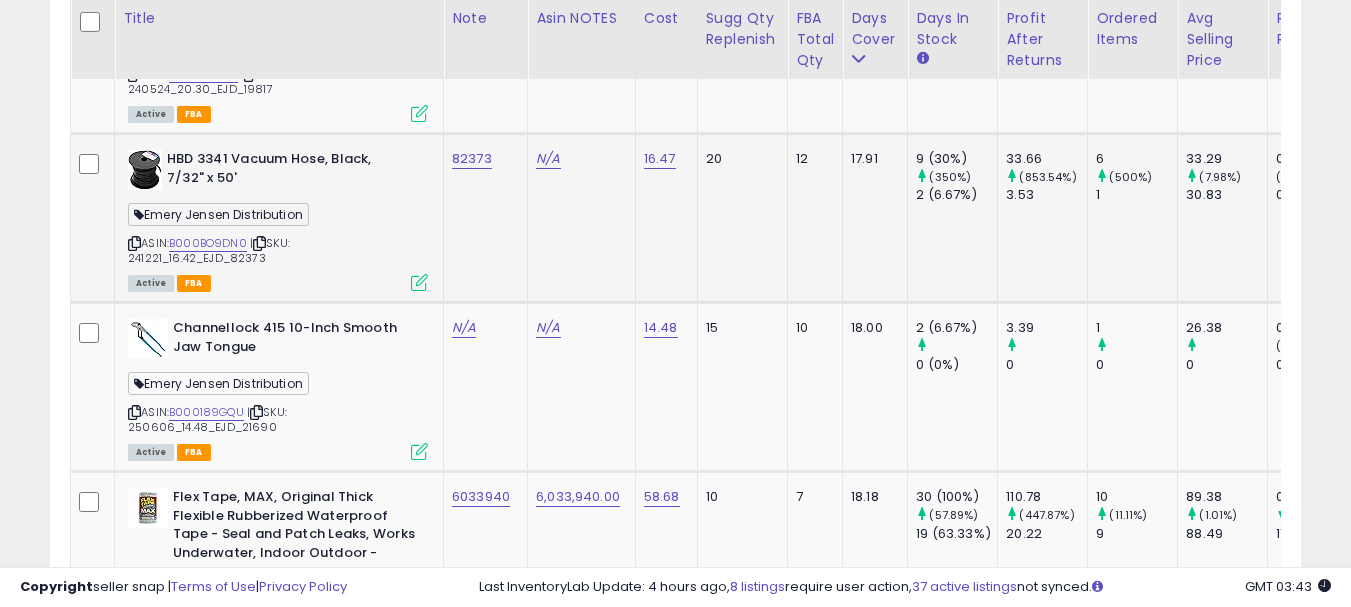 click on "82373" 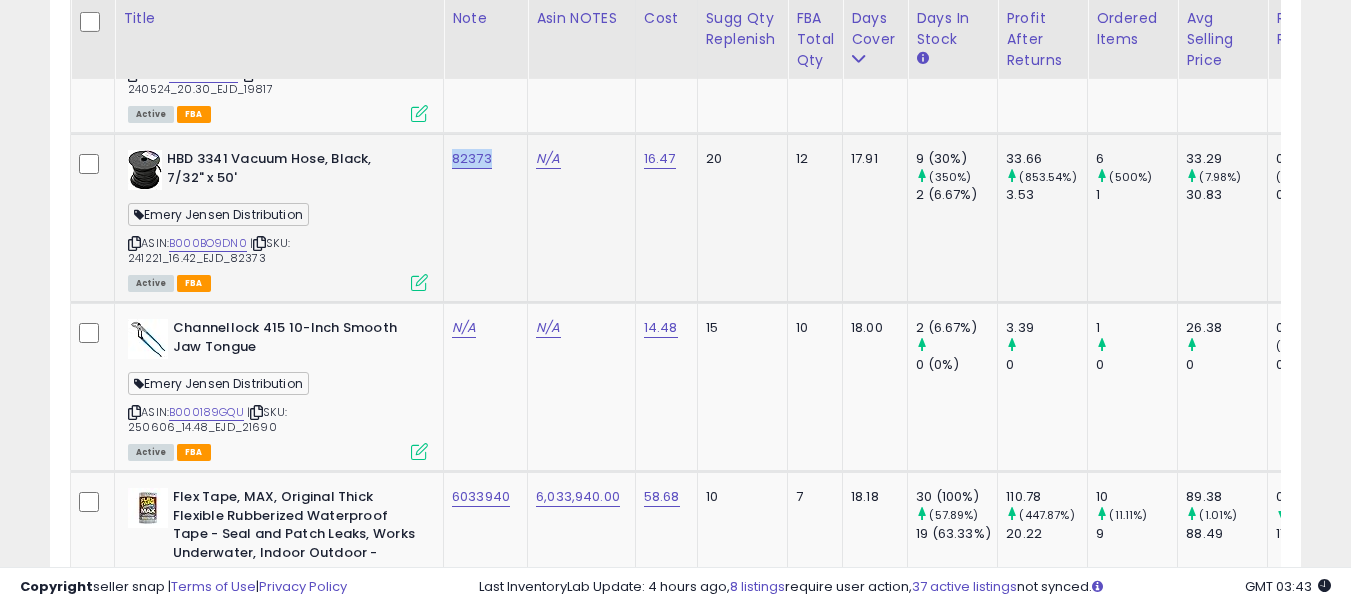 copy on "82373" 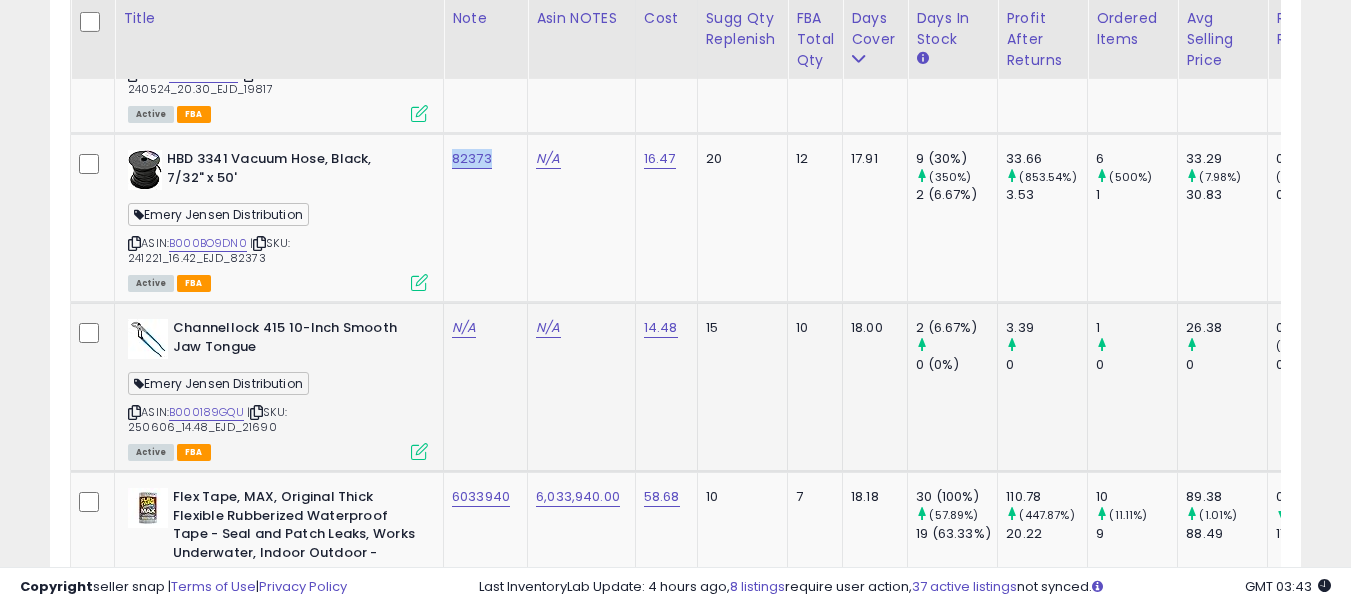scroll, scrollTop: 8983, scrollLeft: 0, axis: vertical 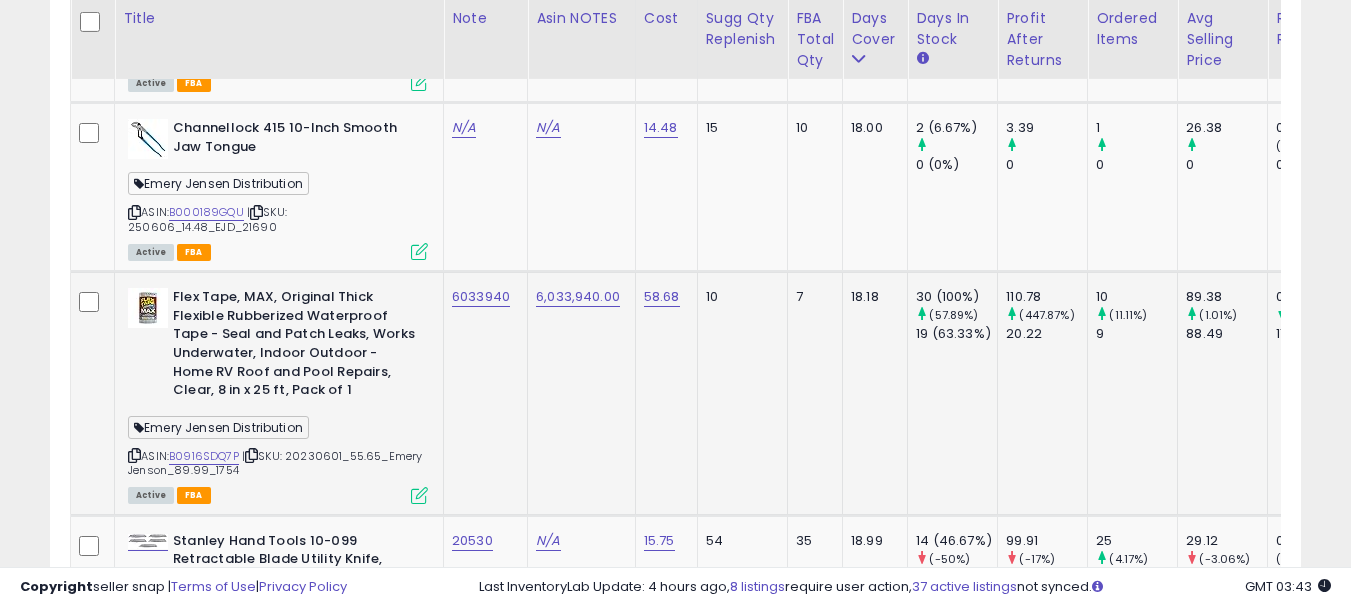 click at bounding box center [134, 455] 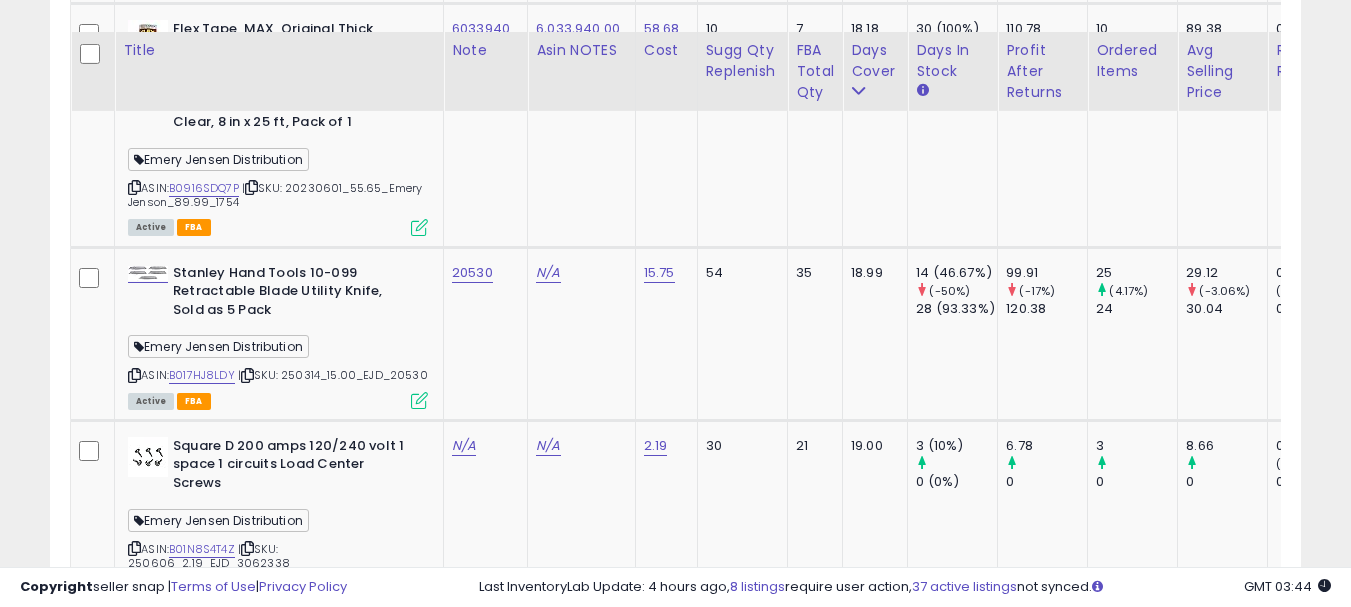 scroll, scrollTop: 9283, scrollLeft: 0, axis: vertical 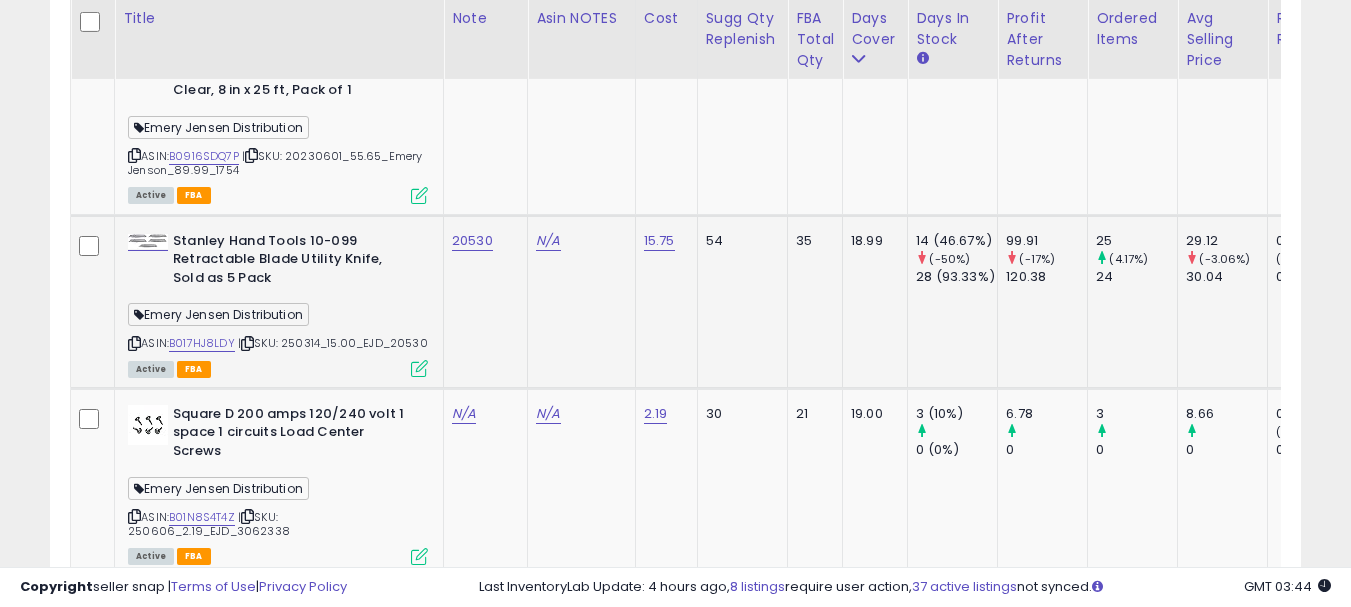 click at bounding box center [134, 343] 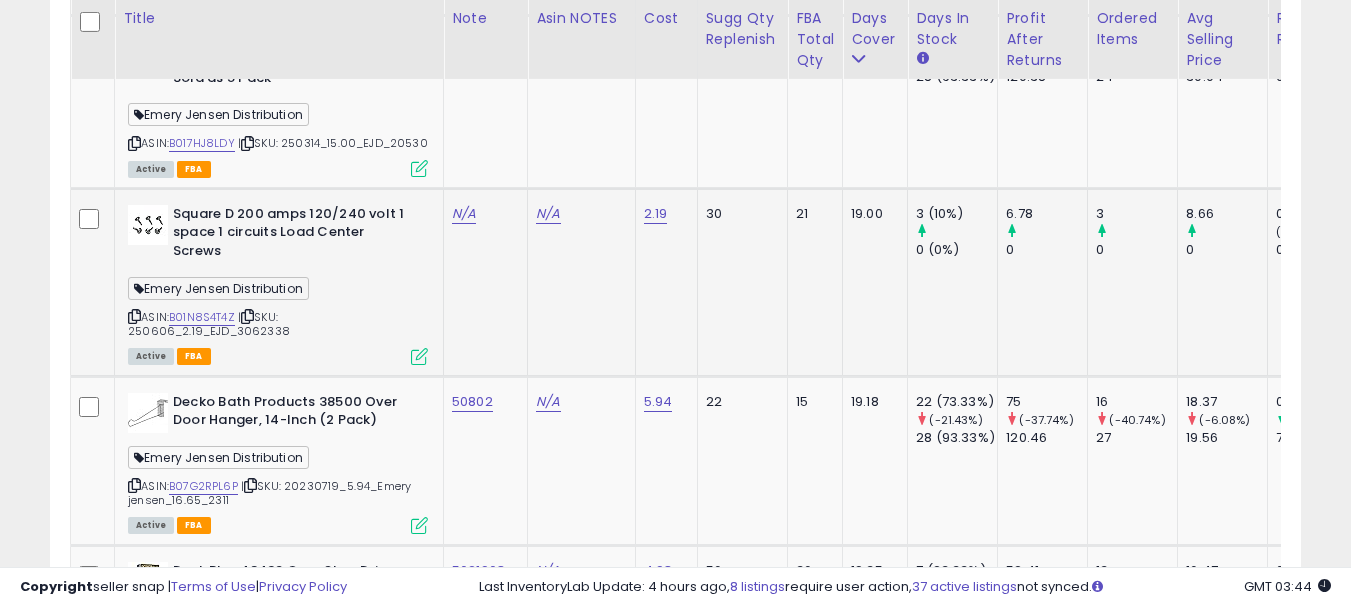scroll, scrollTop: 9583, scrollLeft: 0, axis: vertical 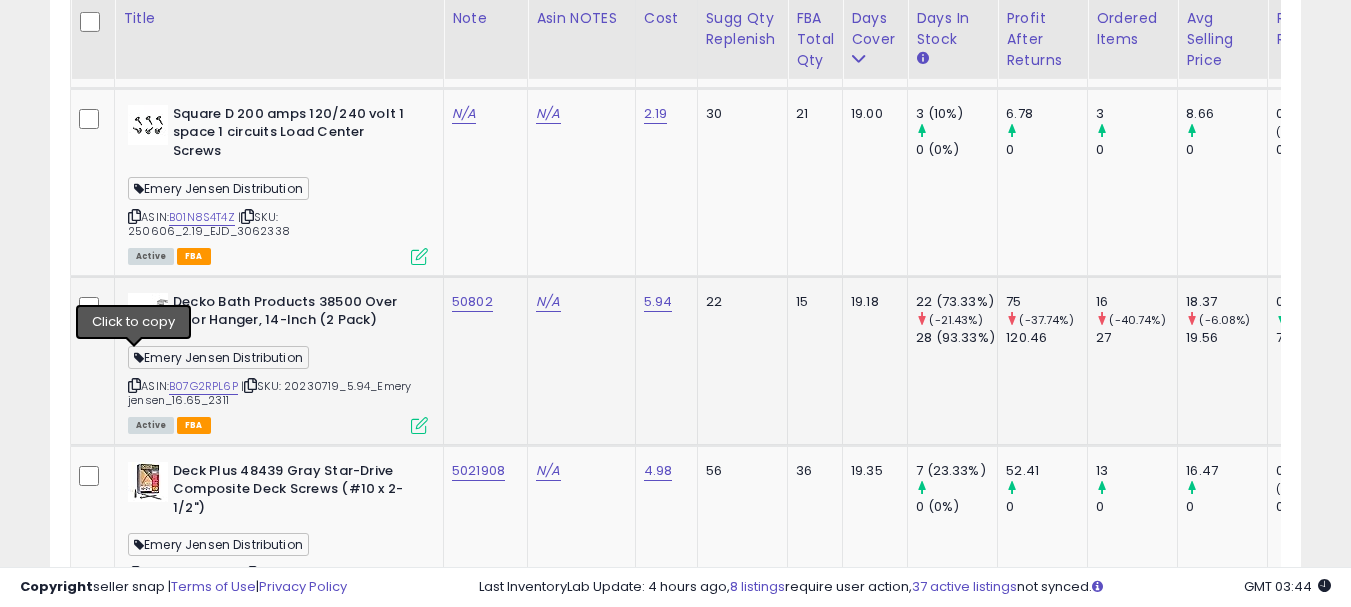 click at bounding box center (134, 385) 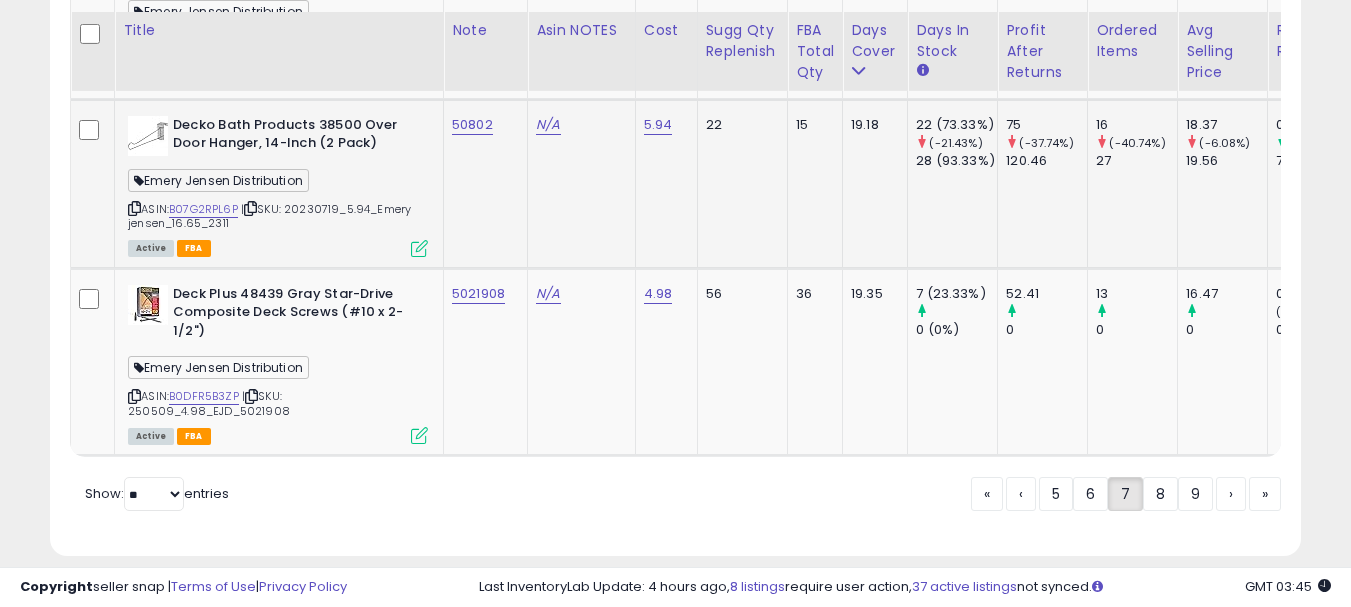 scroll, scrollTop: 9772, scrollLeft: 0, axis: vertical 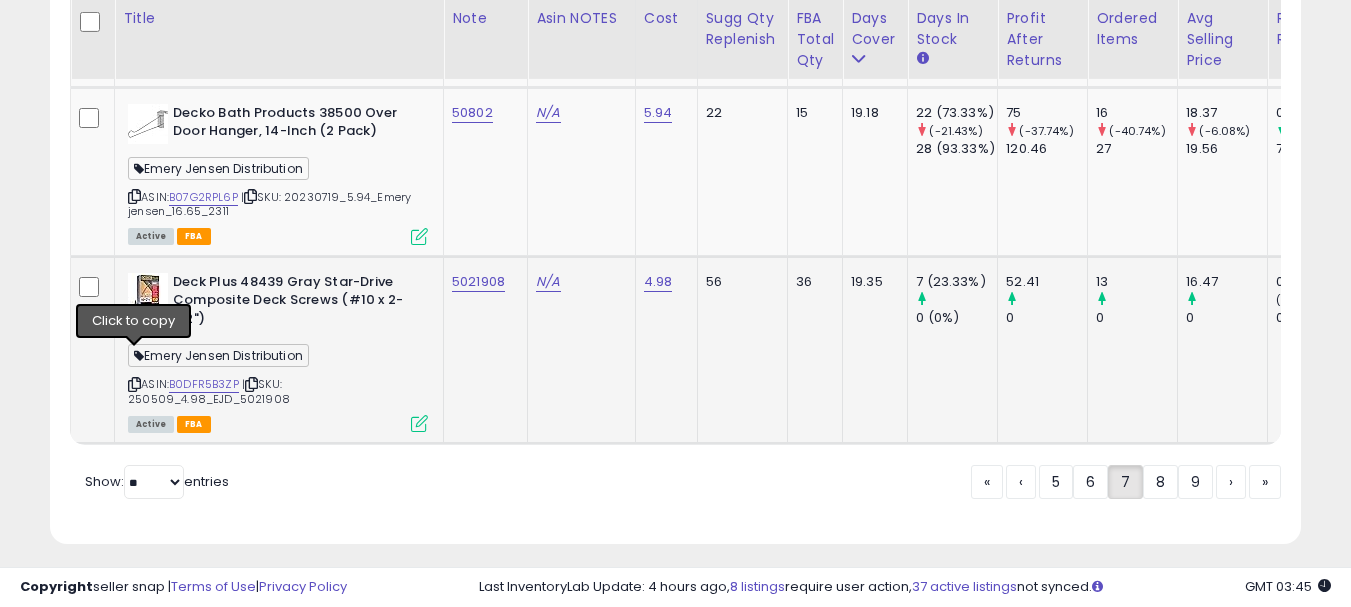 click at bounding box center [134, 384] 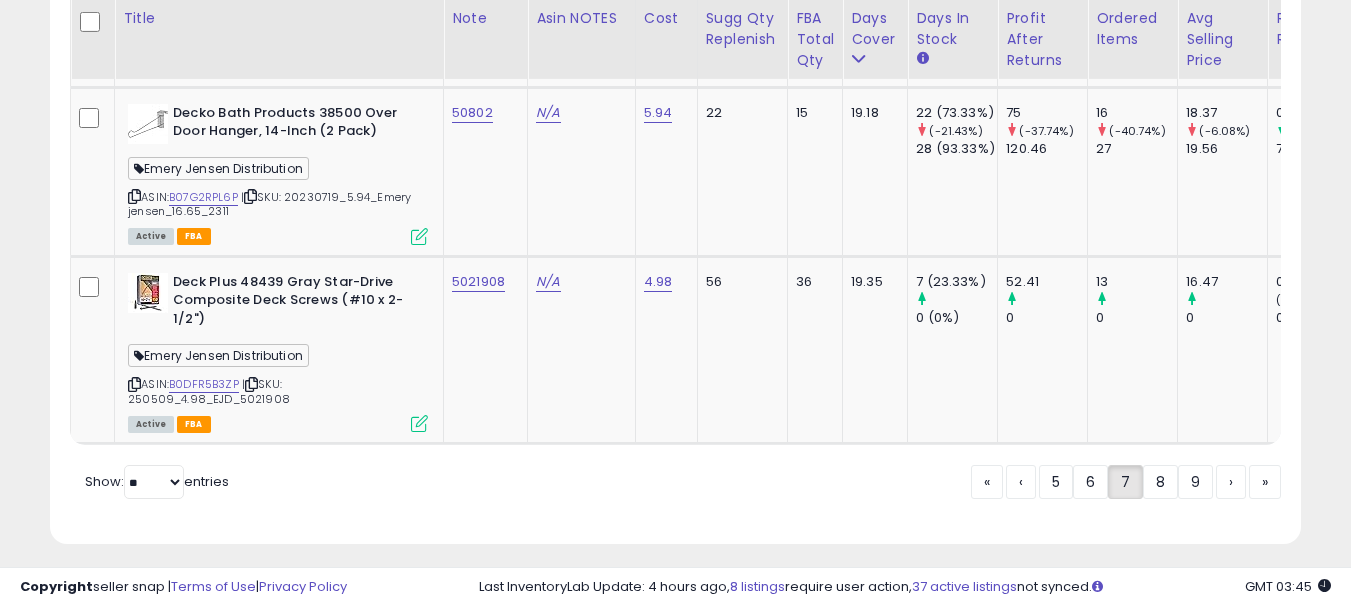 click on "8" 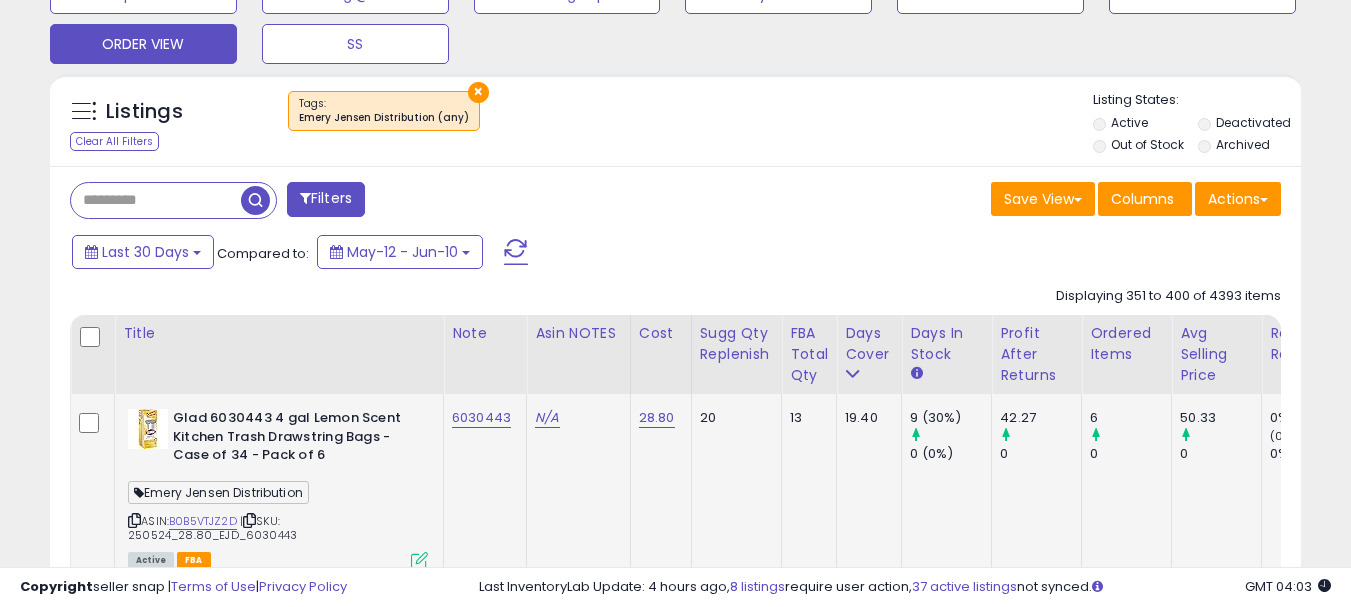 scroll, scrollTop: 883, scrollLeft: 0, axis: vertical 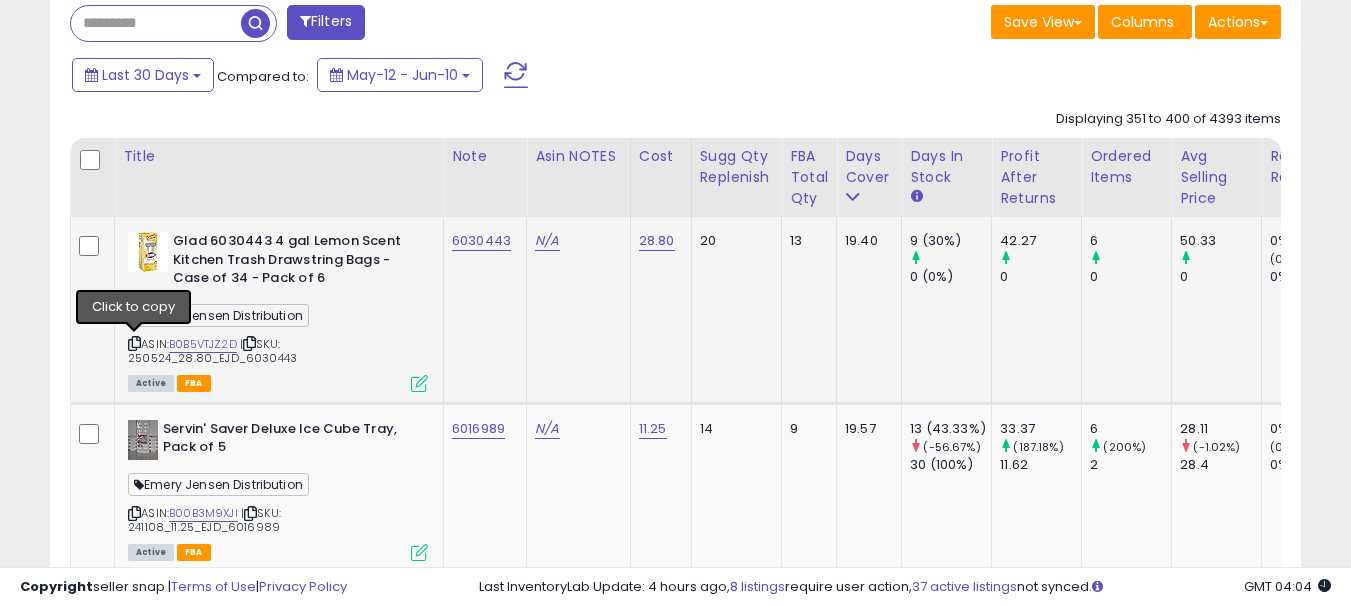 click at bounding box center [134, 343] 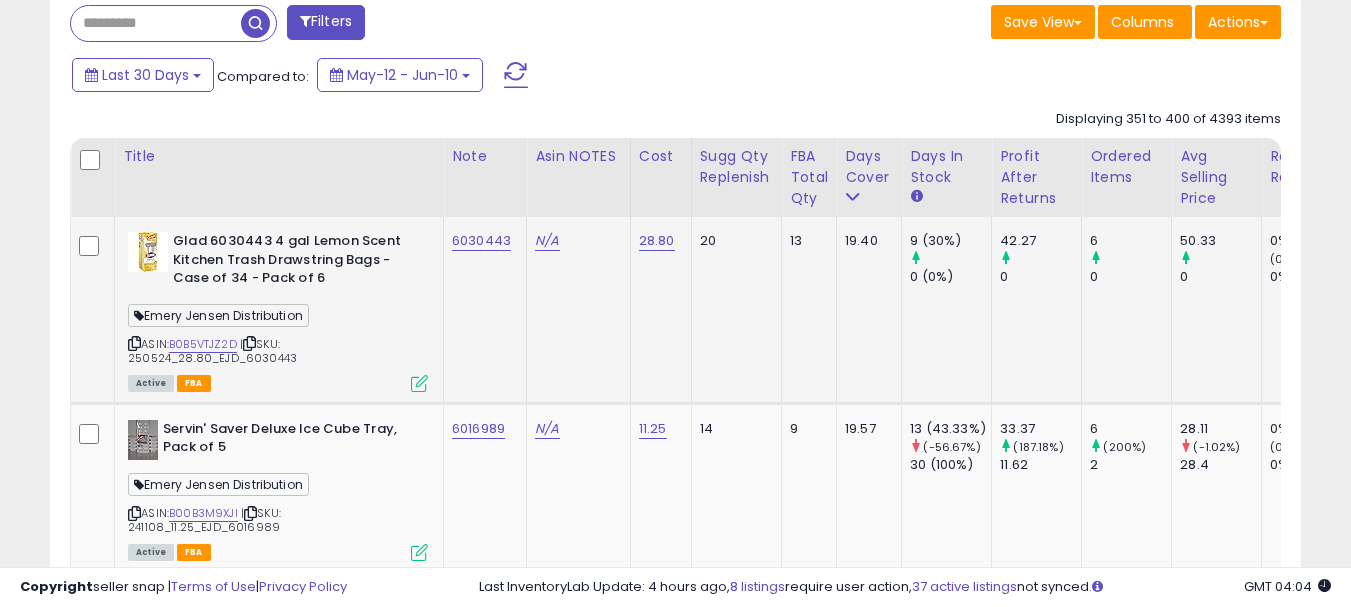 scroll, scrollTop: 983, scrollLeft: 0, axis: vertical 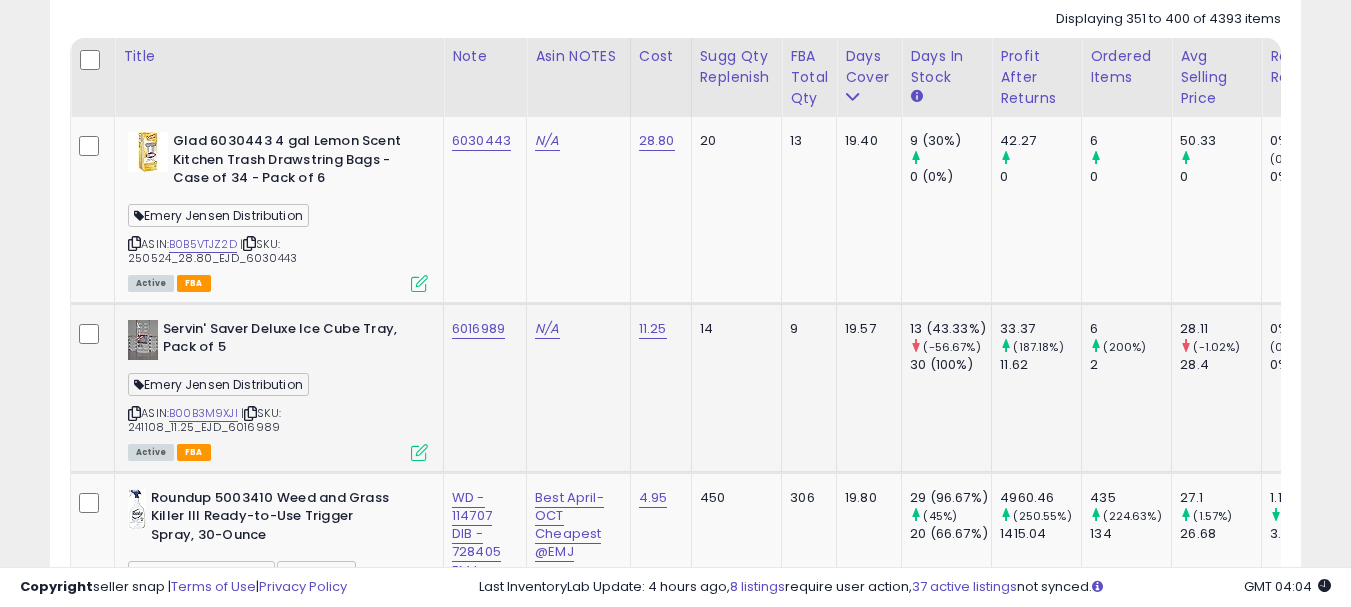 click at bounding box center [134, 413] 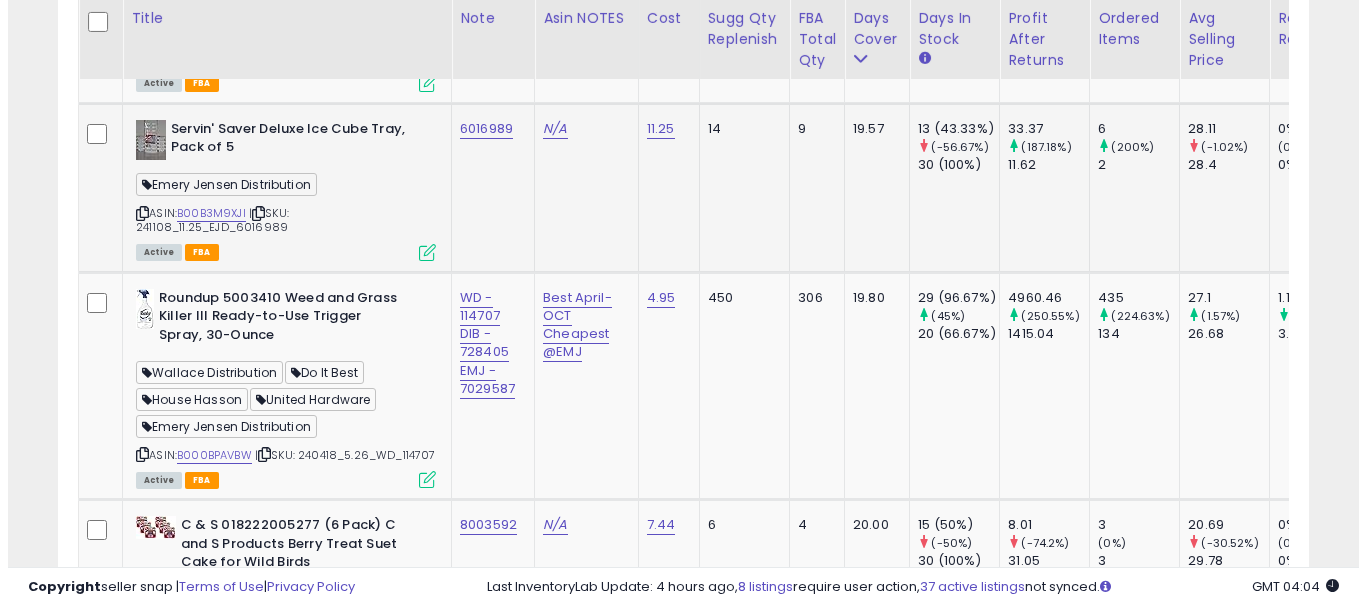 scroll, scrollTop: 1283, scrollLeft: 0, axis: vertical 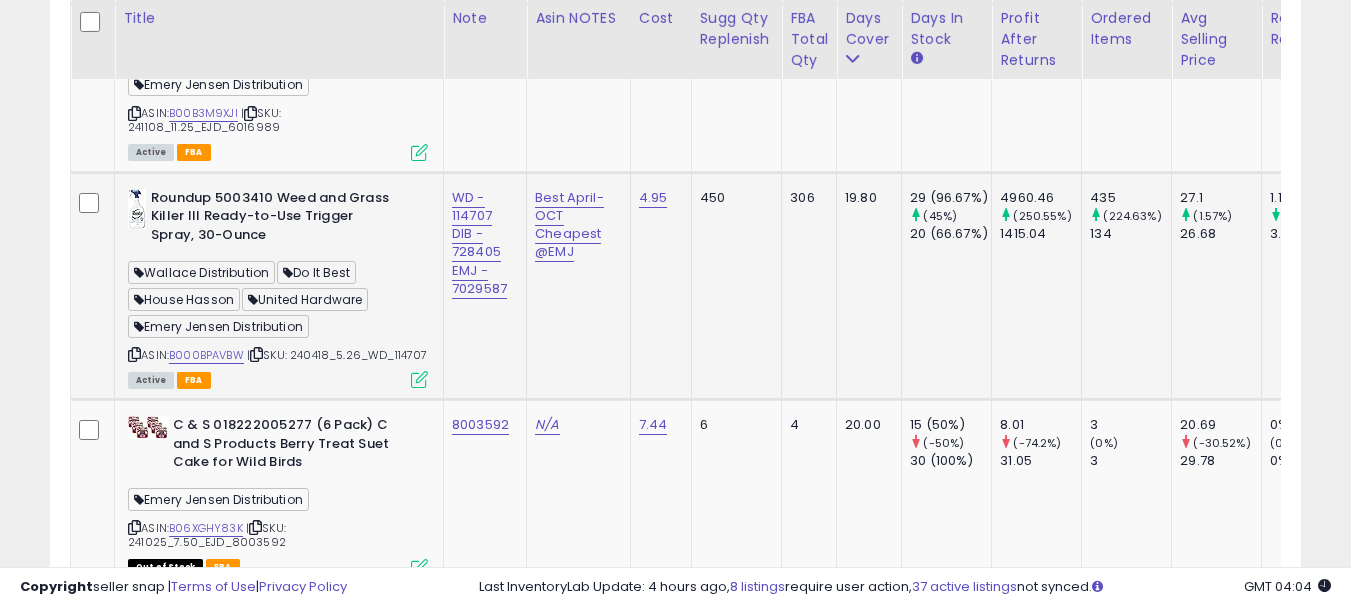 click at bounding box center (419, 379) 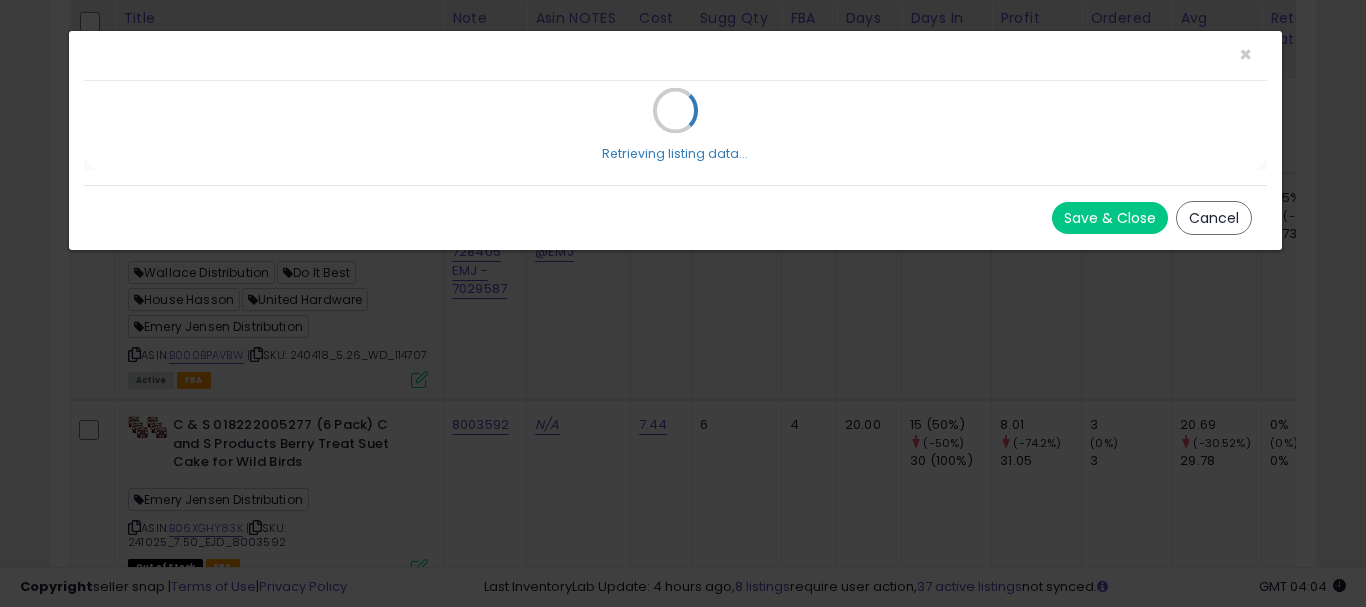 scroll, scrollTop: 999590, scrollLeft: 999267, axis: both 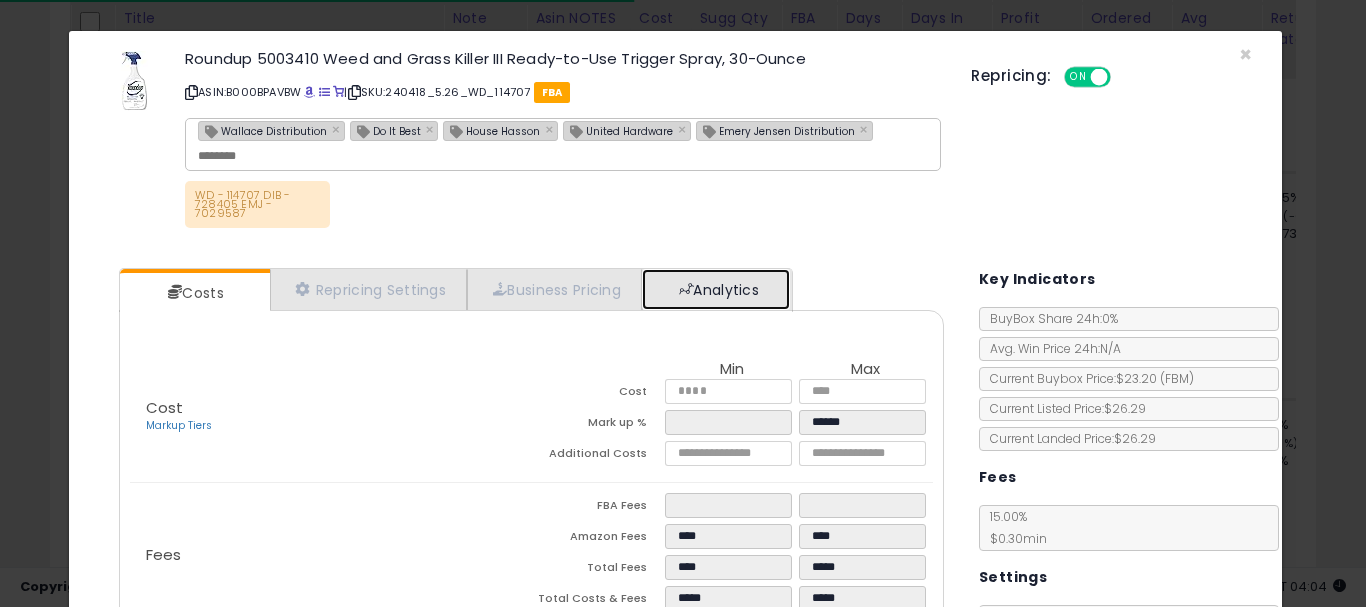 click on "Analytics" at bounding box center (716, 289) 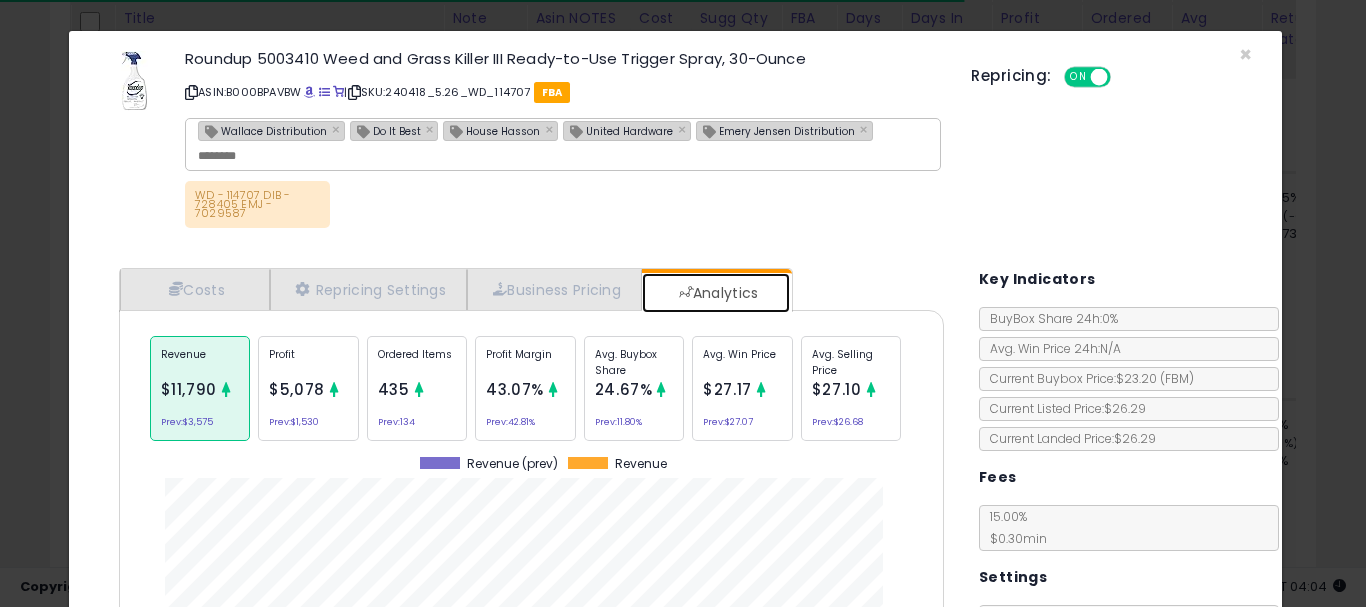 scroll, scrollTop: 999384, scrollLeft: 999145, axis: both 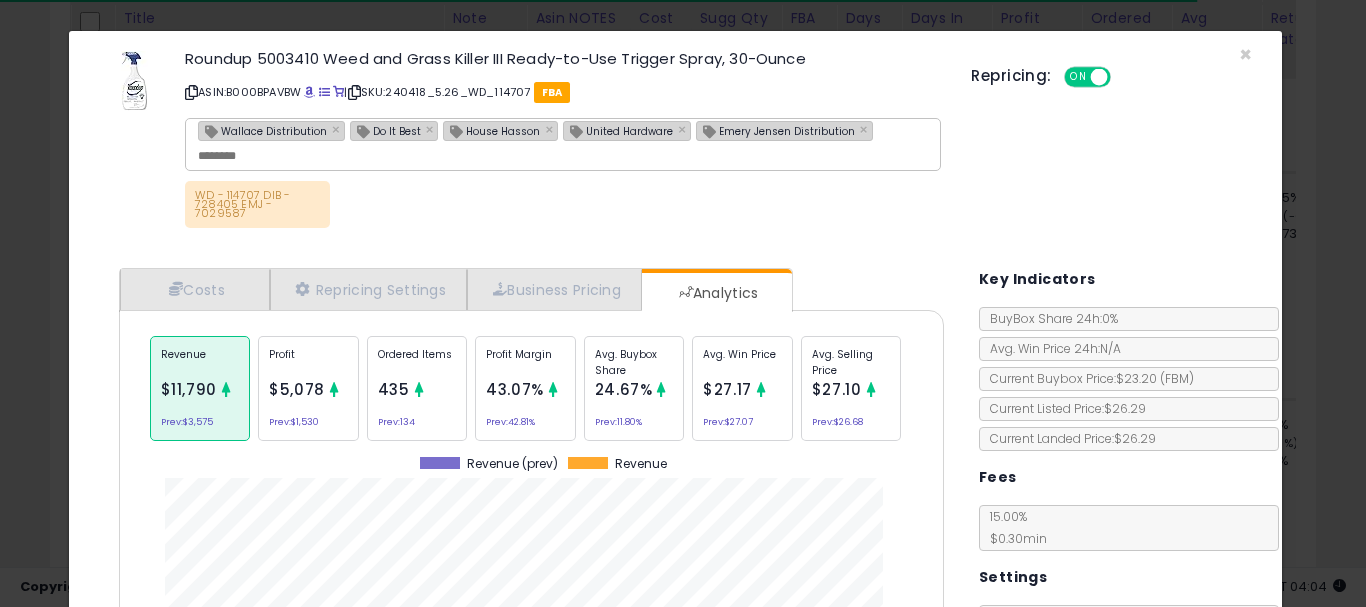 click on "Roundup 5003410 Weed and Grass Killer III Ready-to-Use Trigger Spray, 30-Ounce
ASIN:  B000BPAVBW
|
SKU:  240418_5.26_WD_114707
FBA
Wallace Distribution × Do It Best × House Hasson × United Hardware × Emery Jensen Distribution ×
WD - 114707 DIB - 728405 EMJ - 7029587
Repricing:
ON   OFF" at bounding box center (676, 142) 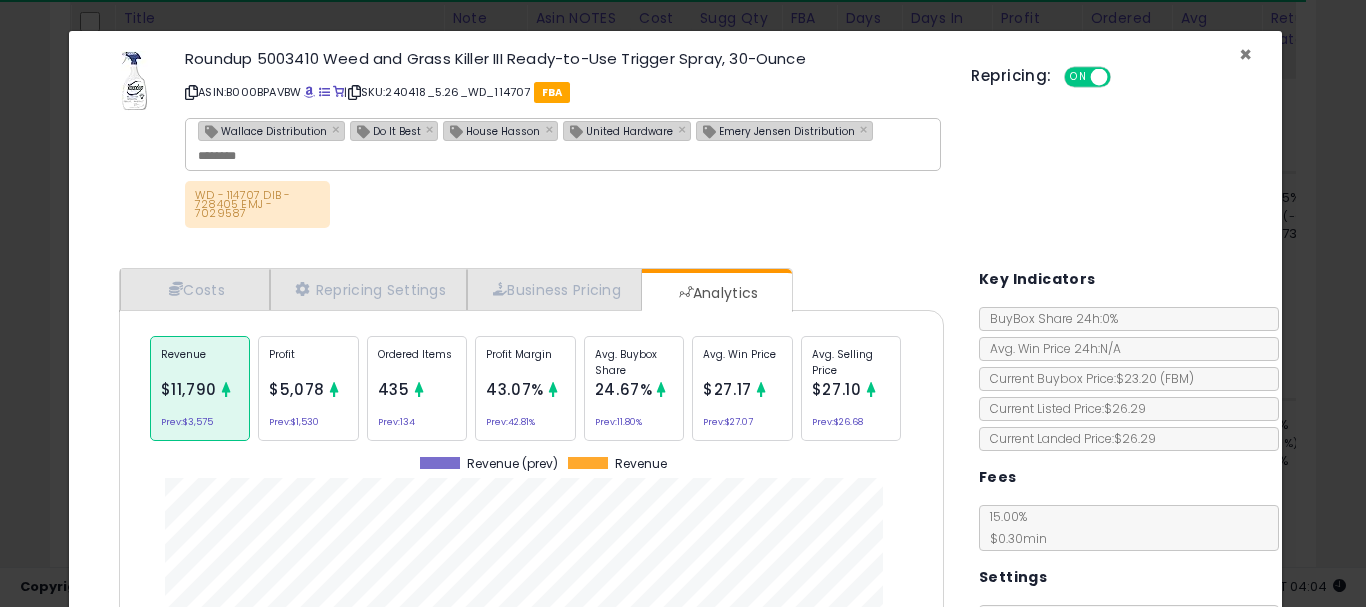click on "×" at bounding box center [1245, 54] 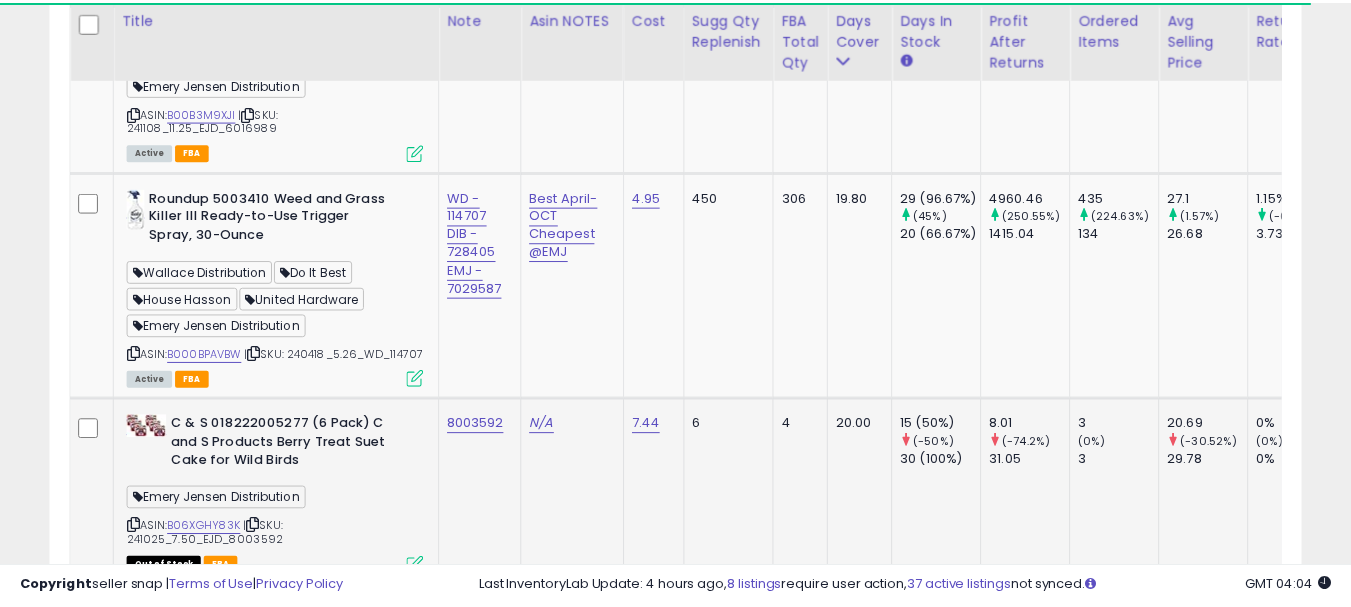scroll, scrollTop: 410, scrollLeft: 724, axis: both 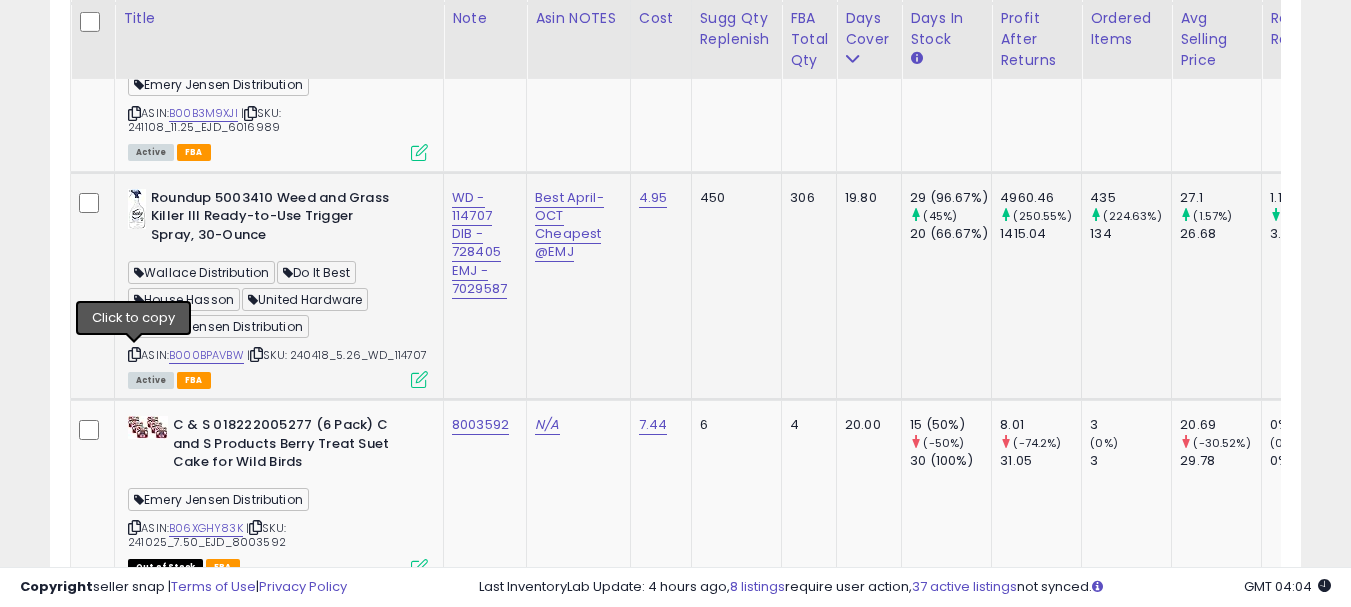 click at bounding box center (134, 354) 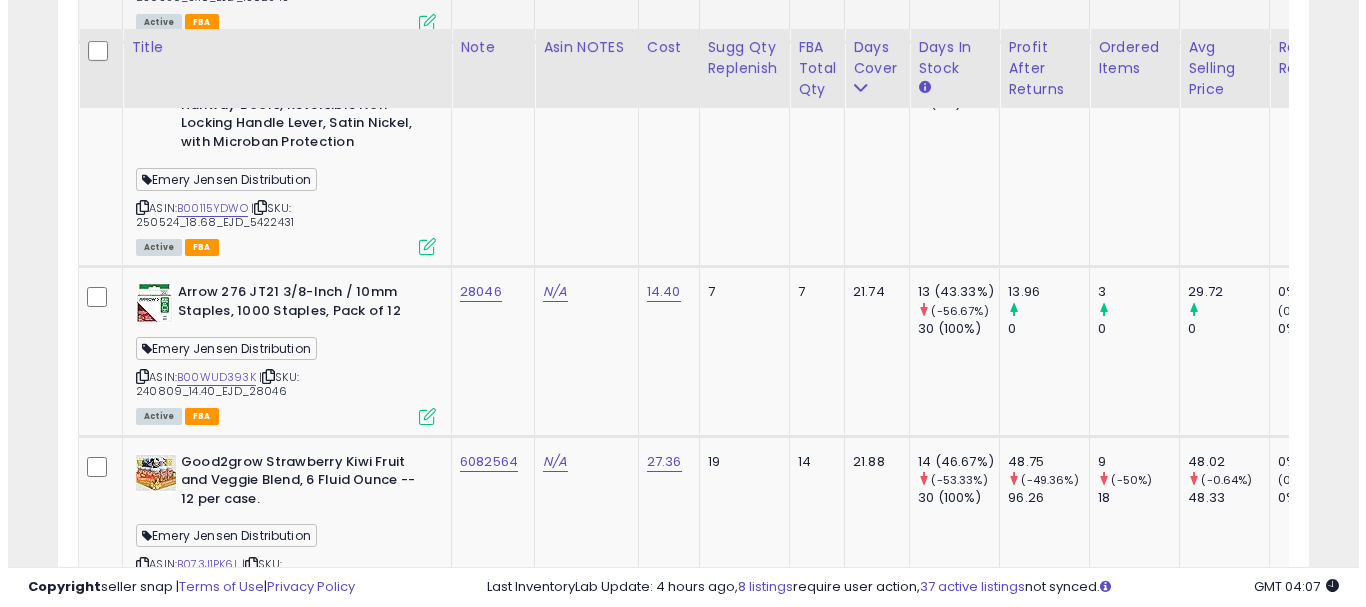 scroll, scrollTop: 2783, scrollLeft: 0, axis: vertical 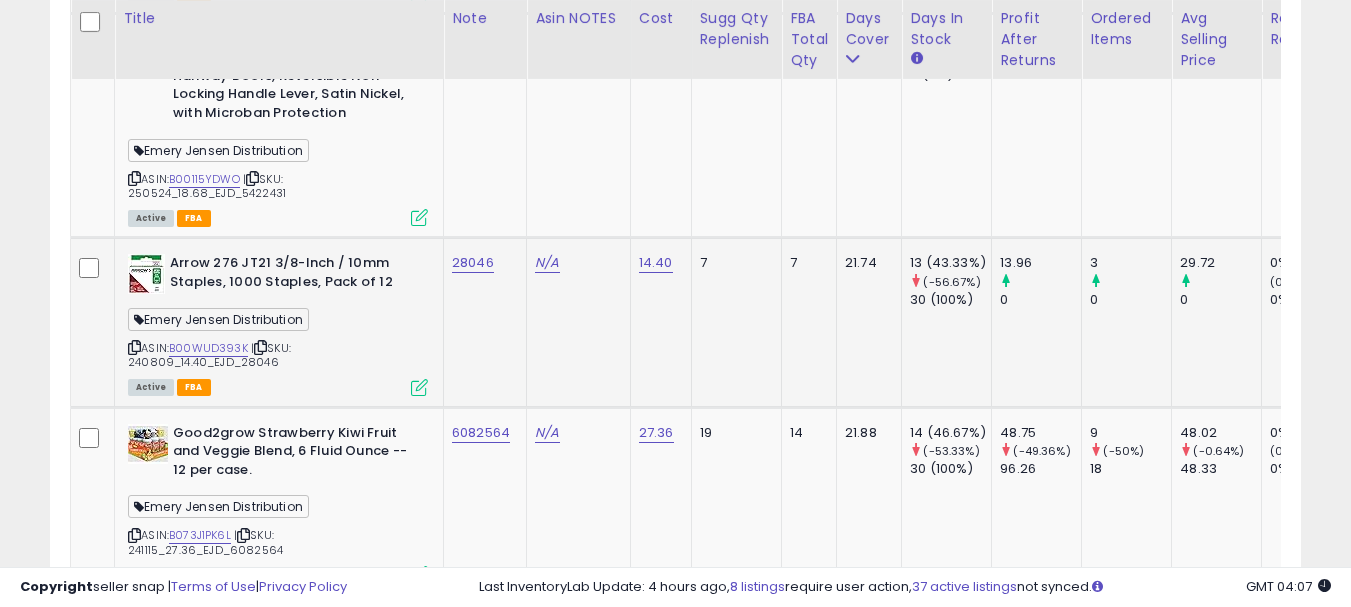 click at bounding box center (419, 387) 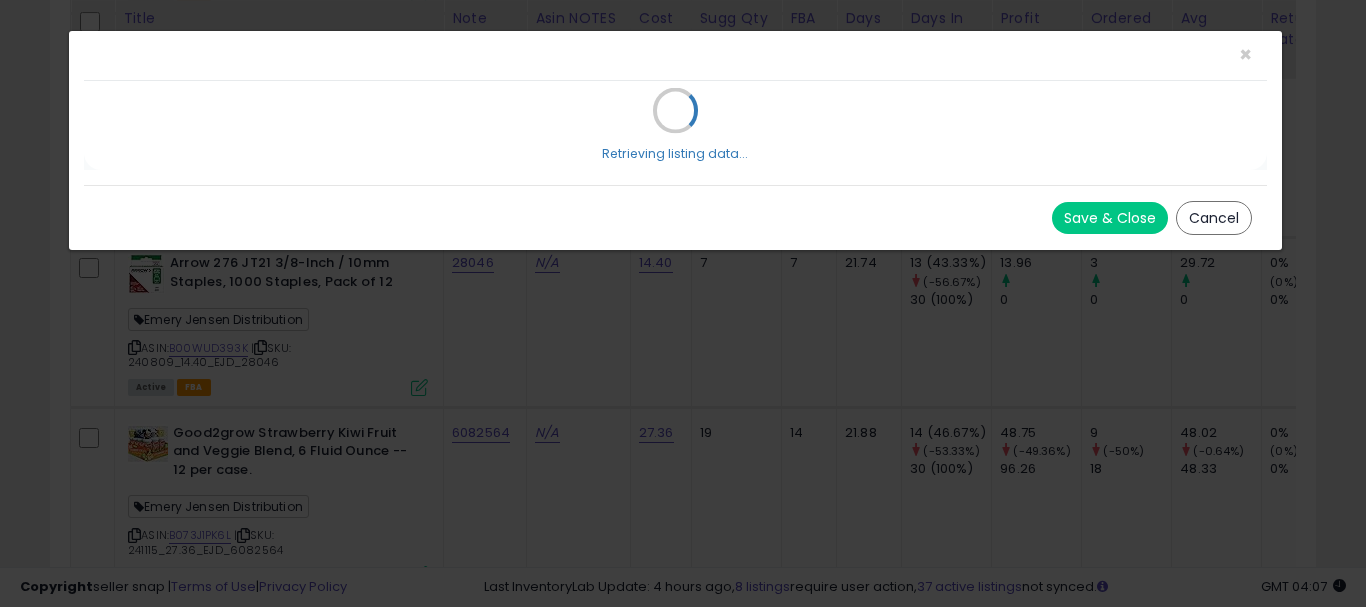 scroll, scrollTop: 999590, scrollLeft: 999267, axis: both 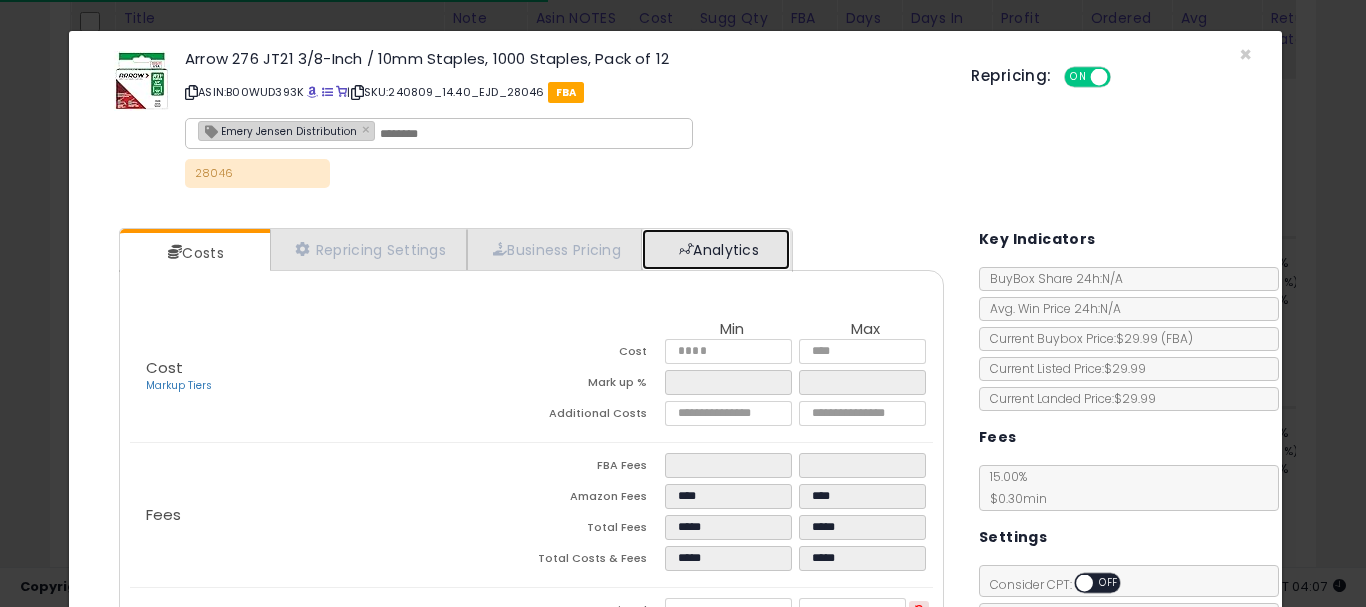 click on "Analytics" at bounding box center (716, 249) 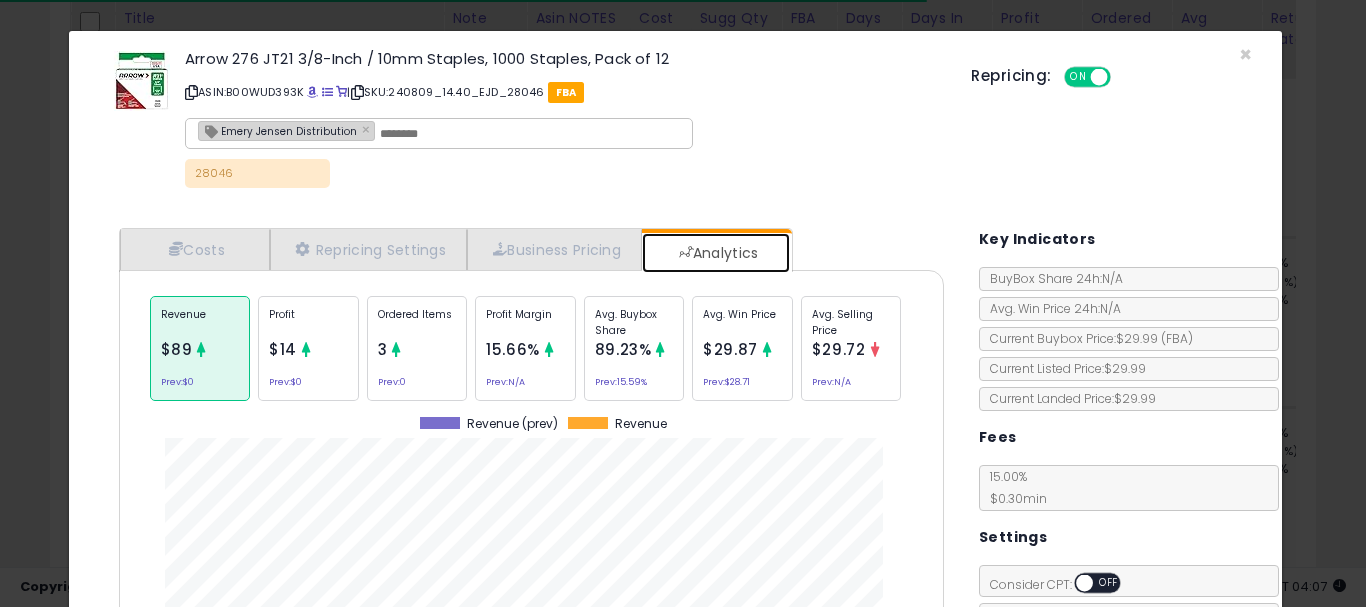 scroll, scrollTop: 100, scrollLeft: 0, axis: vertical 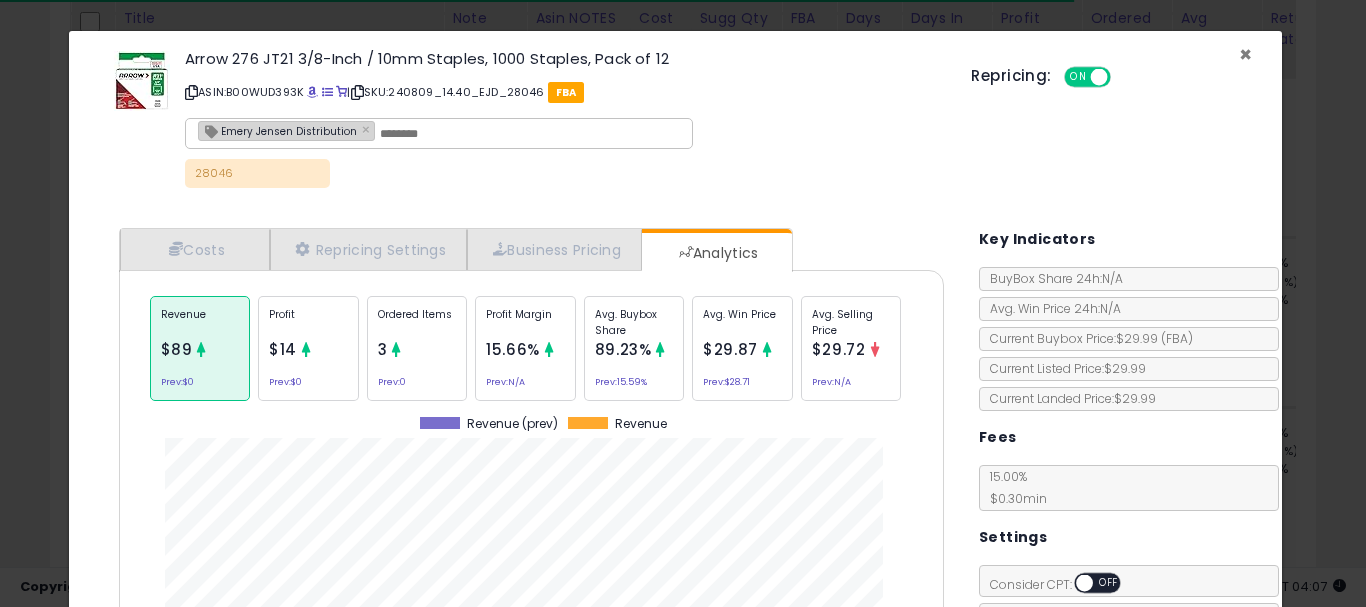 click on "×" at bounding box center [1245, 54] 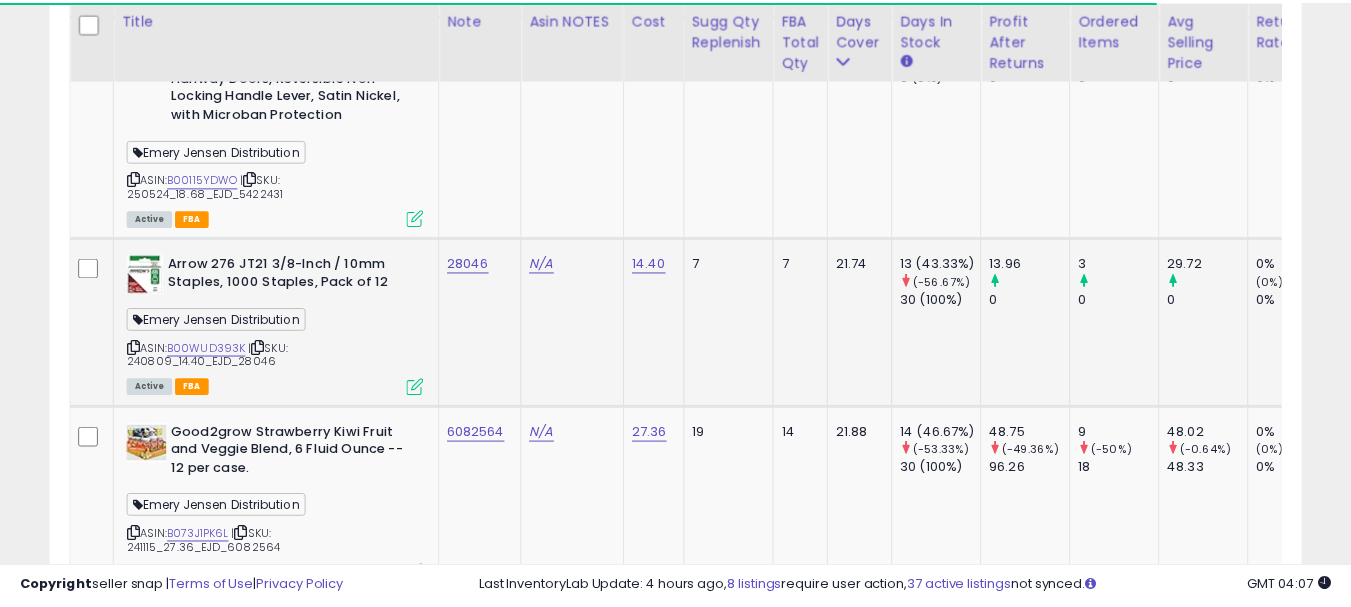scroll, scrollTop: 2931, scrollLeft: 0, axis: vertical 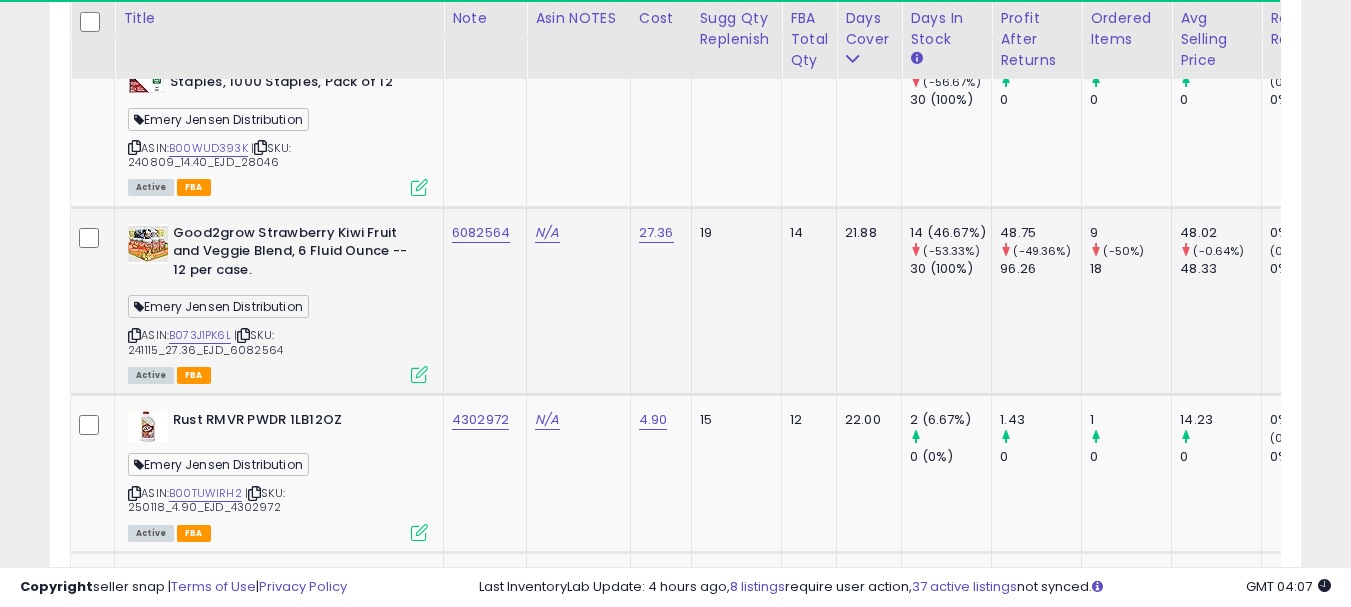 click at bounding box center (419, 374) 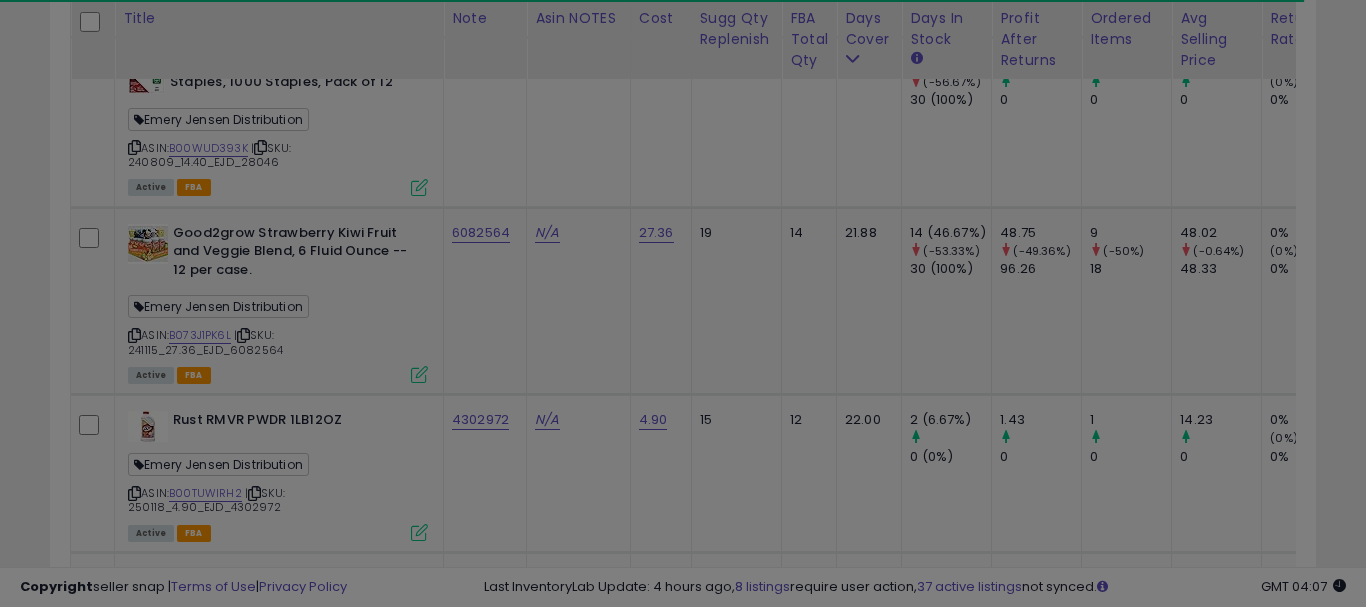 scroll, scrollTop: 999590, scrollLeft: 999267, axis: both 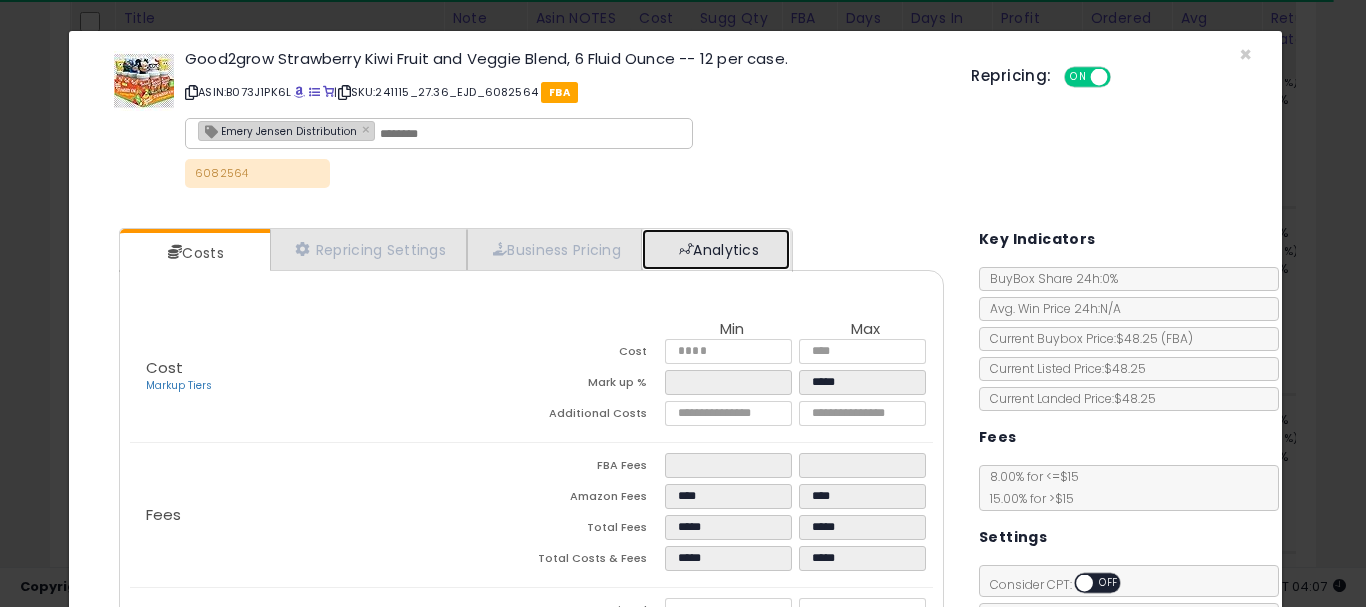 click on "Analytics" at bounding box center (716, 249) 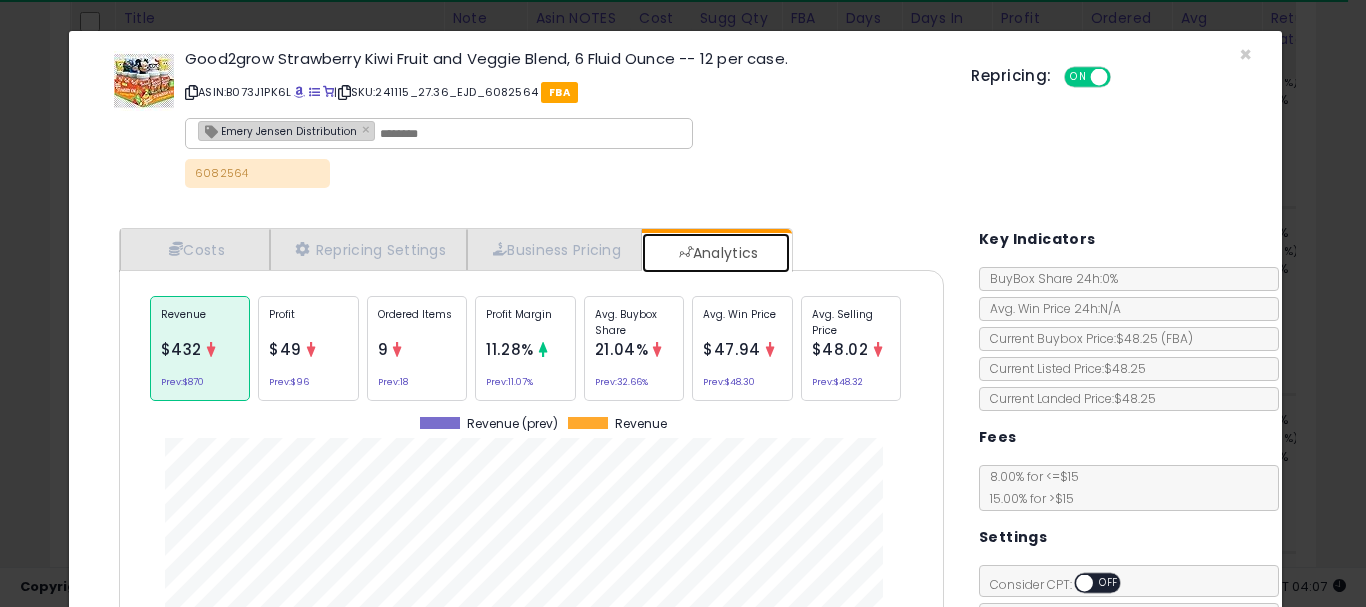 scroll, scrollTop: 100, scrollLeft: 0, axis: vertical 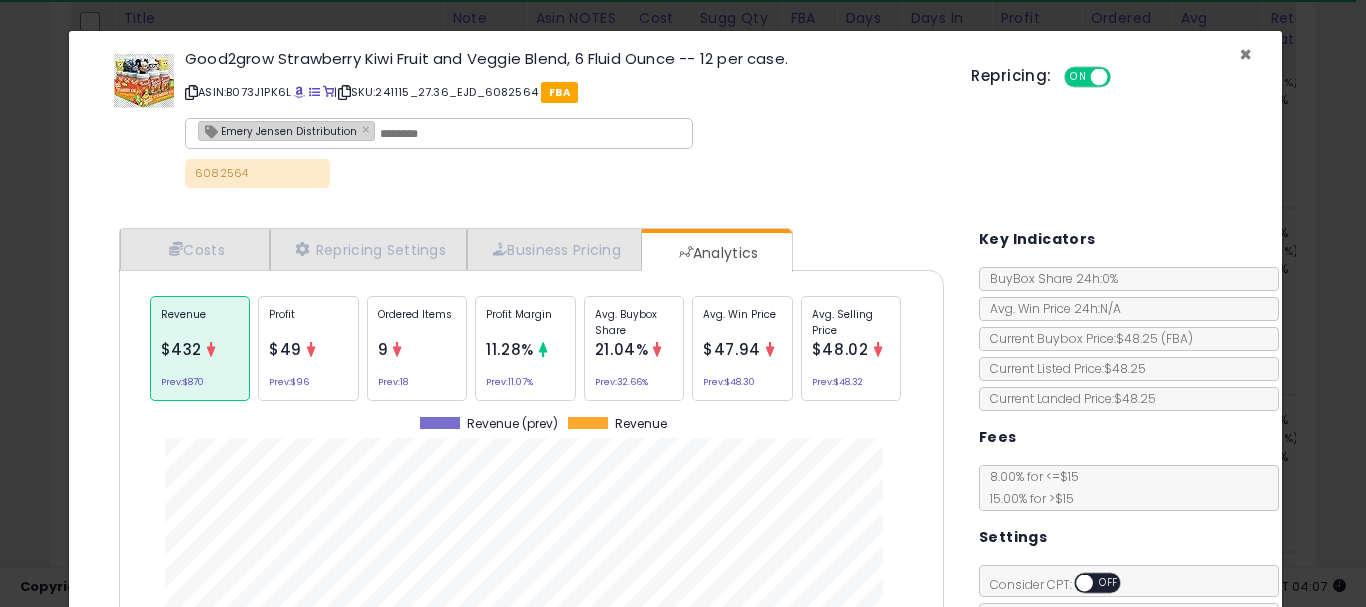click on "×" at bounding box center [1245, 54] 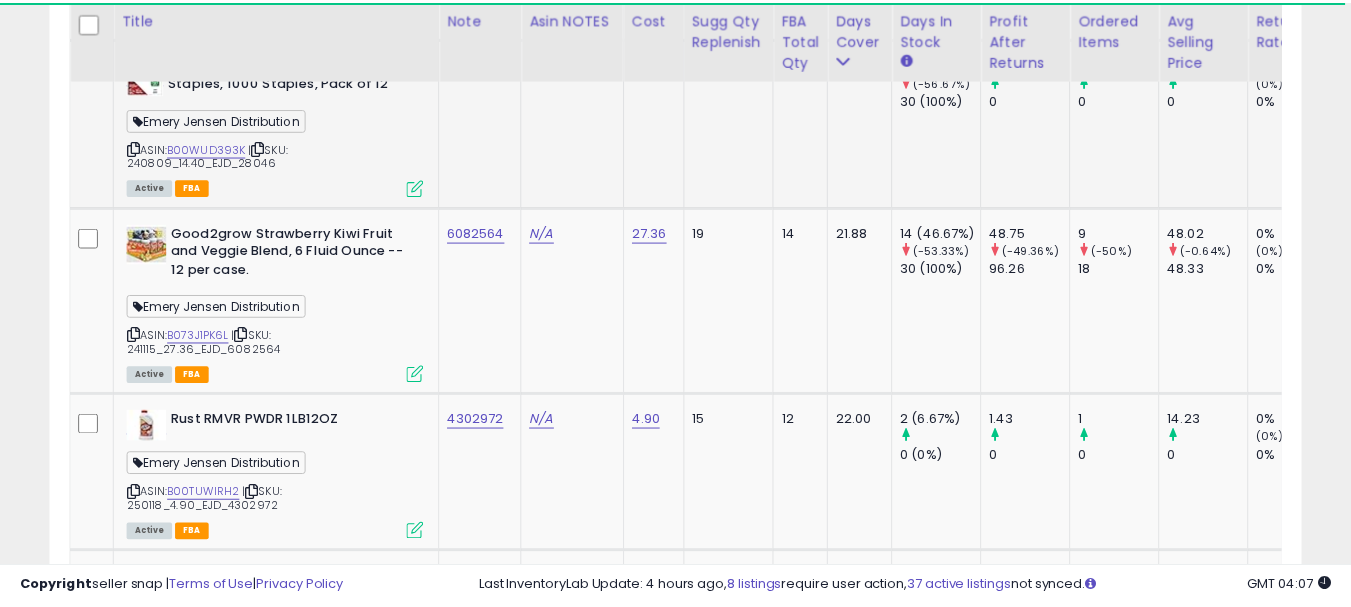 scroll, scrollTop: 410, scrollLeft: 724, axis: both 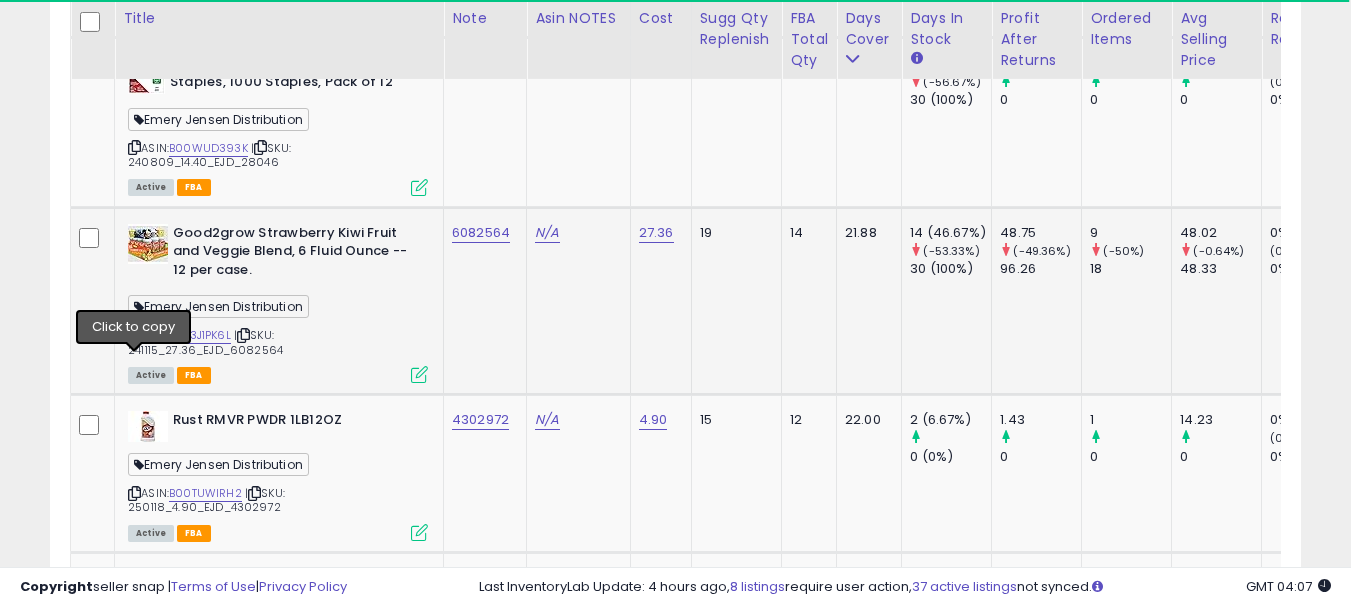 click at bounding box center (134, 335) 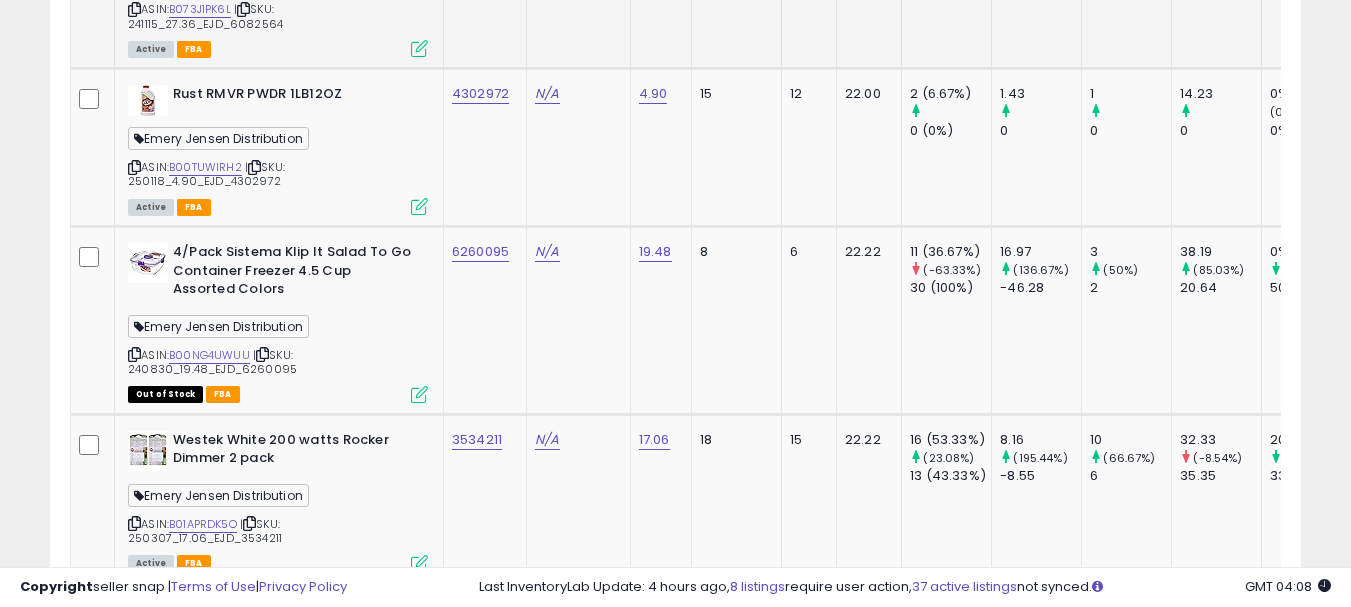 scroll, scrollTop: 3383, scrollLeft: 0, axis: vertical 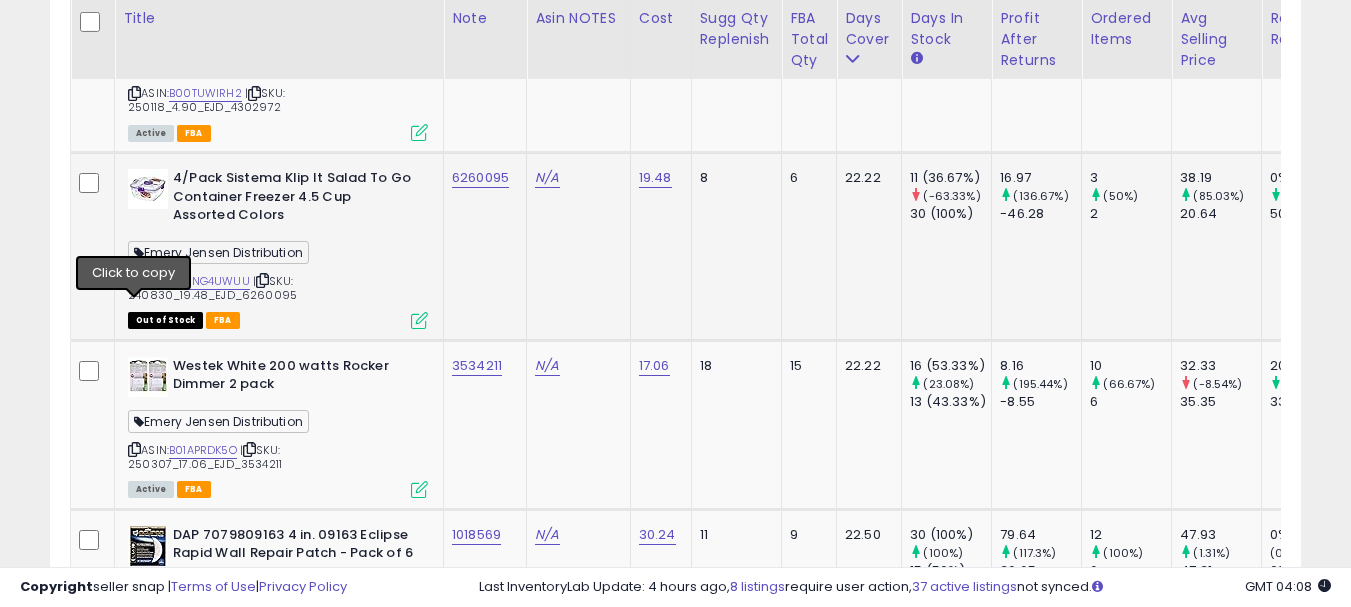 click at bounding box center (134, 280) 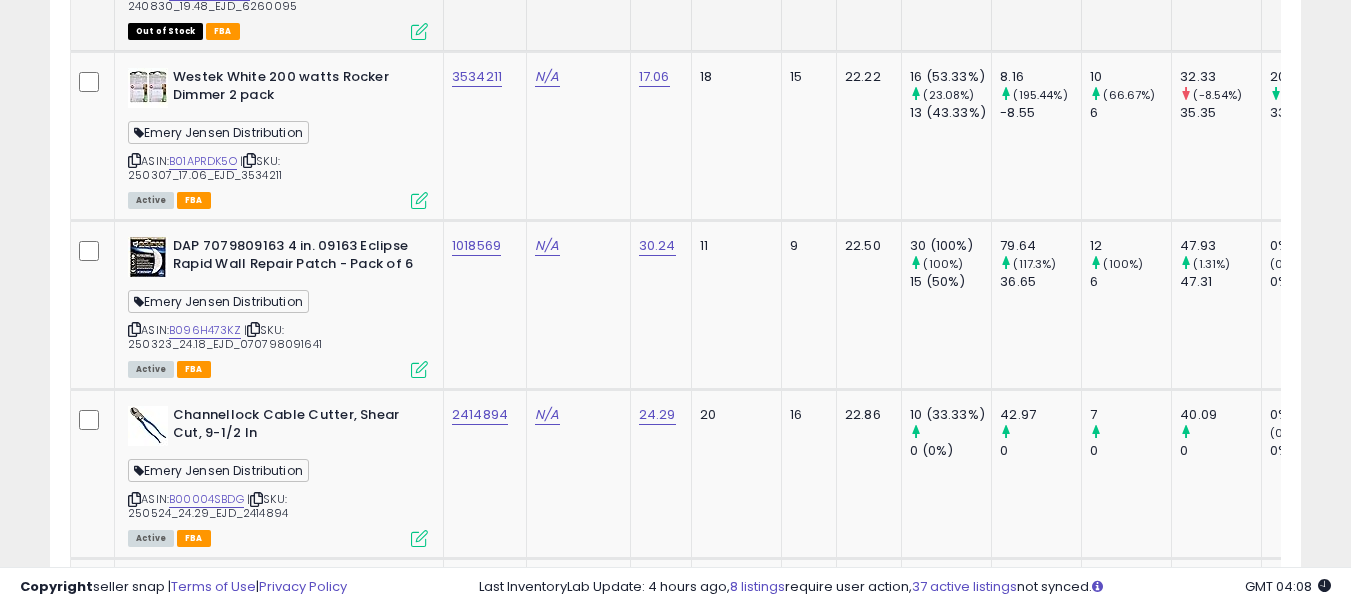 scroll, scrollTop: 3683, scrollLeft: 0, axis: vertical 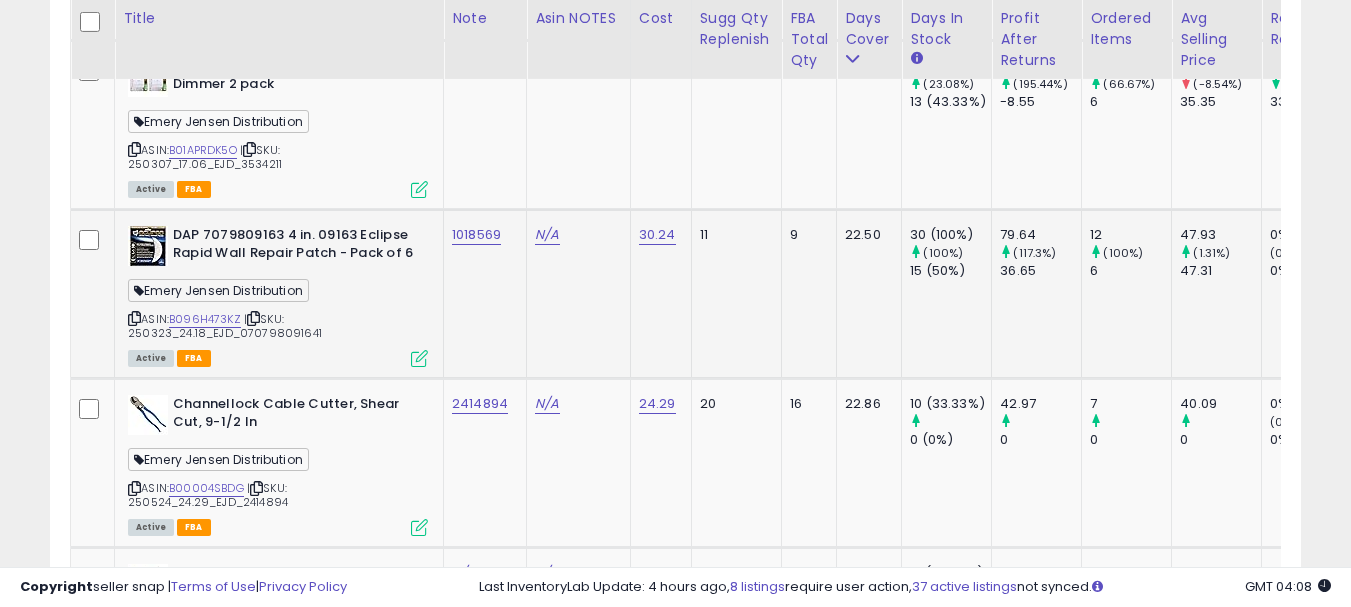 click at bounding box center (134, 318) 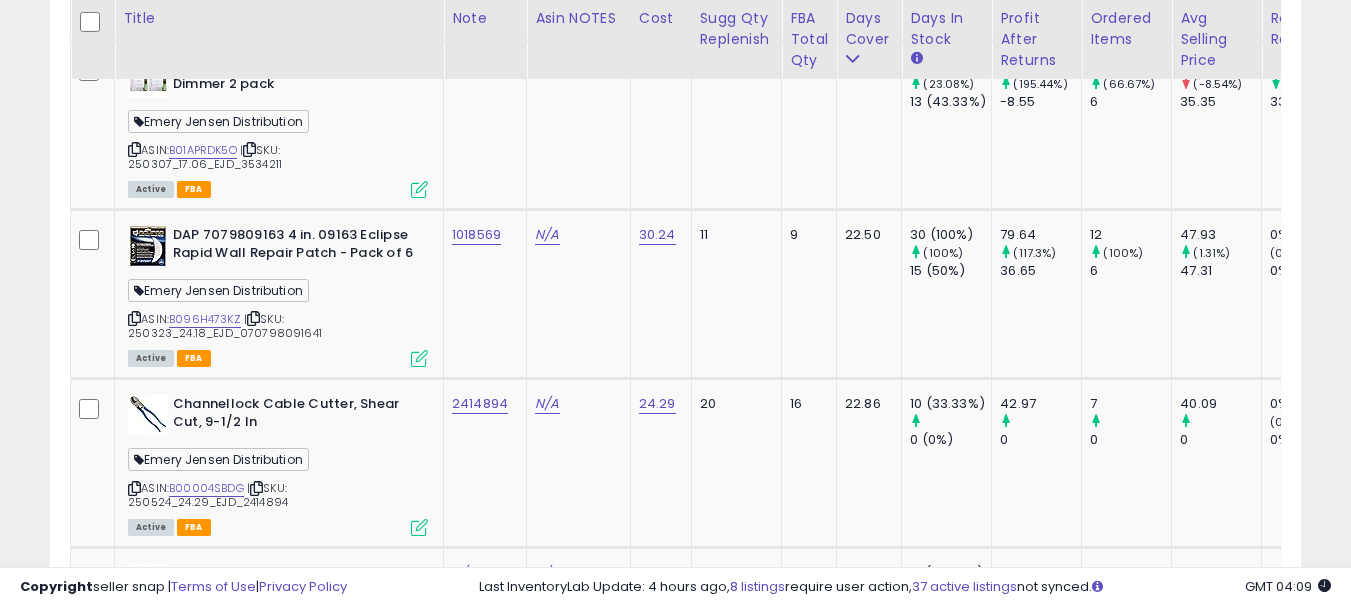 scroll, scrollTop: 0, scrollLeft: 145, axis: horizontal 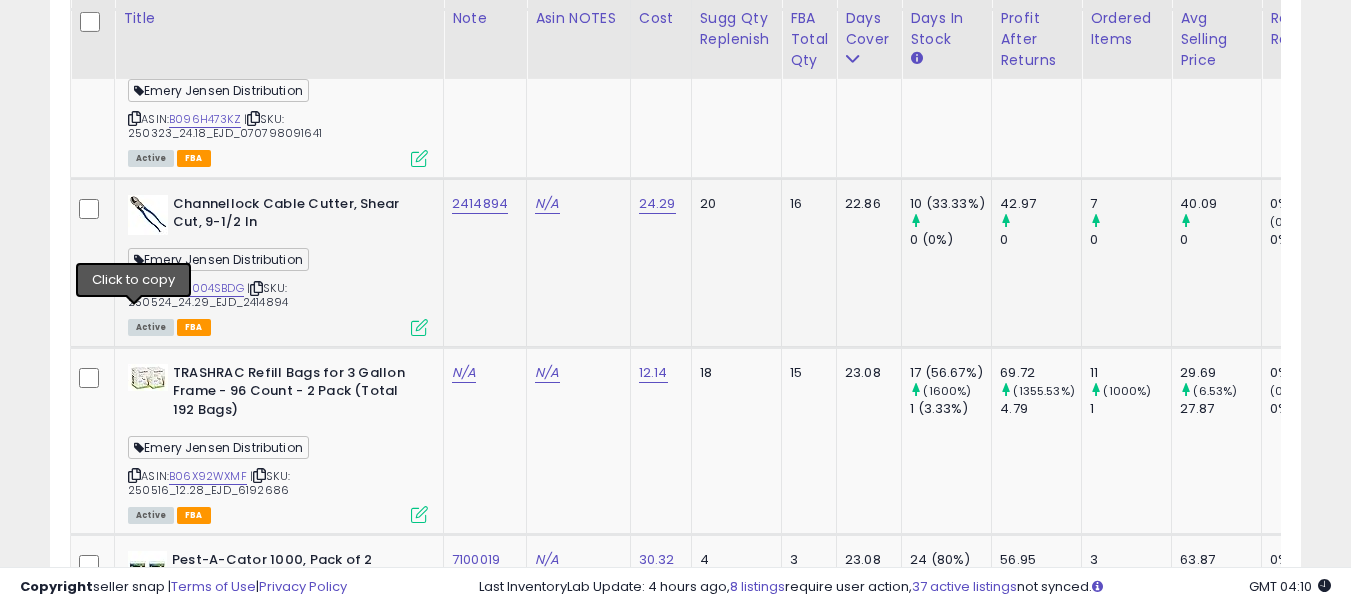 click at bounding box center [134, 288] 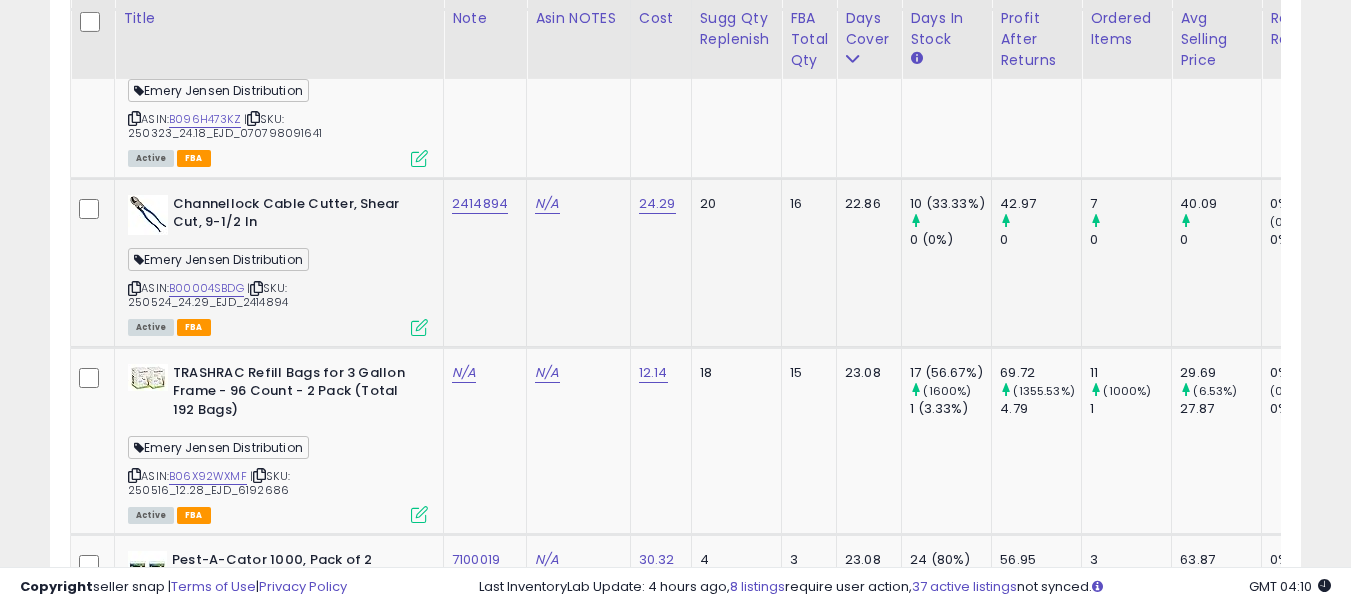click at bounding box center (419, 327) 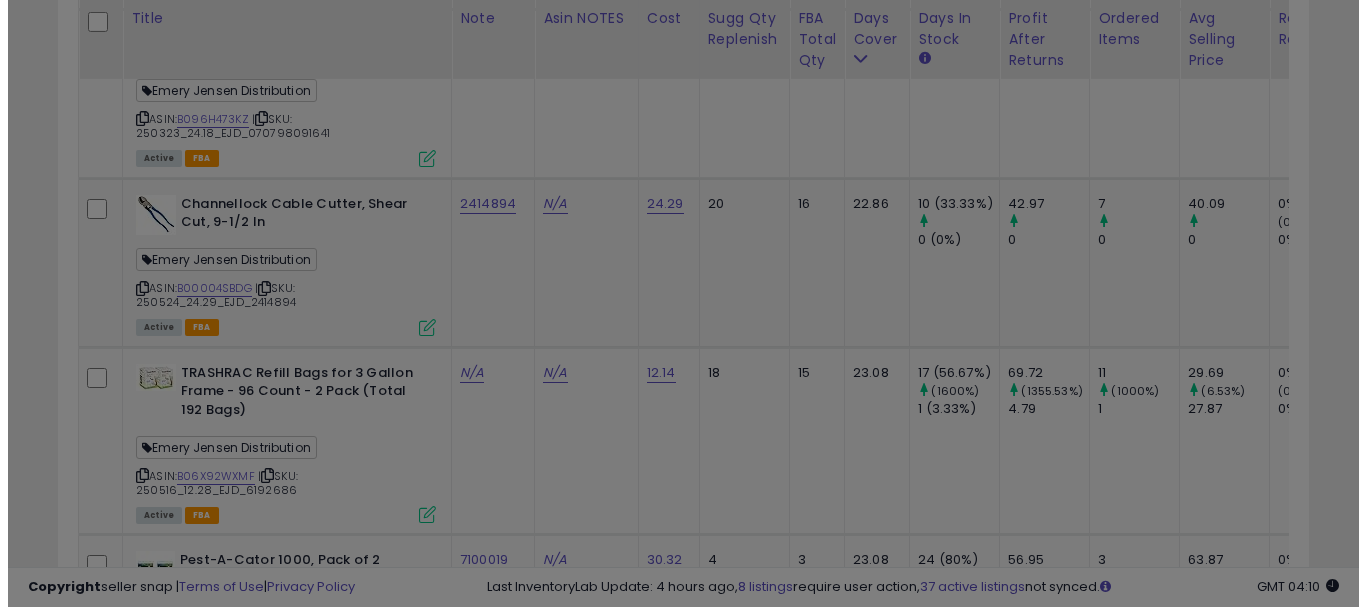 scroll, scrollTop: 999590, scrollLeft: 999267, axis: both 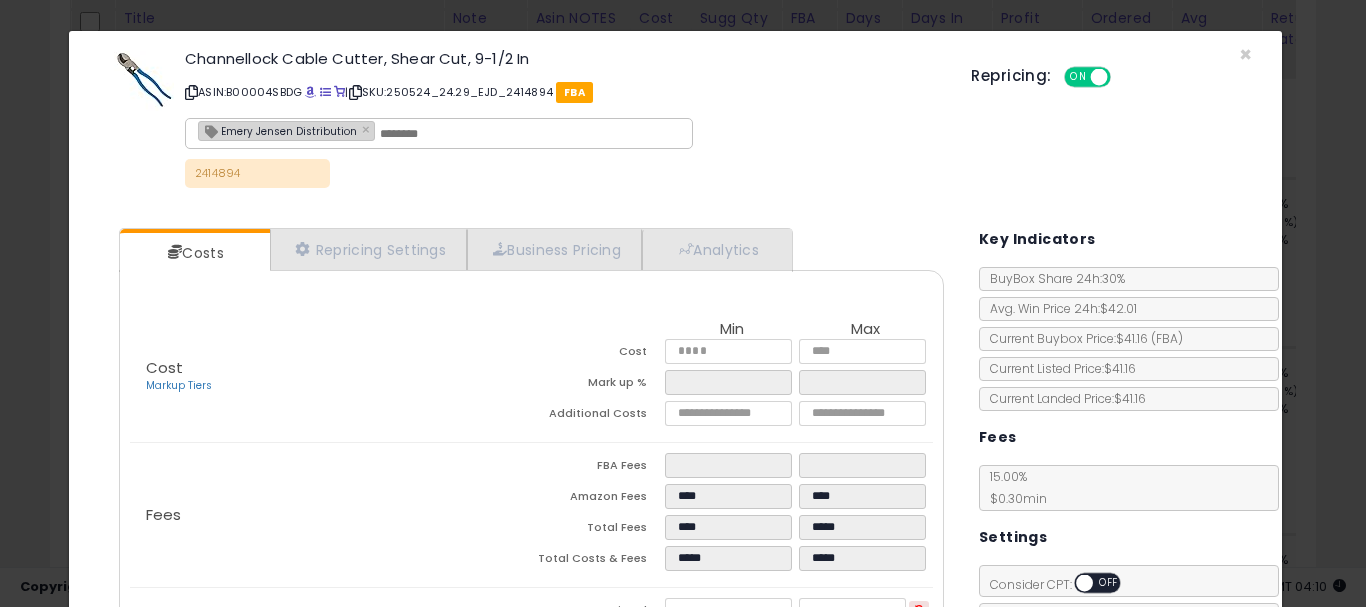 click on "Cost
Markup Tiers
Min
Max
Cost
*****
*****
Mark up %
*****
*****
Additional Costs" at bounding box center [531, 512] 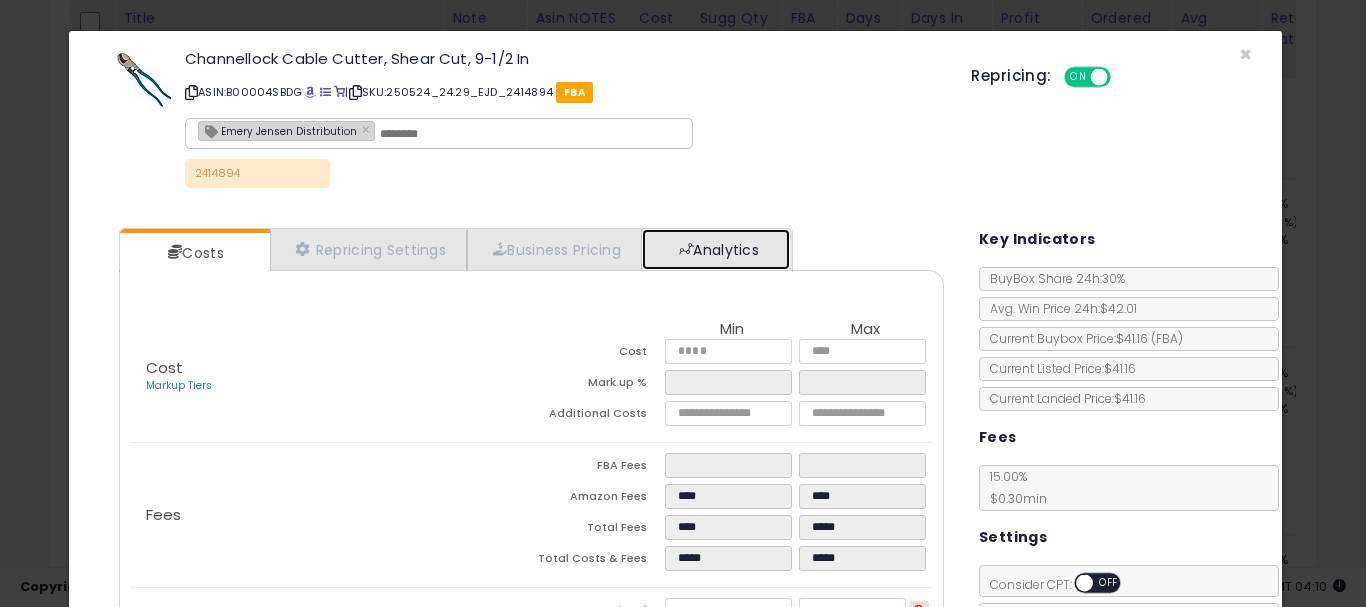 click on "Analytics" at bounding box center [716, 249] 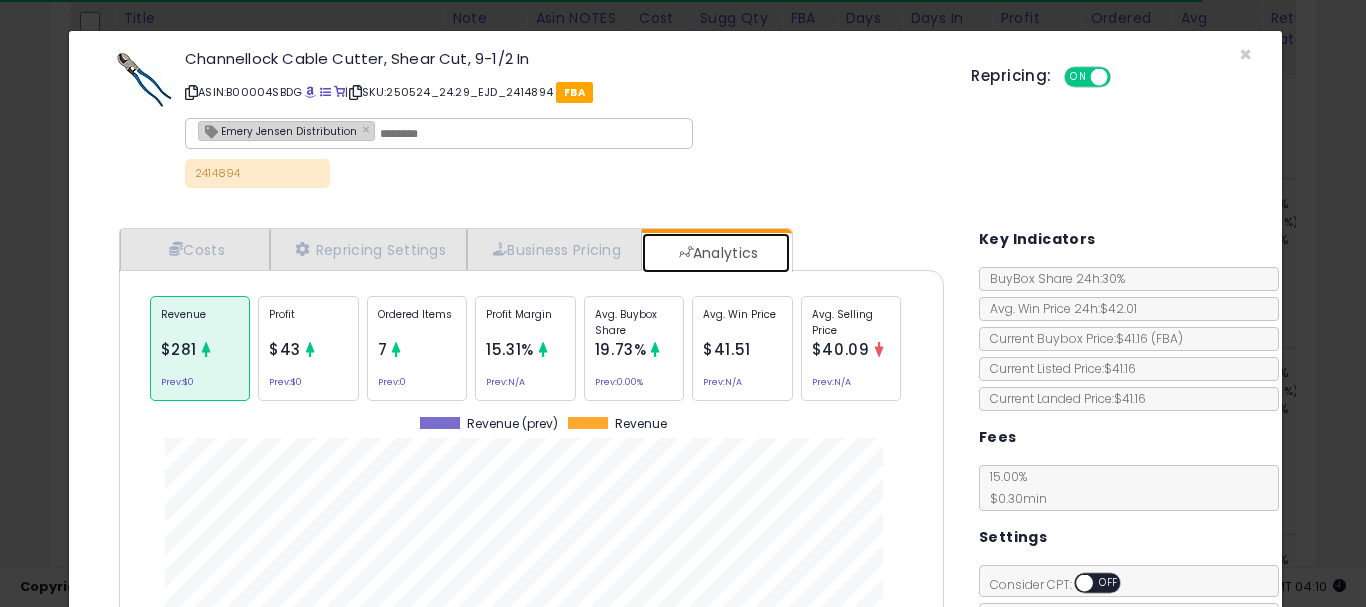 scroll, scrollTop: 999384, scrollLeft: 999145, axis: both 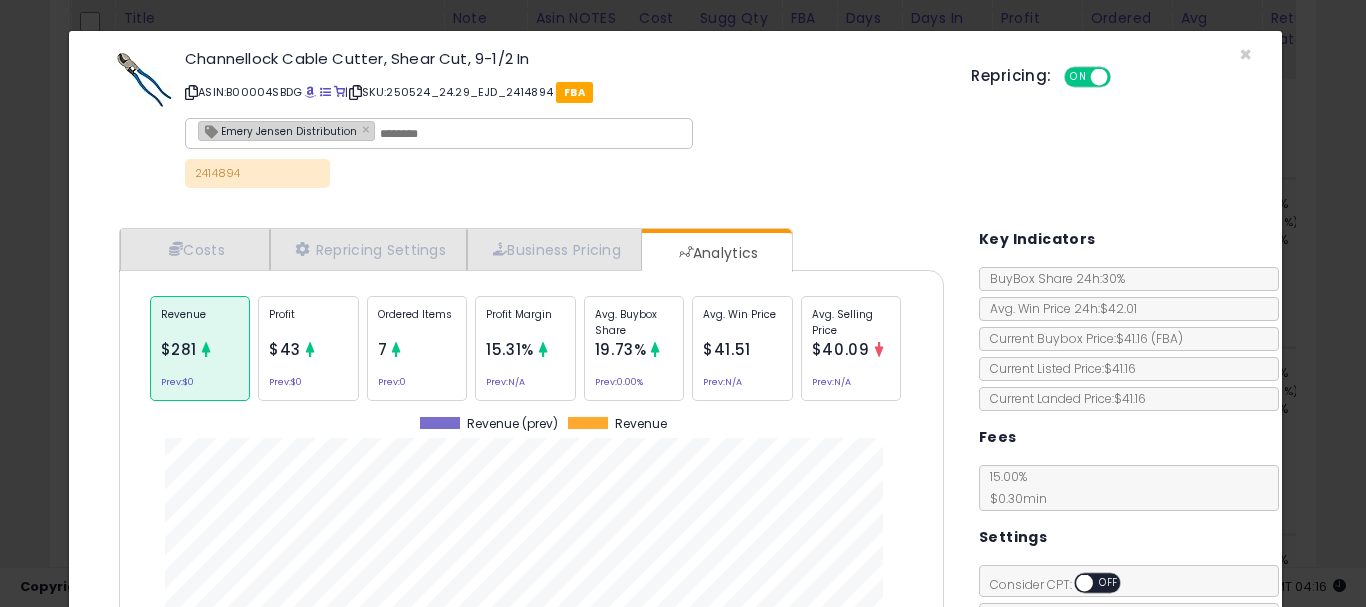 click on "Repricing:
ON   OFF" at bounding box center [1111, 74] 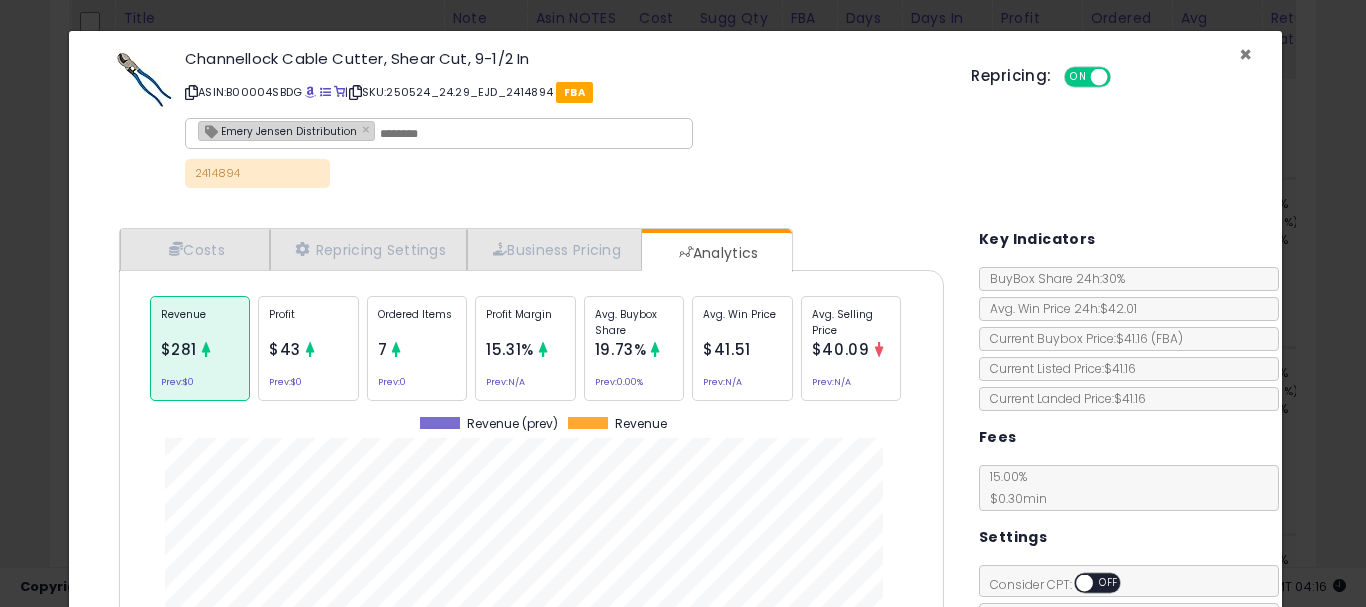 click on "×" at bounding box center (1245, 54) 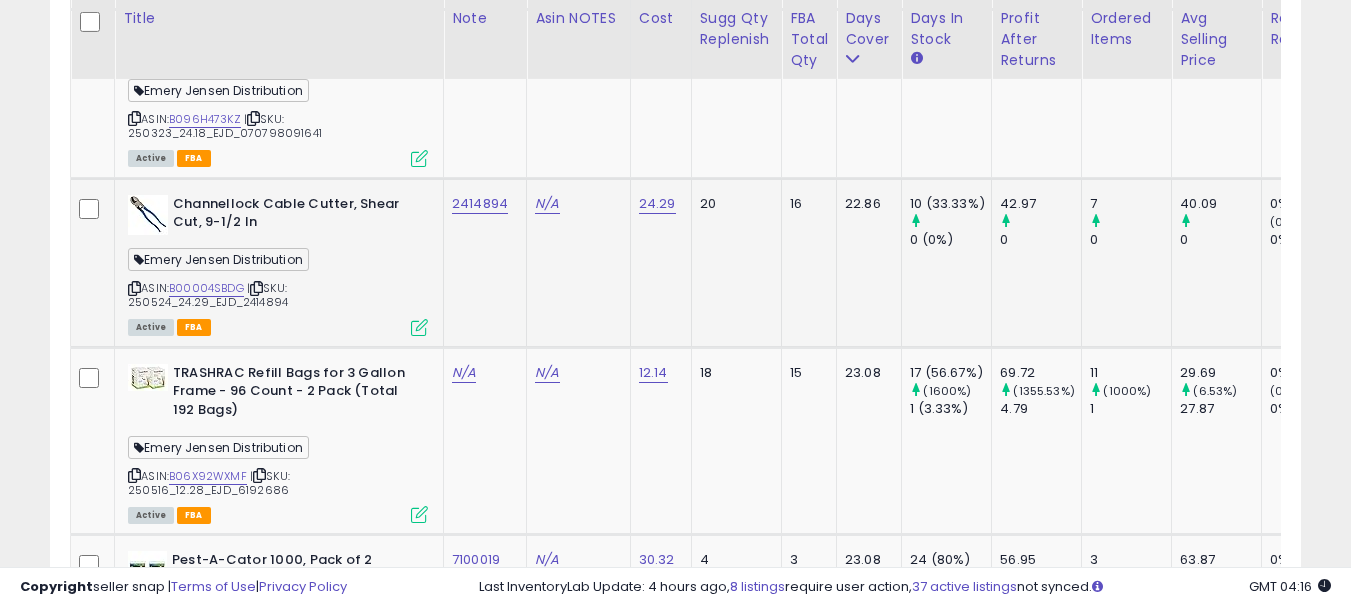 scroll, scrollTop: 410, scrollLeft: 724, axis: both 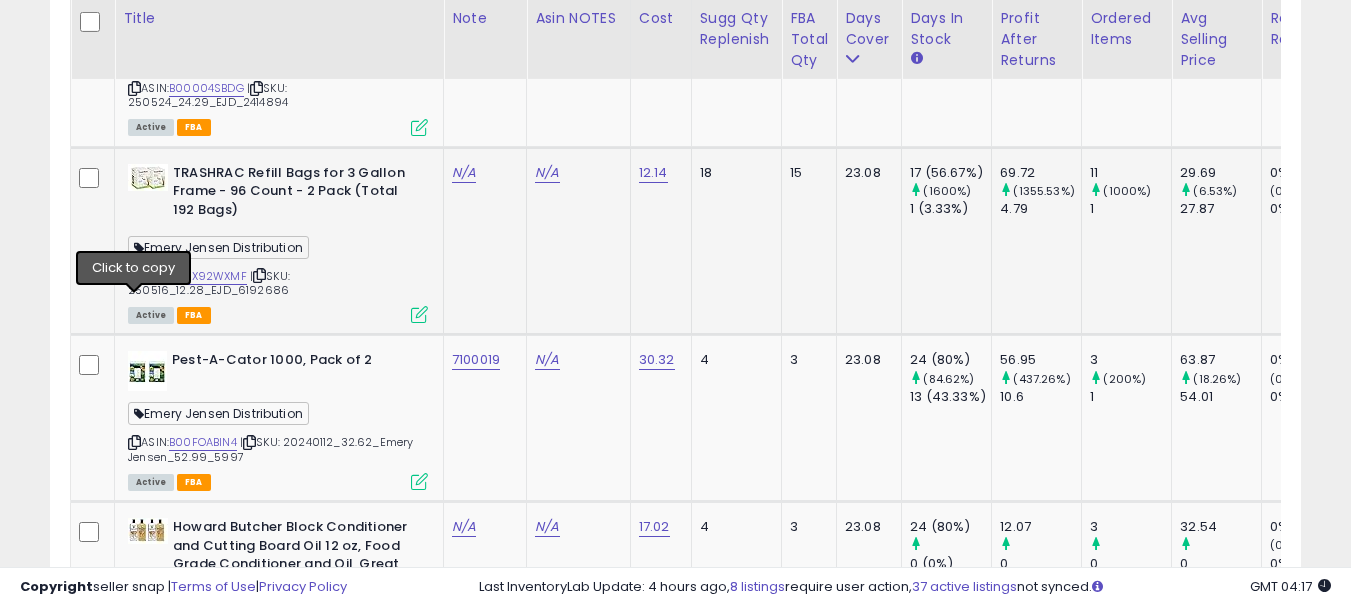 click at bounding box center [134, 275] 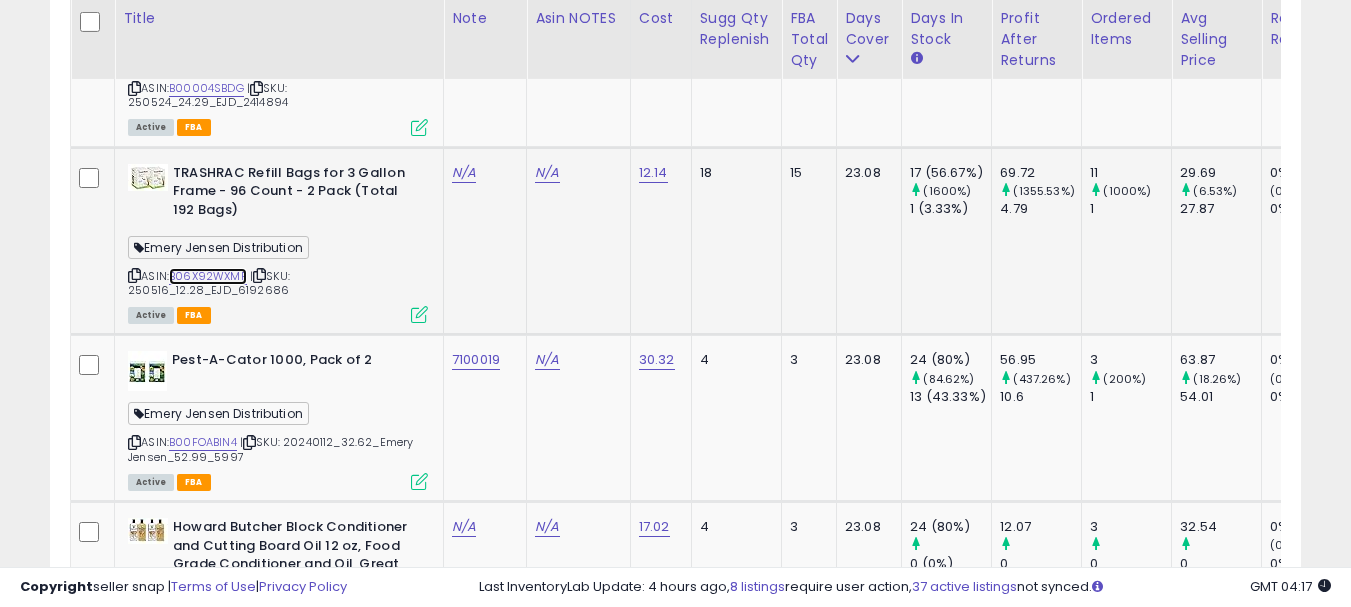 click on "B06X92WXMF" at bounding box center [208, 276] 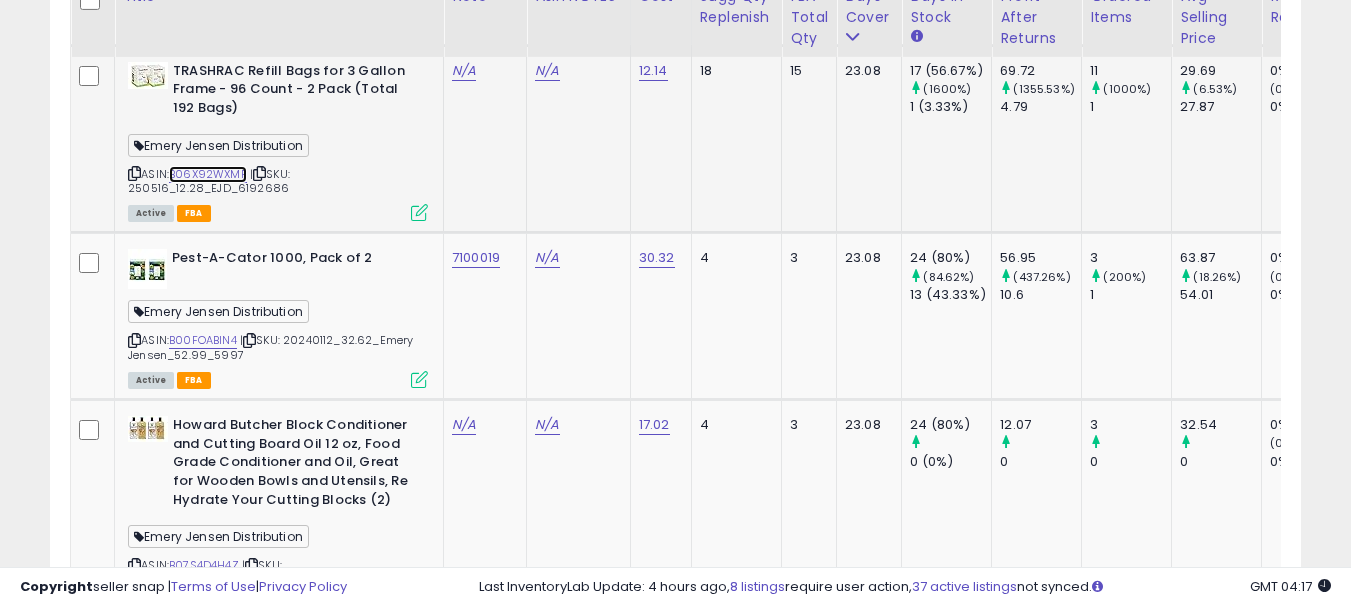 scroll, scrollTop: 4283, scrollLeft: 0, axis: vertical 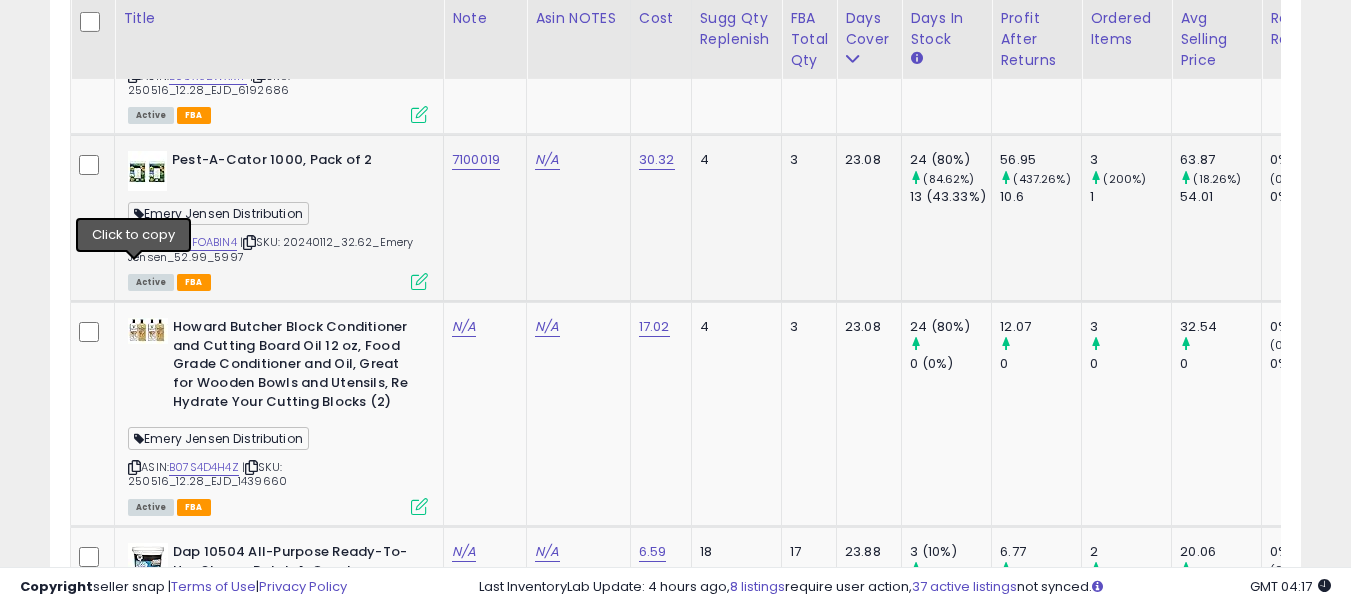 click at bounding box center [134, 242] 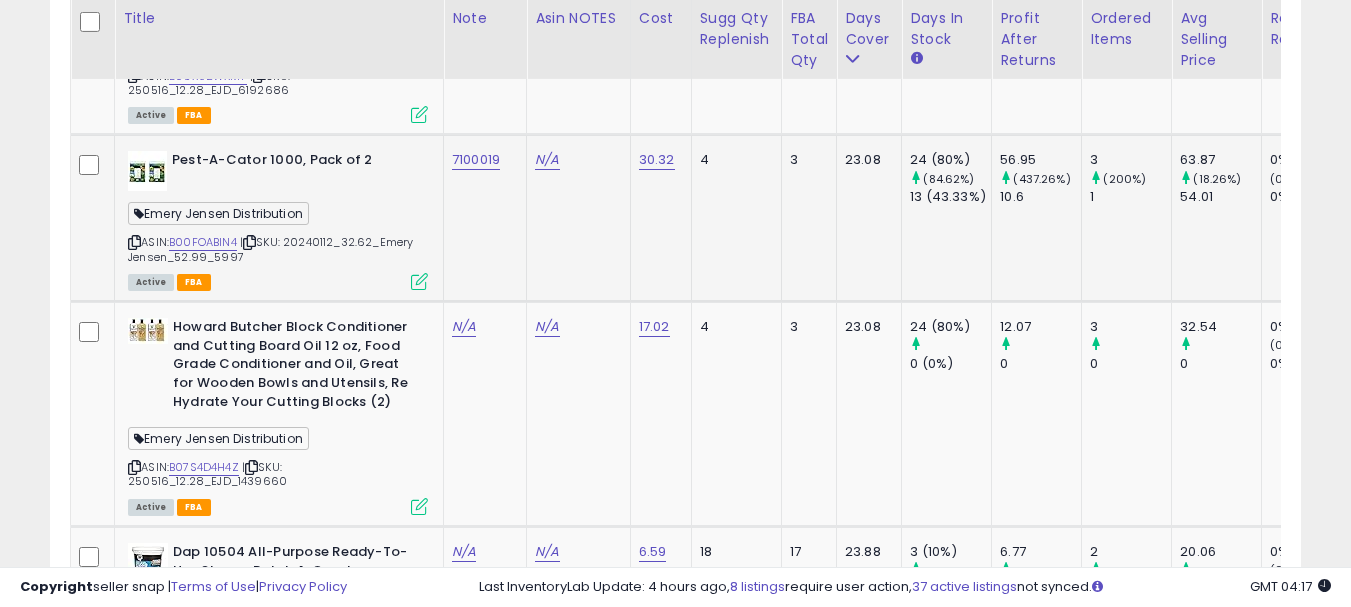 scroll, scrollTop: 4483, scrollLeft: 0, axis: vertical 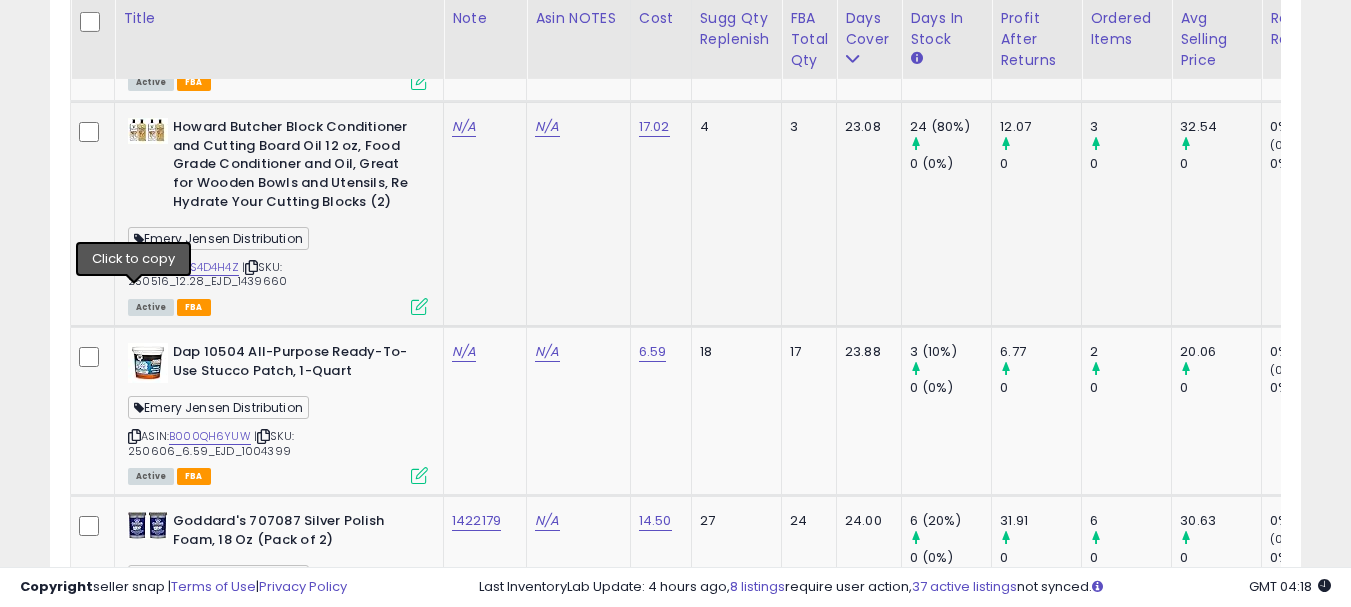 click at bounding box center (134, 267) 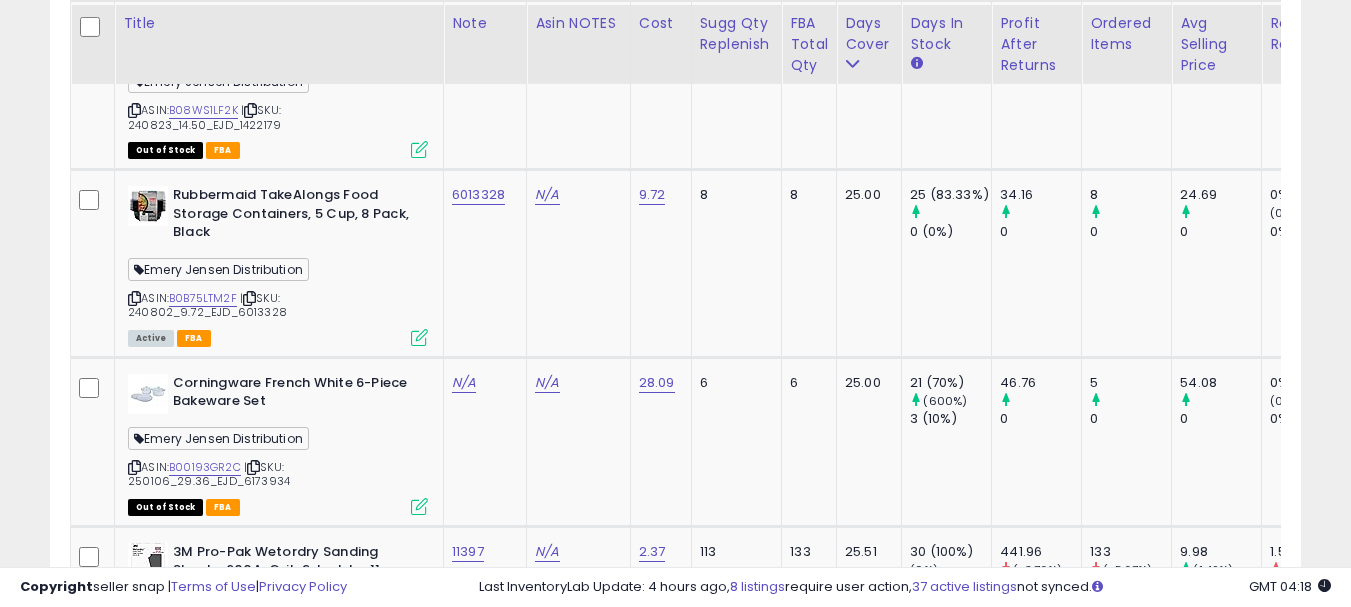 scroll, scrollTop: 4983, scrollLeft: 0, axis: vertical 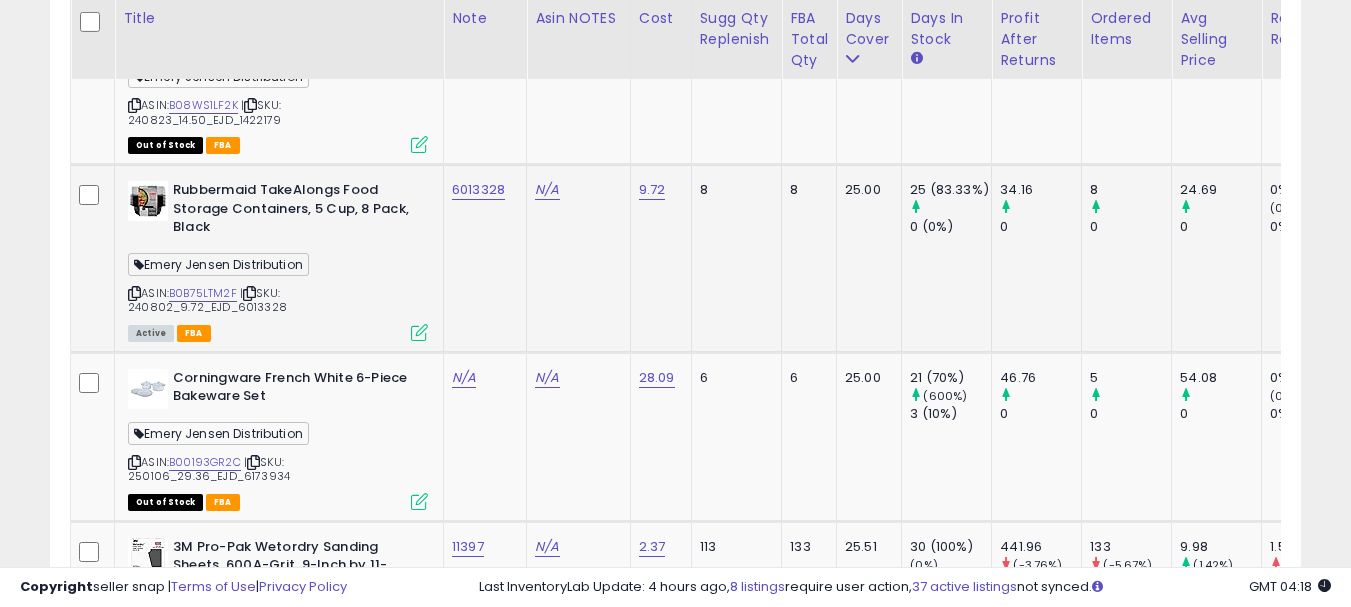 click at bounding box center [134, 293] 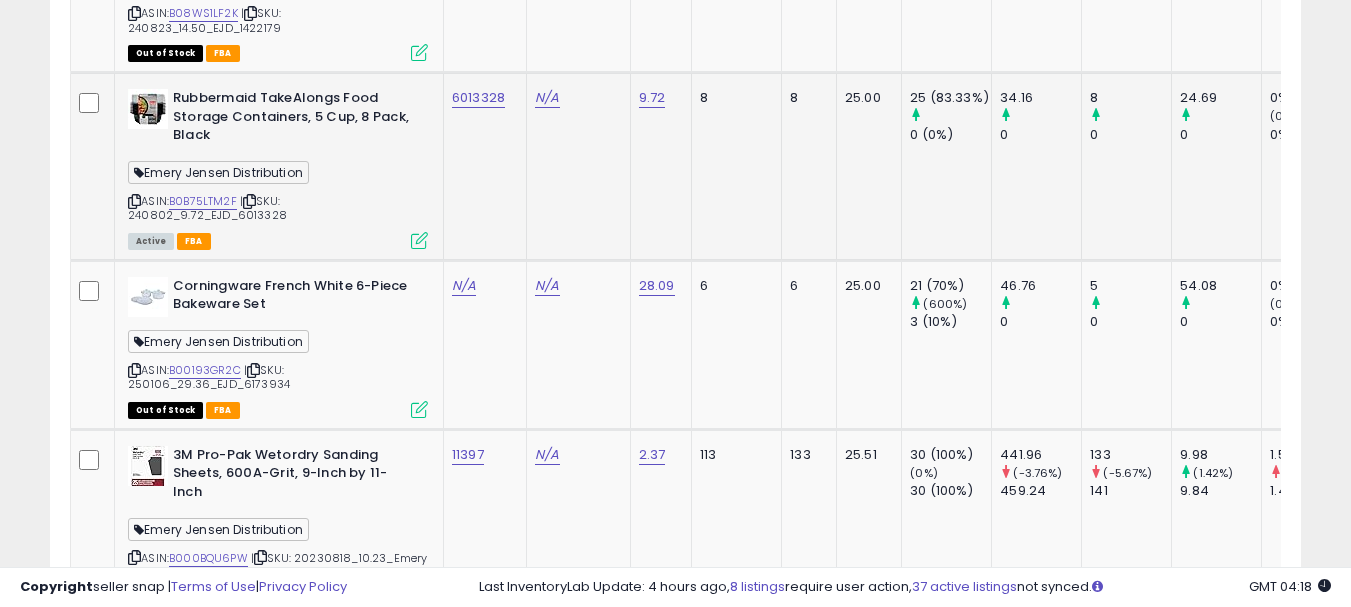 scroll, scrollTop: 5083, scrollLeft: 0, axis: vertical 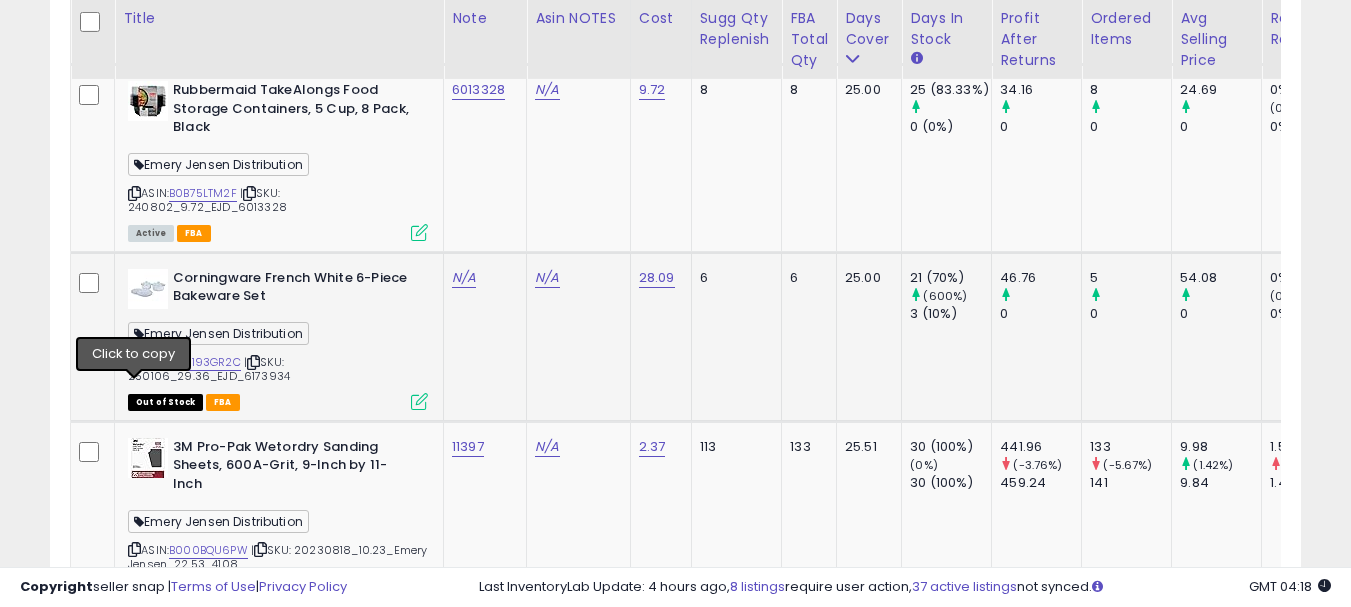 click at bounding box center (134, 362) 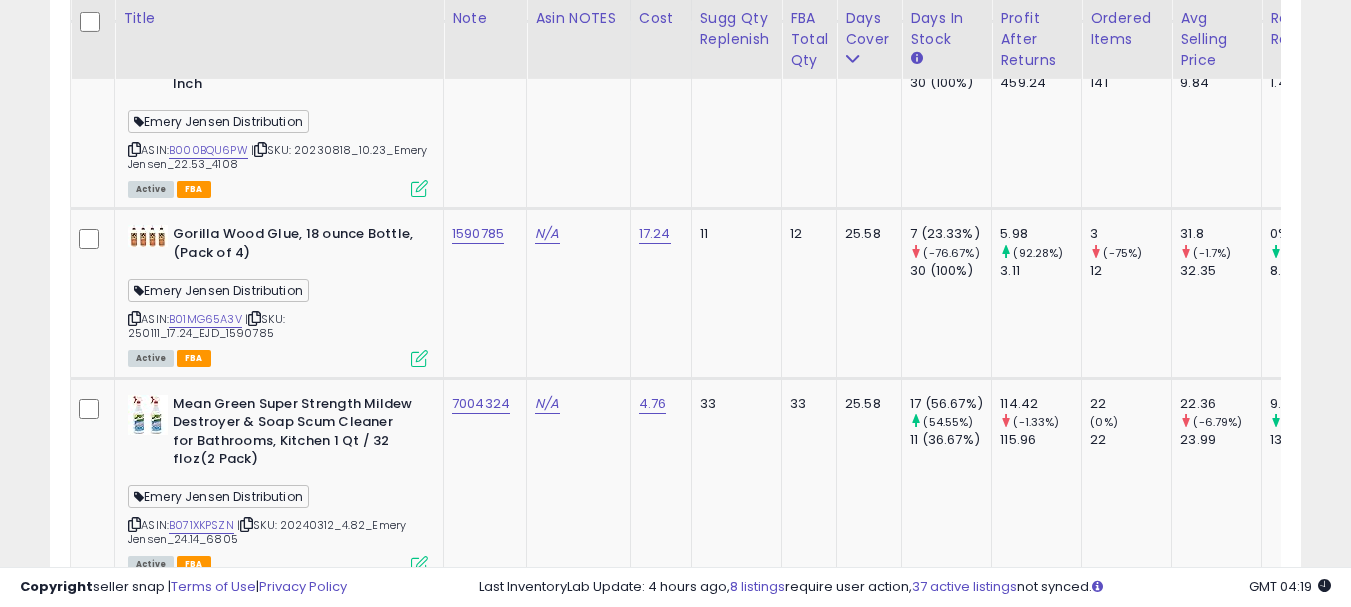 scroll, scrollTop: 5683, scrollLeft: 0, axis: vertical 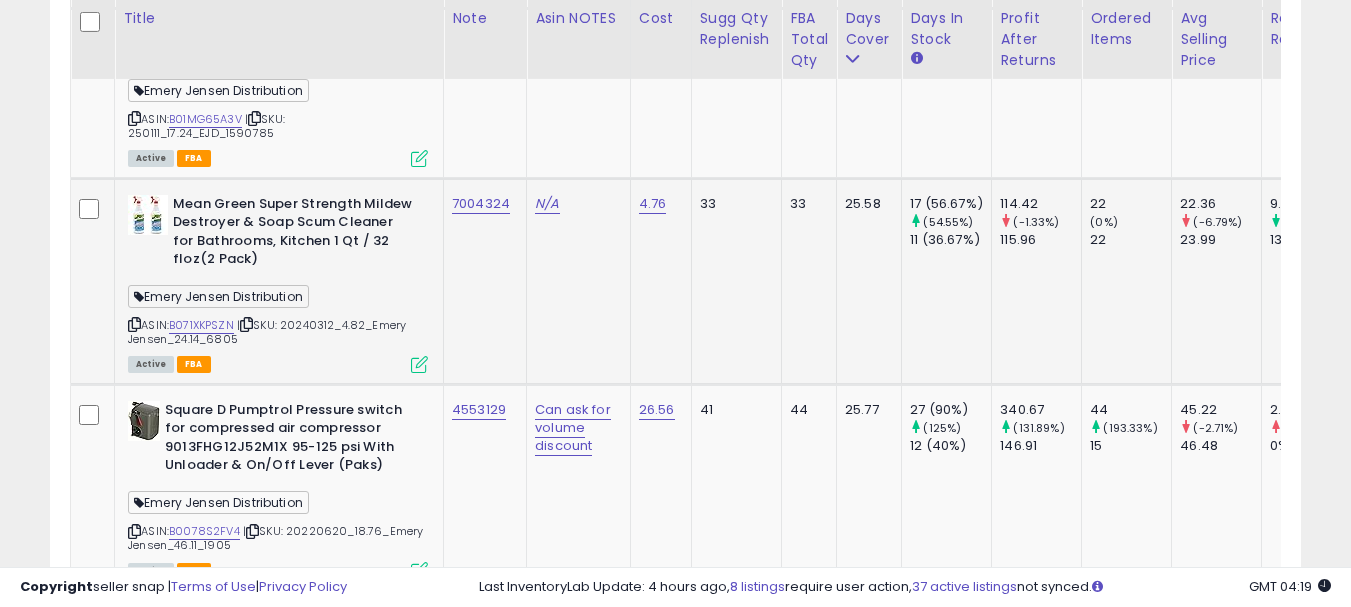 click at bounding box center [134, 324] 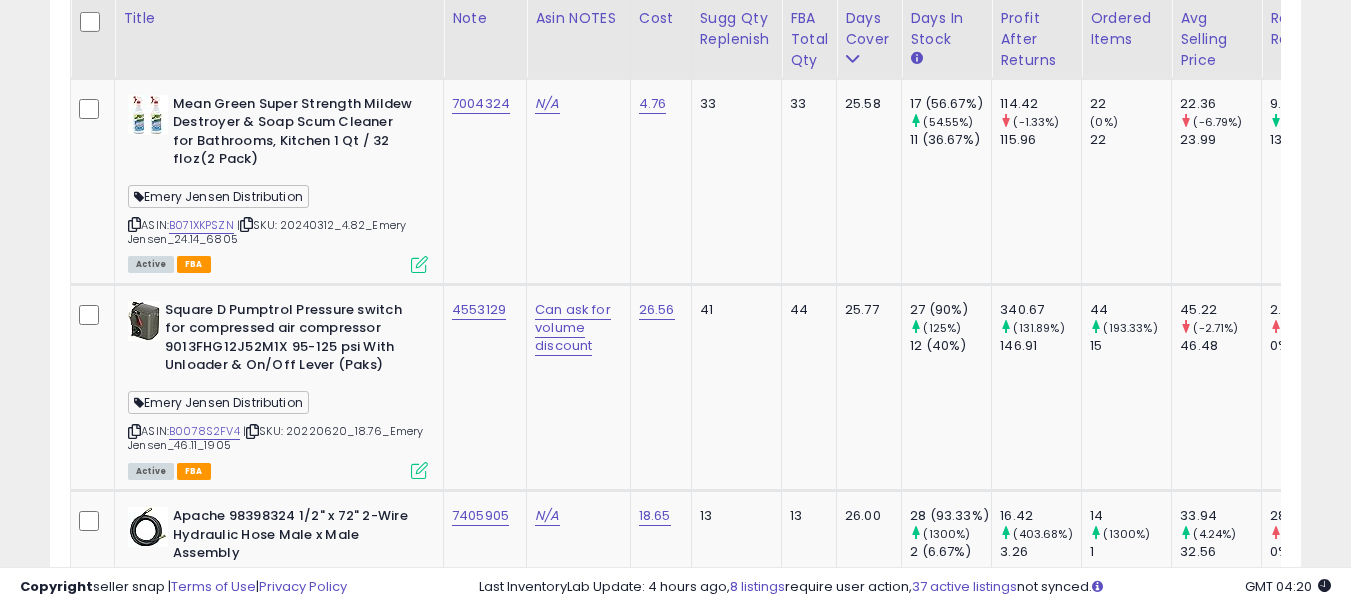 scroll, scrollTop: 5883, scrollLeft: 0, axis: vertical 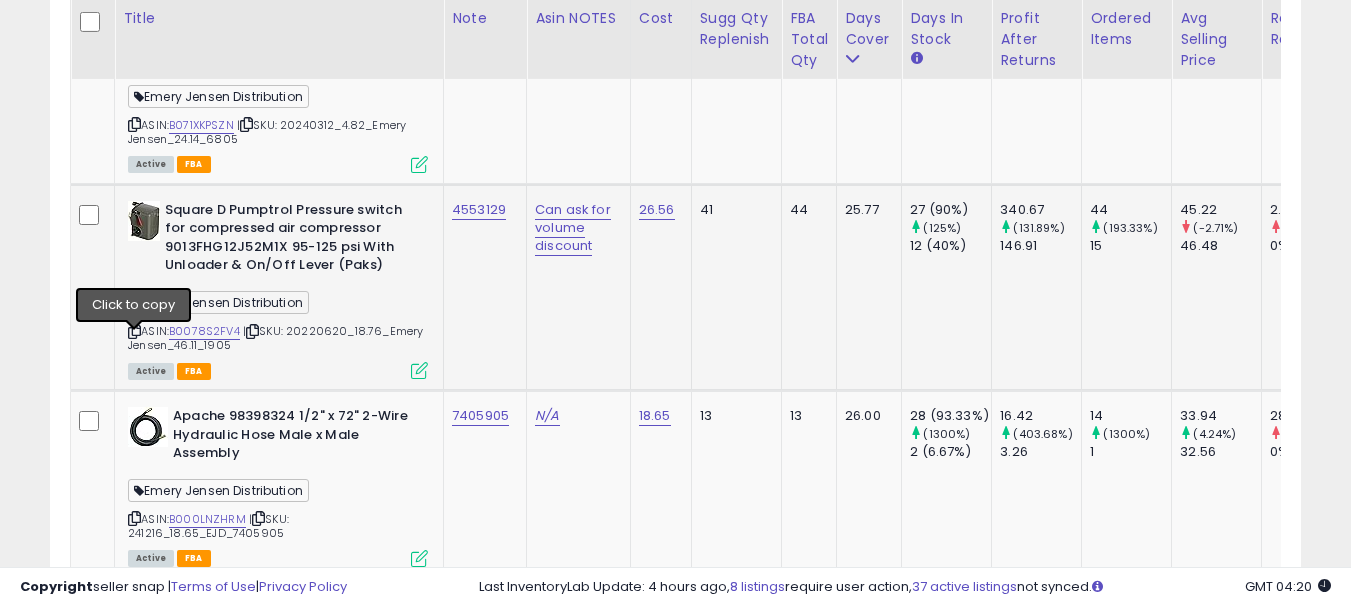 click at bounding box center [134, 331] 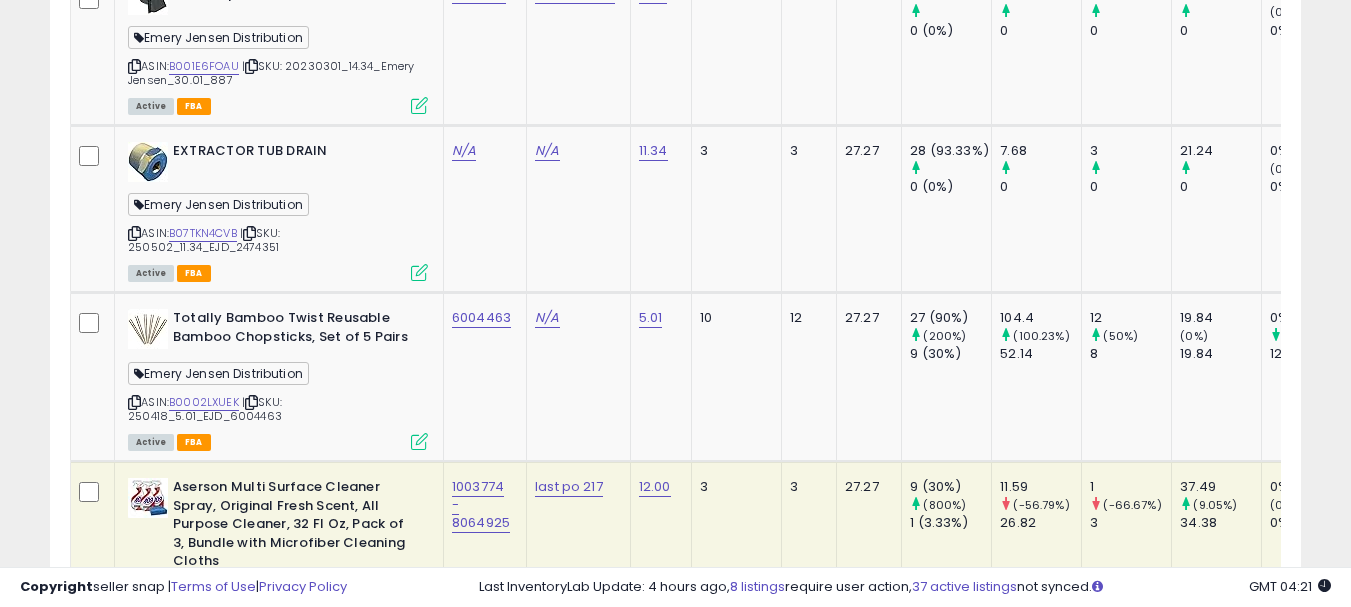 scroll, scrollTop: 6783, scrollLeft: 0, axis: vertical 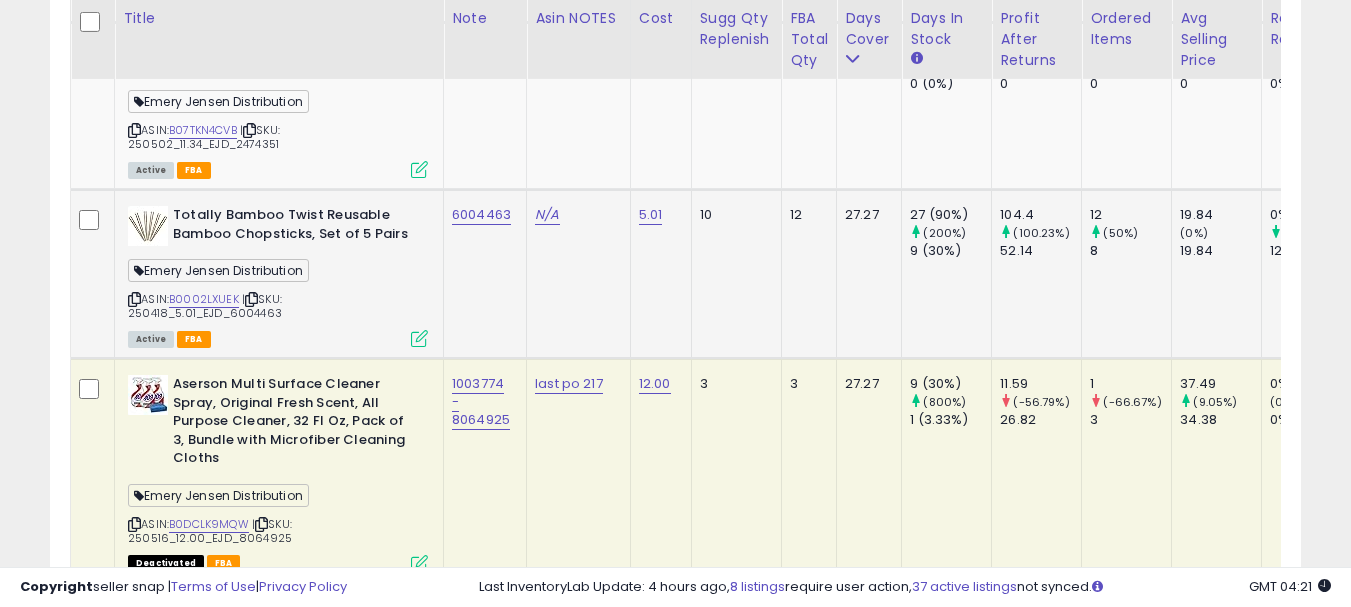 click at bounding box center [134, 299] 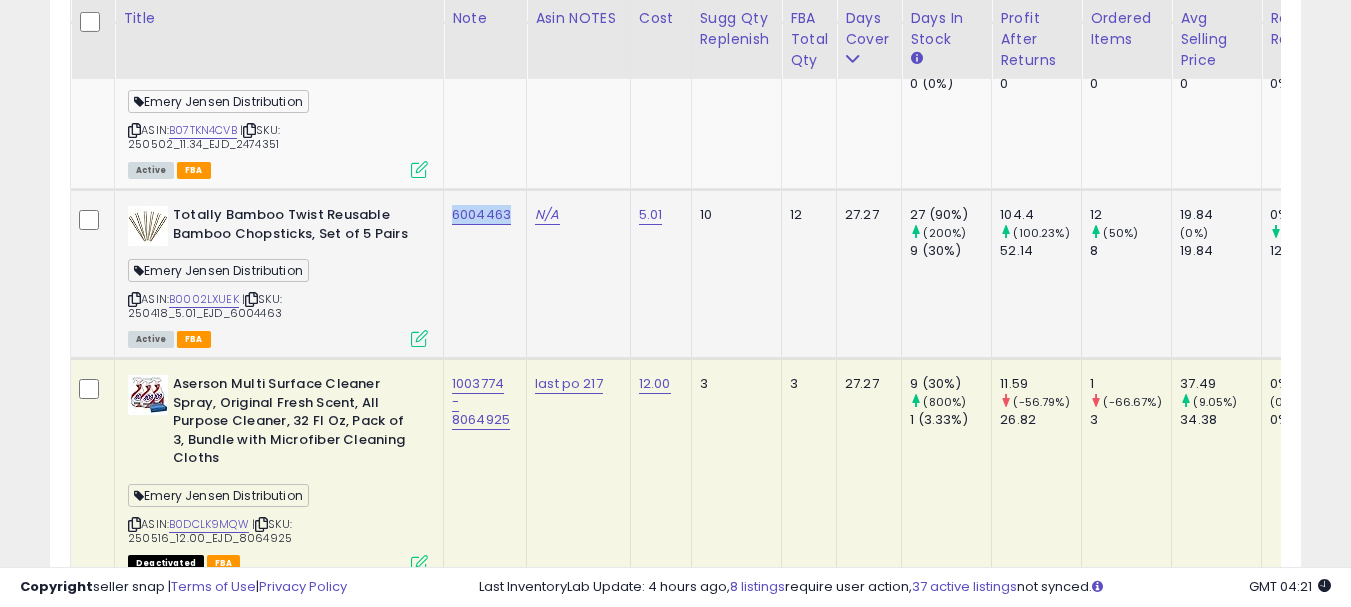 copy on "6004463" 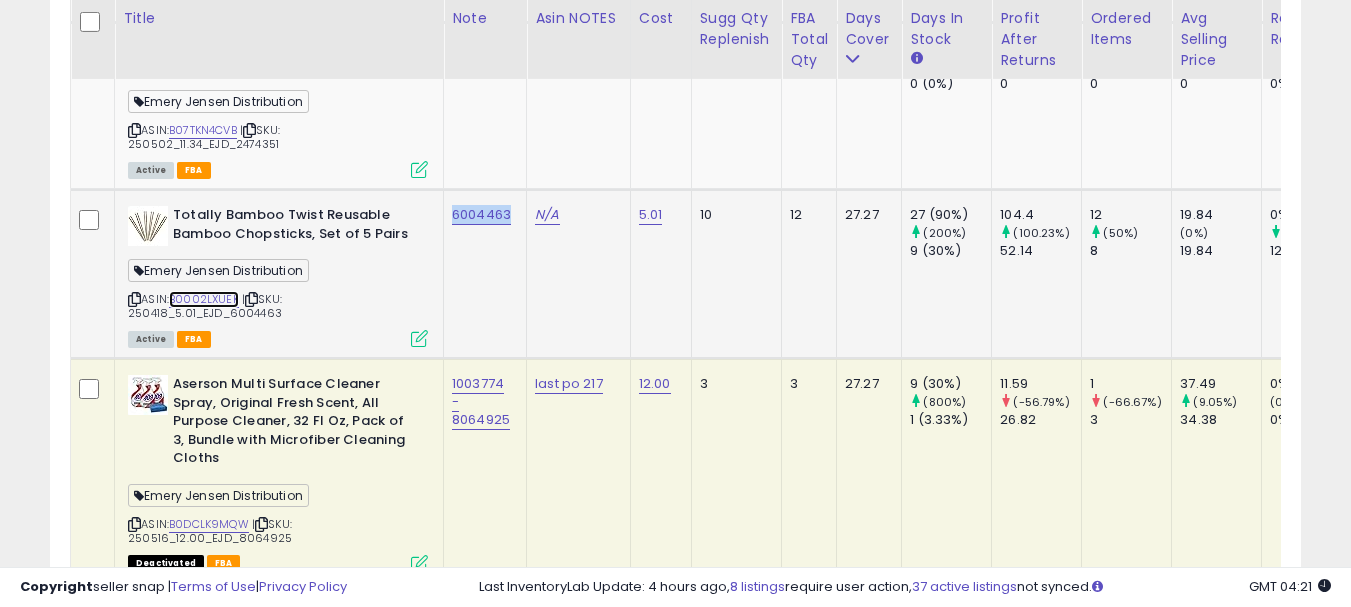 click on "B0002LXUEK" at bounding box center [204, 299] 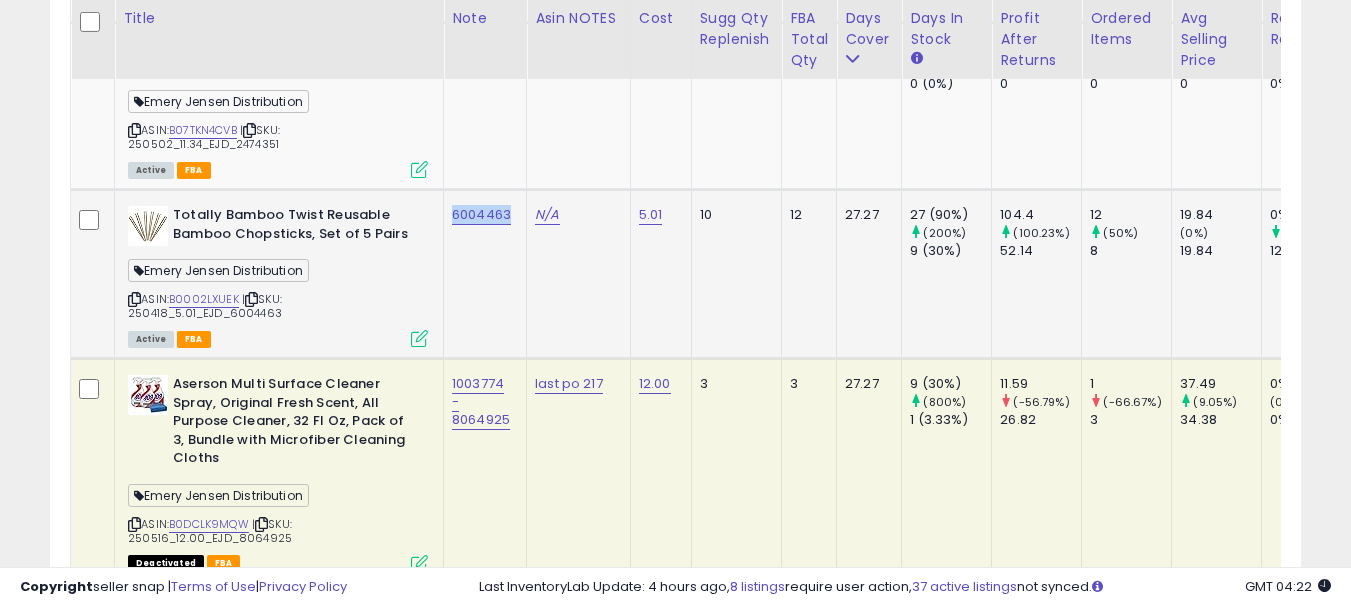 click at bounding box center (134, 299) 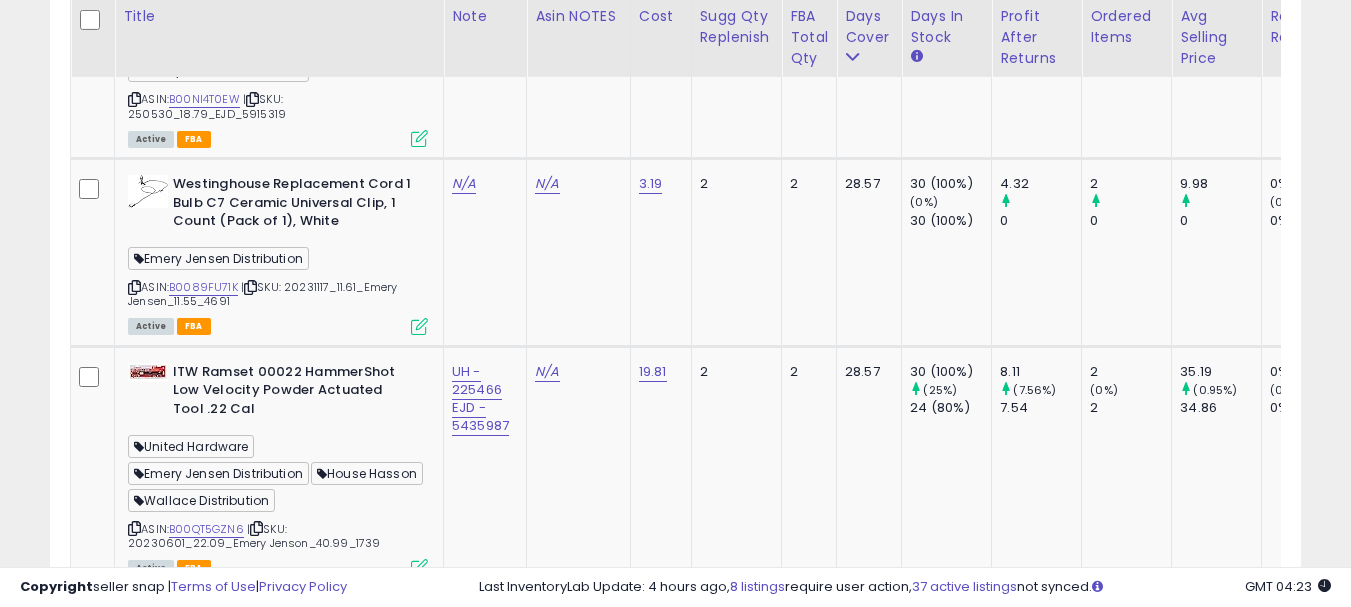 scroll, scrollTop: 7683, scrollLeft: 0, axis: vertical 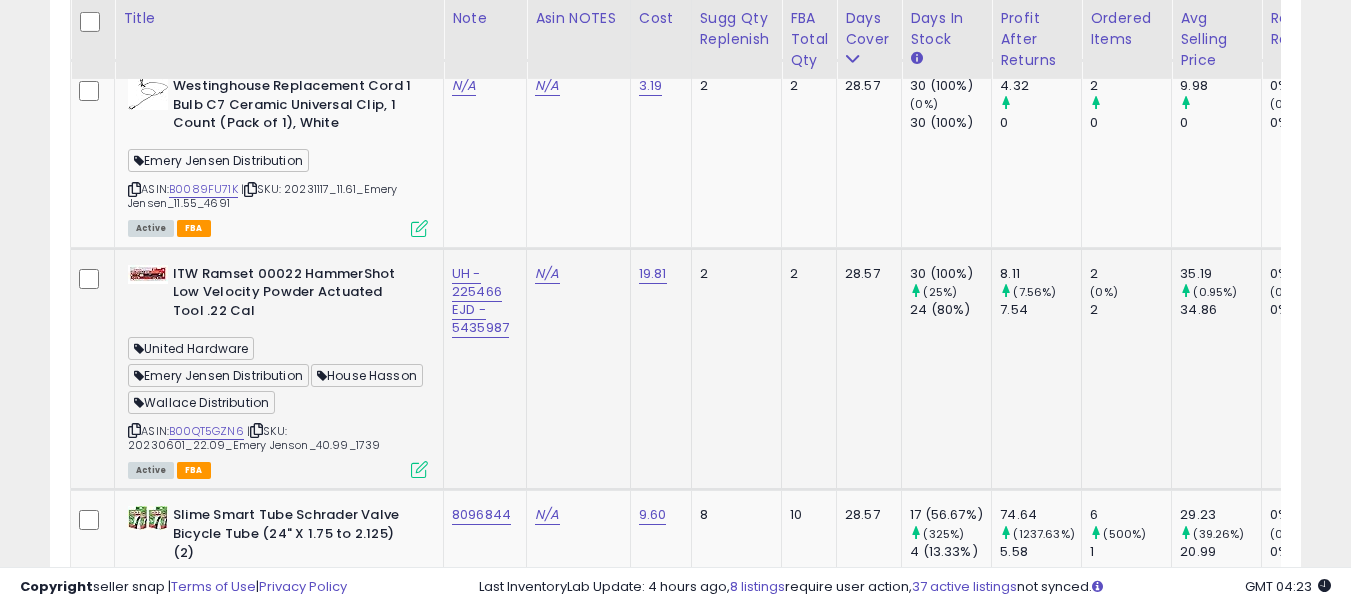 click at bounding box center [134, 430] 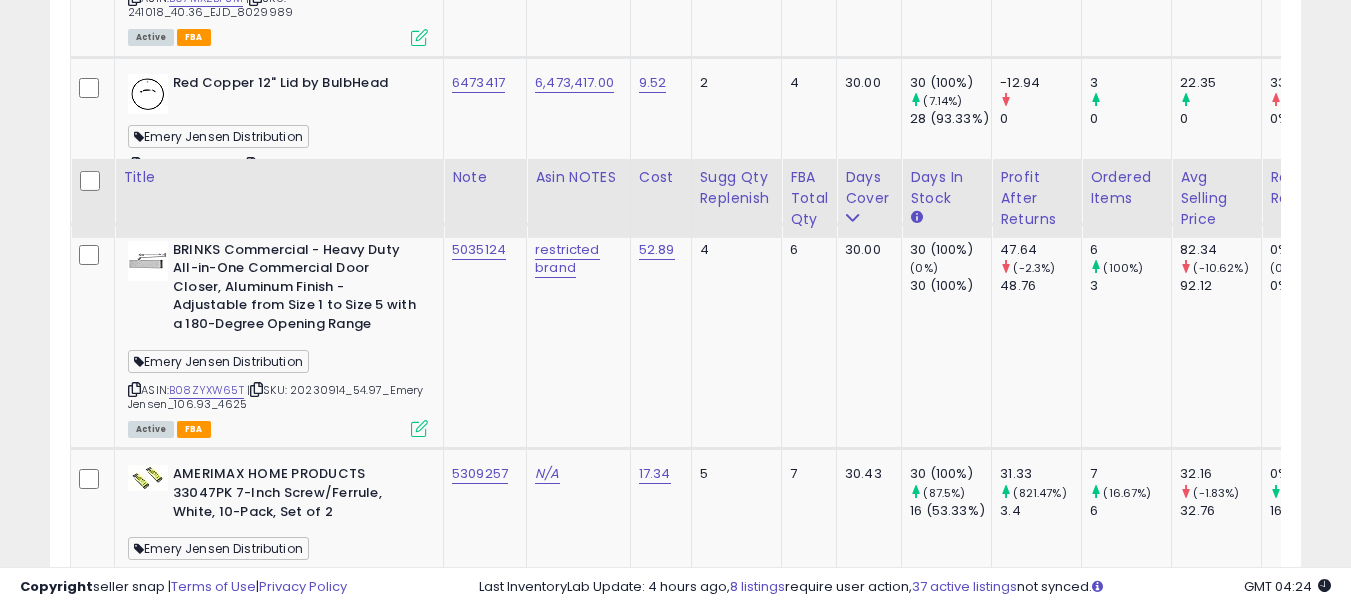 scroll, scrollTop: 9183, scrollLeft: 0, axis: vertical 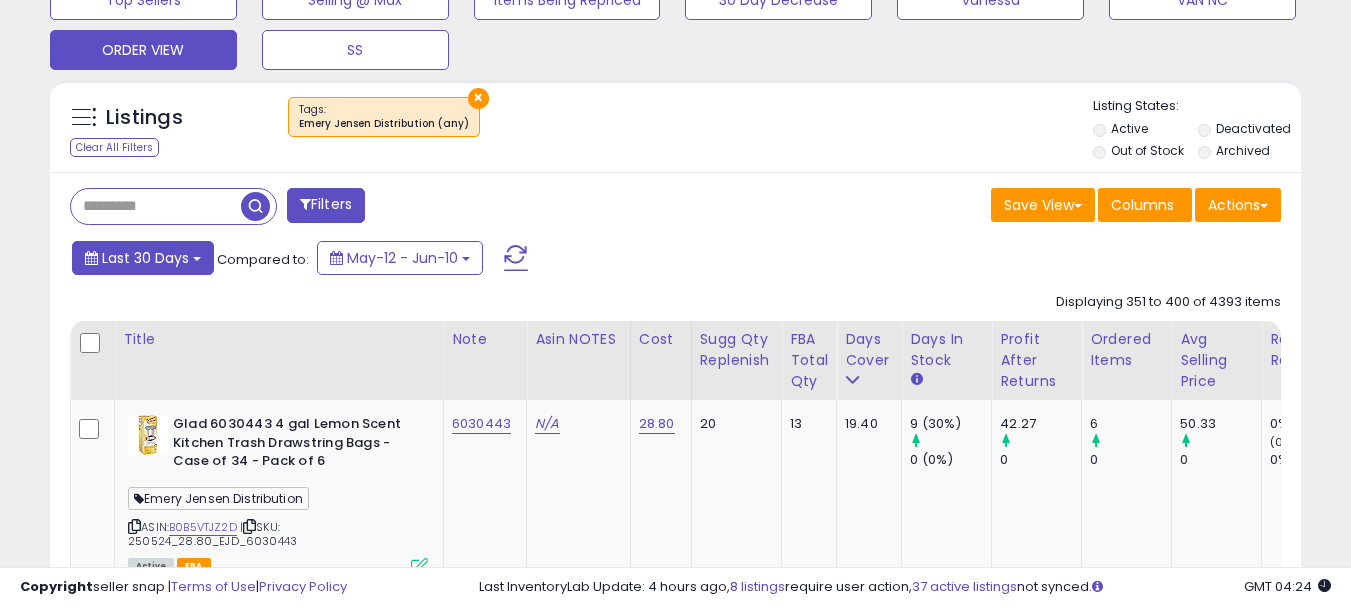 click on "Last 30 Days" at bounding box center (145, 258) 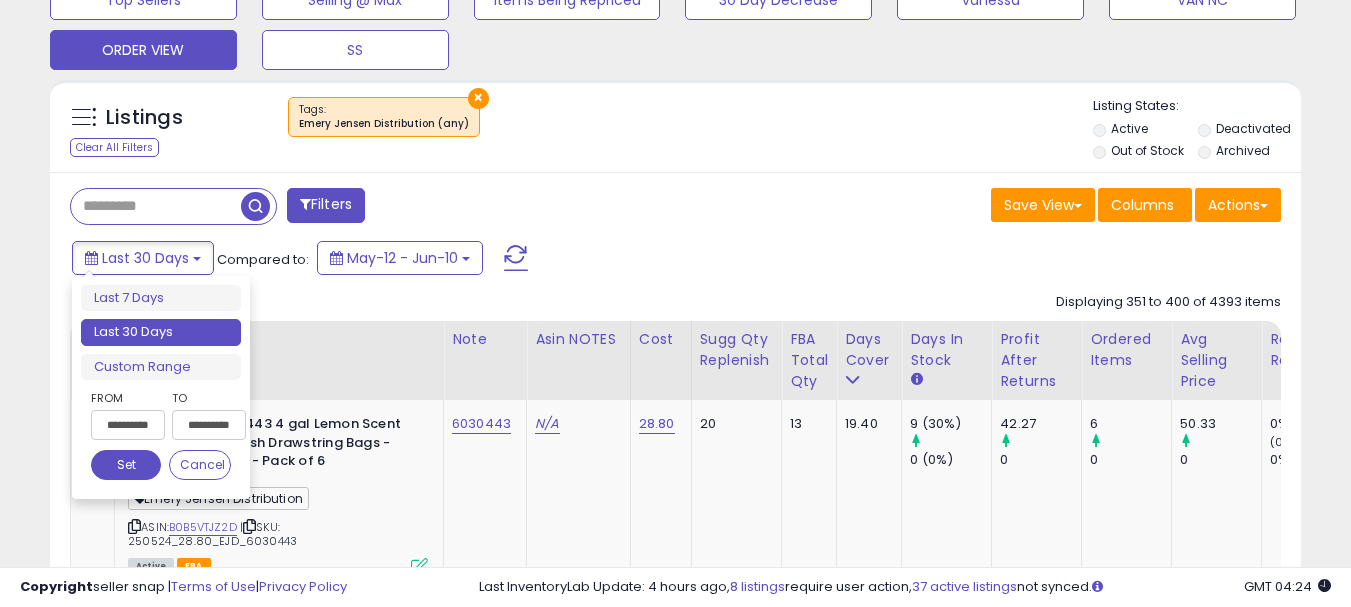 click on "**********" at bounding box center [128, 425] 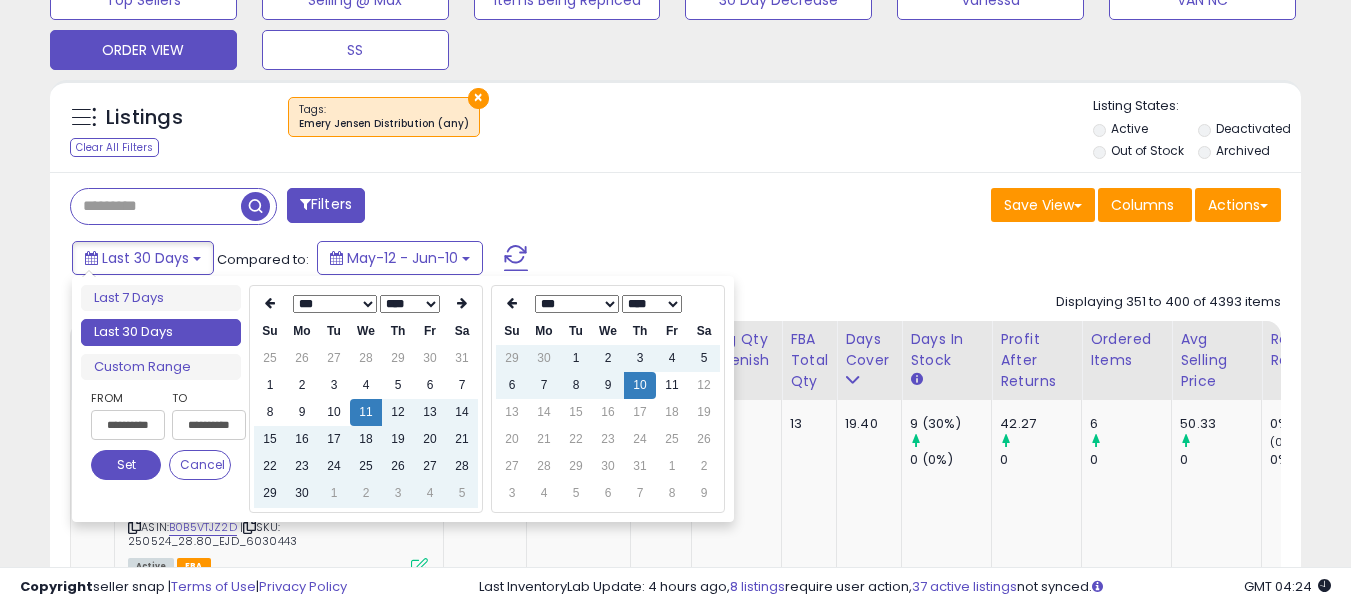 type on "**********" 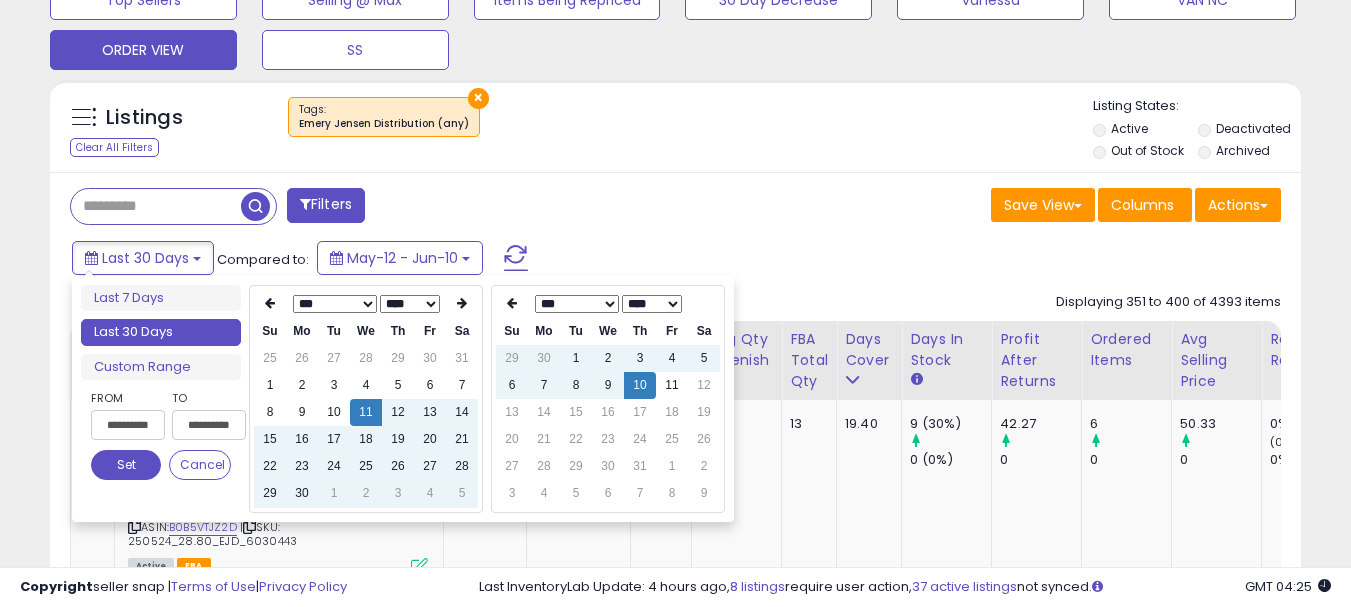 click on "× Tags" at bounding box center (678, 125) 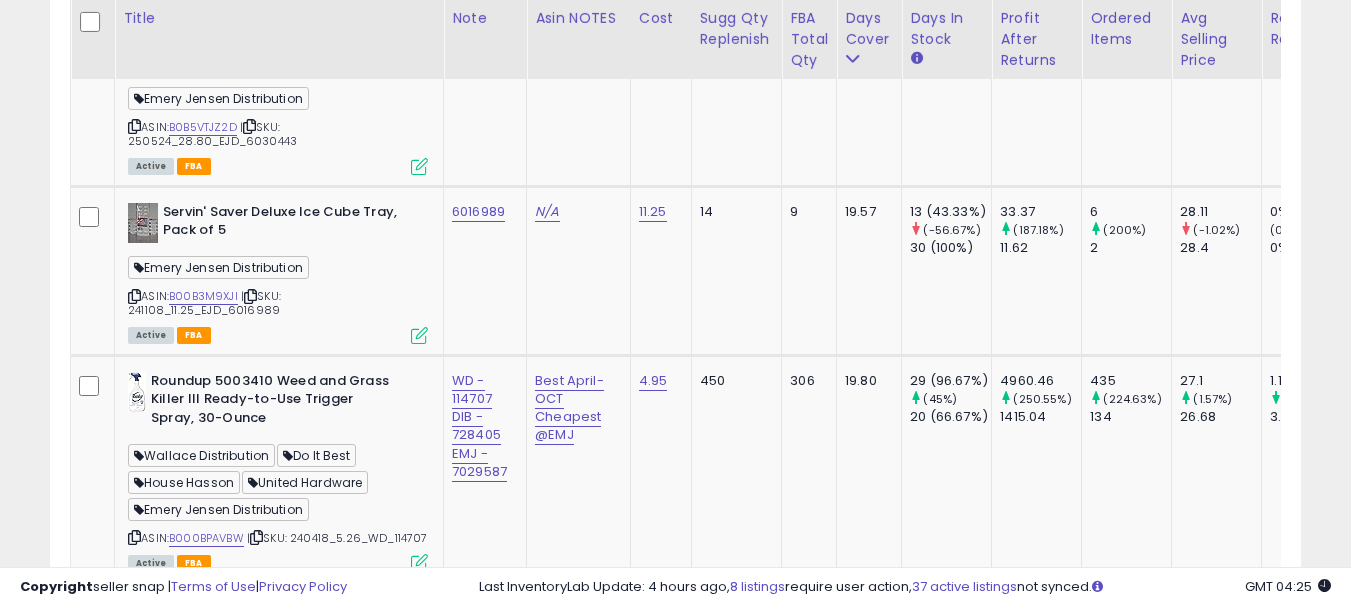 scroll, scrollTop: 700, scrollLeft: 0, axis: vertical 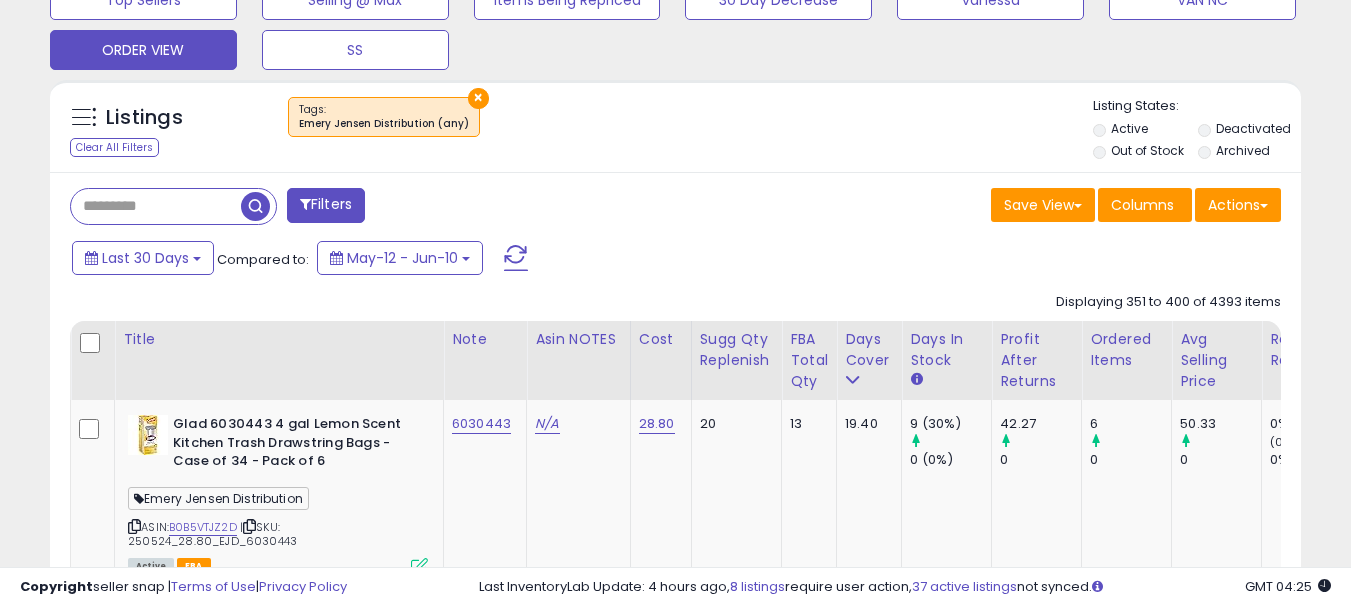 click on "×" at bounding box center [478, 98] 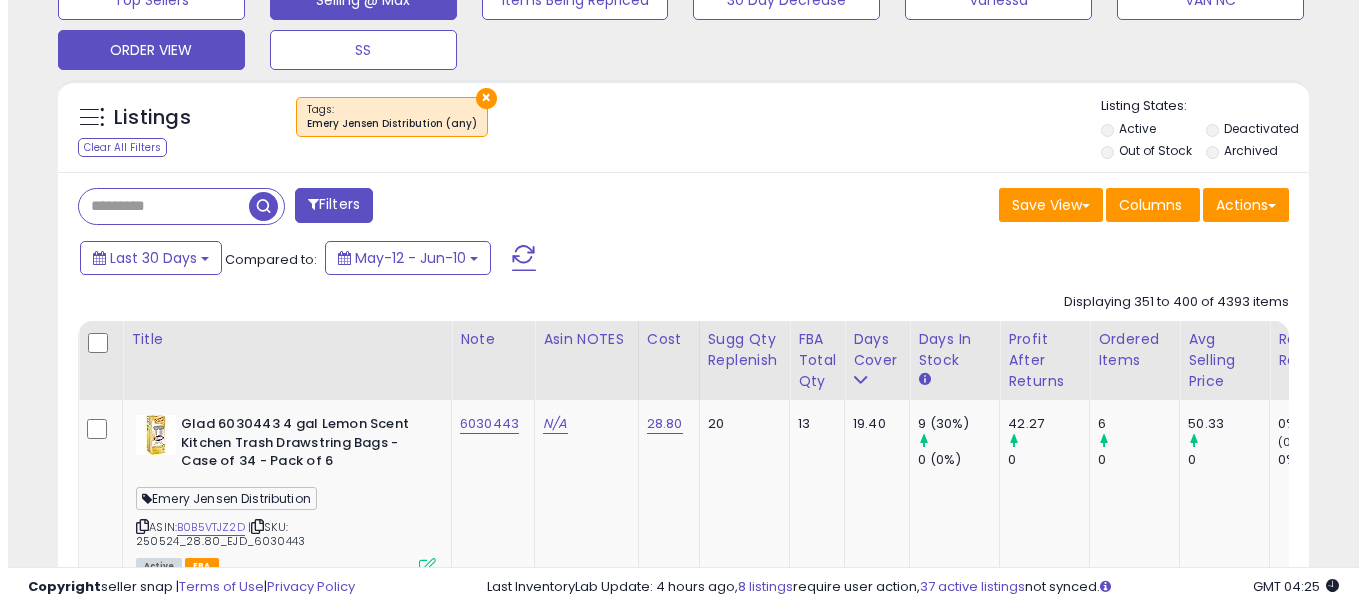 scroll, scrollTop: 683, scrollLeft: 0, axis: vertical 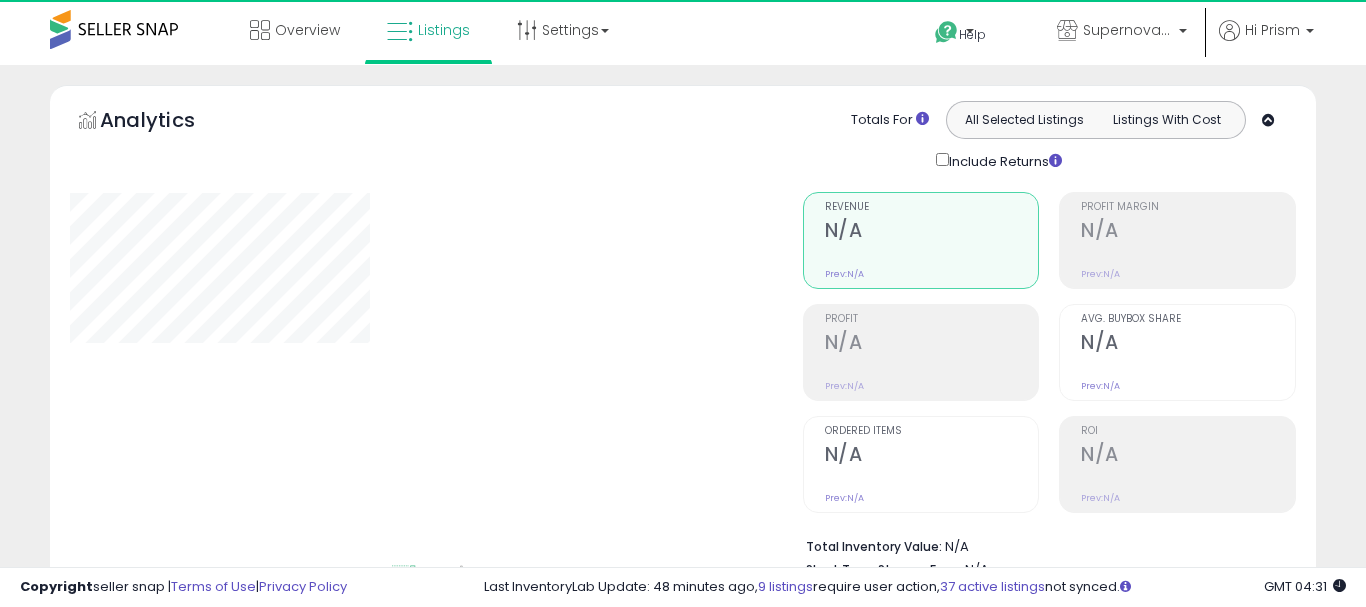 select on "**" 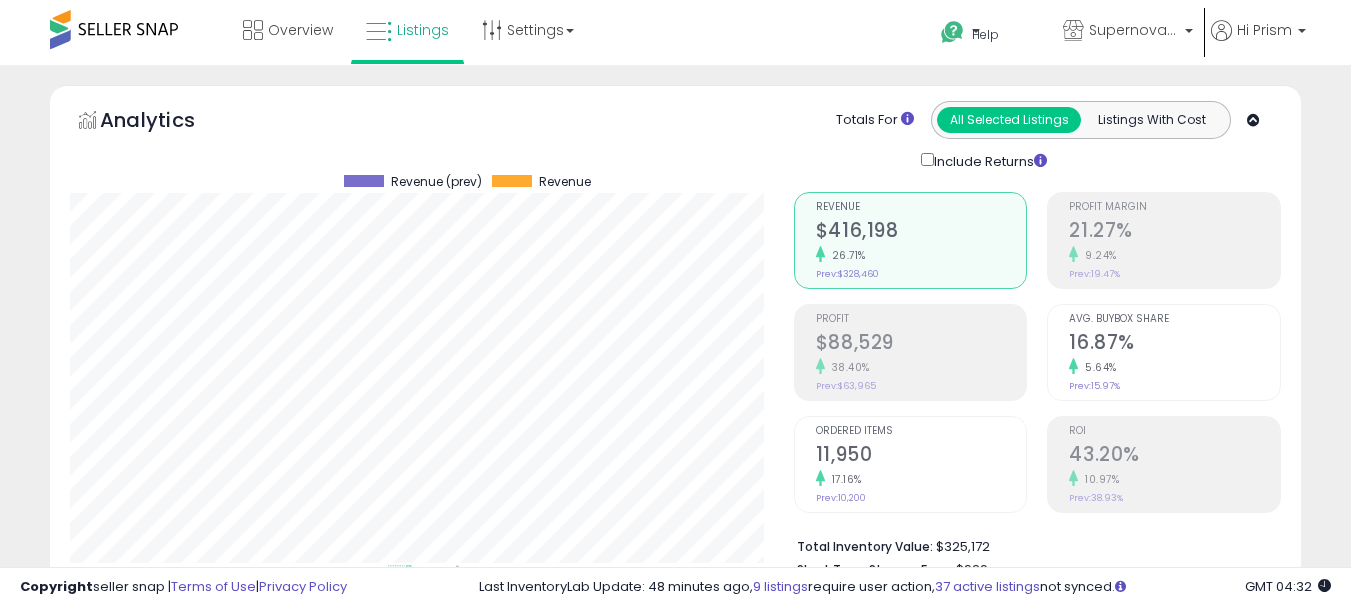 scroll, scrollTop: 999590, scrollLeft: 999276, axis: both 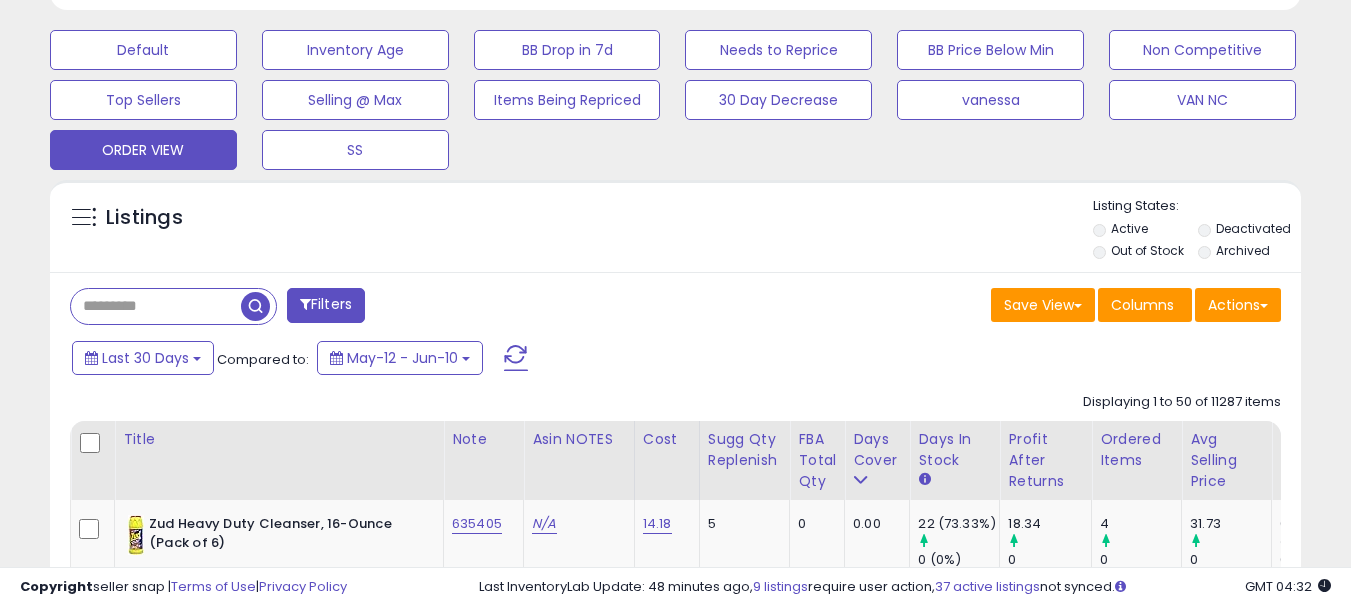 click at bounding box center [156, 306] 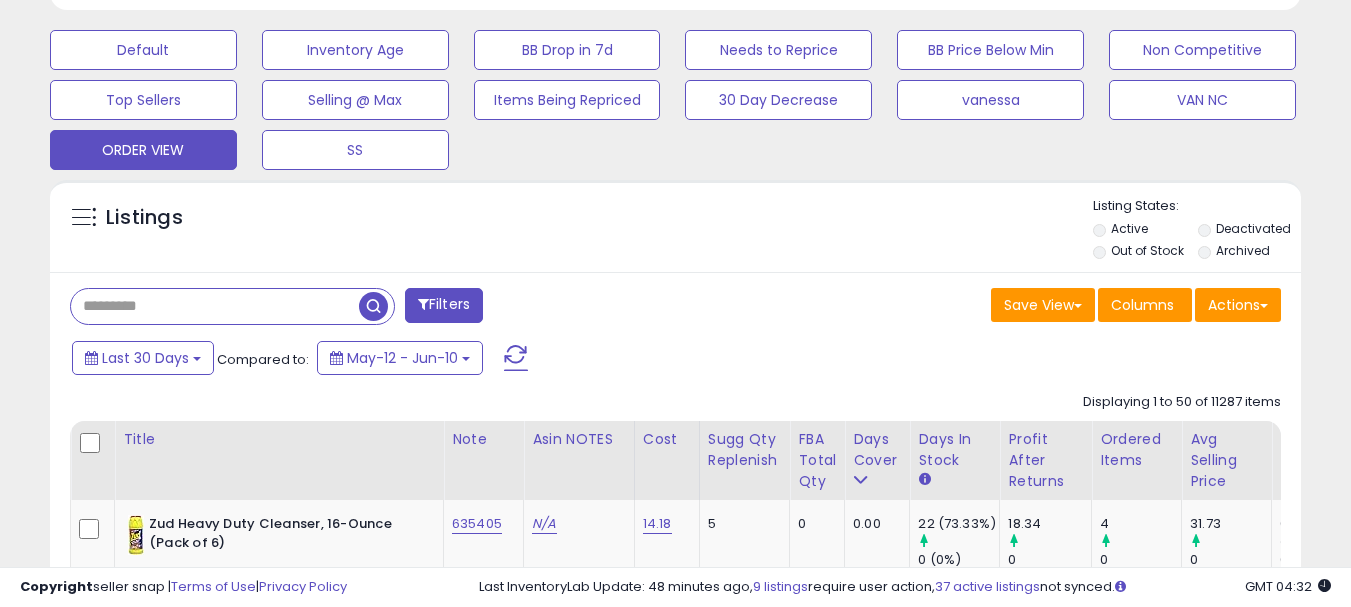 paste on "*******" 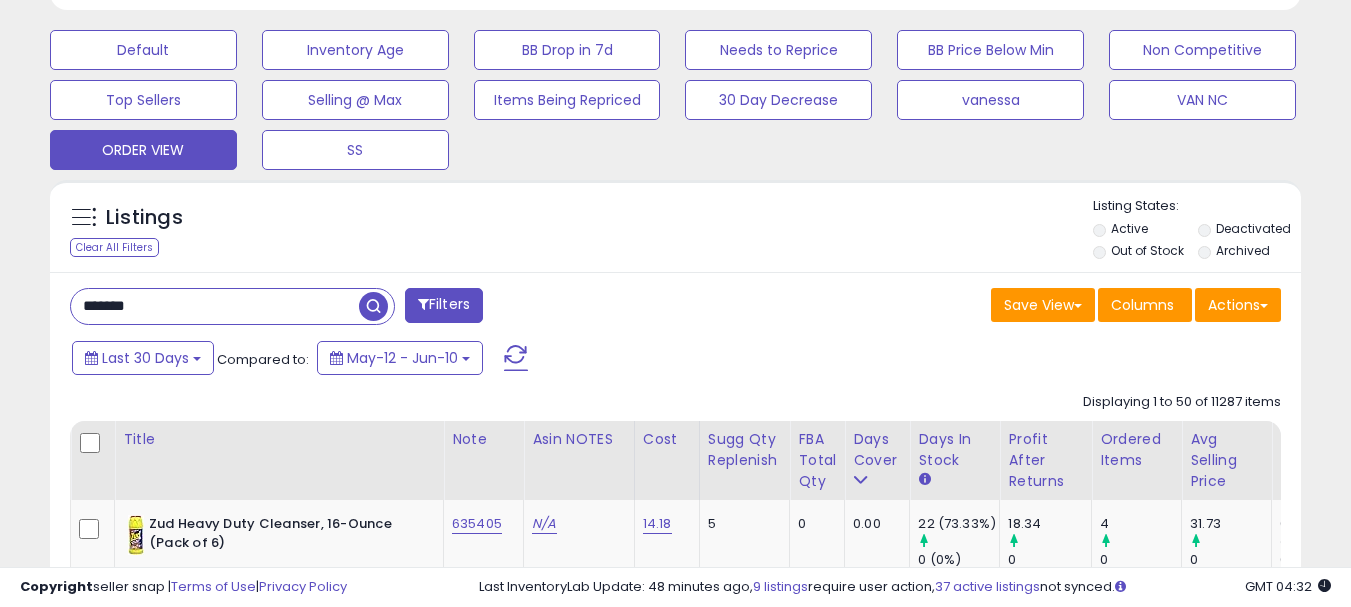 type on "*******" 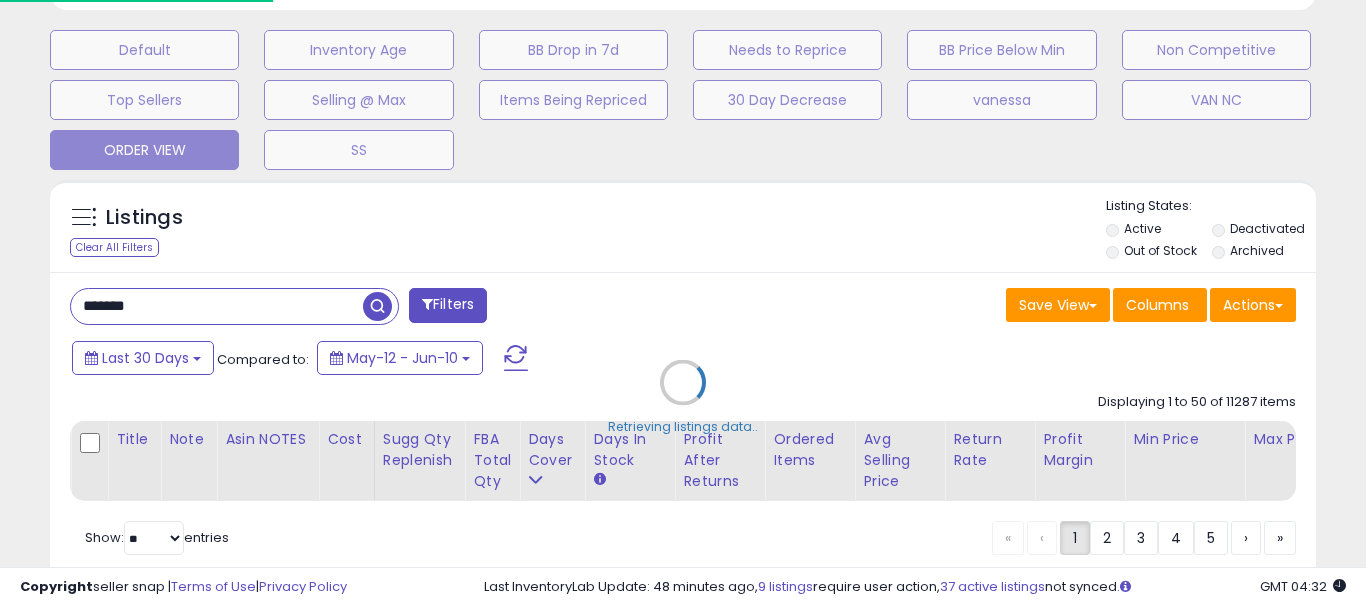 scroll, scrollTop: 999590, scrollLeft: 999267, axis: both 